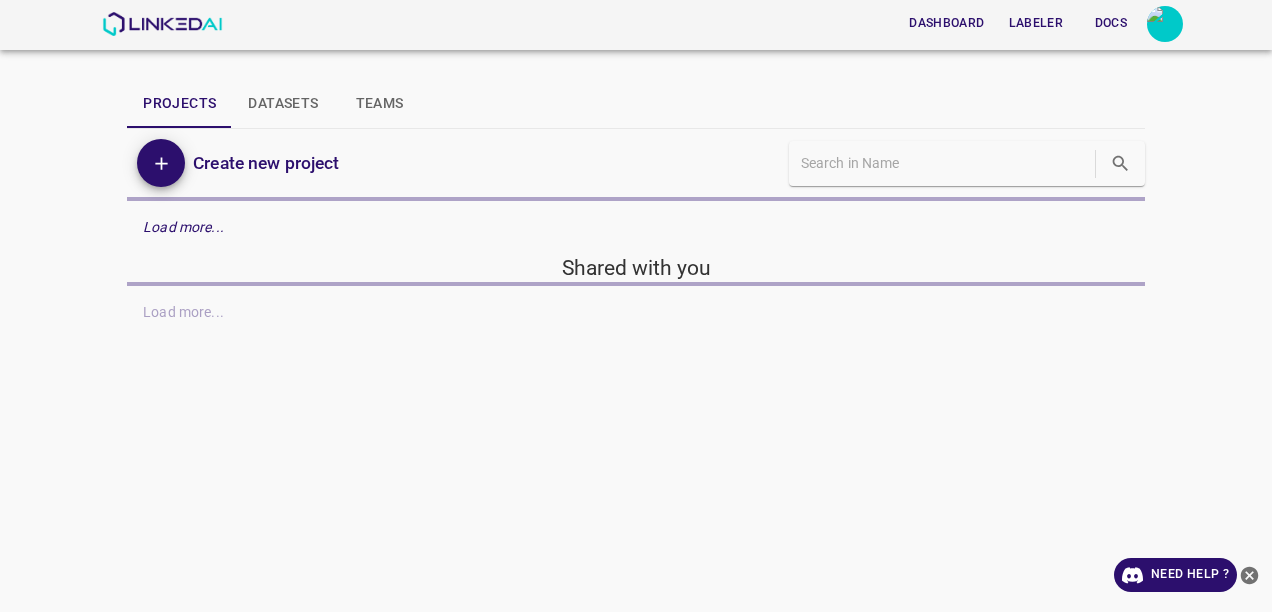 scroll, scrollTop: 0, scrollLeft: 0, axis: both 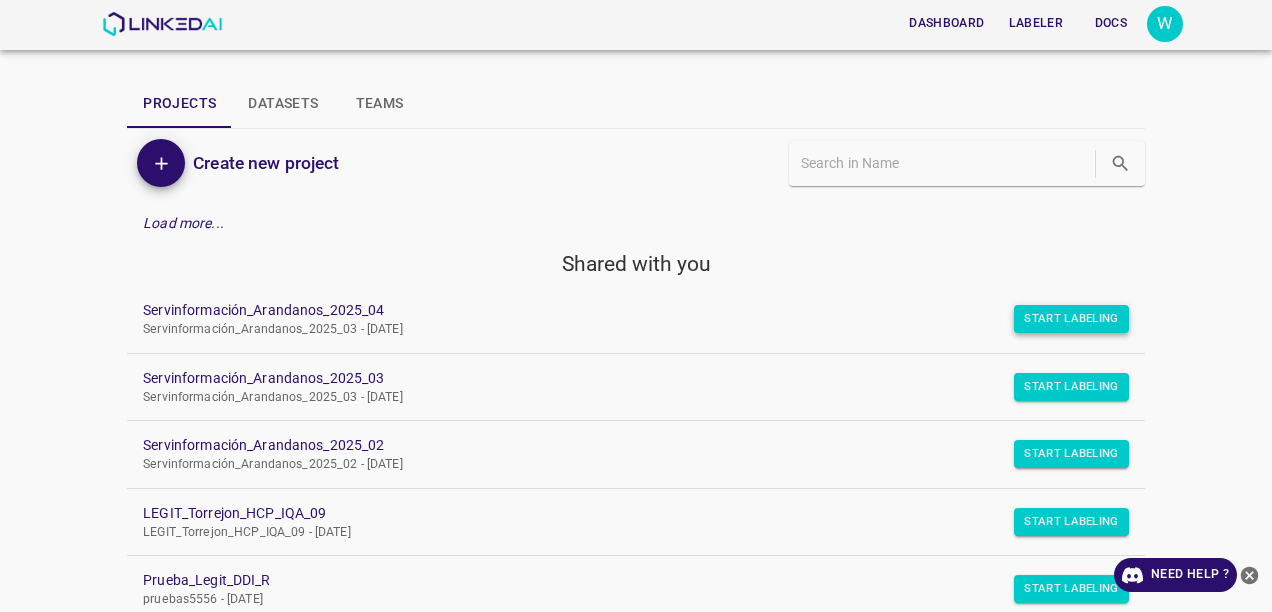 click on "Start Labeling" at bounding box center [1071, 319] 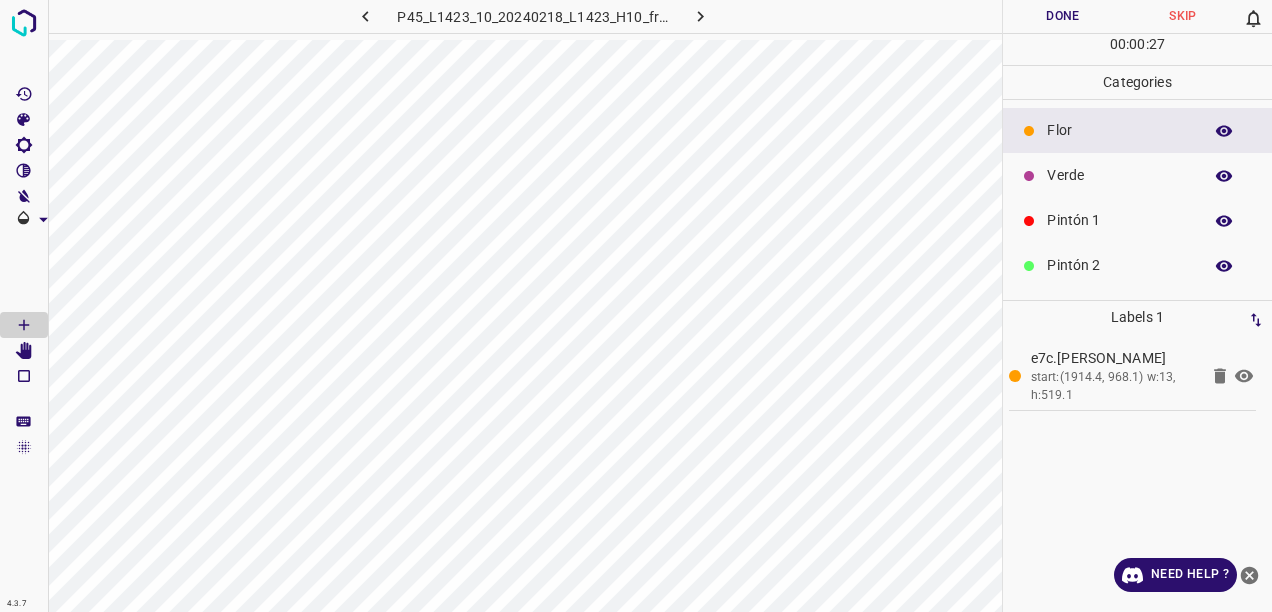 click 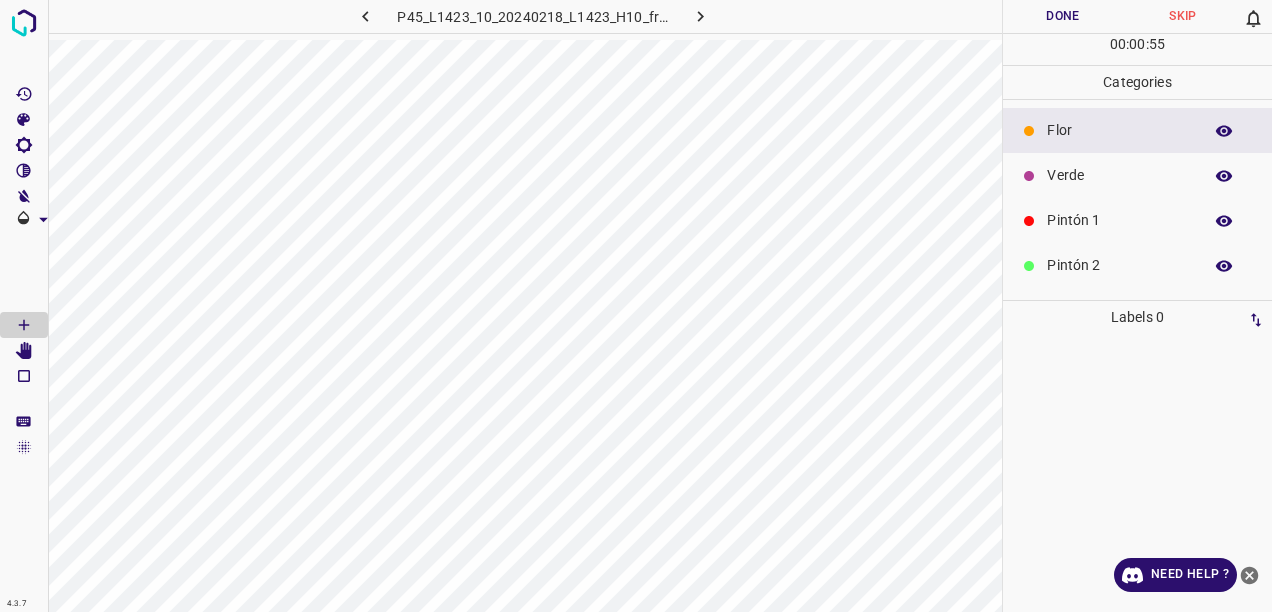 click on "Verde" at bounding box center [1119, 175] 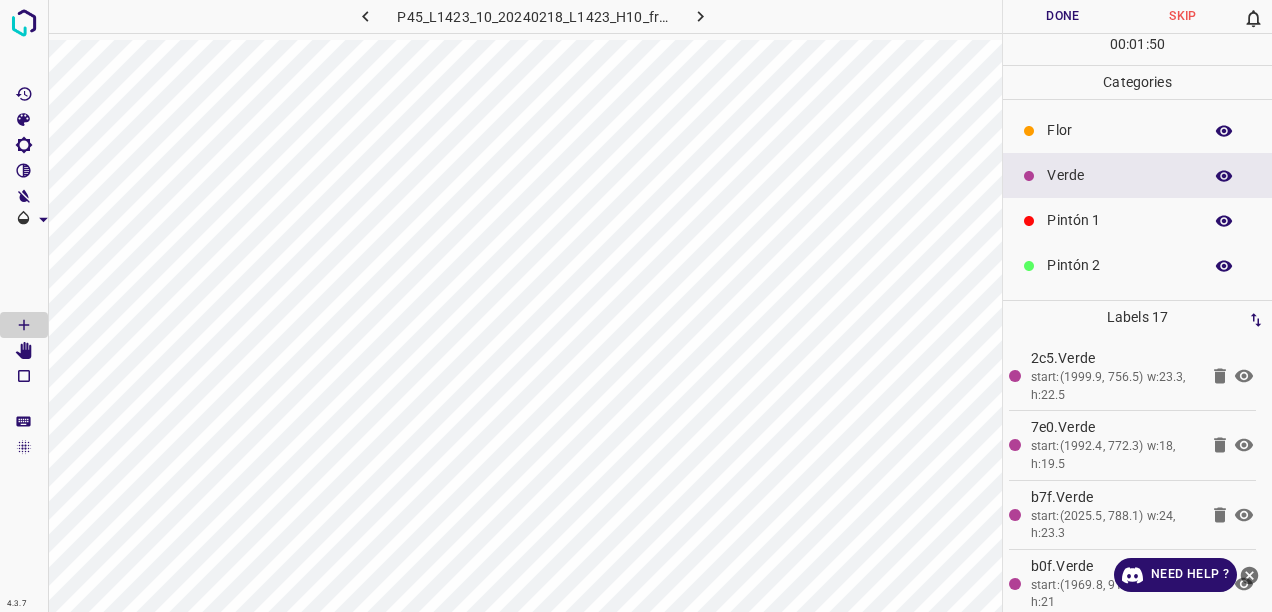 click on "Pintón 2" at bounding box center [1119, 265] 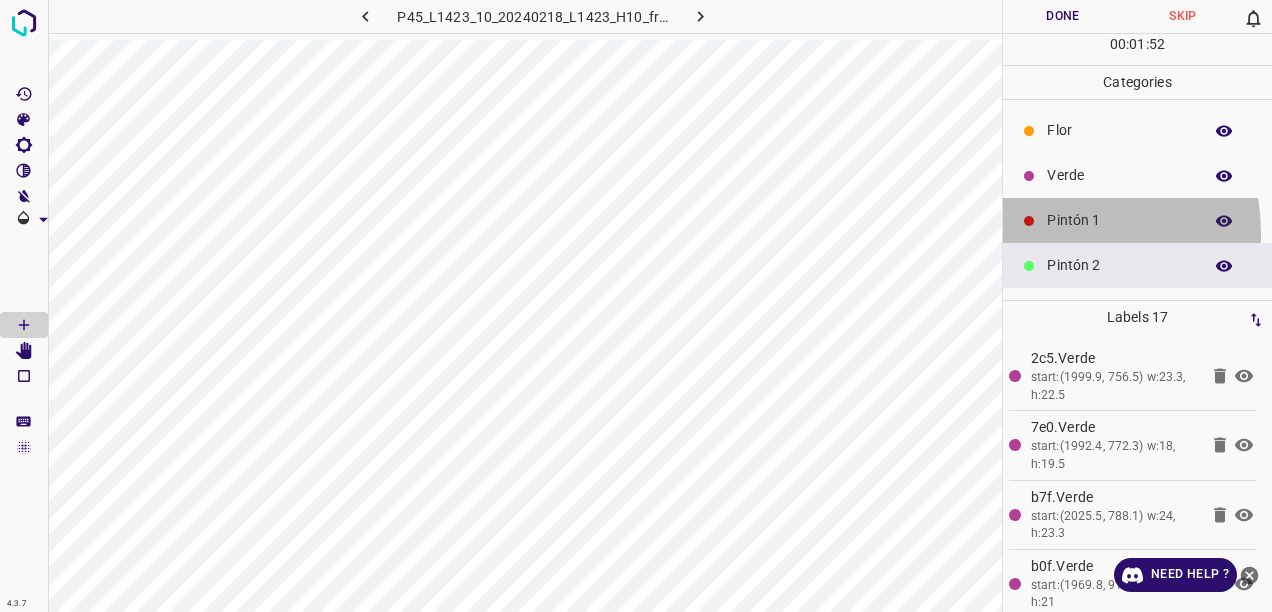 click on "Pintón 1" at bounding box center [1137, 220] 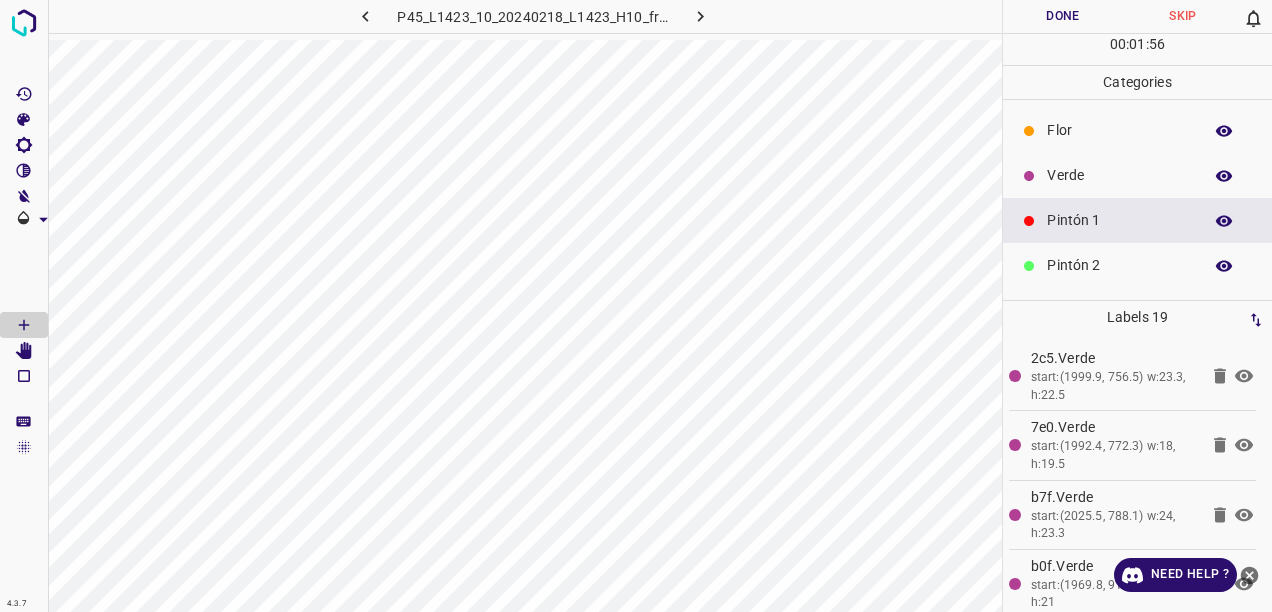 click on "Verde" at bounding box center (1119, 175) 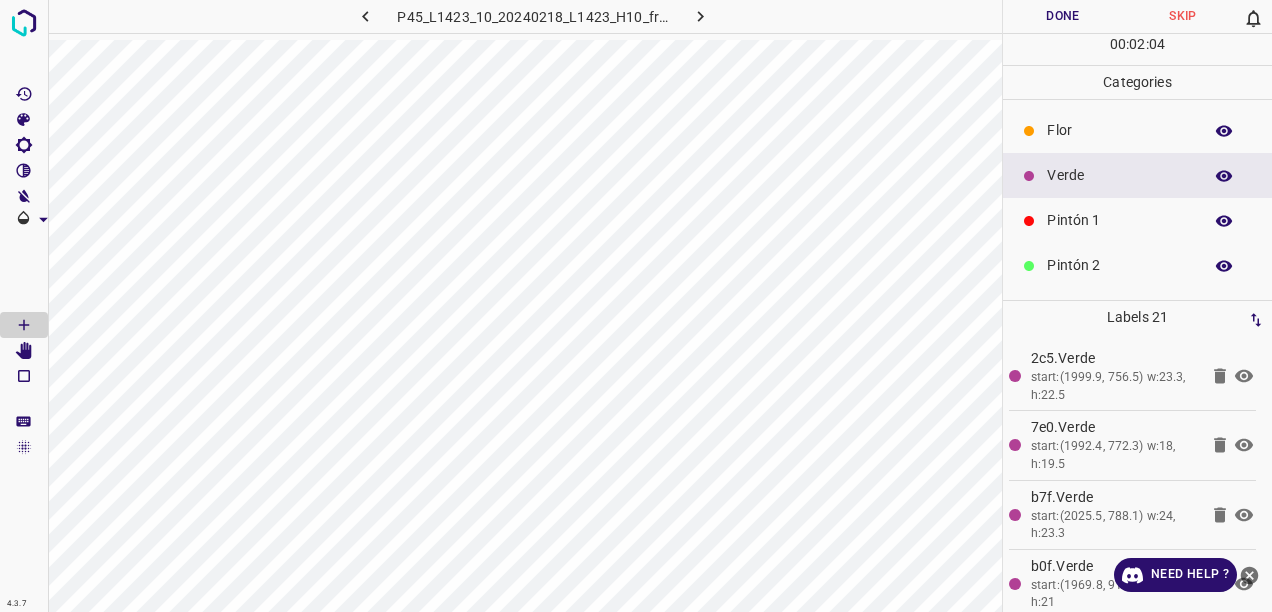 drag, startPoint x: 1060, startPoint y: 218, endPoint x: 1010, endPoint y: 242, distance: 55.461697 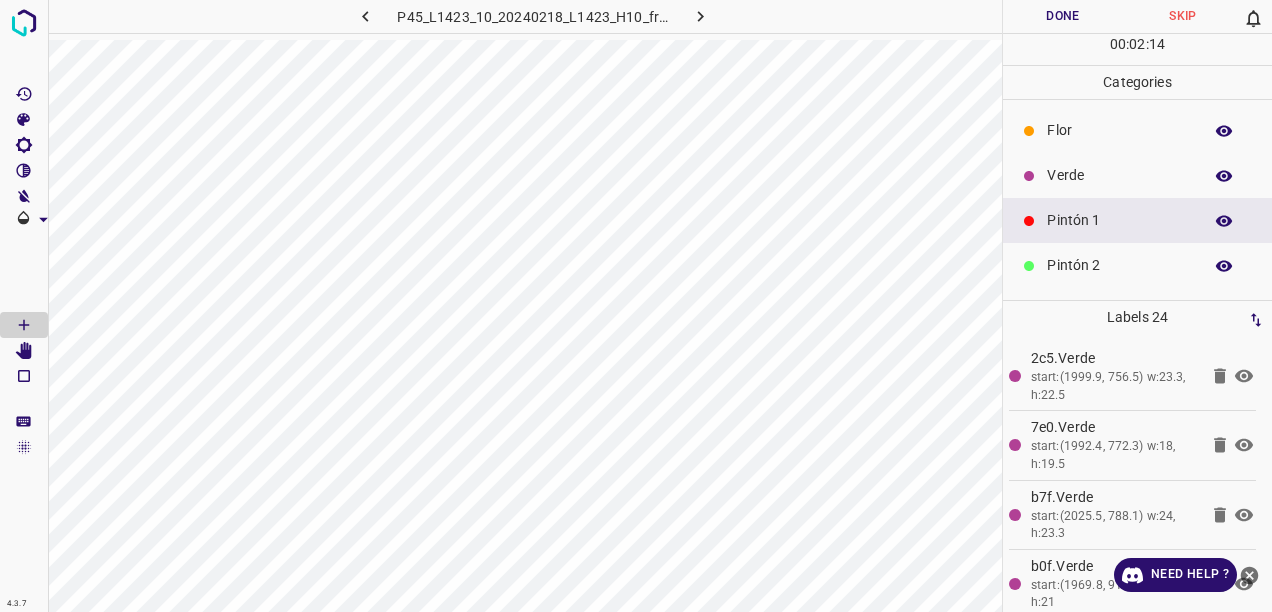click on "Verde" at bounding box center [1119, 175] 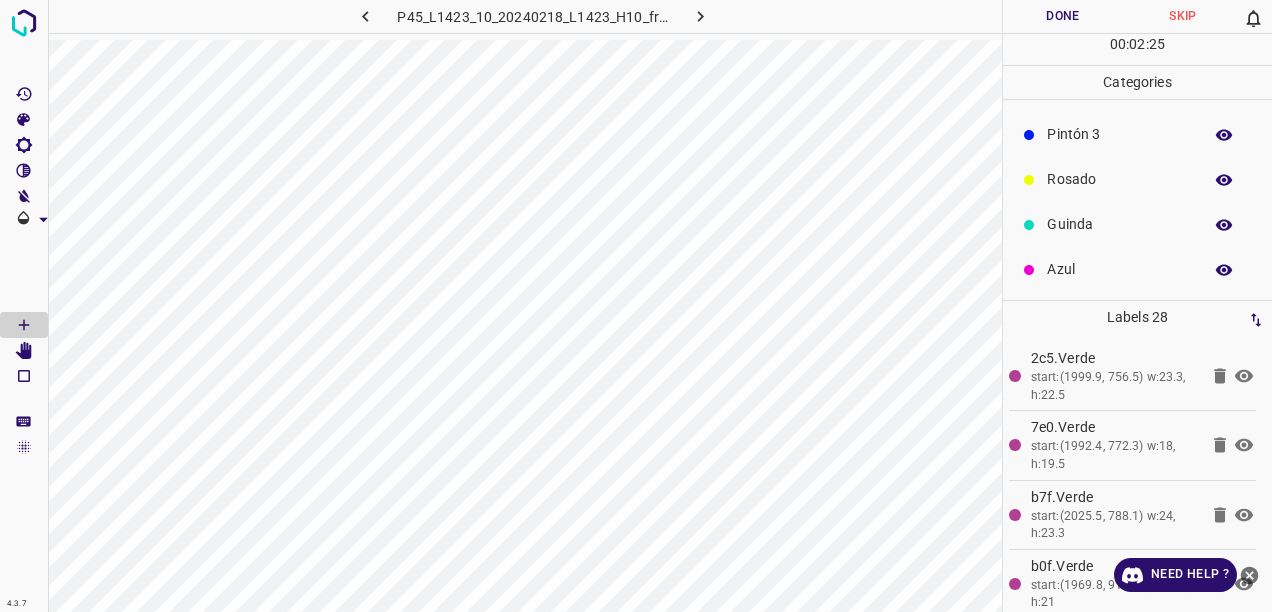 scroll, scrollTop: 76, scrollLeft: 0, axis: vertical 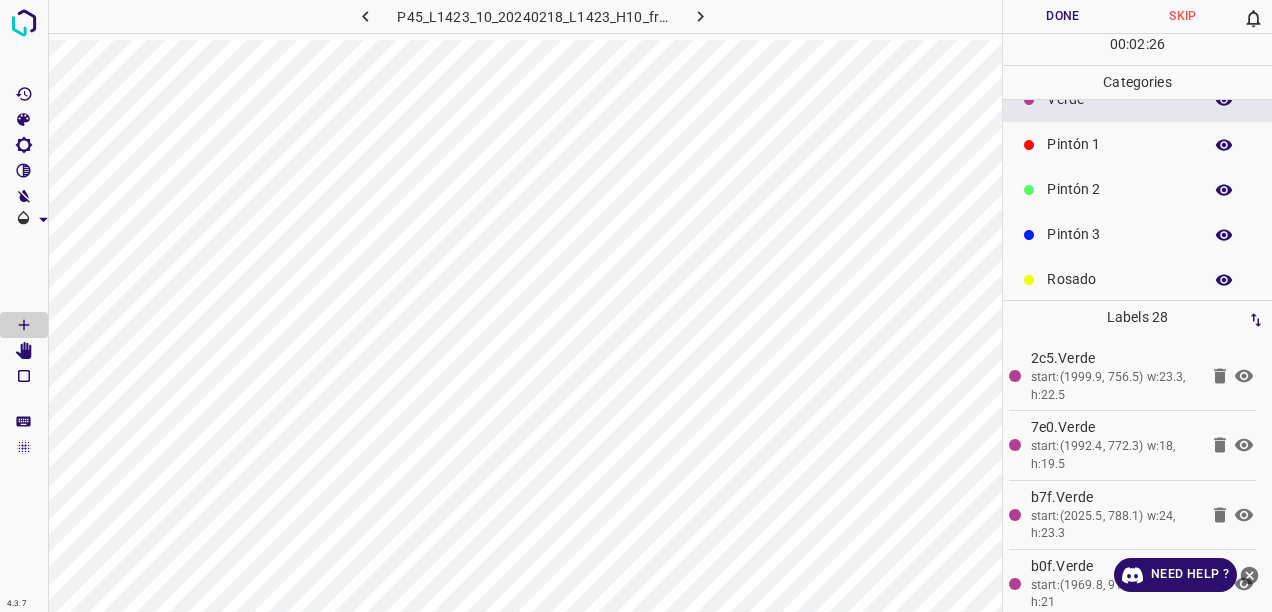 click on "Pintón 2" at bounding box center [1119, 189] 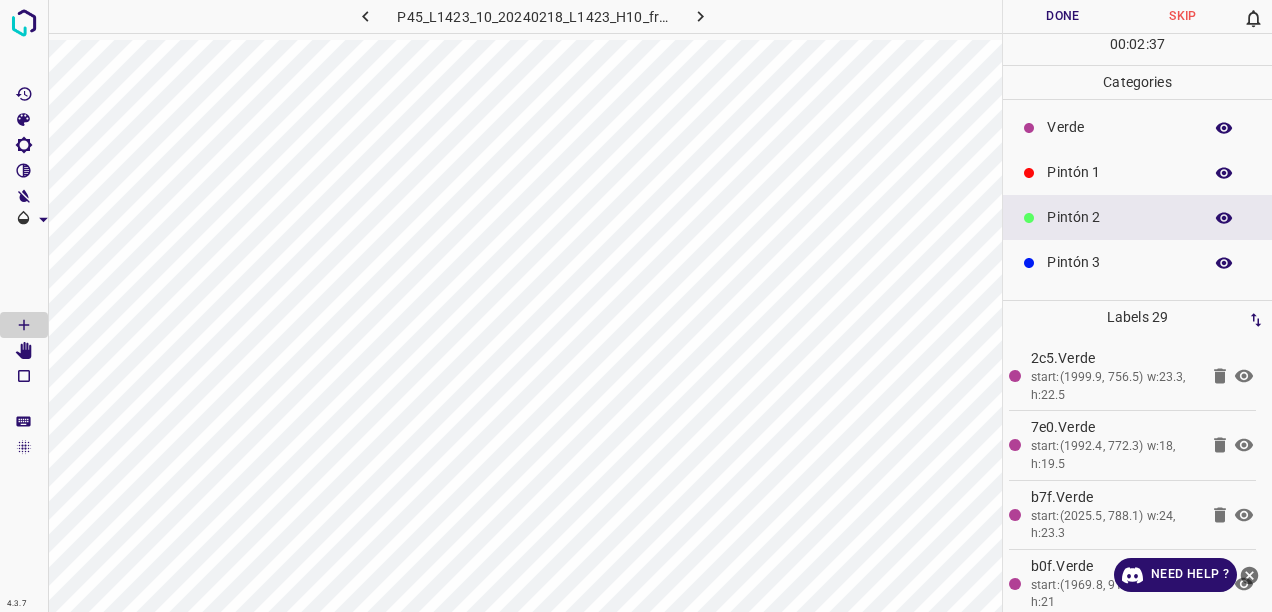 scroll, scrollTop: 0, scrollLeft: 0, axis: both 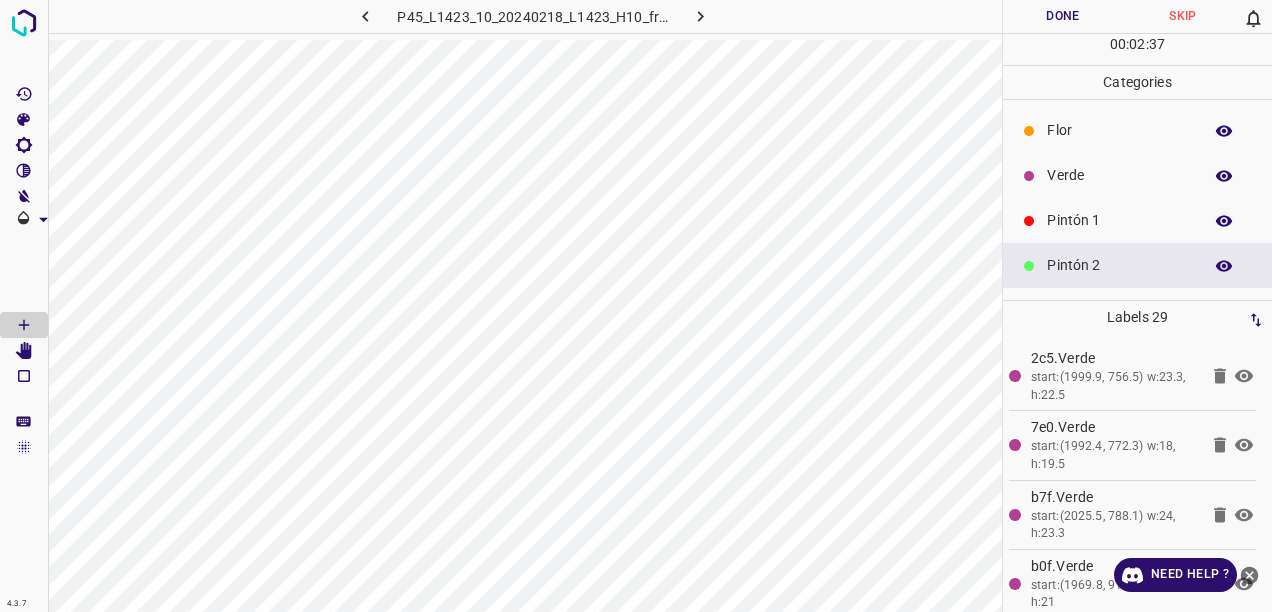 click on "Verde" at bounding box center (1137, 175) 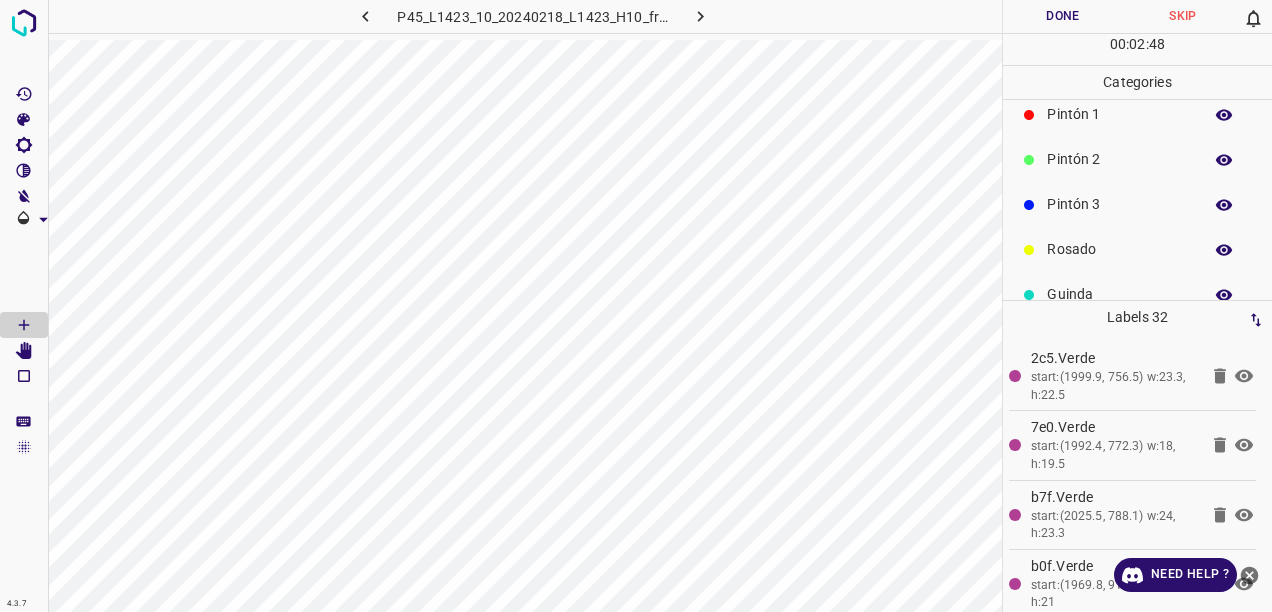 scroll, scrollTop: 176, scrollLeft: 0, axis: vertical 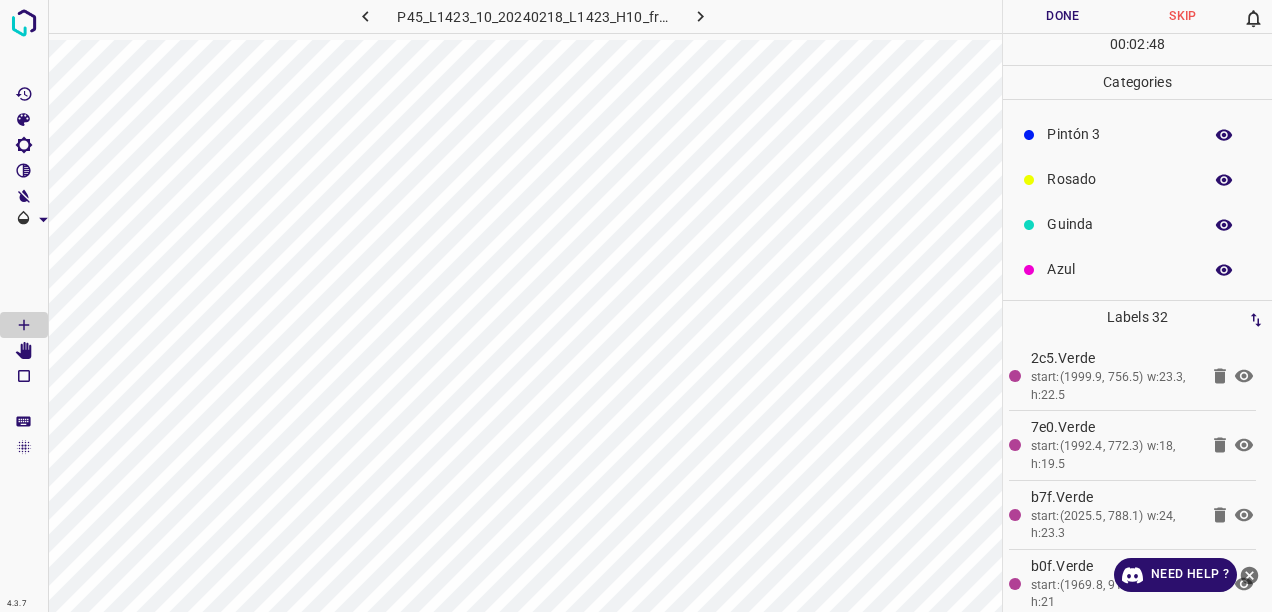 click on "Rosado" at bounding box center [1119, 179] 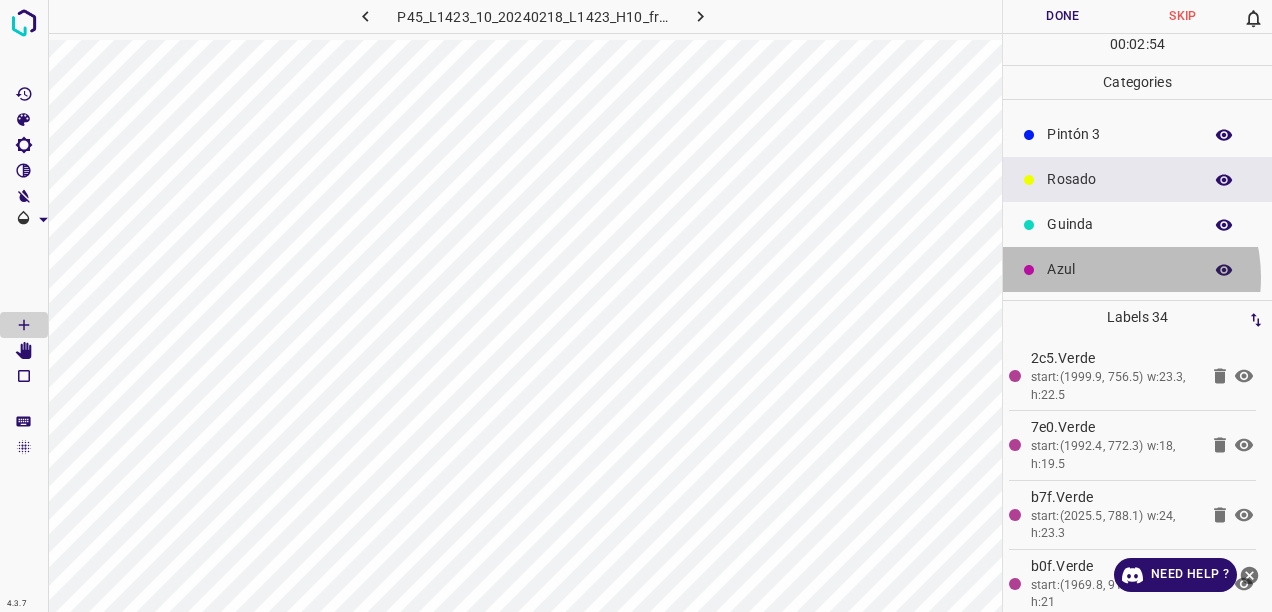 click on "Azul" at bounding box center [1119, 269] 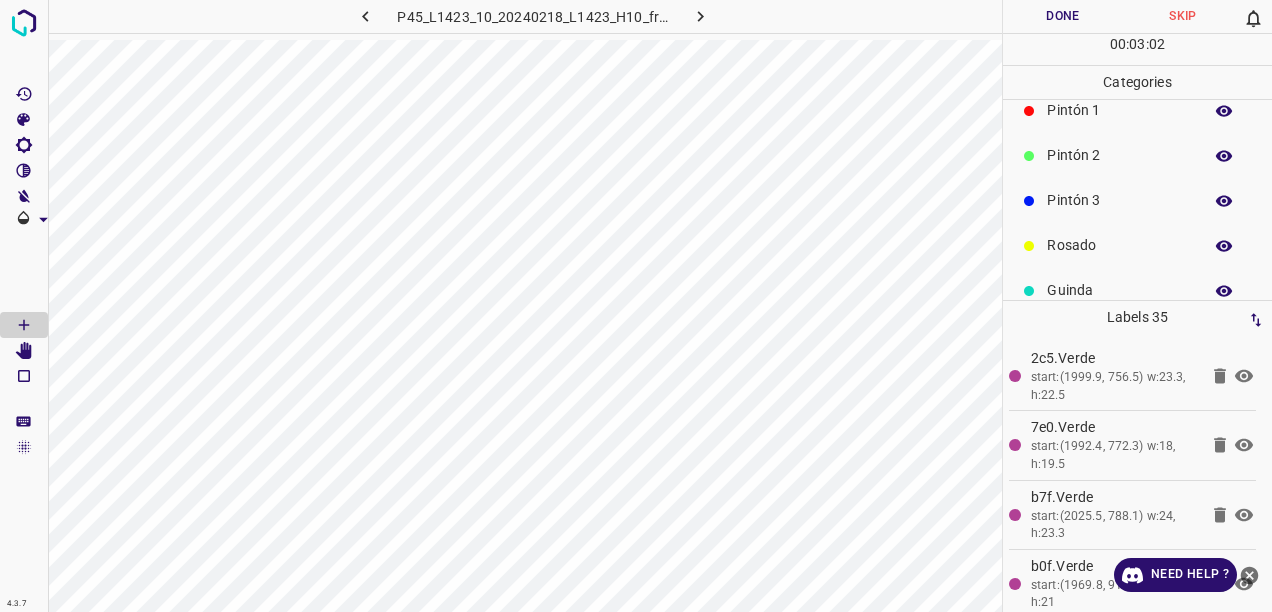 scroll, scrollTop: 0, scrollLeft: 0, axis: both 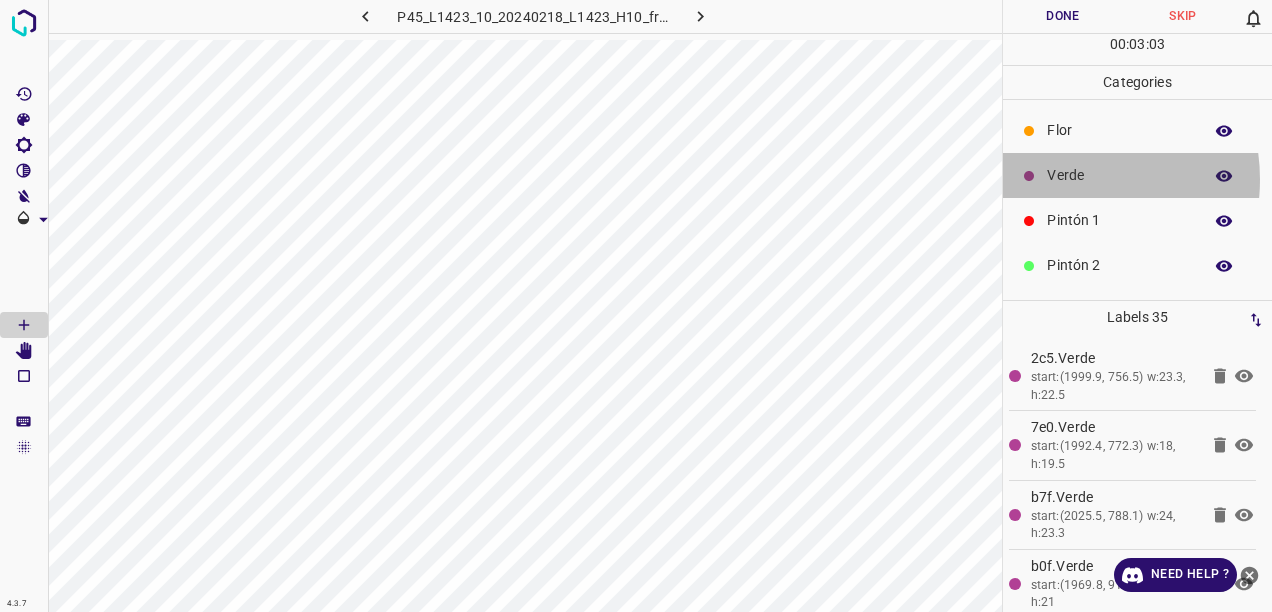 click on "Verde" at bounding box center [1119, 175] 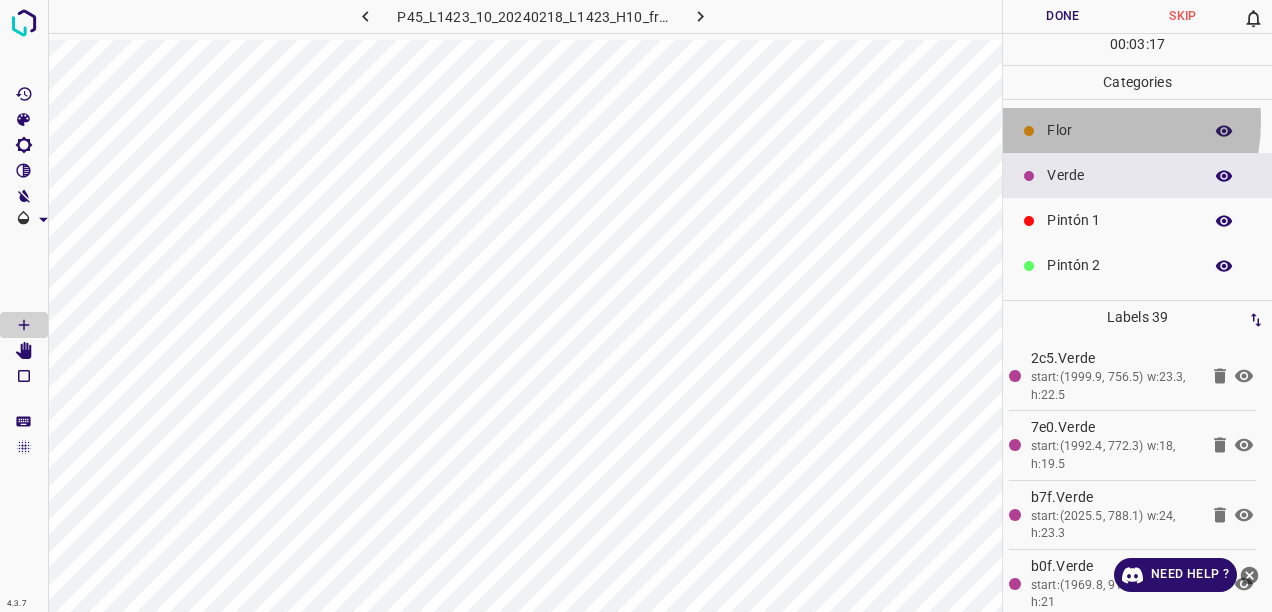 click on "Flor" at bounding box center (1119, 130) 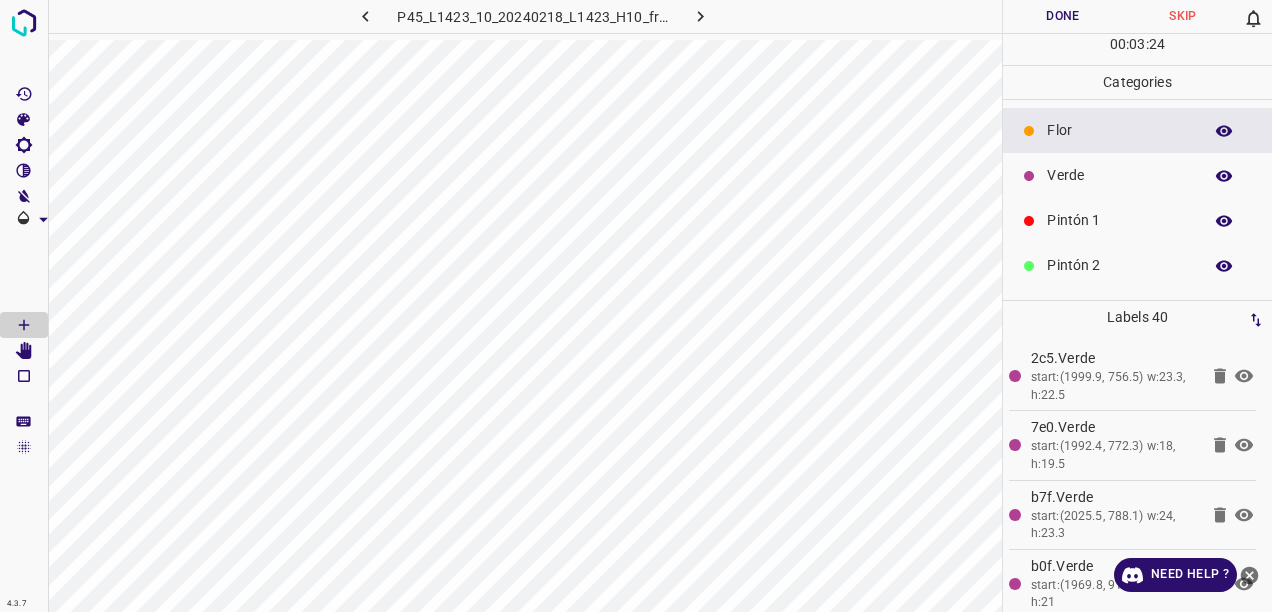 scroll, scrollTop: 100, scrollLeft: 0, axis: vertical 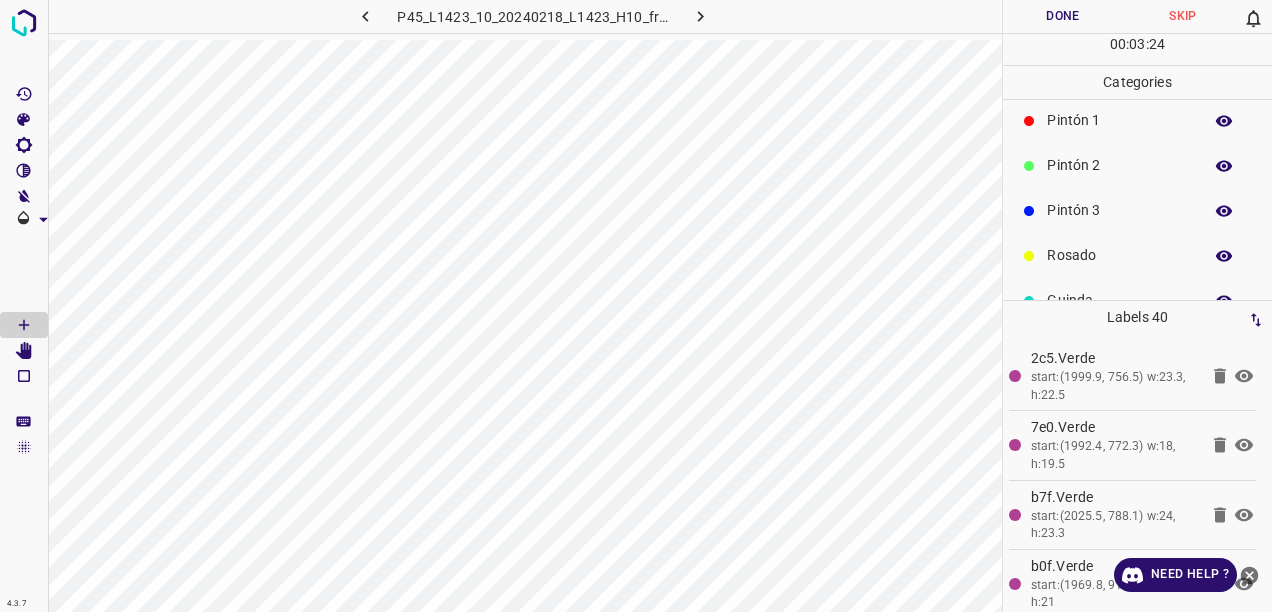 click on "Rosado" at bounding box center (1119, 255) 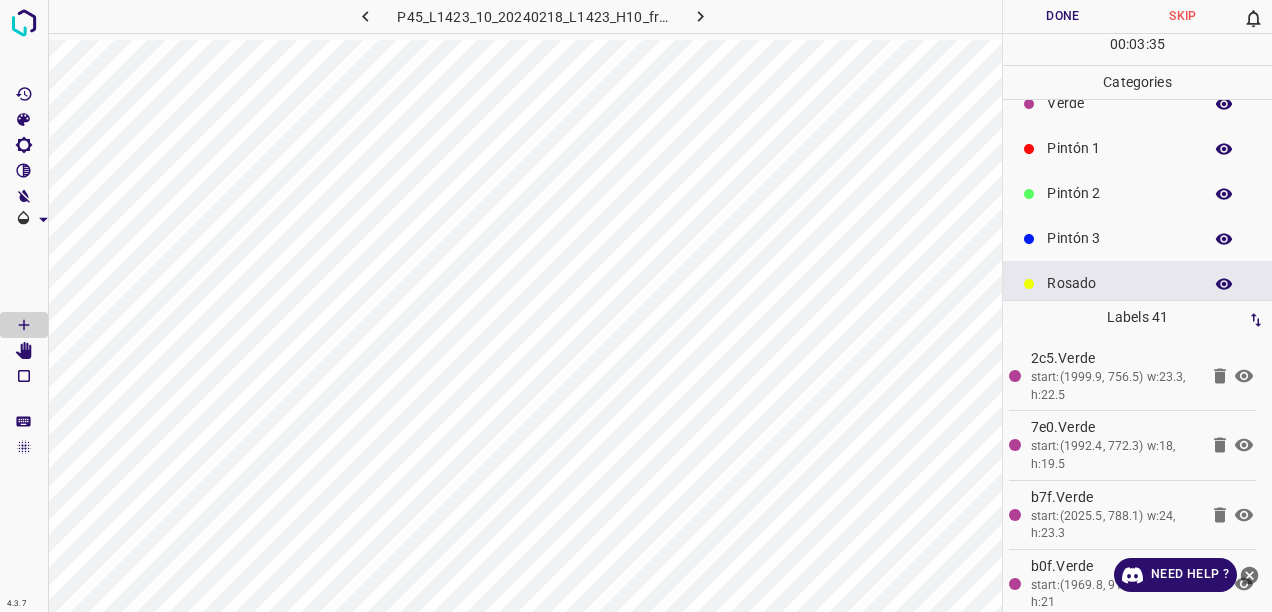 scroll, scrollTop: 0, scrollLeft: 0, axis: both 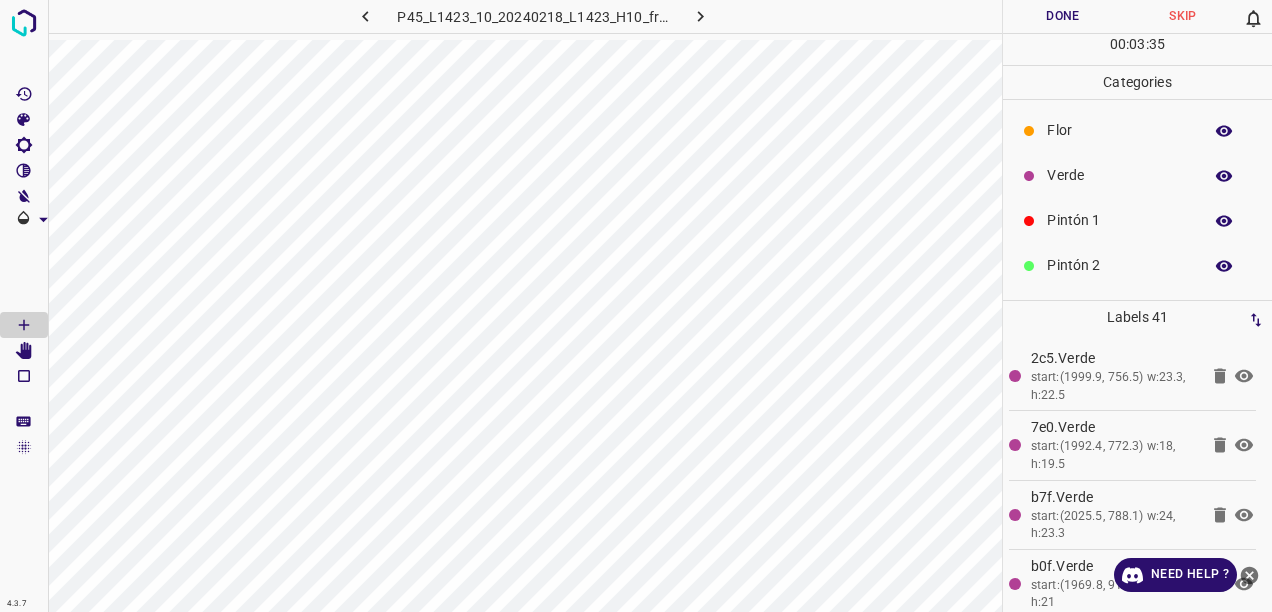 click on "Verde" at bounding box center (1119, 175) 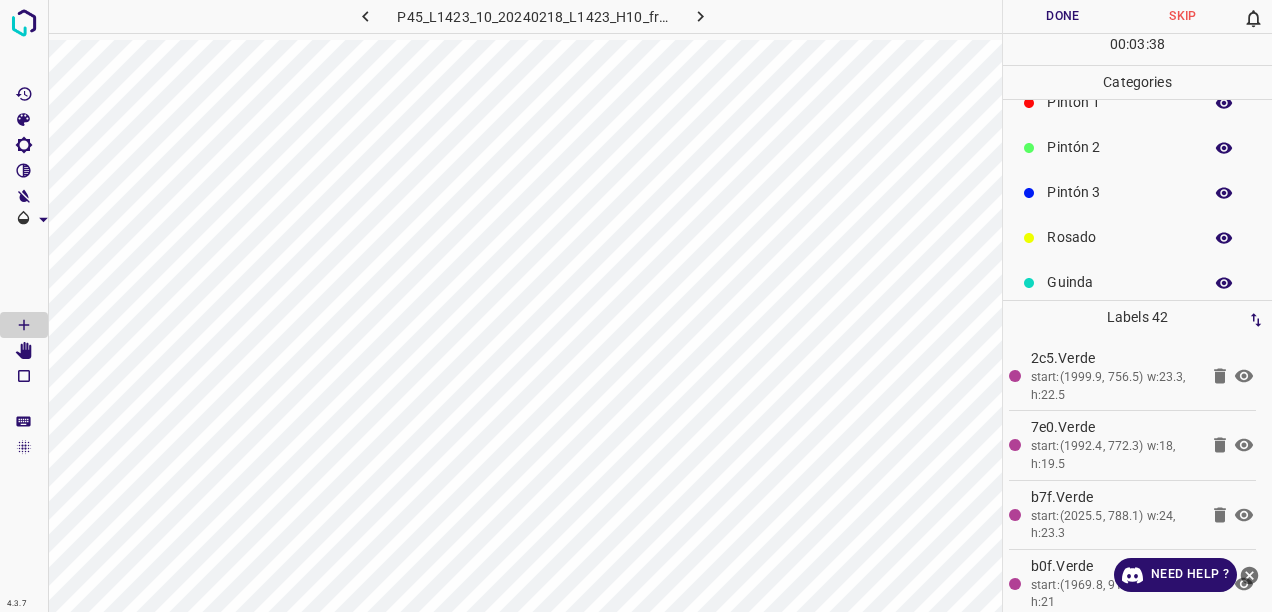 scroll, scrollTop: 176, scrollLeft: 0, axis: vertical 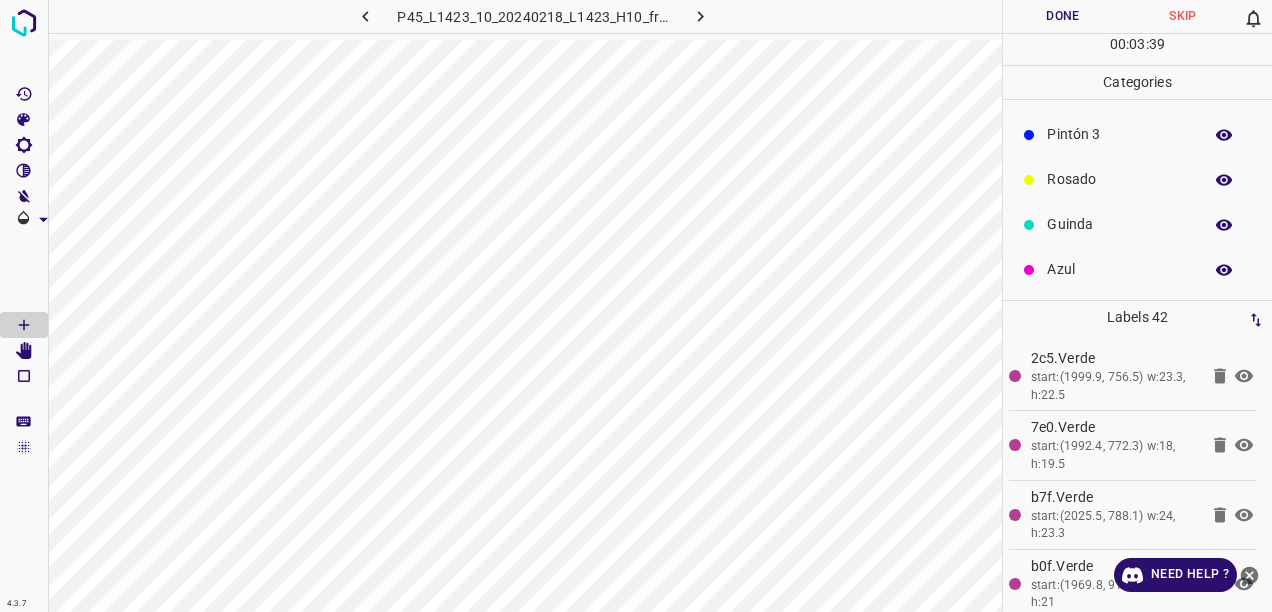 click on "Azul" at bounding box center (1119, 269) 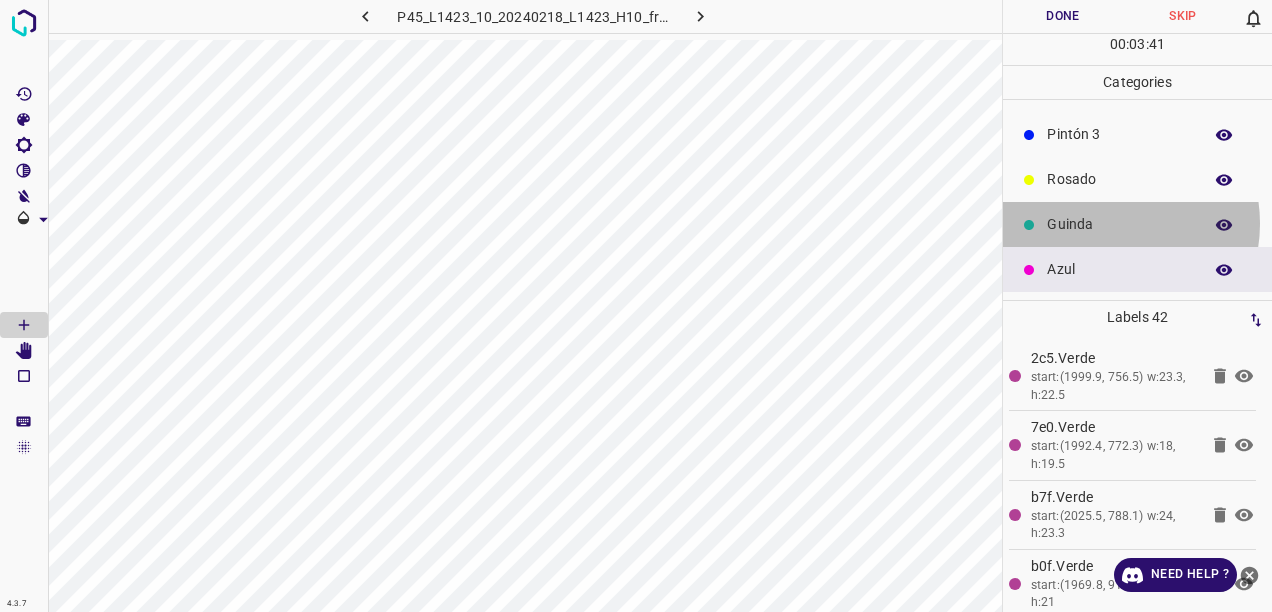click on "Guinda" at bounding box center [1119, 224] 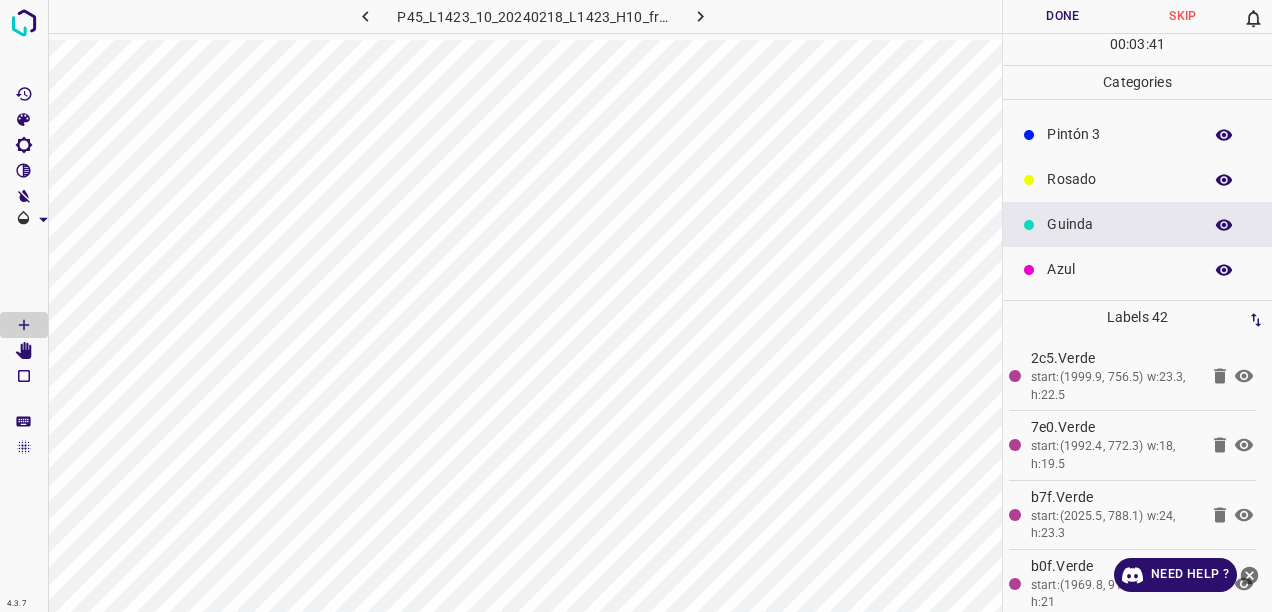 click on "Azul" at bounding box center (1137, 269) 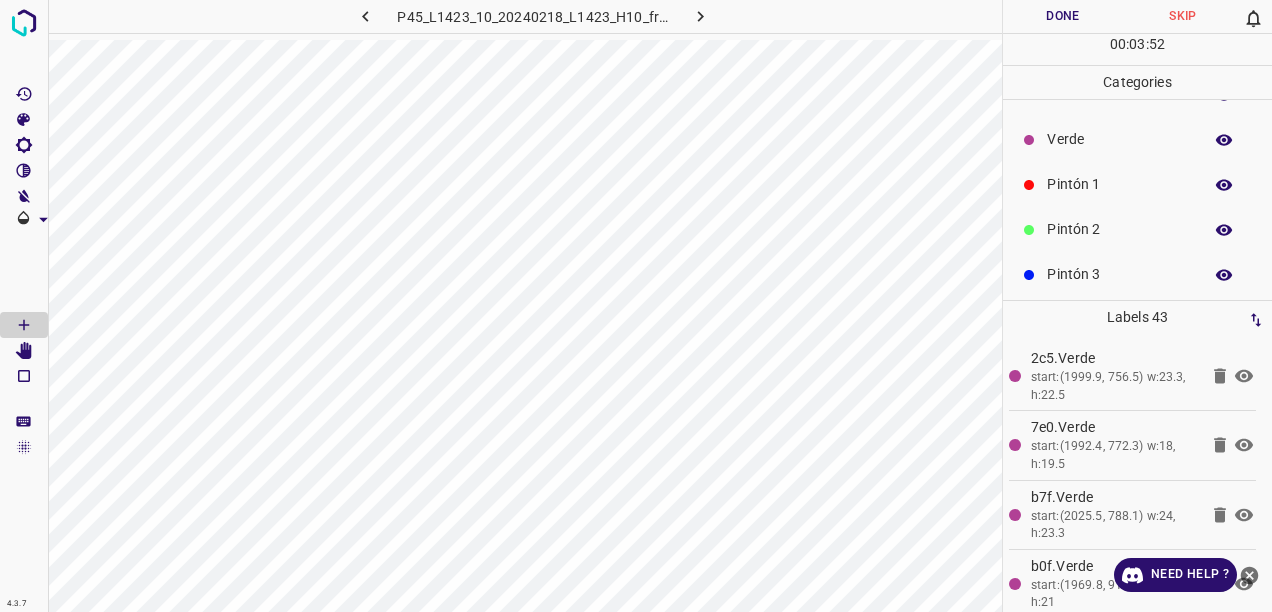scroll, scrollTop: 0, scrollLeft: 0, axis: both 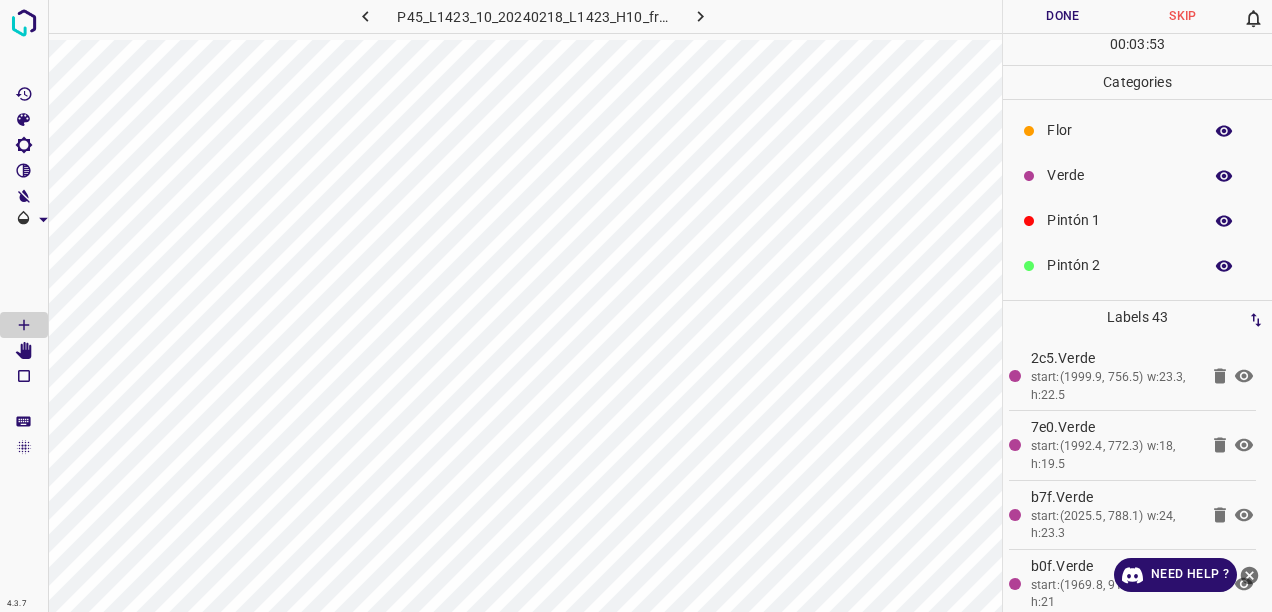 click on "Flor" at bounding box center [1137, 130] 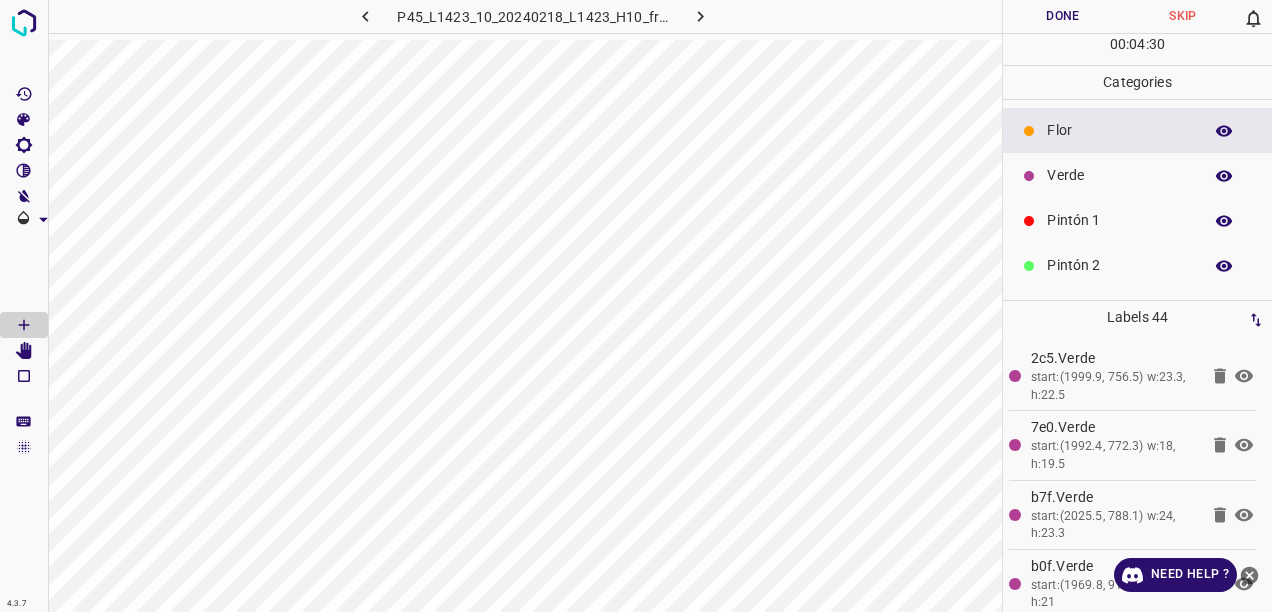 click on "Verde" at bounding box center [1119, 175] 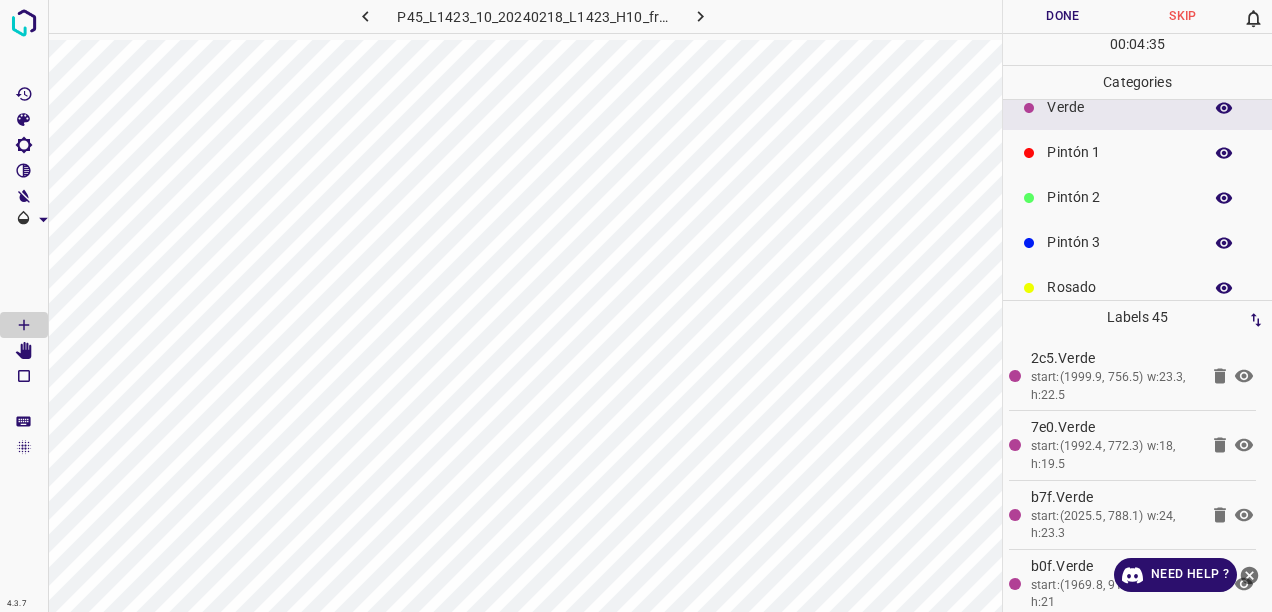 scroll, scrollTop: 100, scrollLeft: 0, axis: vertical 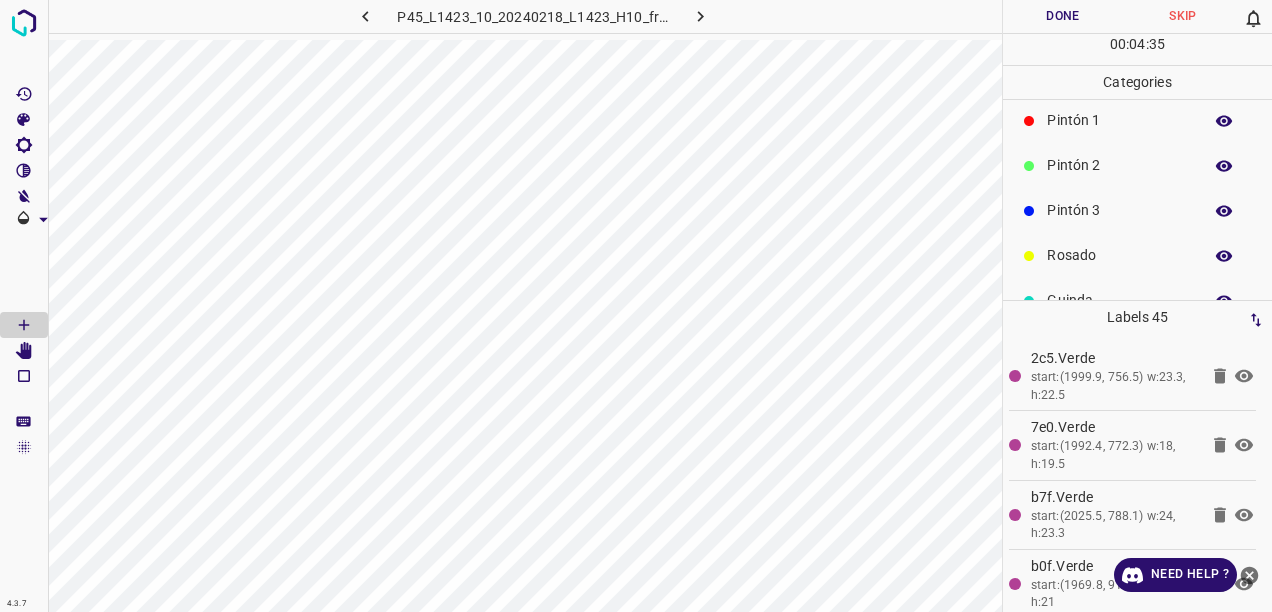 click on "Pintón 3" at bounding box center [1119, 210] 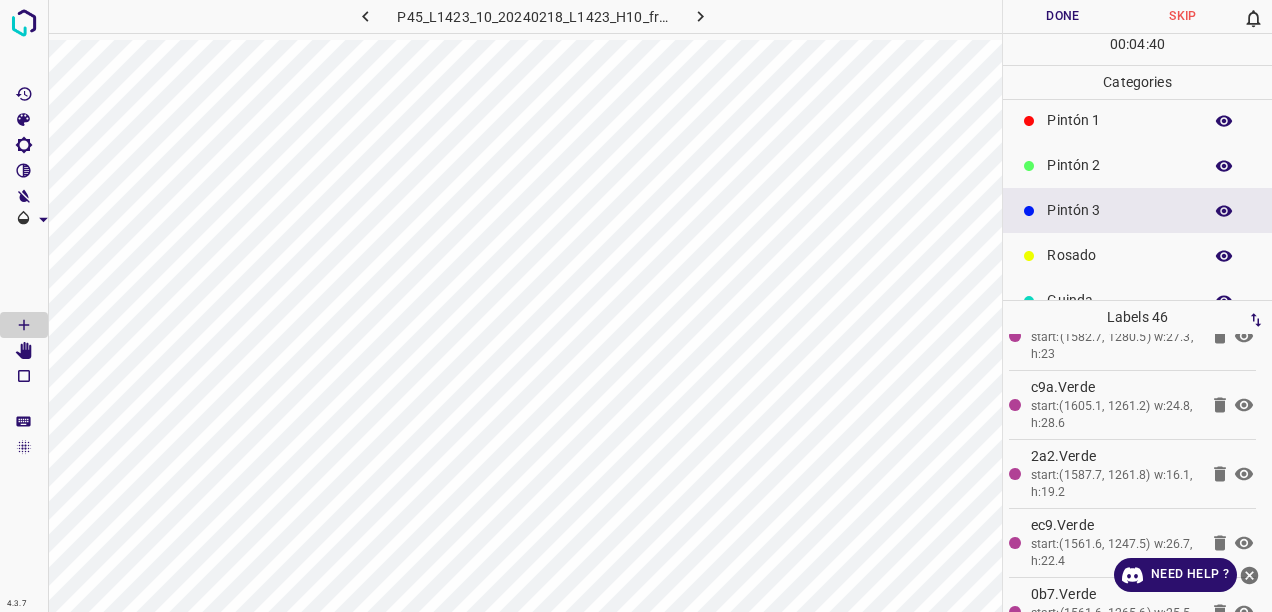 scroll, scrollTop: 1500, scrollLeft: 0, axis: vertical 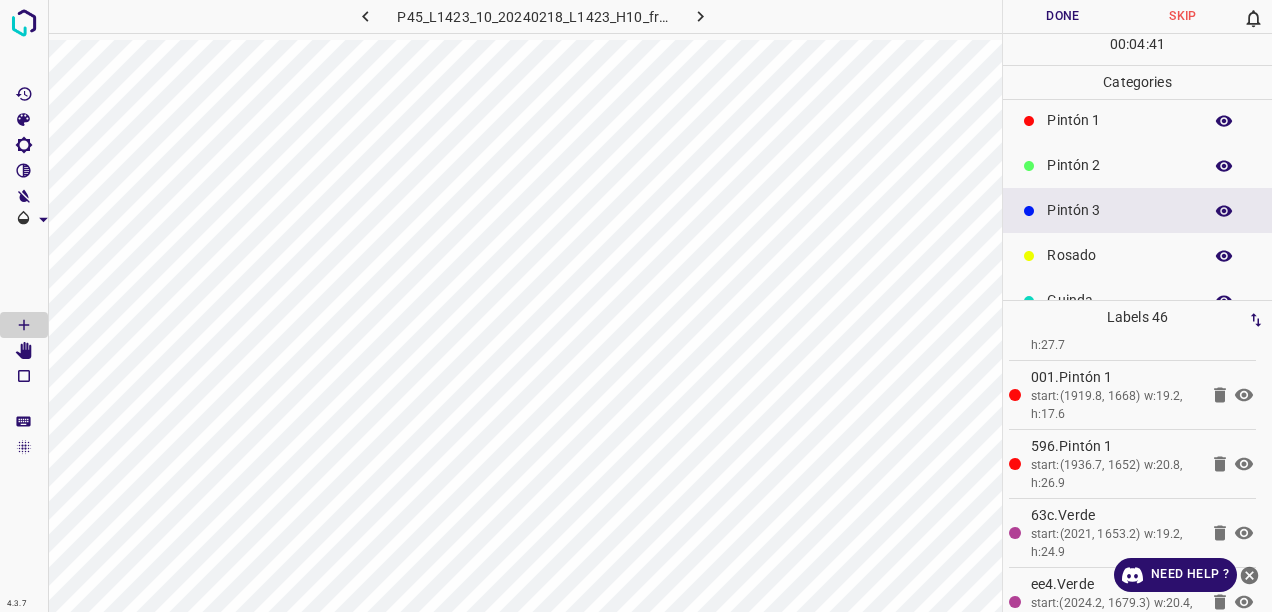 click 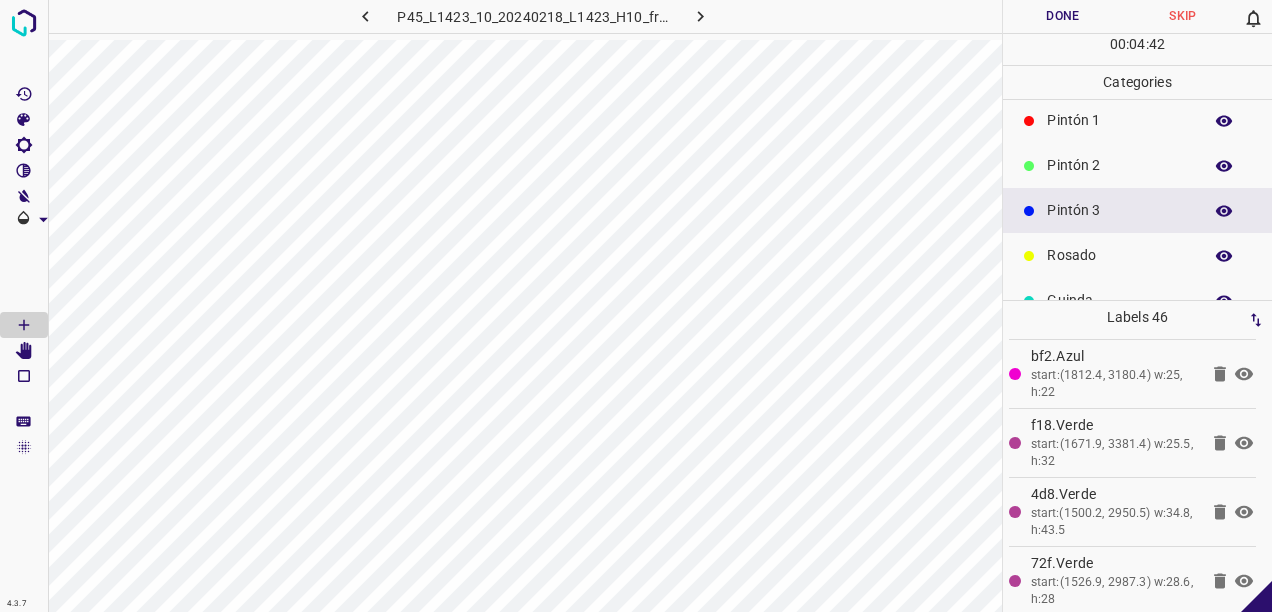 scroll, scrollTop: 2896, scrollLeft: 0, axis: vertical 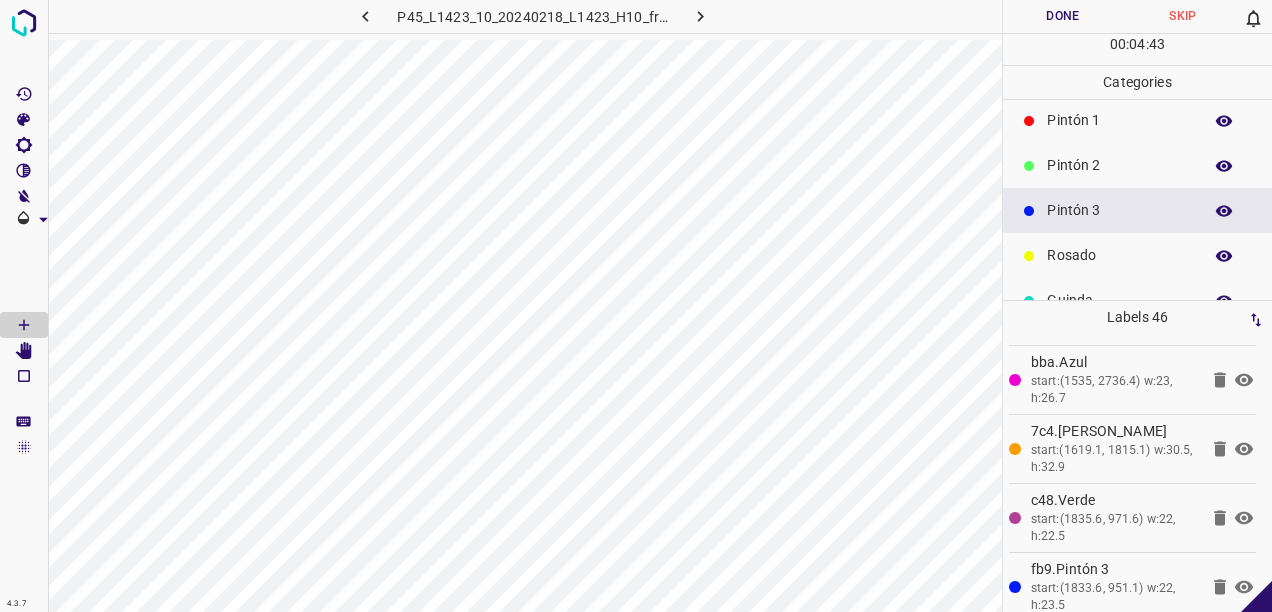 click 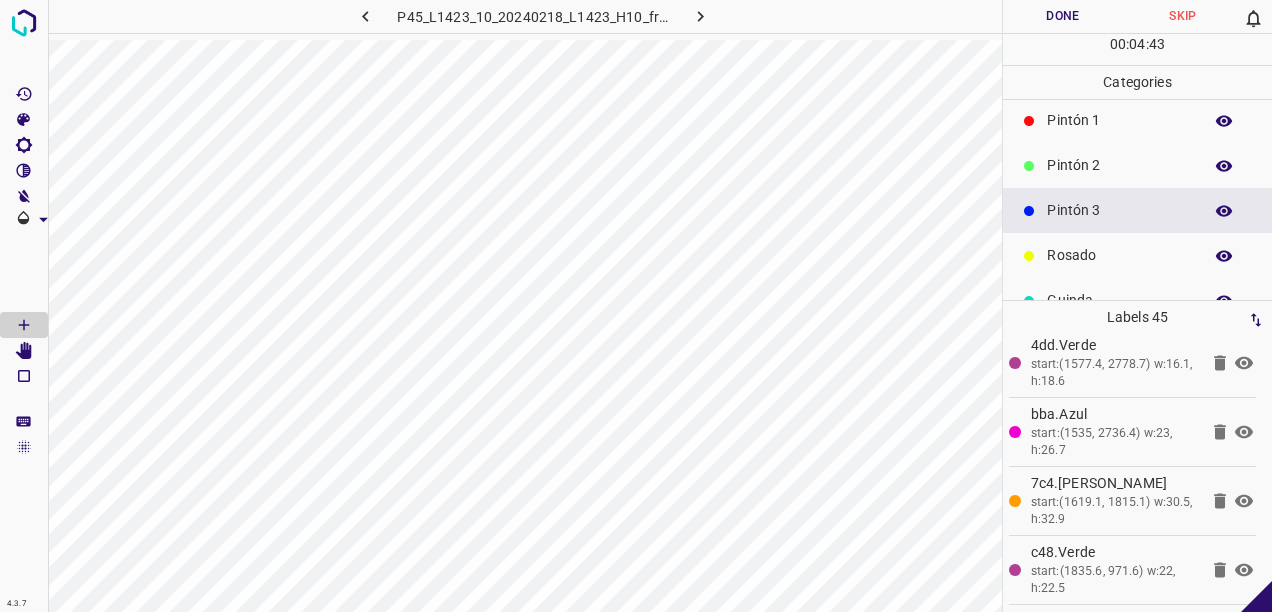 scroll, scrollTop: 2828, scrollLeft: 0, axis: vertical 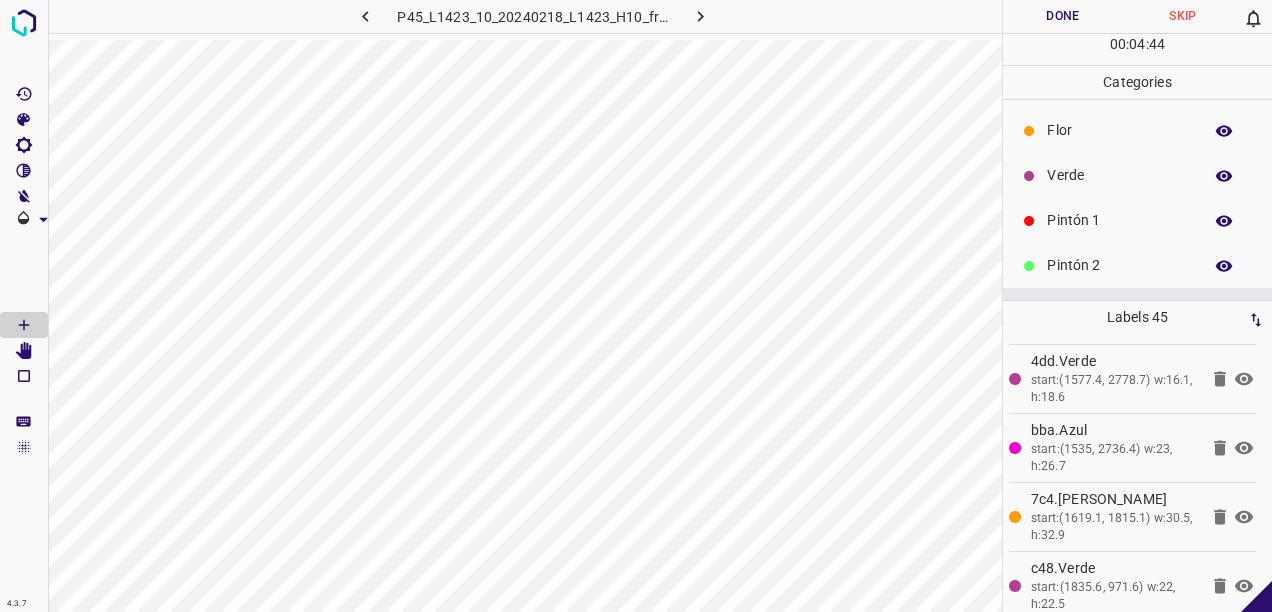 click on "Verde" at bounding box center (1119, 175) 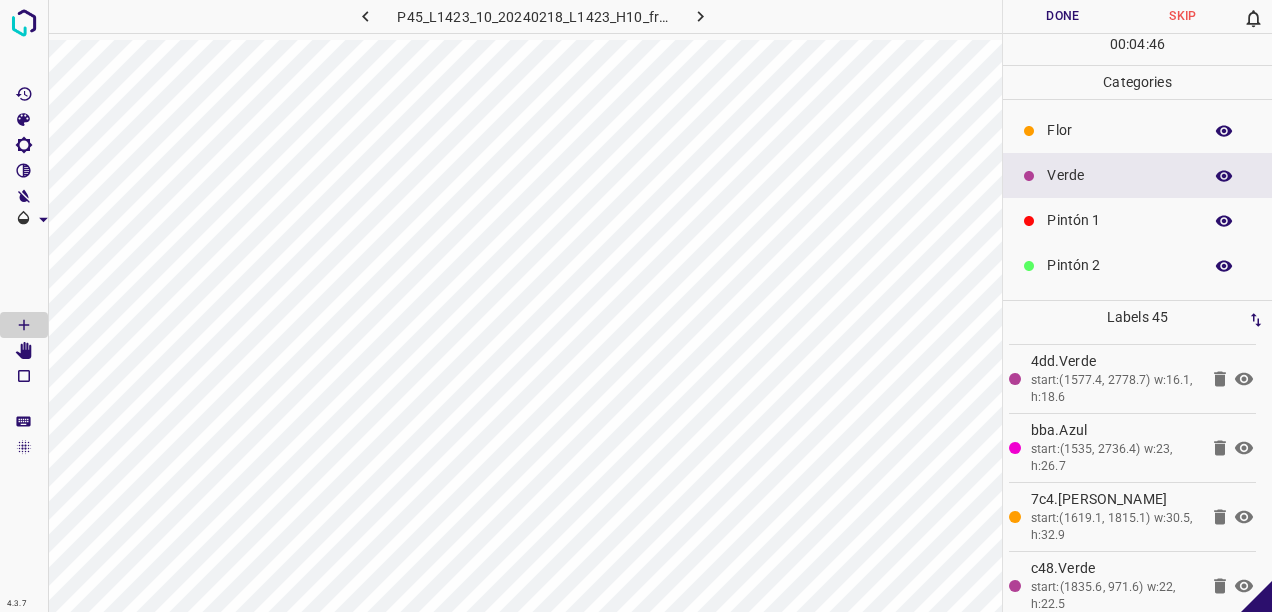 scroll, scrollTop: 2896, scrollLeft: 0, axis: vertical 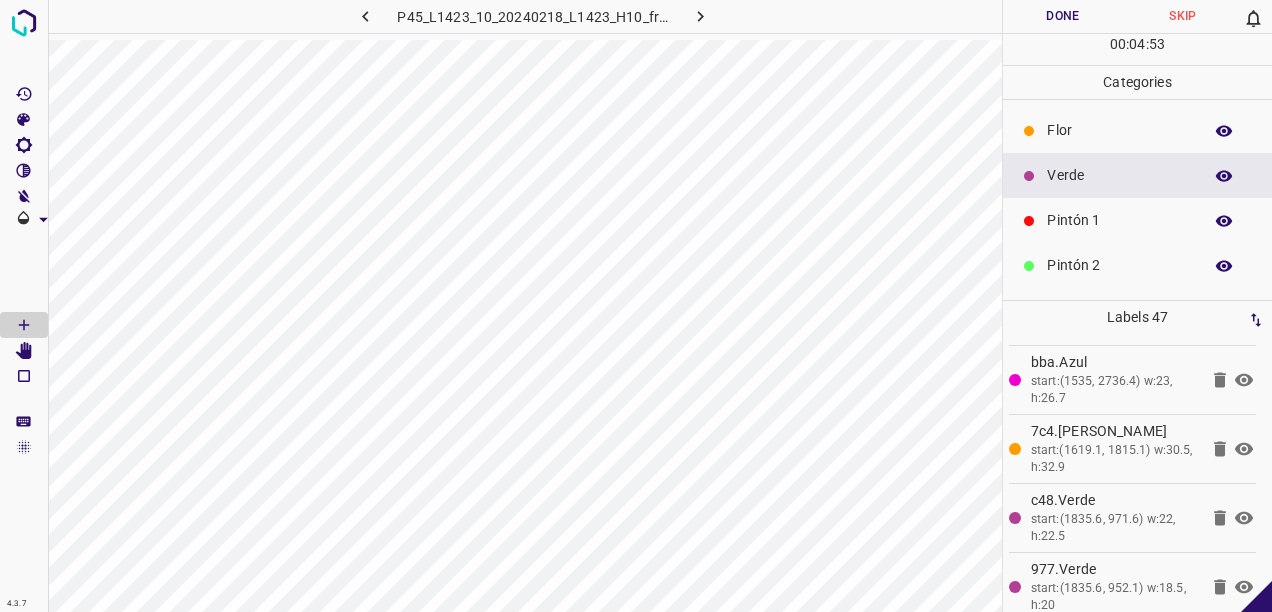 click on "Flor" at bounding box center (1119, 130) 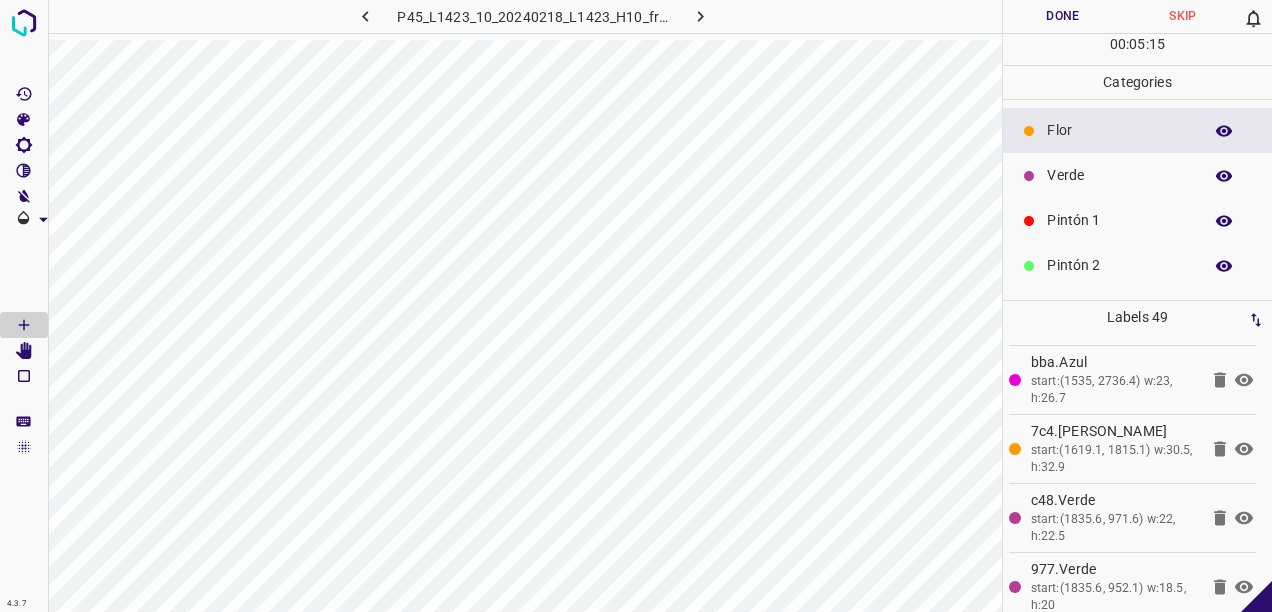 click on "Verde" at bounding box center (1137, 175) 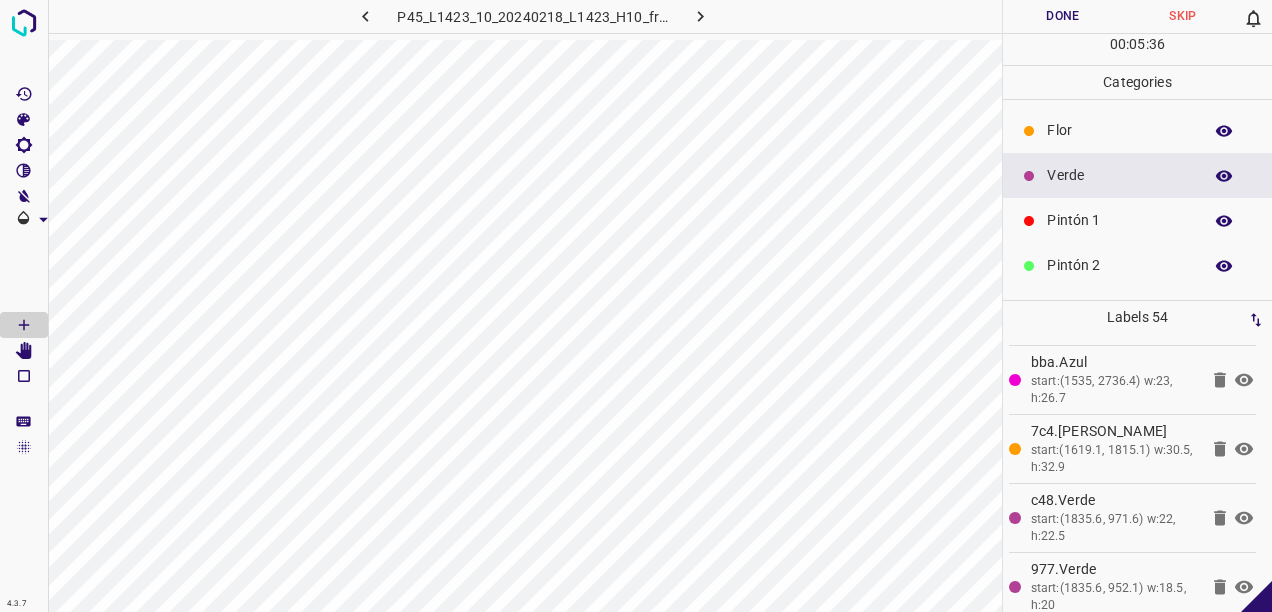 click on "Pintón 2" at bounding box center (1119, 265) 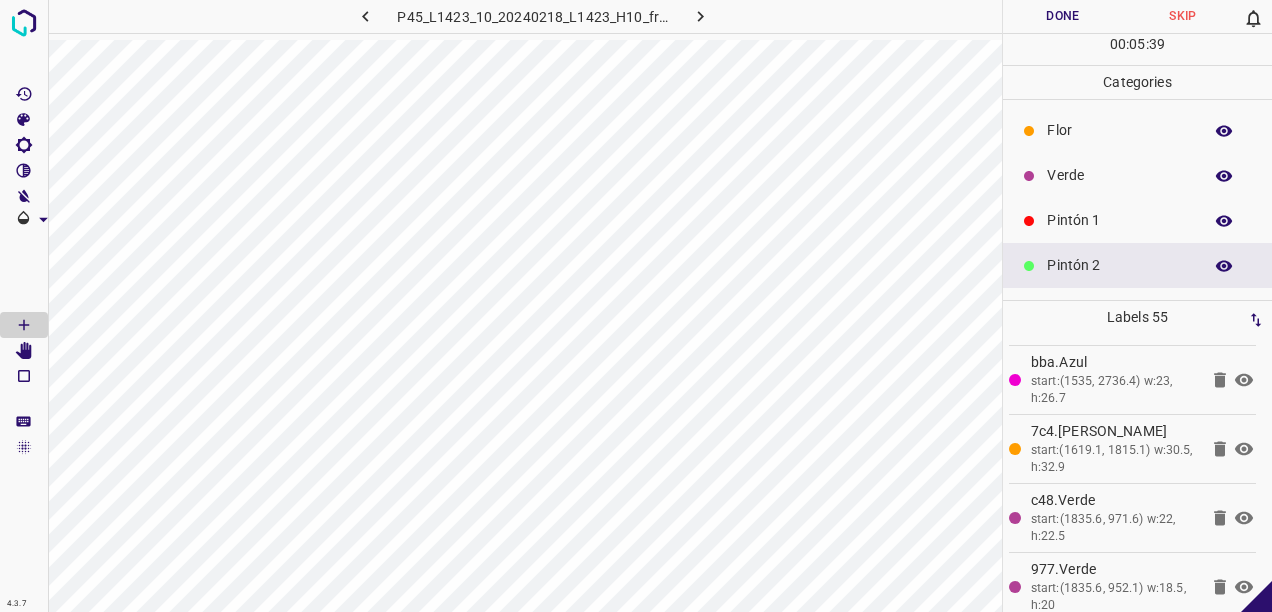 click on "Verde" at bounding box center (1137, 175) 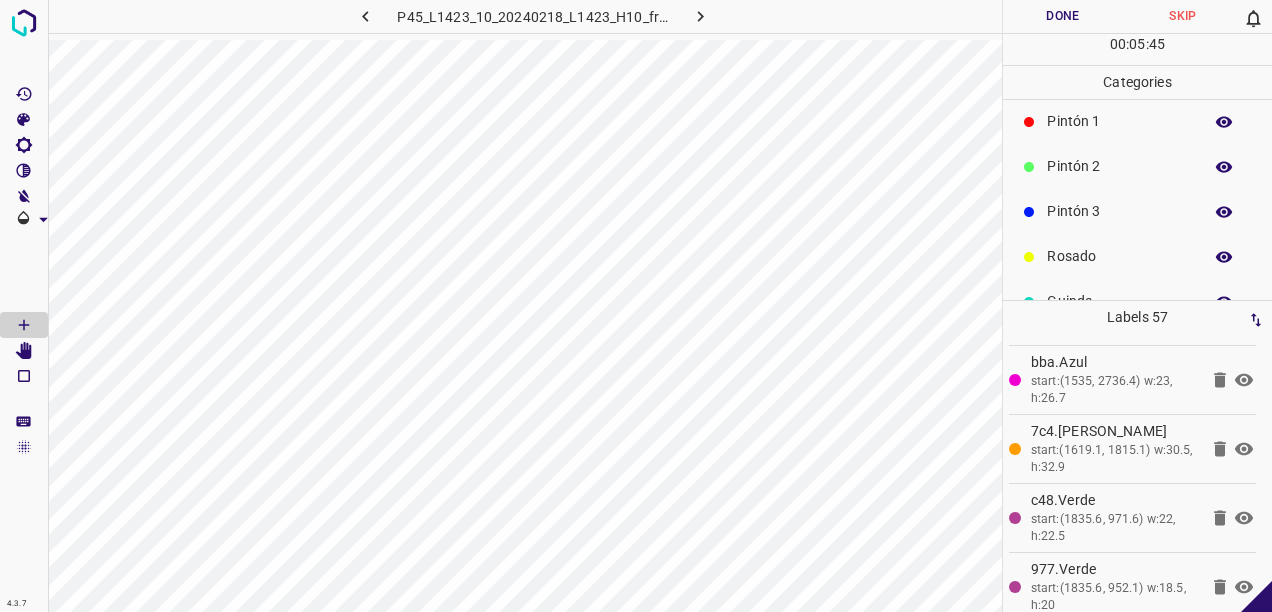 scroll, scrollTop: 176, scrollLeft: 0, axis: vertical 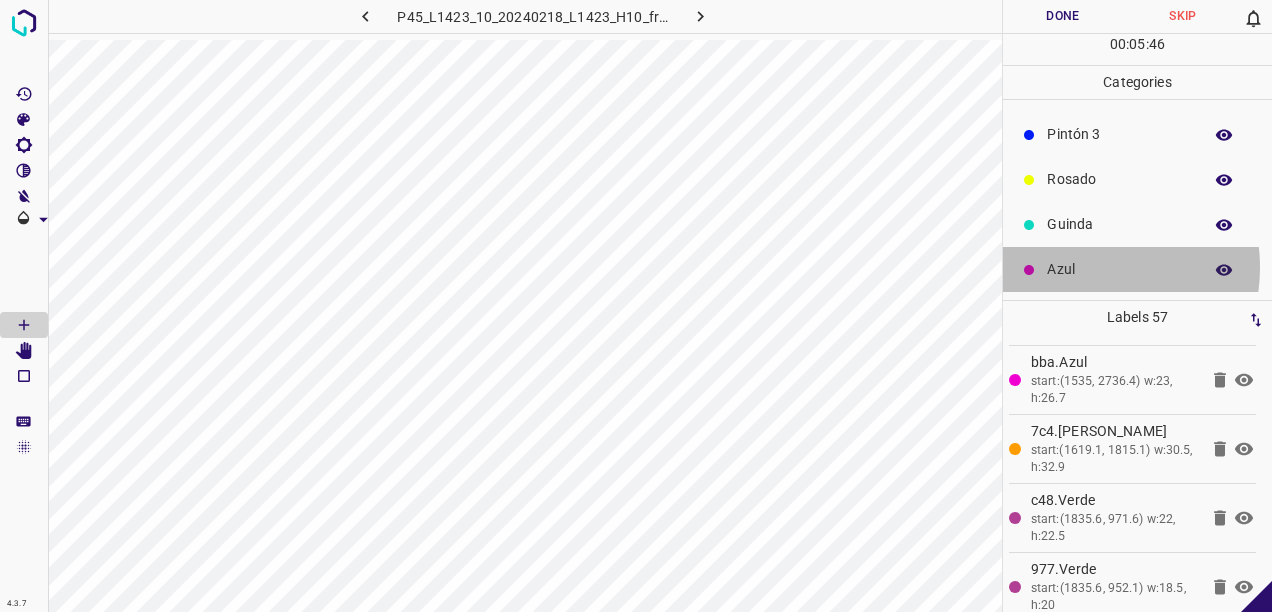 click on "Azul" at bounding box center (1119, 269) 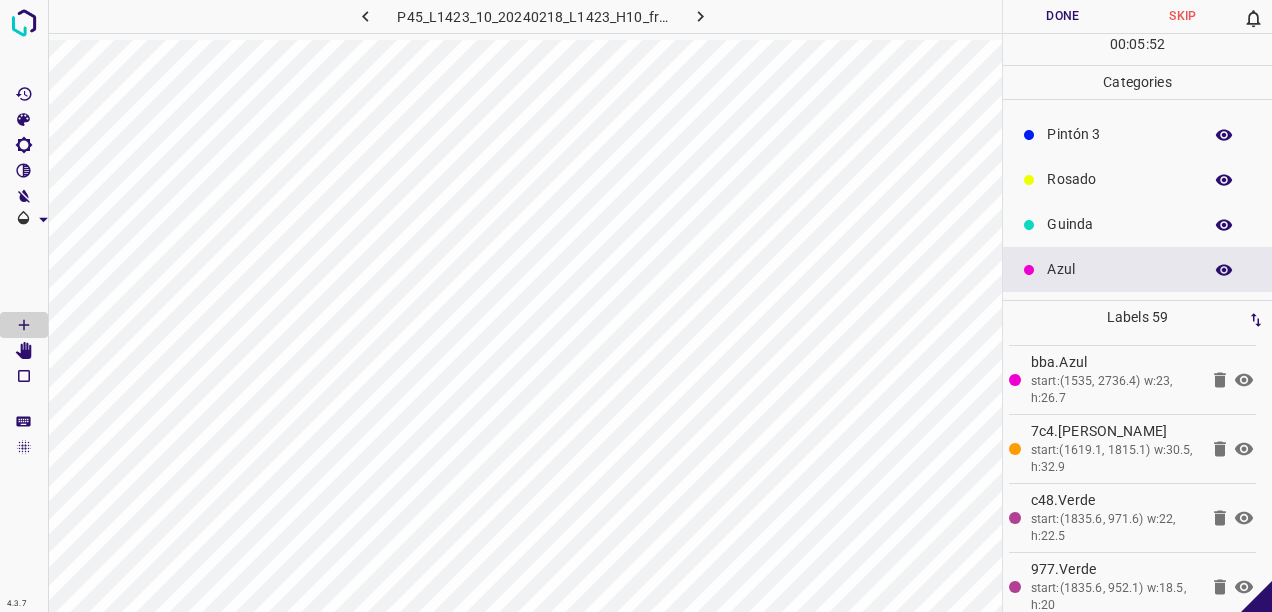 click on "Rosado" at bounding box center [1119, 179] 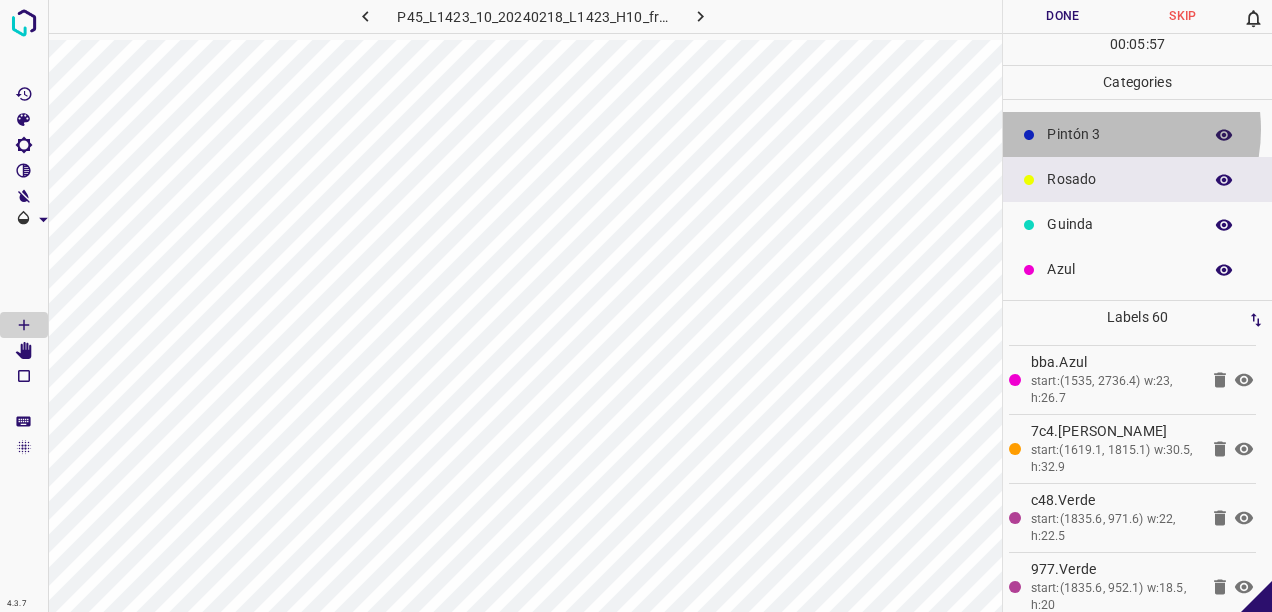 drag, startPoint x: 1093, startPoint y: 128, endPoint x: 1034, endPoint y: 168, distance: 71.281136 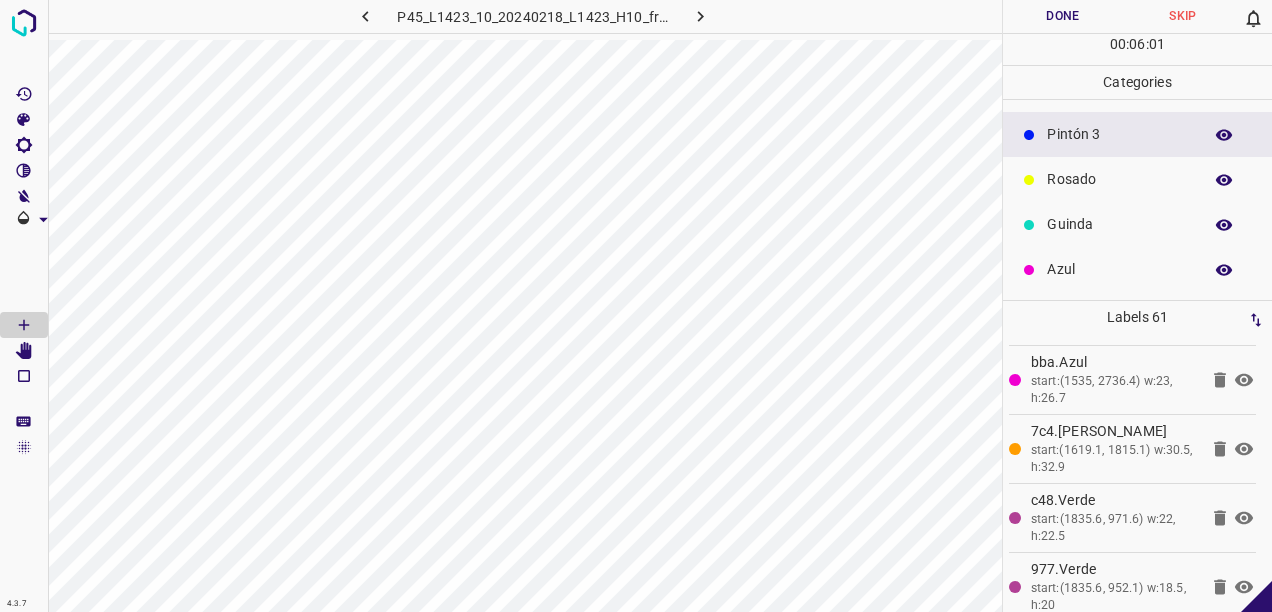 click on "Rosado" at bounding box center (1119, 179) 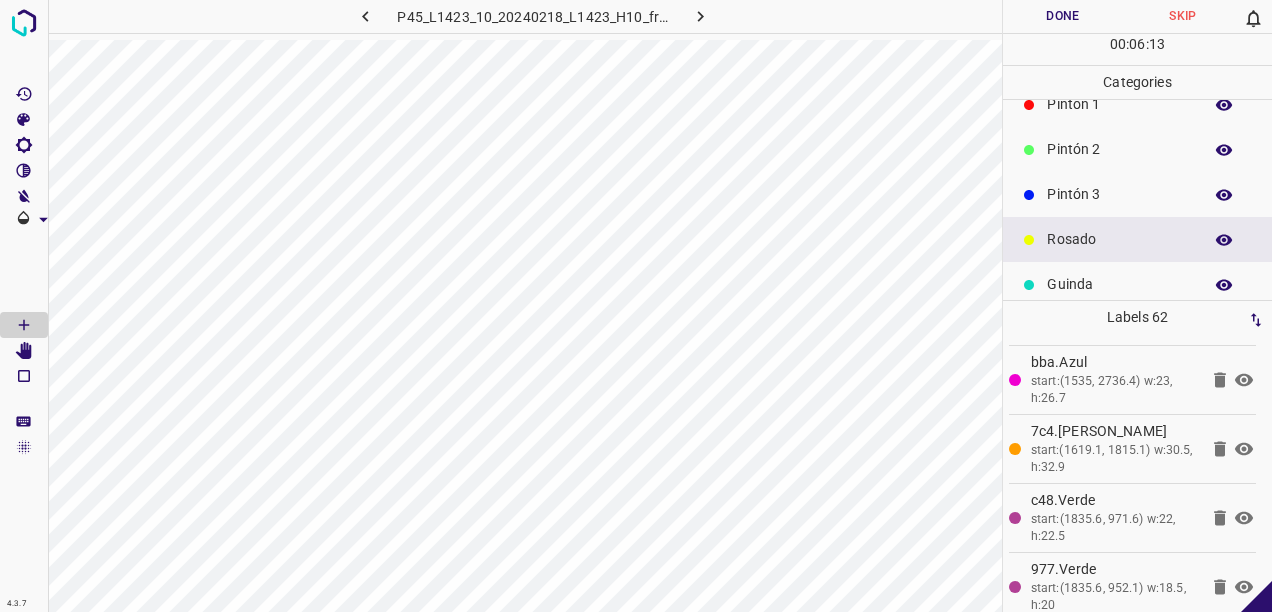 scroll, scrollTop: 76, scrollLeft: 0, axis: vertical 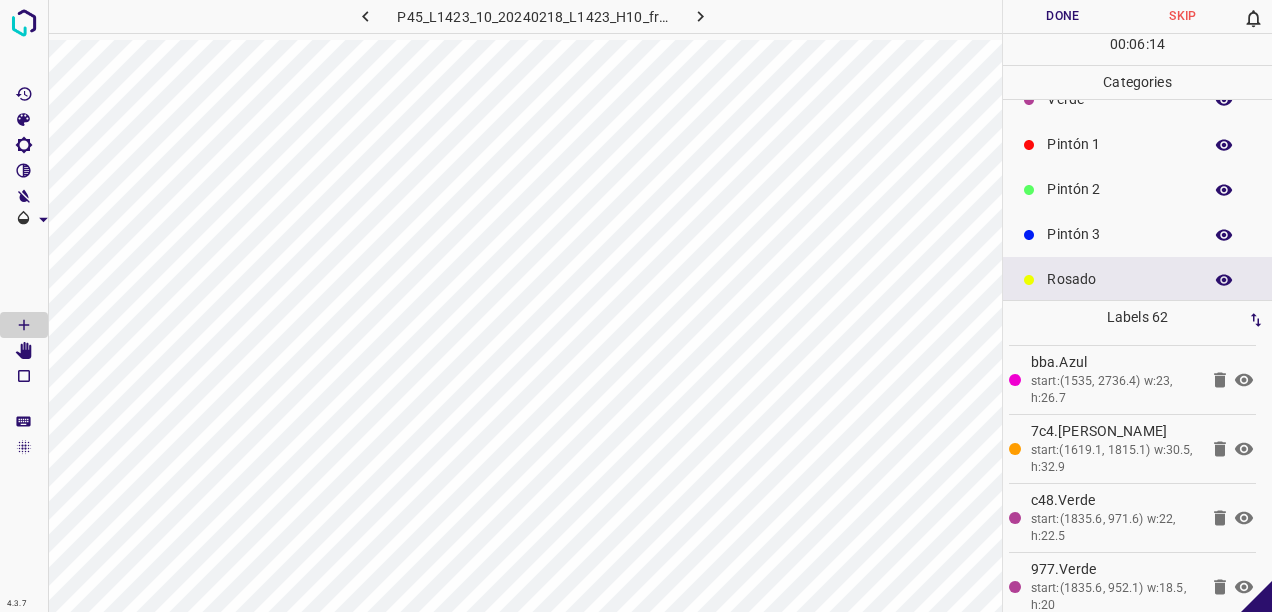 click on "Pintón 3" at bounding box center [1119, 234] 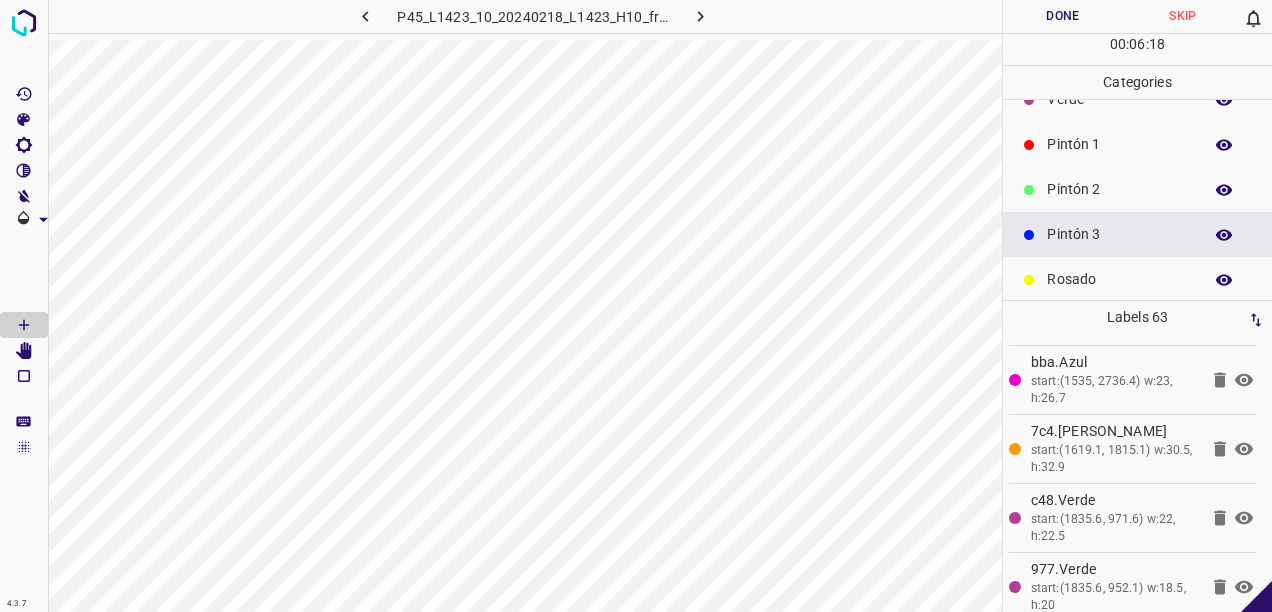 click at bounding box center (1029, 280) 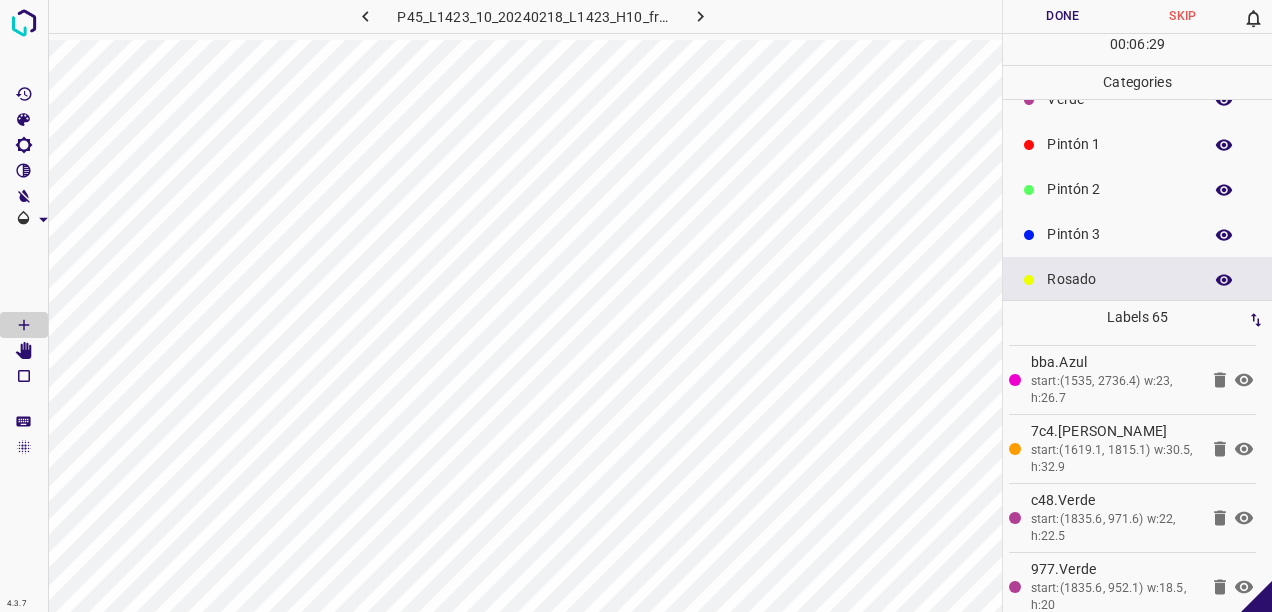 drag, startPoint x: 1064, startPoint y: 233, endPoint x: 1051, endPoint y: 229, distance: 13.601471 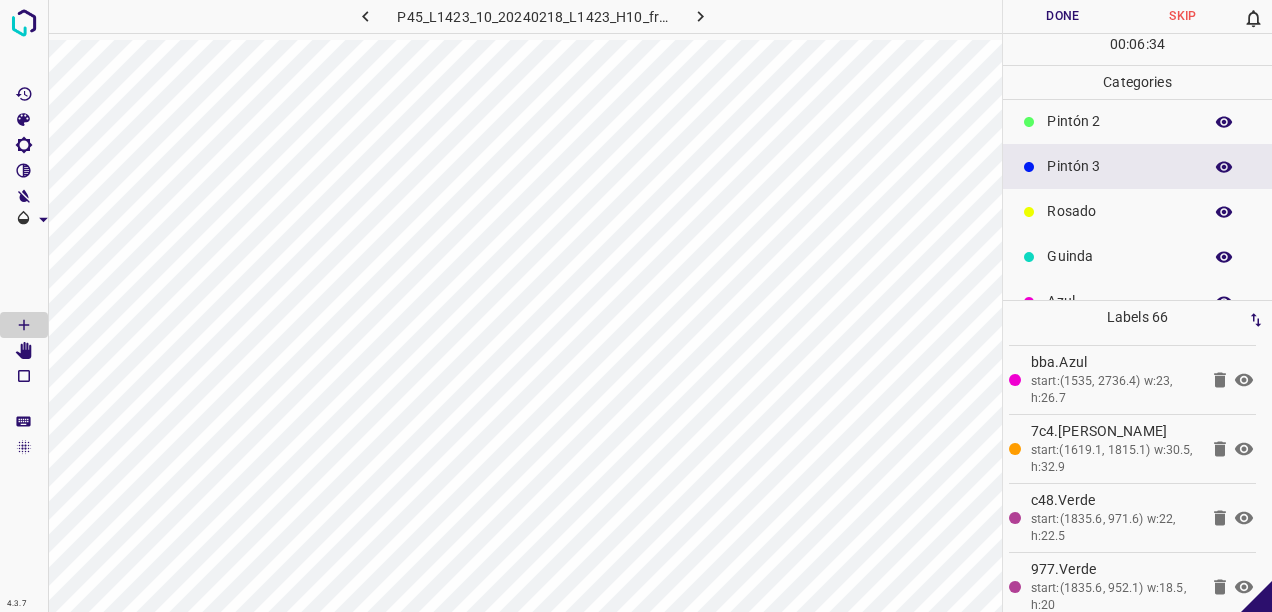 scroll, scrollTop: 176, scrollLeft: 0, axis: vertical 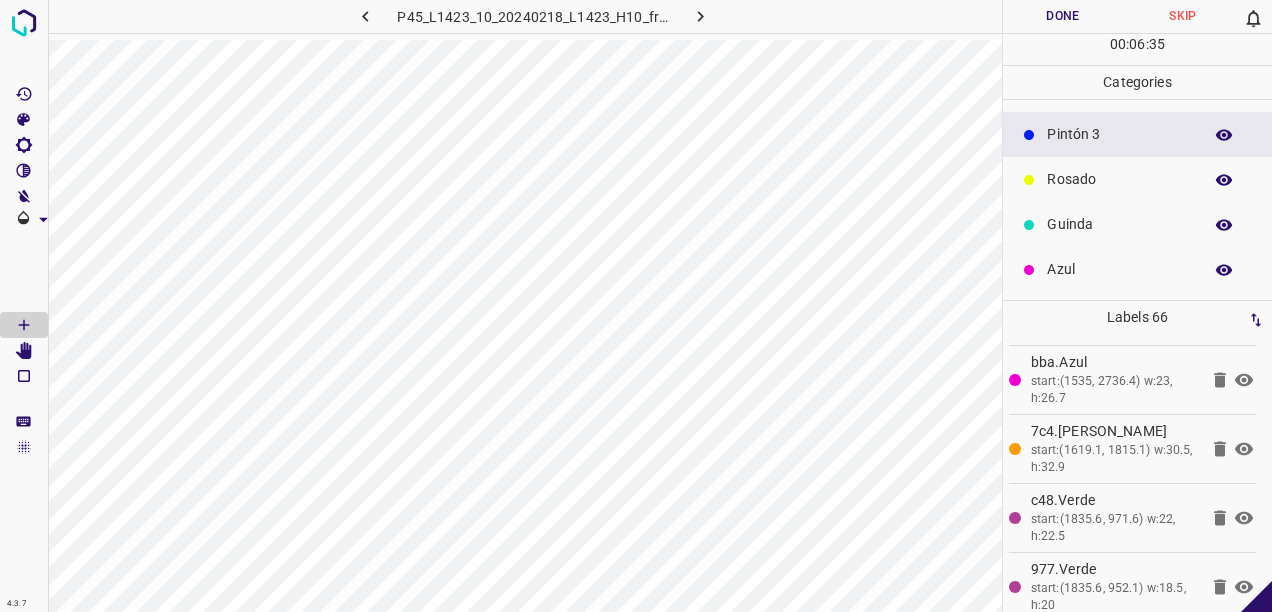 click on "Guinda" at bounding box center [1119, 224] 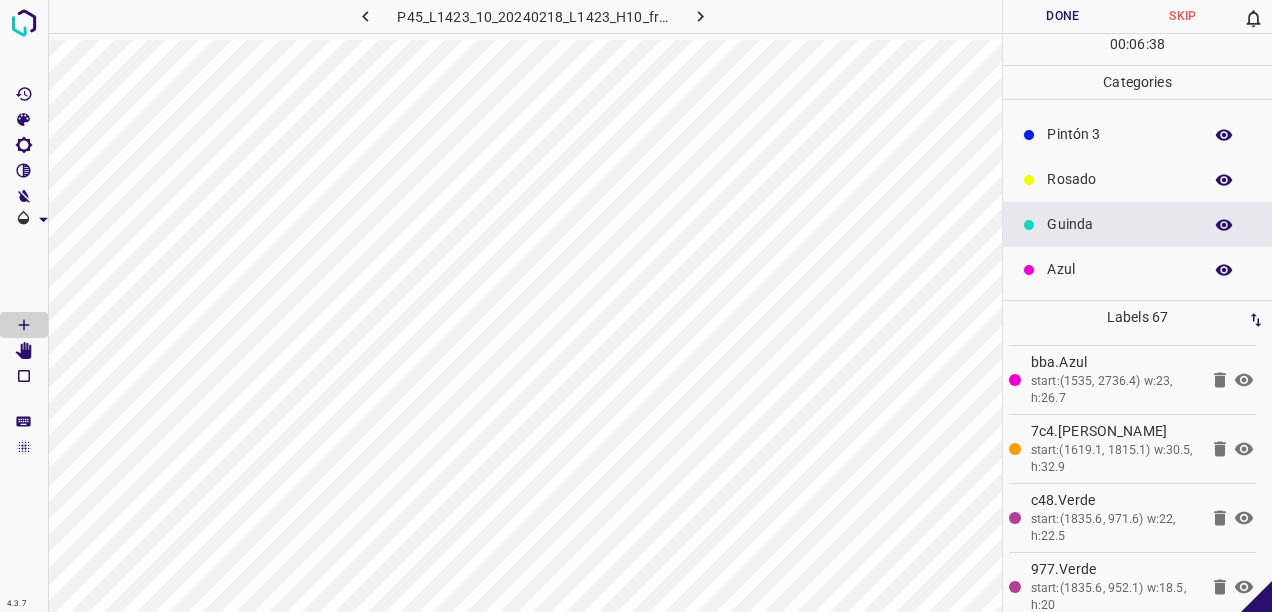 click on "Rosado" at bounding box center [1119, 179] 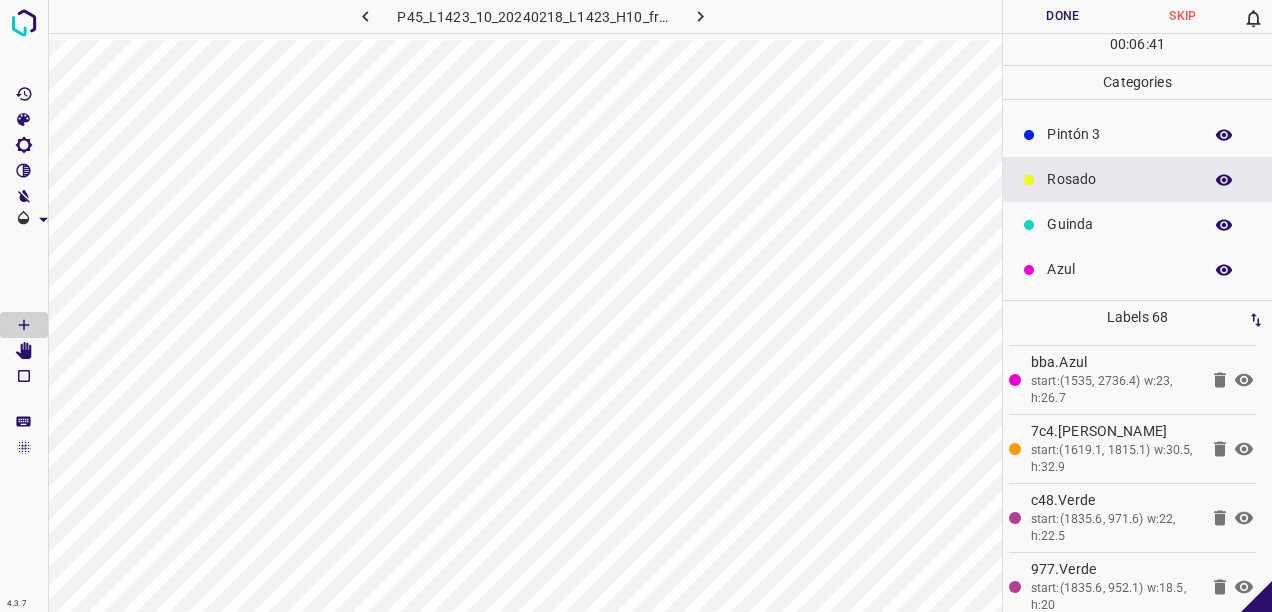 drag, startPoint x: 1097, startPoint y: 219, endPoint x: 1030, endPoint y: 232, distance: 68.24954 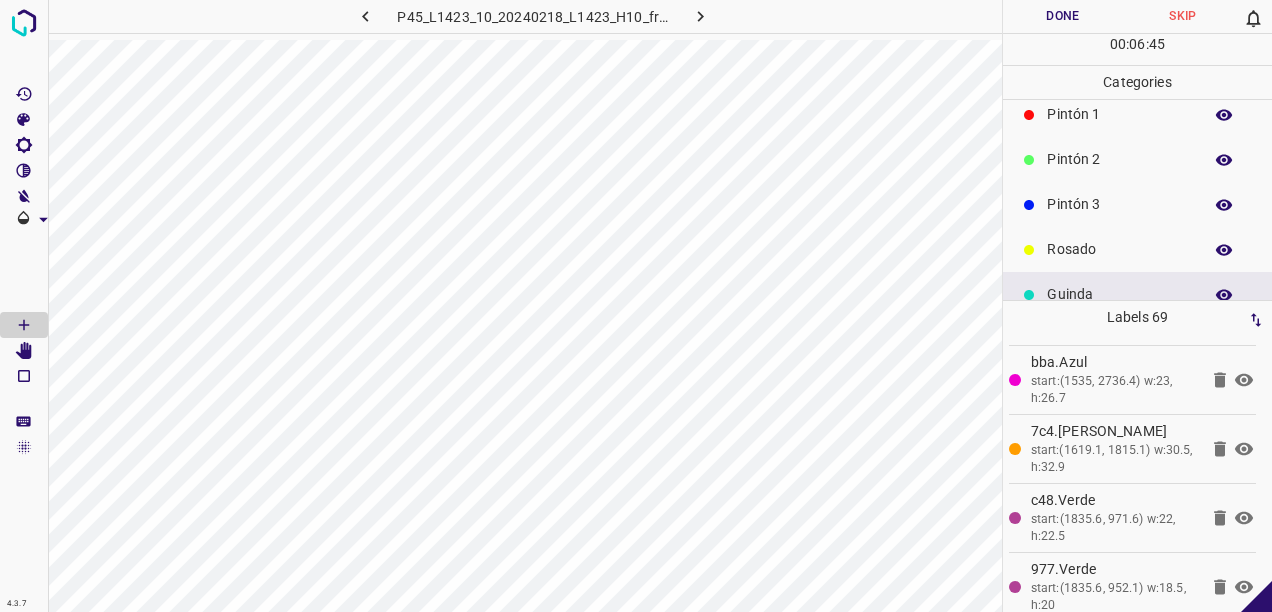 scroll, scrollTop: 76, scrollLeft: 0, axis: vertical 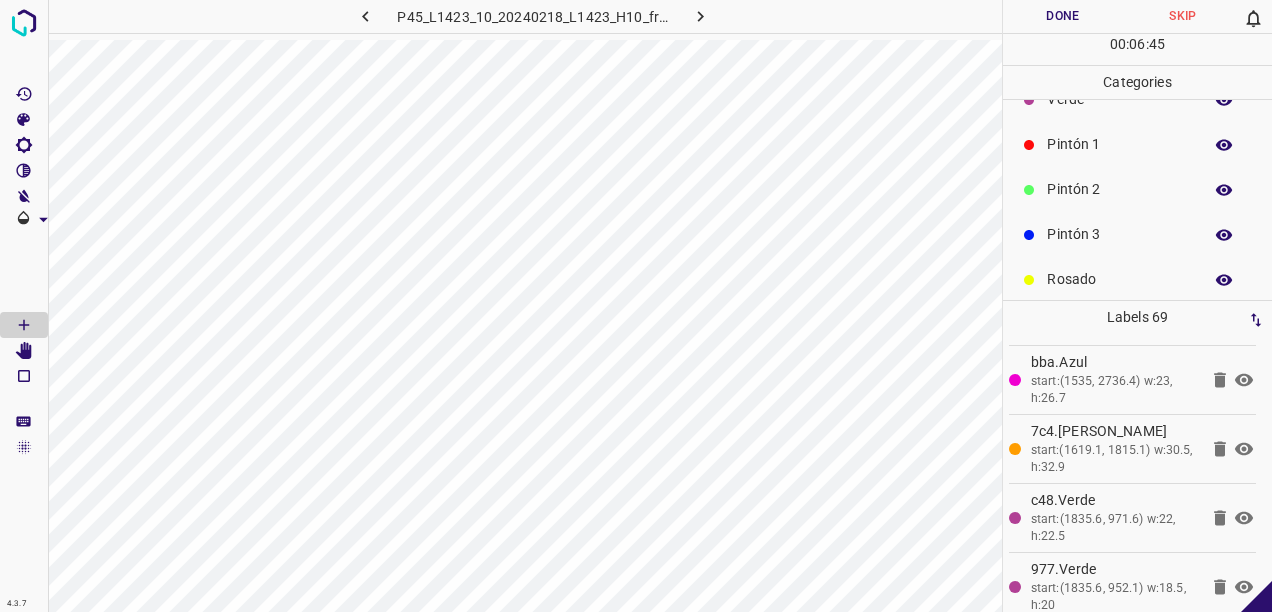click on "Pintón 3" at bounding box center (1119, 234) 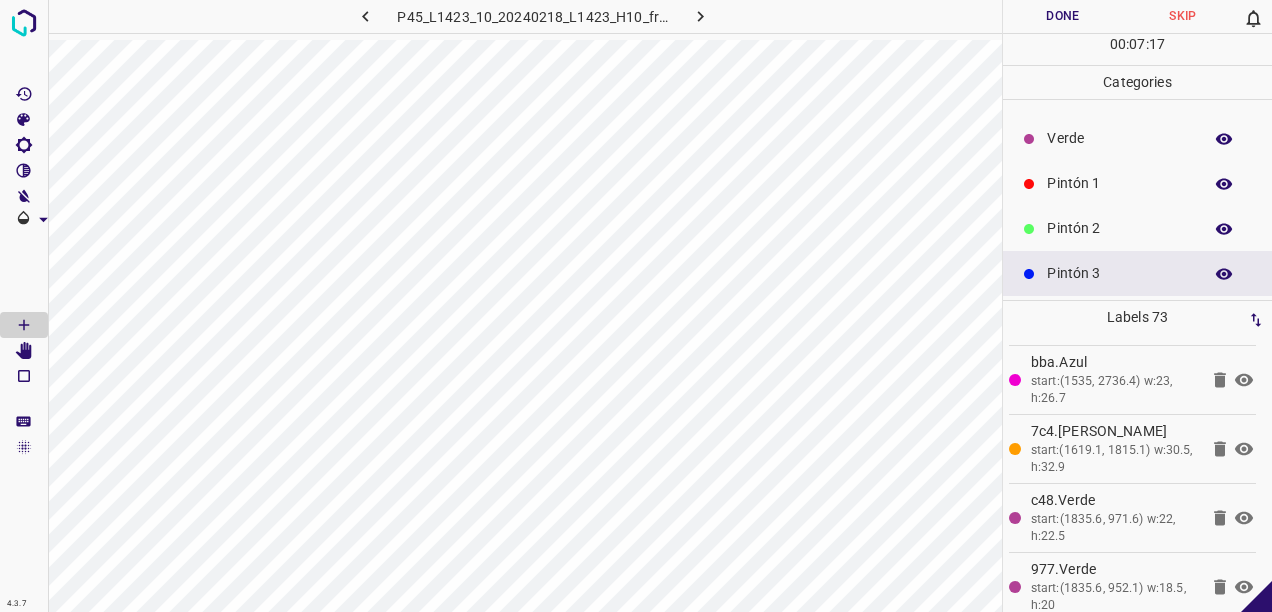 scroll, scrollTop: 0, scrollLeft: 0, axis: both 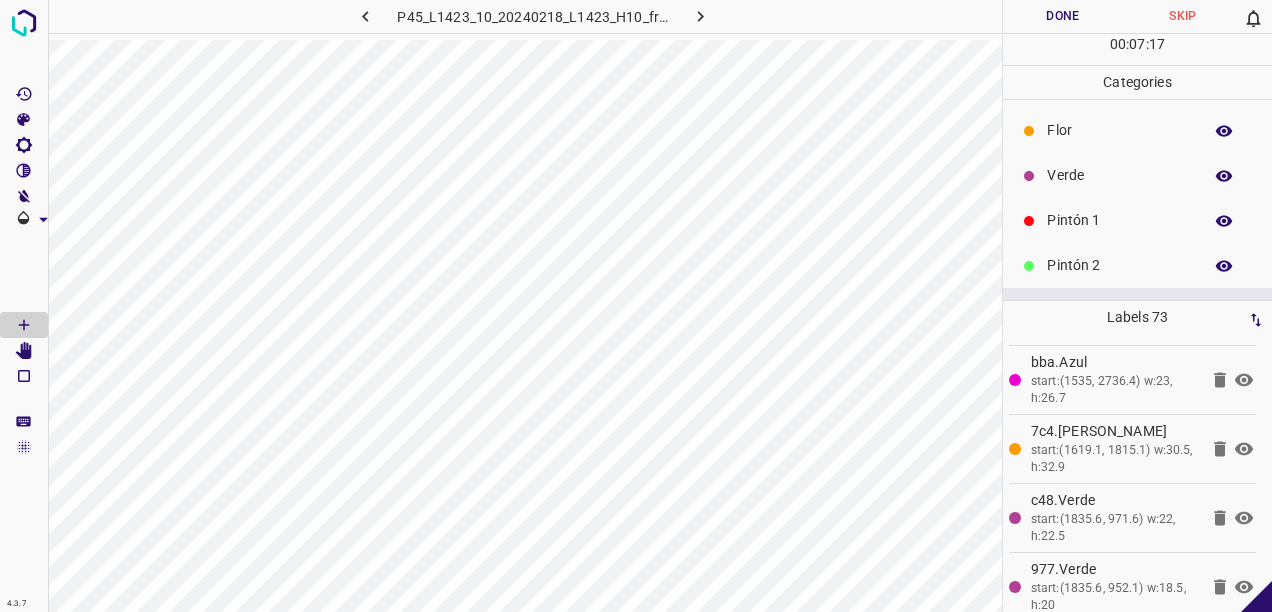 click on "Verde" at bounding box center [1119, 175] 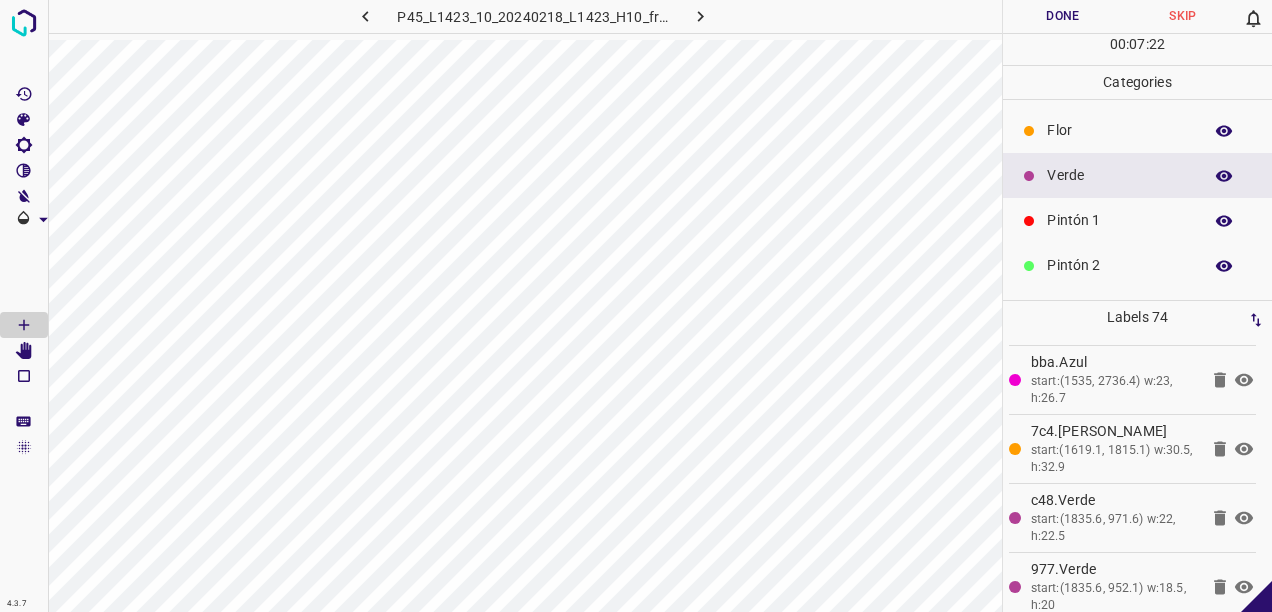 scroll, scrollTop: 100, scrollLeft: 0, axis: vertical 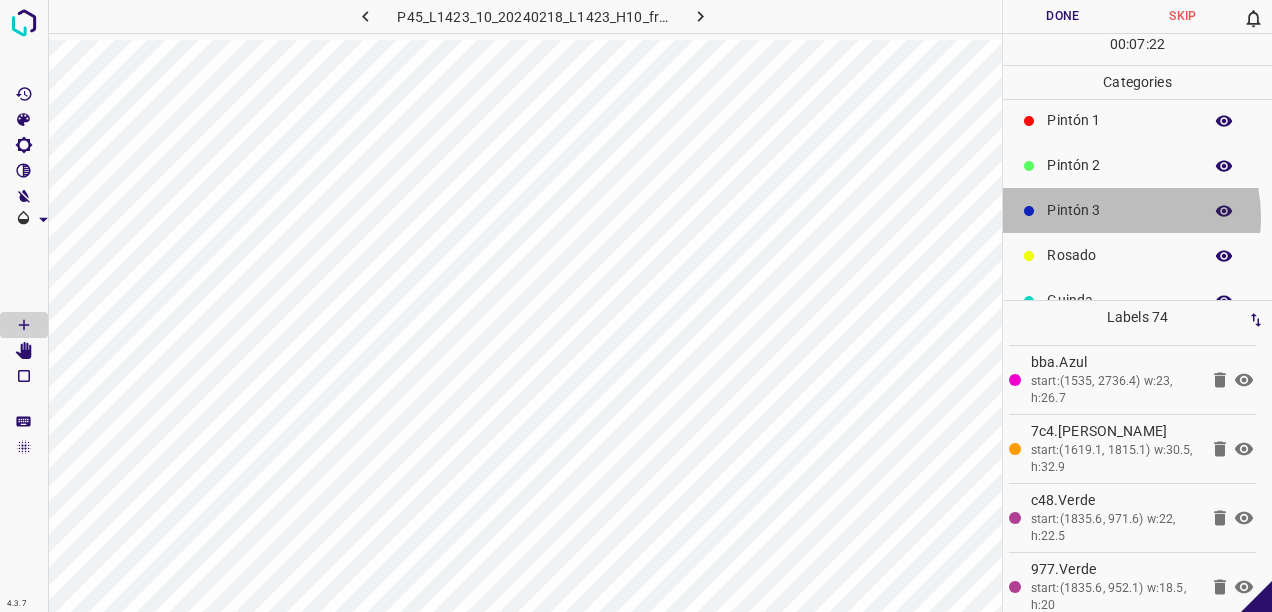 click on "Pintón 3" at bounding box center (1119, 210) 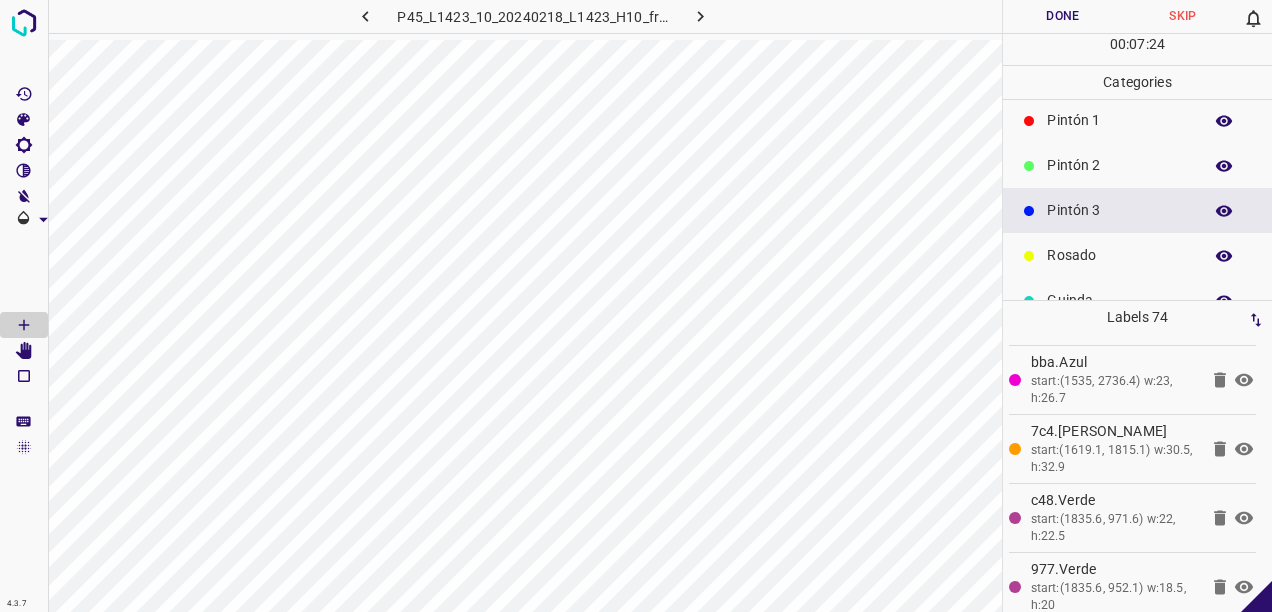 click on "Pintón 2" at bounding box center (1119, 165) 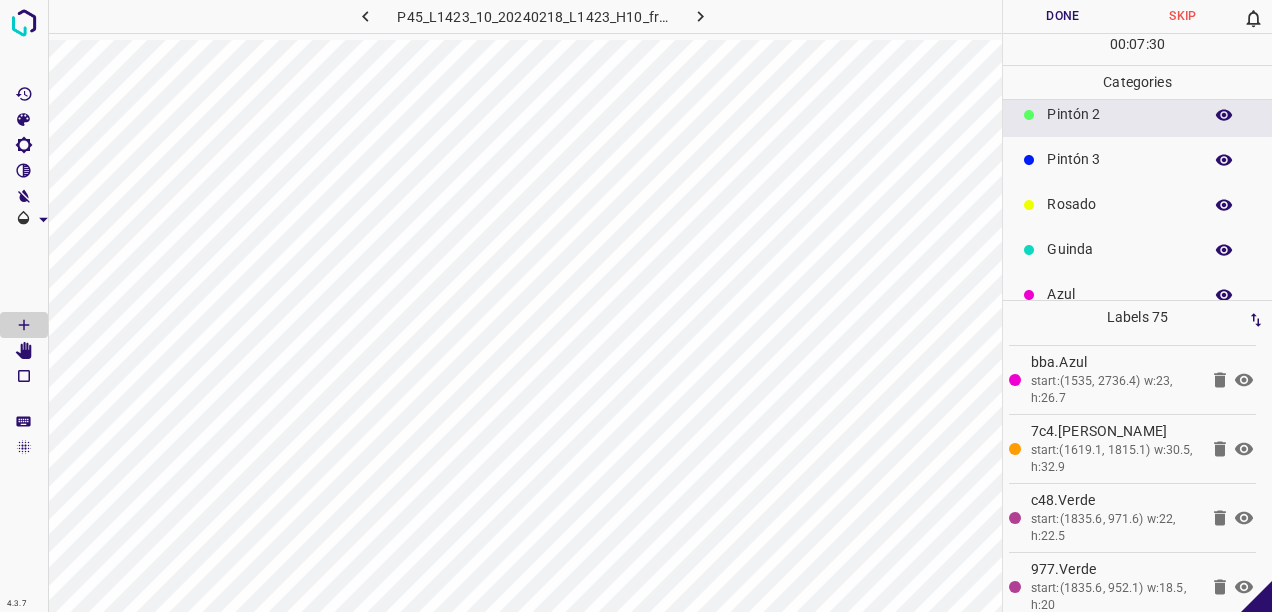 scroll, scrollTop: 176, scrollLeft: 0, axis: vertical 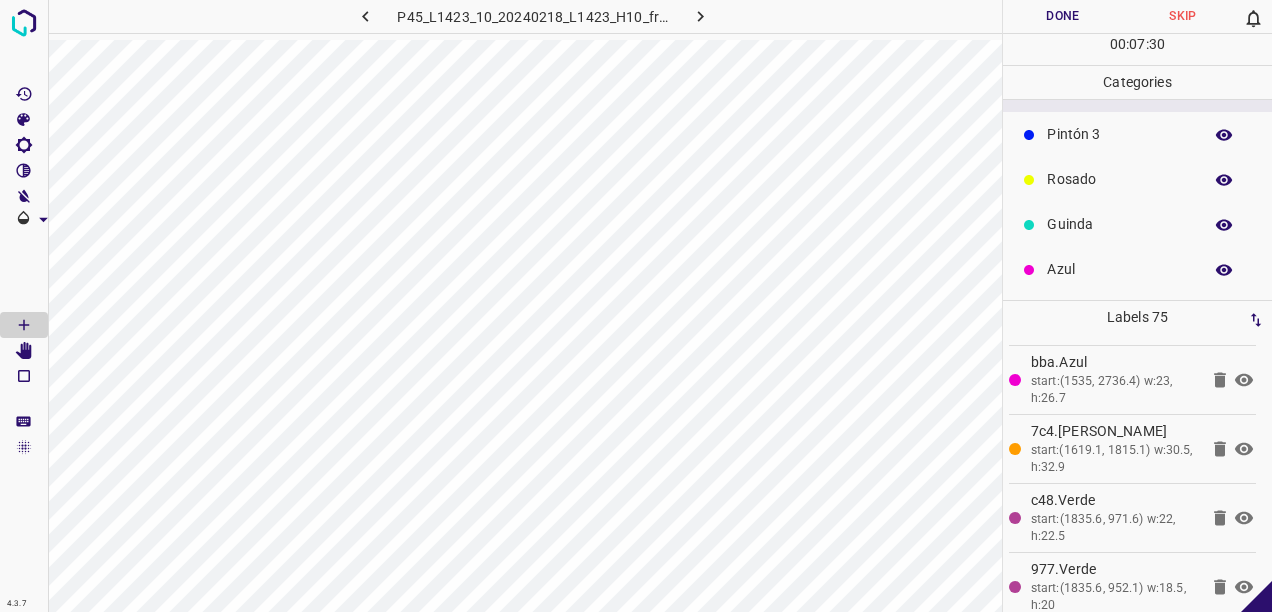 click on "Guinda" at bounding box center (1119, 224) 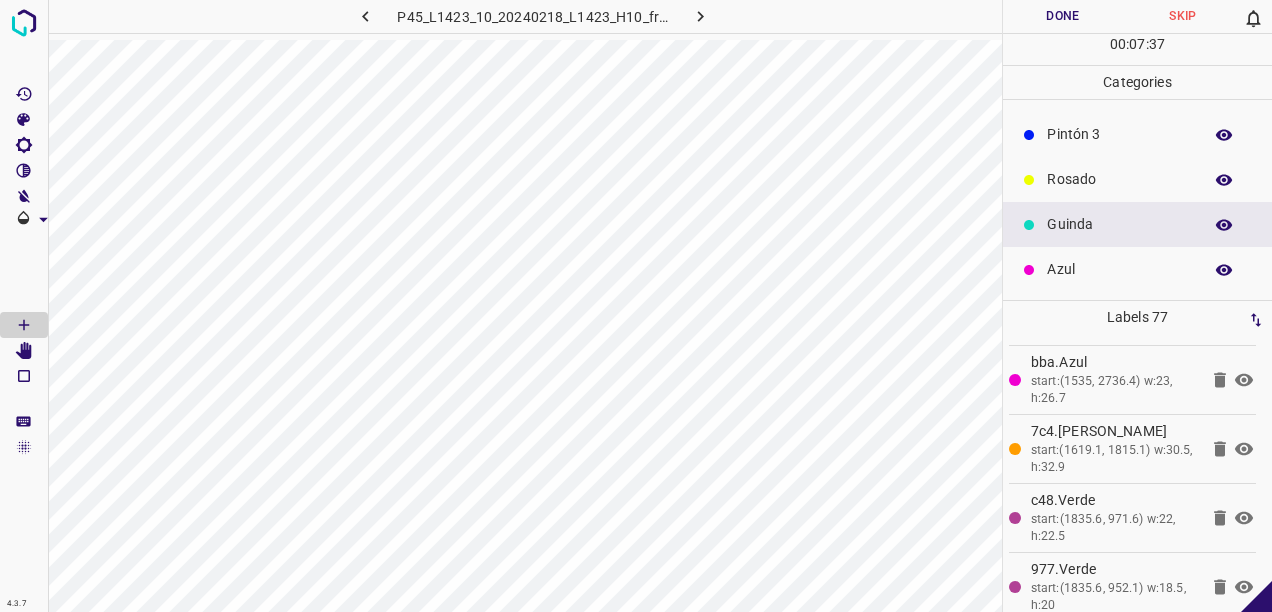 click on "Pintón 3" at bounding box center [1119, 134] 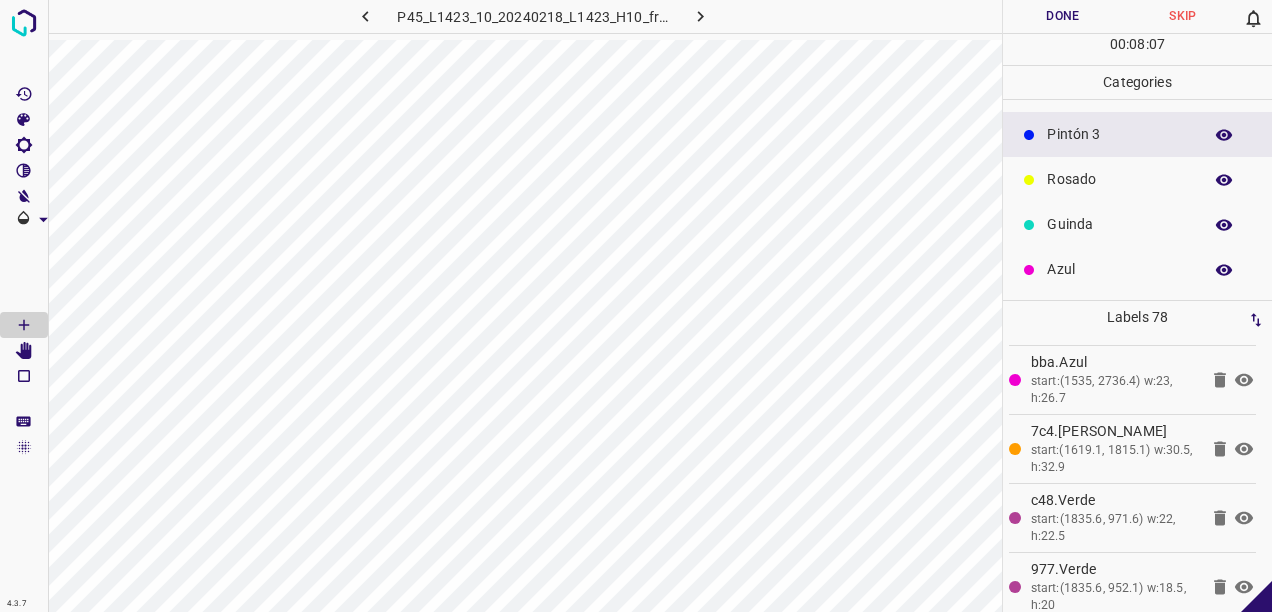click on "Azul" at bounding box center (1119, 269) 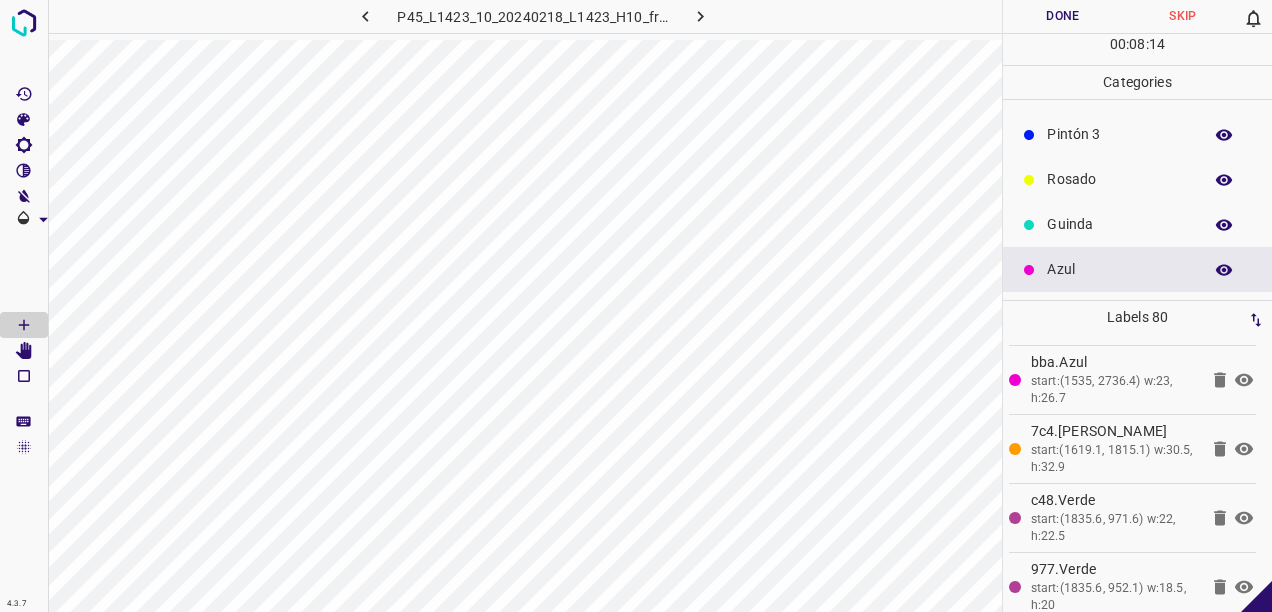 click on "Guinda" at bounding box center (1119, 224) 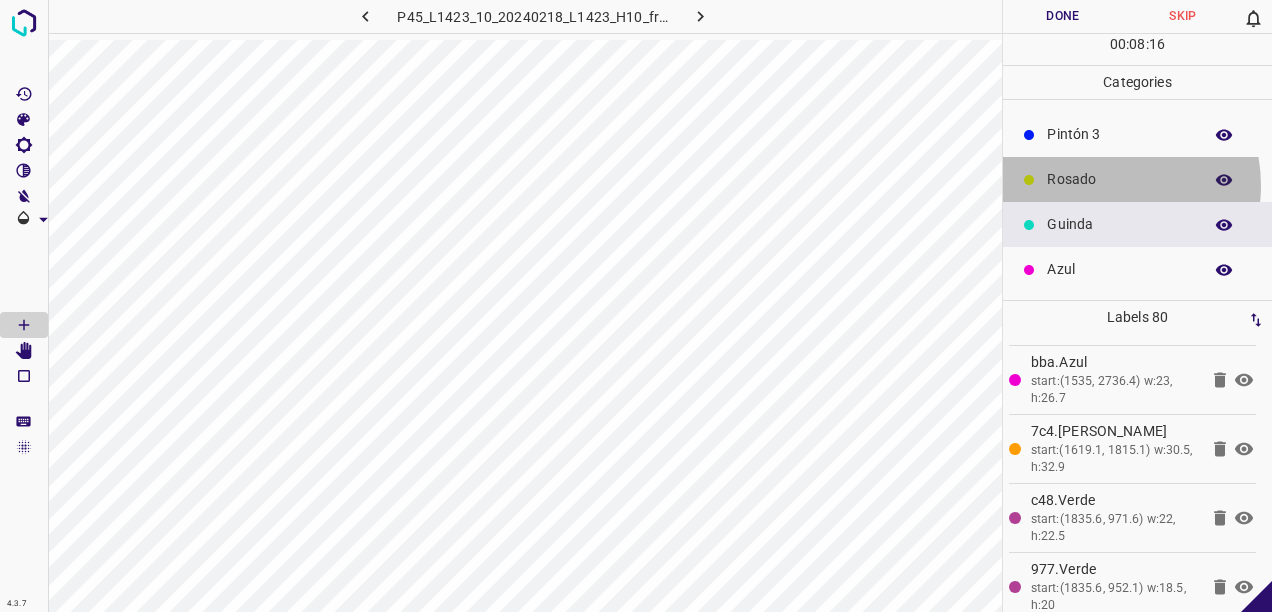 drag, startPoint x: 1097, startPoint y: 184, endPoint x: 1076, endPoint y: 180, distance: 21.377558 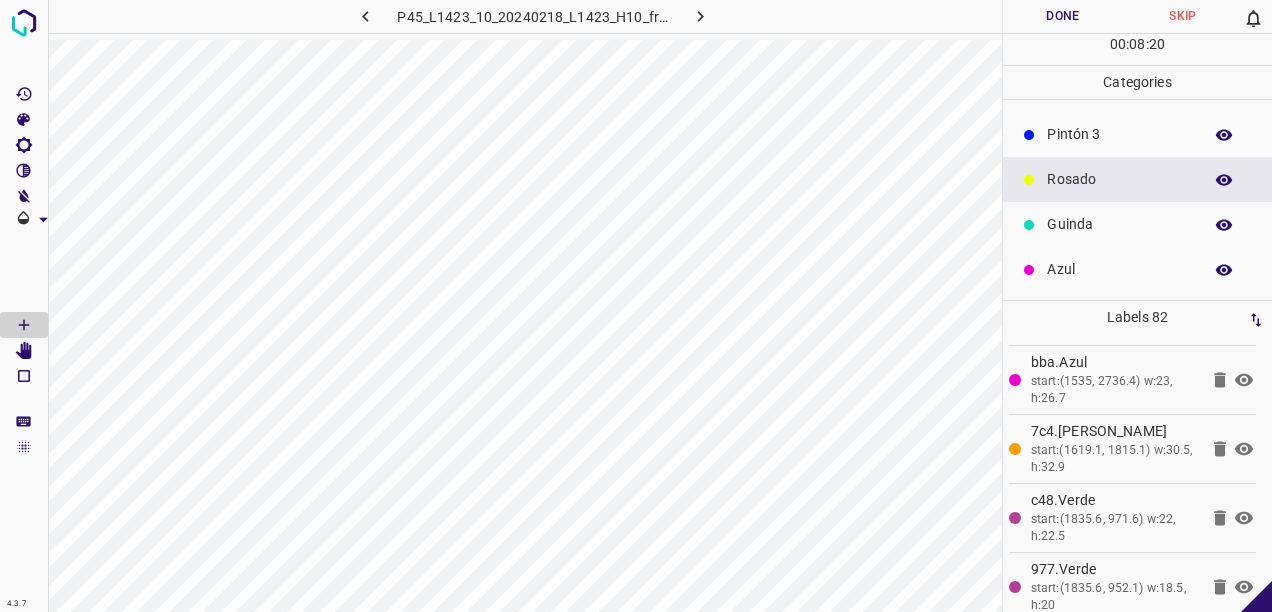 click on "Guinda" at bounding box center (1119, 224) 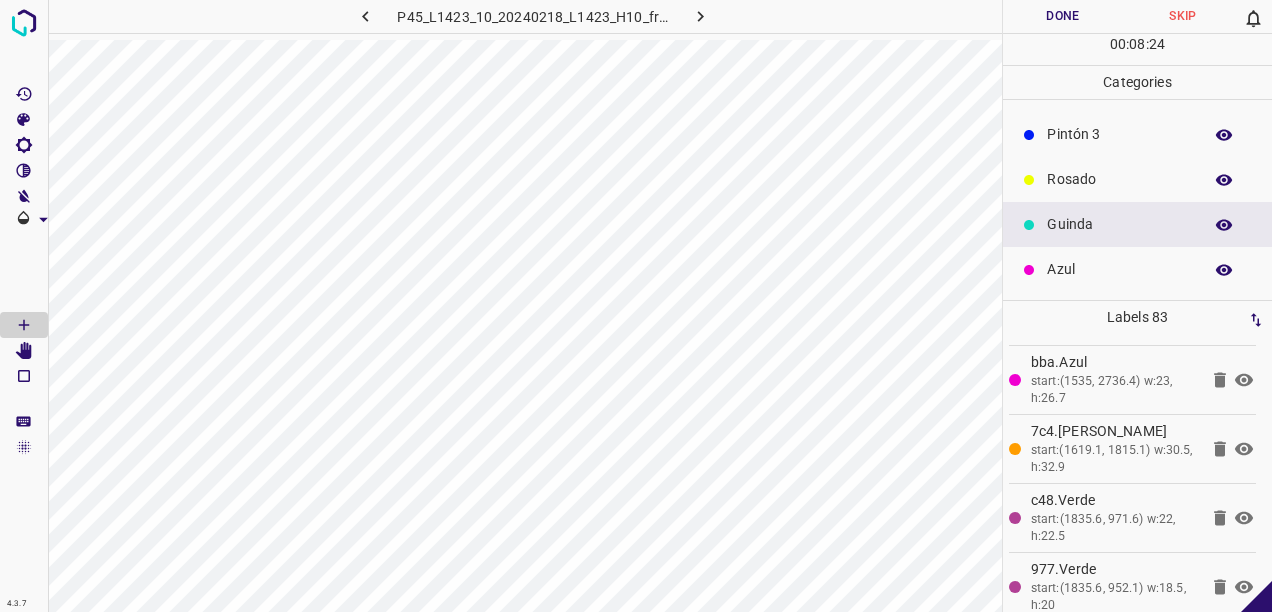 click on "Rosado" at bounding box center (1137, 179) 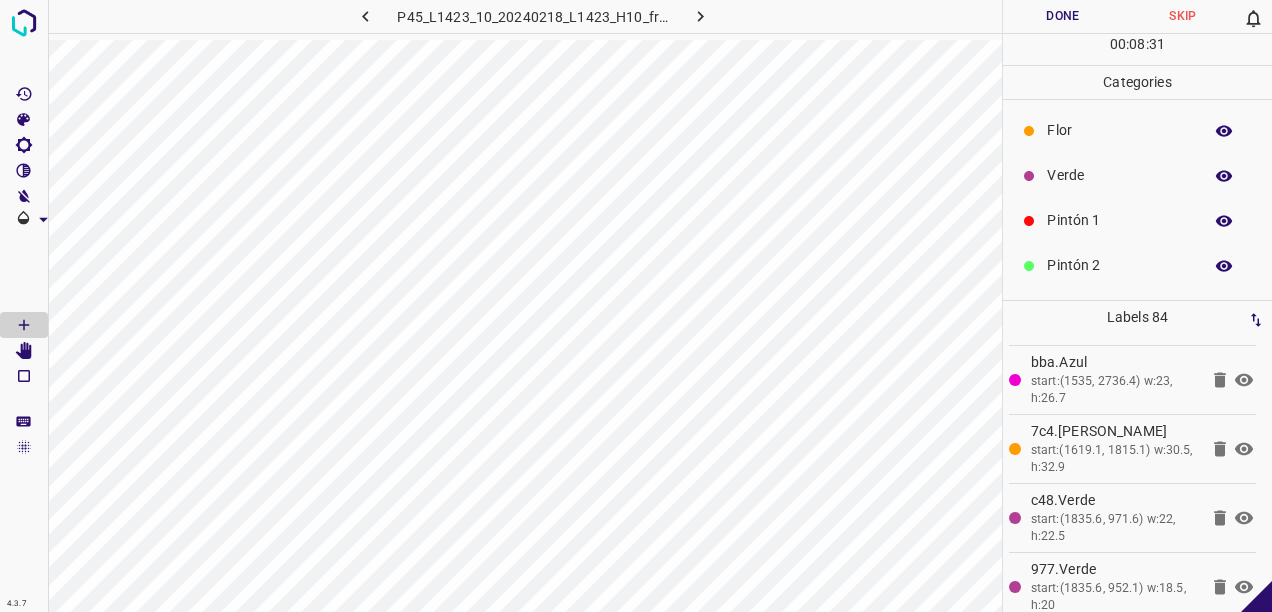 scroll, scrollTop: 0, scrollLeft: 0, axis: both 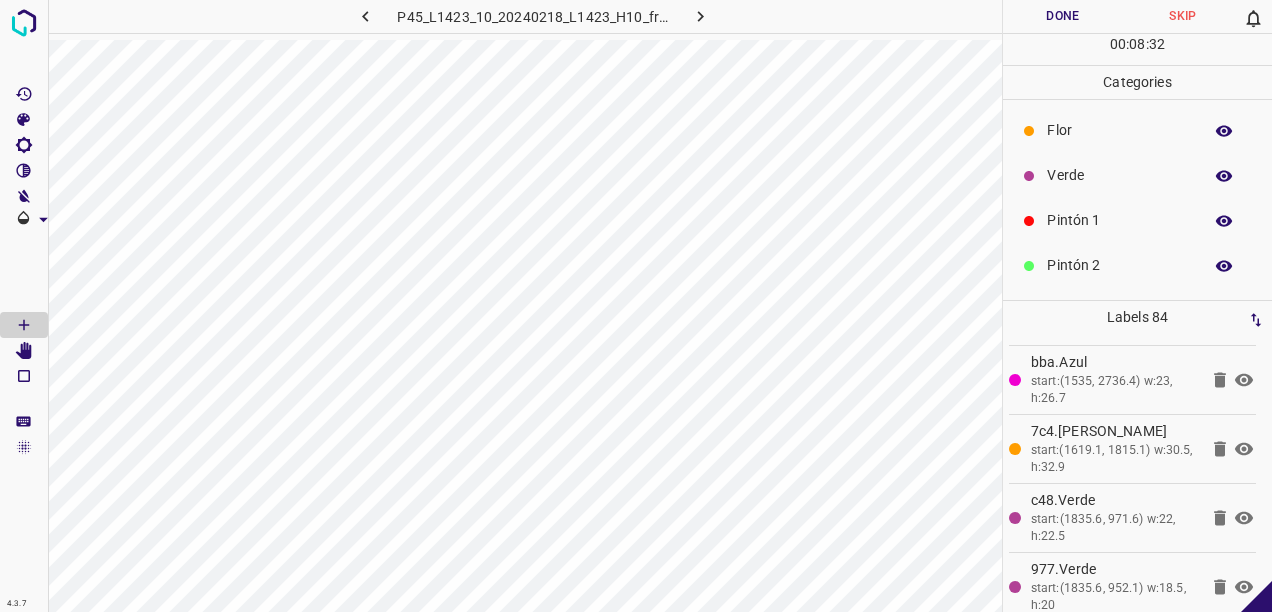 click on "Pintón 1" at bounding box center [1119, 220] 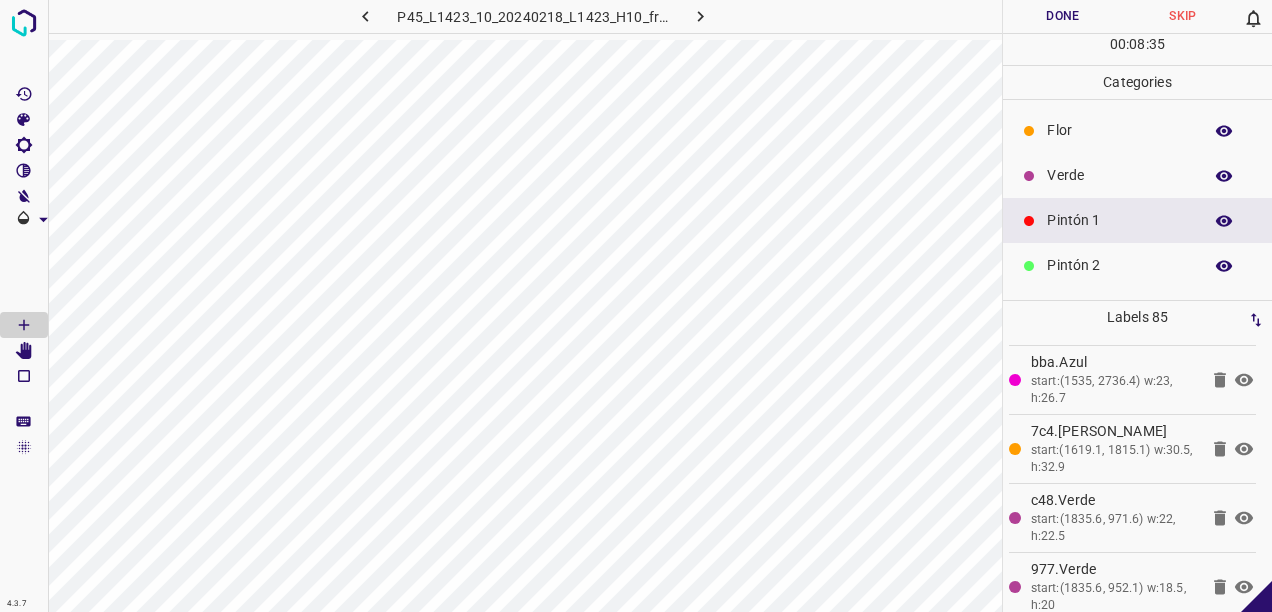 click on "Pintón 2" at bounding box center (1119, 265) 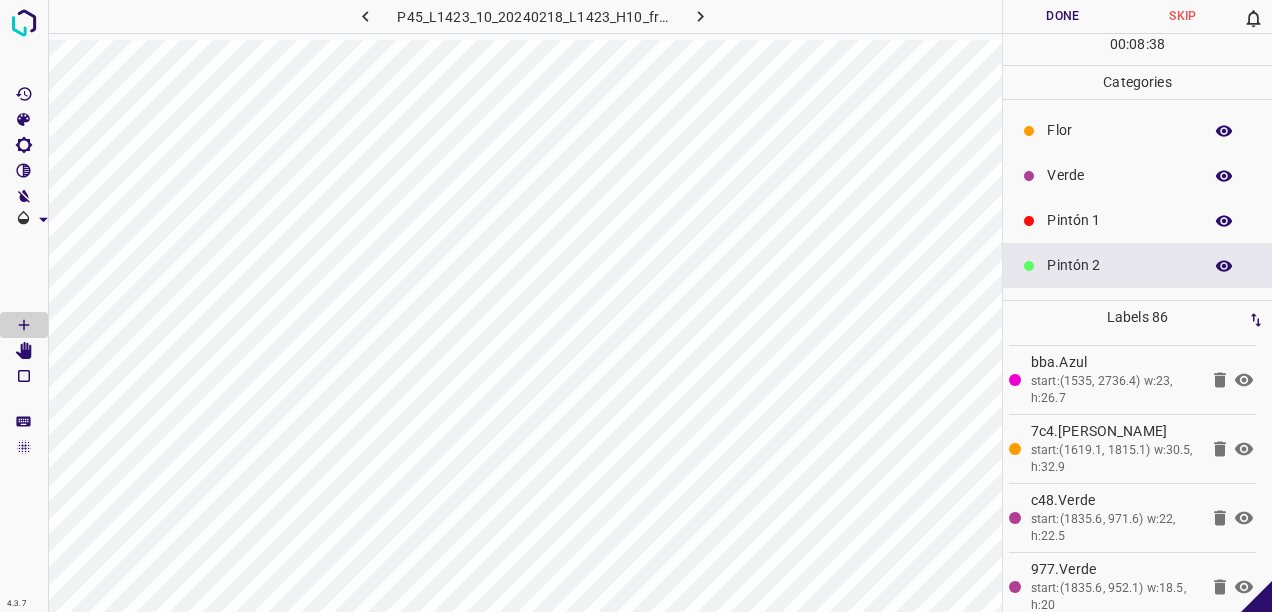 click on "Pintón 1" at bounding box center [1119, 220] 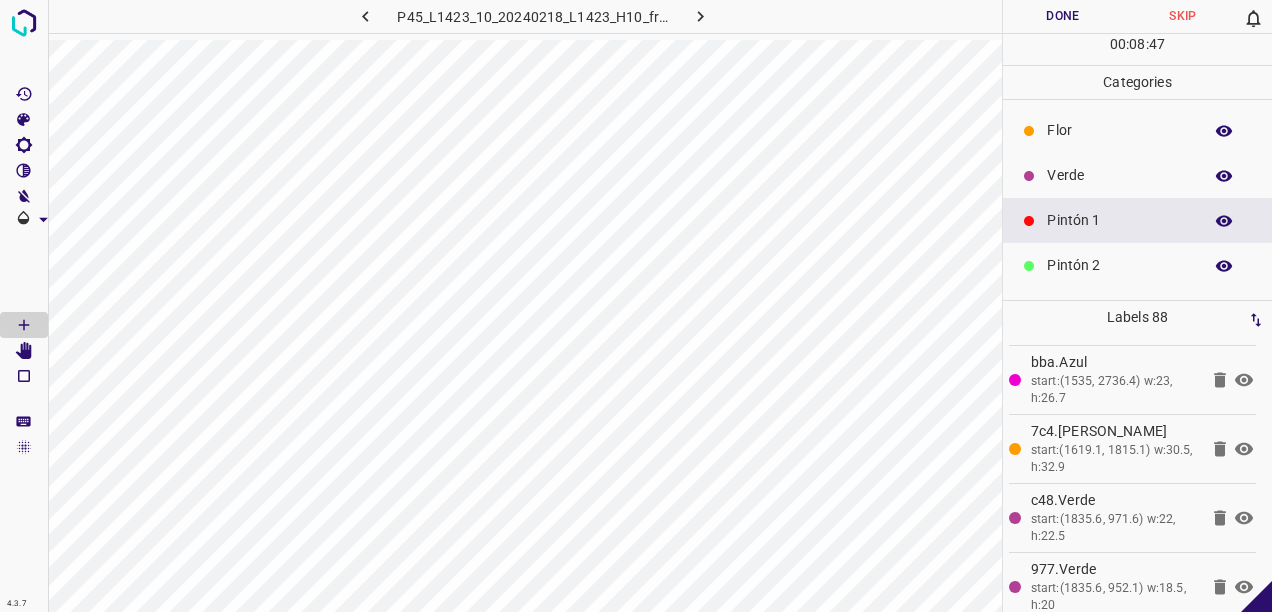 click on "Verde" at bounding box center (1119, 175) 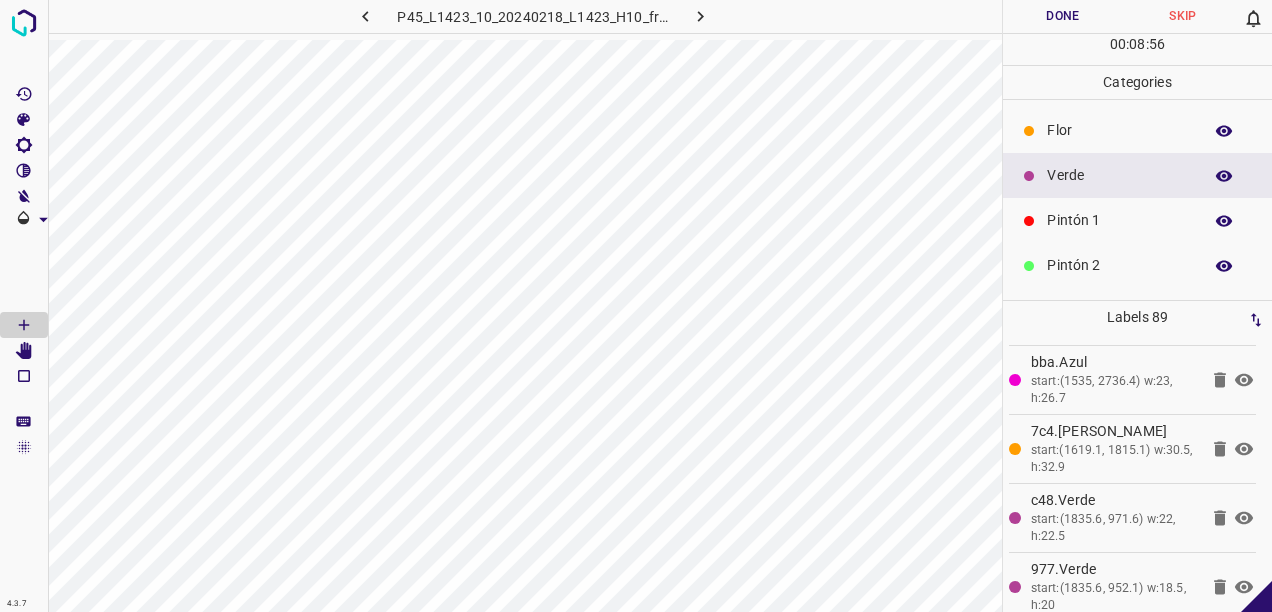 click on "Pintón 1" at bounding box center [1119, 220] 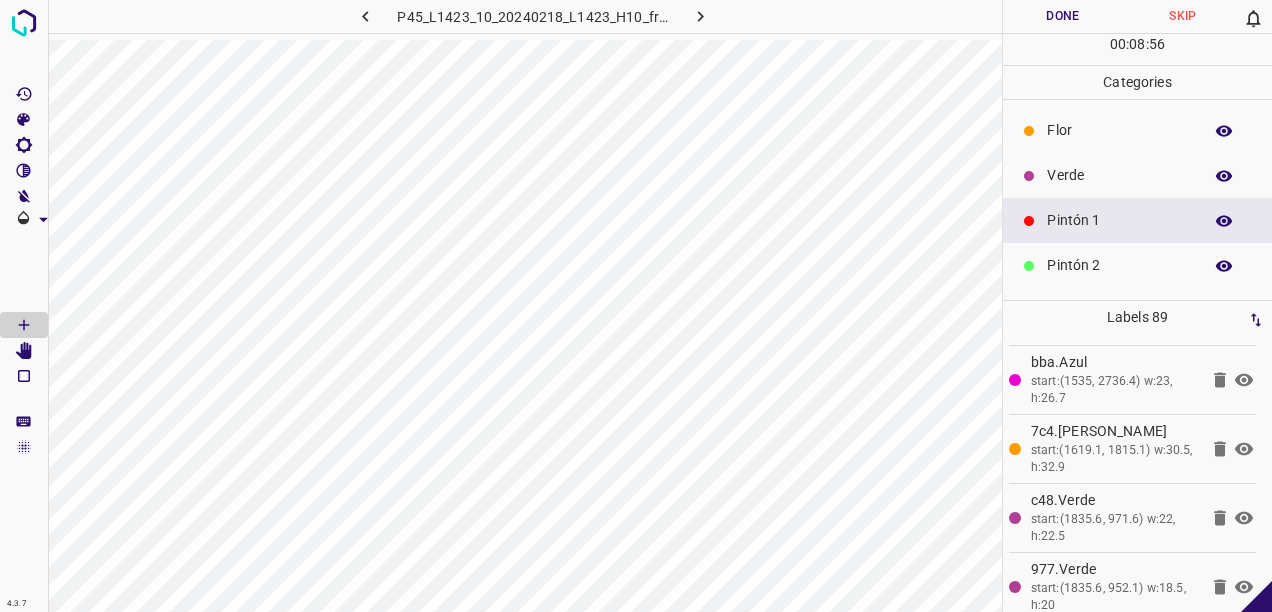 drag, startPoint x: 1106, startPoint y: 259, endPoint x: 1062, endPoint y: 251, distance: 44.72136 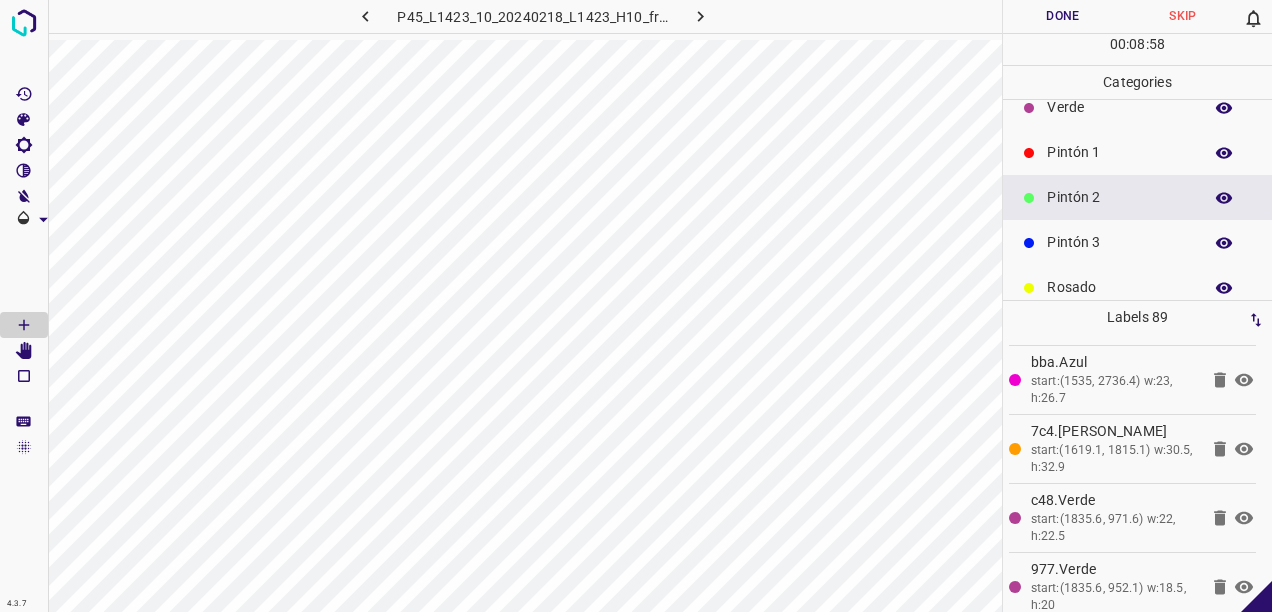 scroll, scrollTop: 100, scrollLeft: 0, axis: vertical 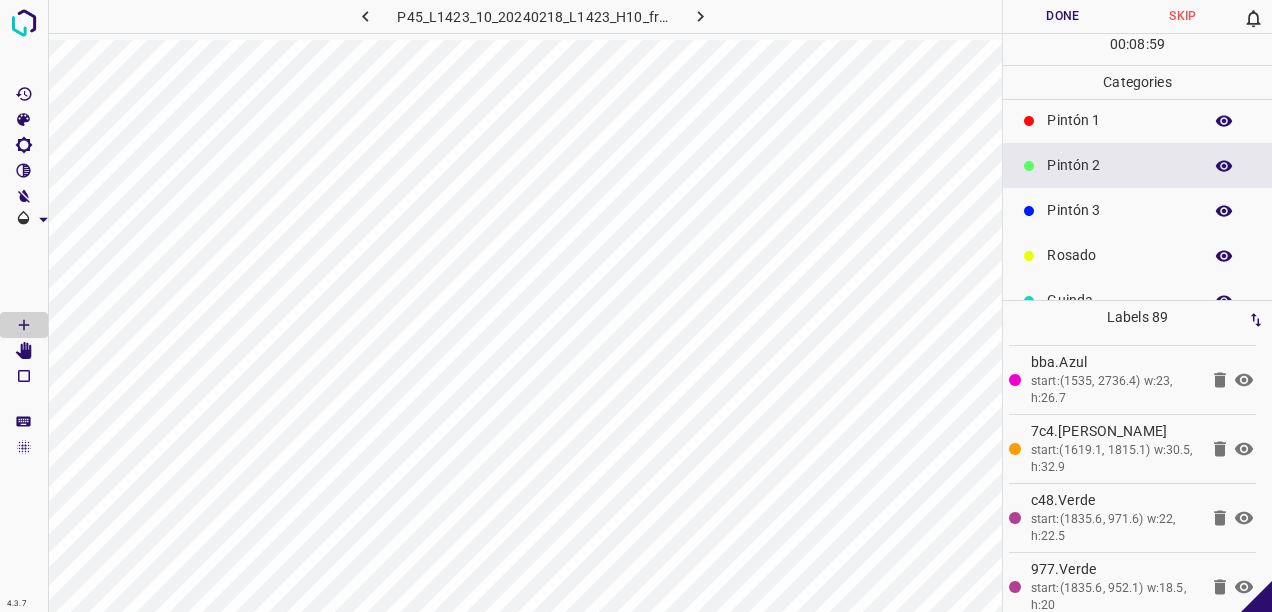 drag, startPoint x: 1124, startPoint y: 220, endPoint x: 1114, endPoint y: 211, distance: 13.453624 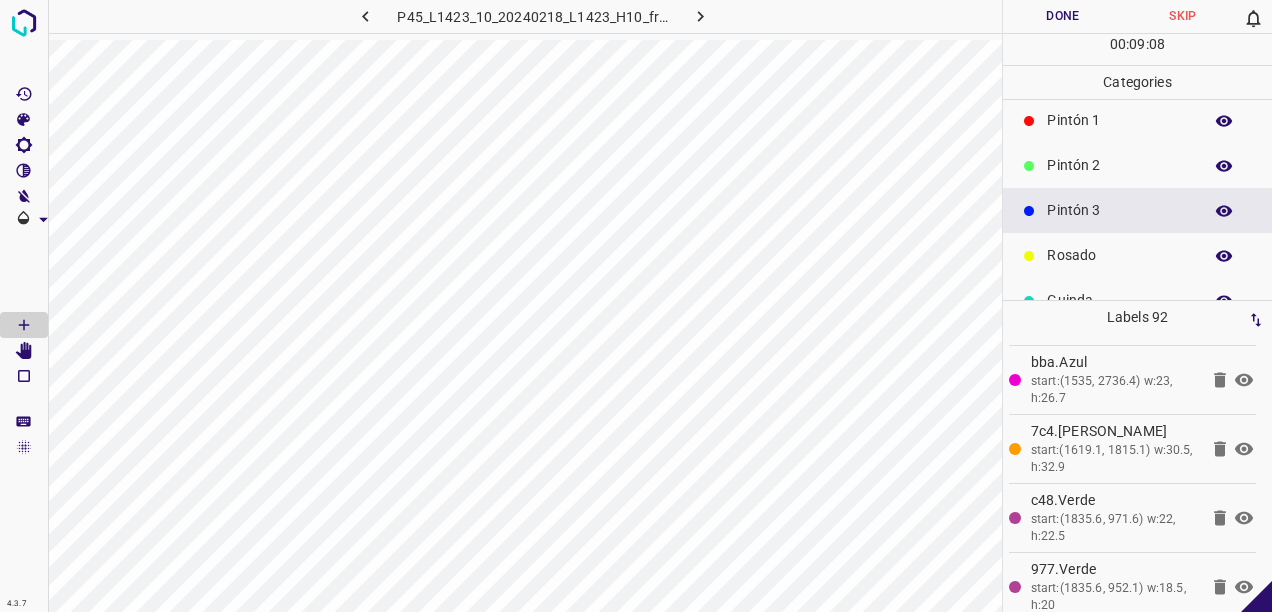 click on "Rosado" at bounding box center [1119, 255] 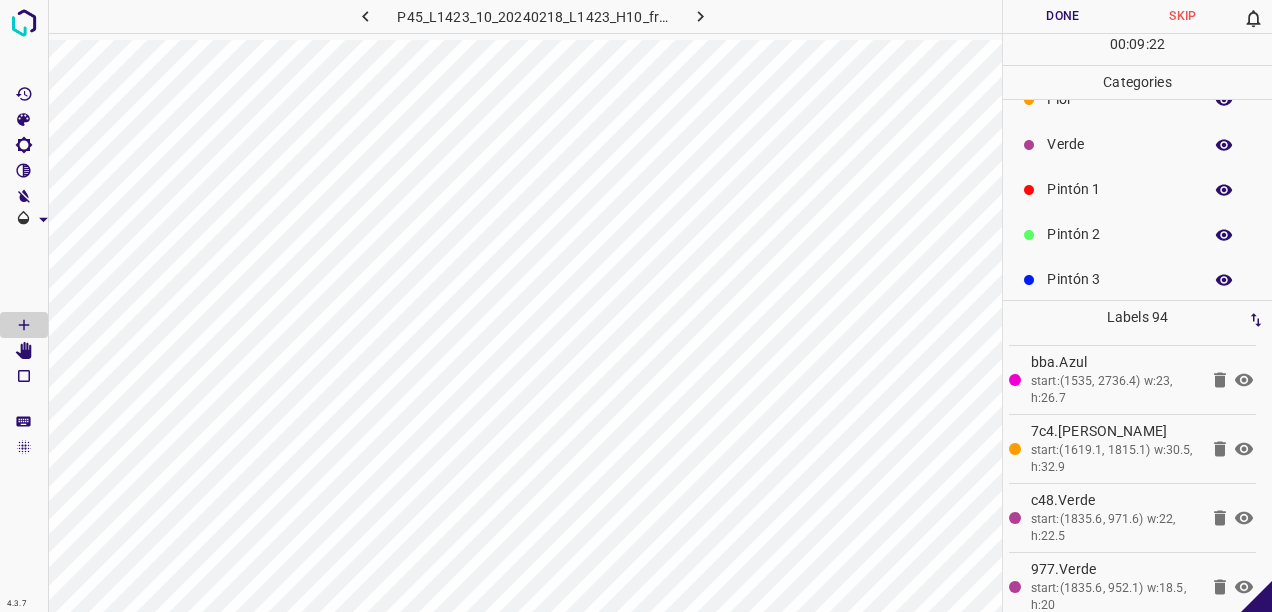 scroll, scrollTop: 0, scrollLeft: 0, axis: both 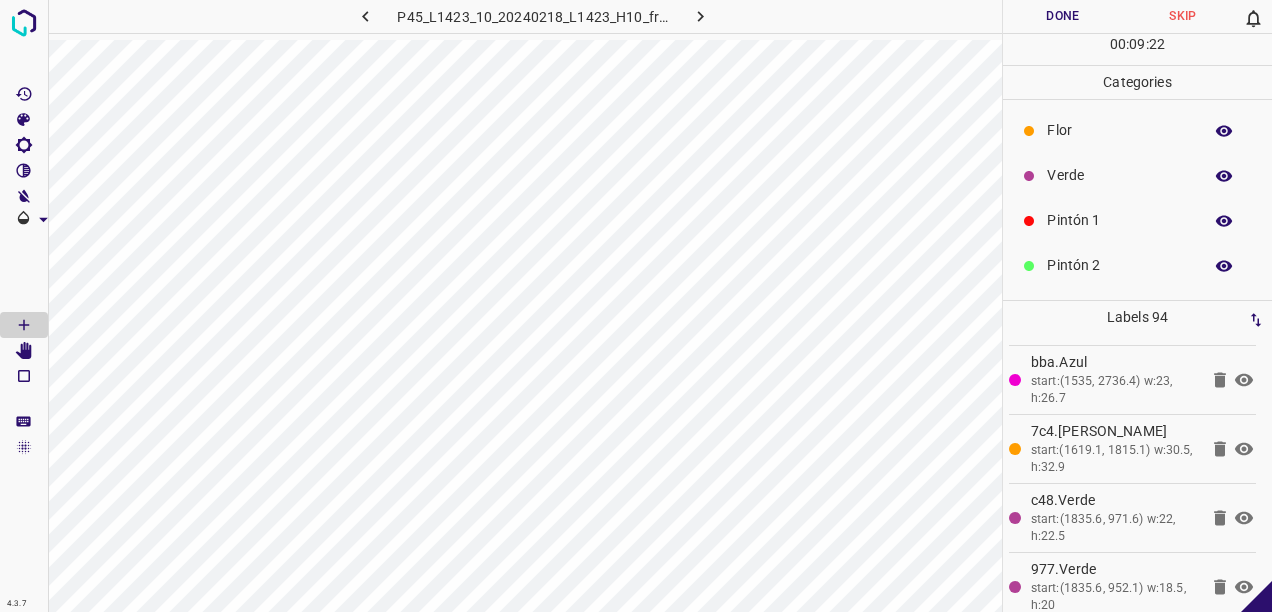 click on "Verde" at bounding box center (1119, 175) 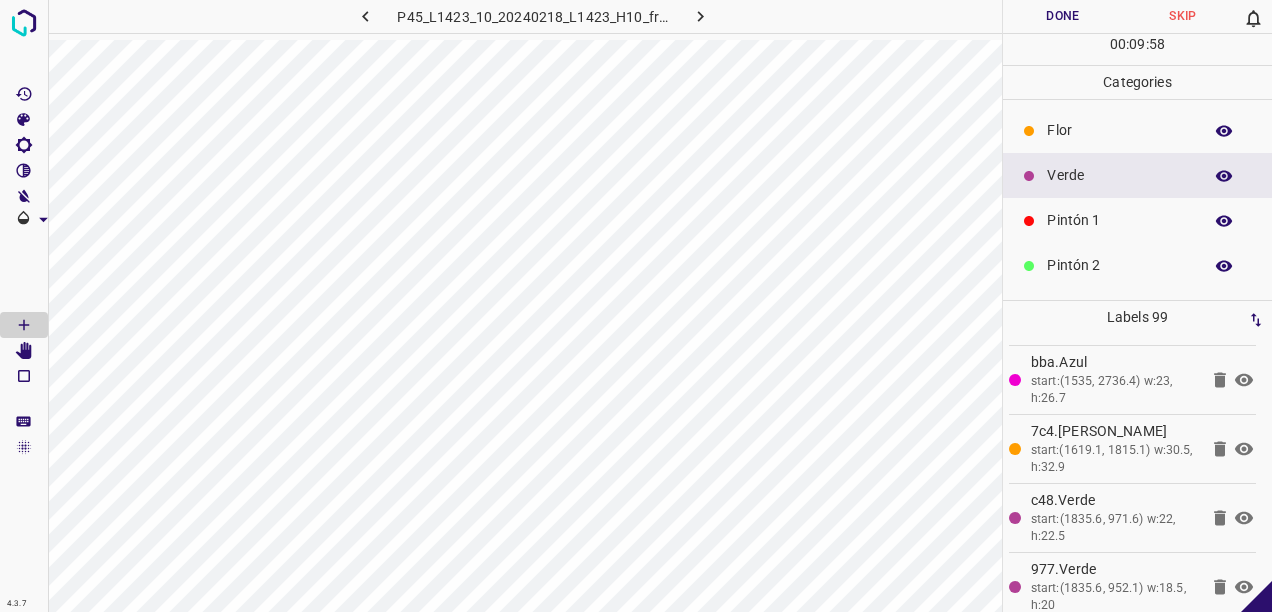 click on "Pintón 2" at bounding box center (1119, 265) 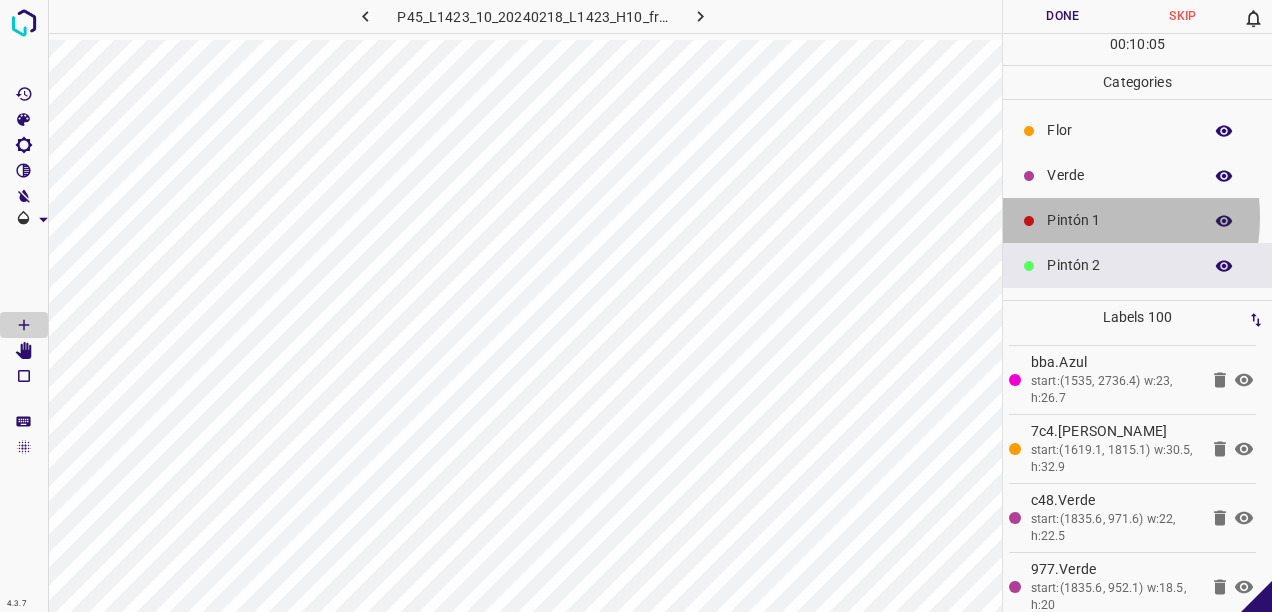 click on "Pintón 1" at bounding box center [1119, 220] 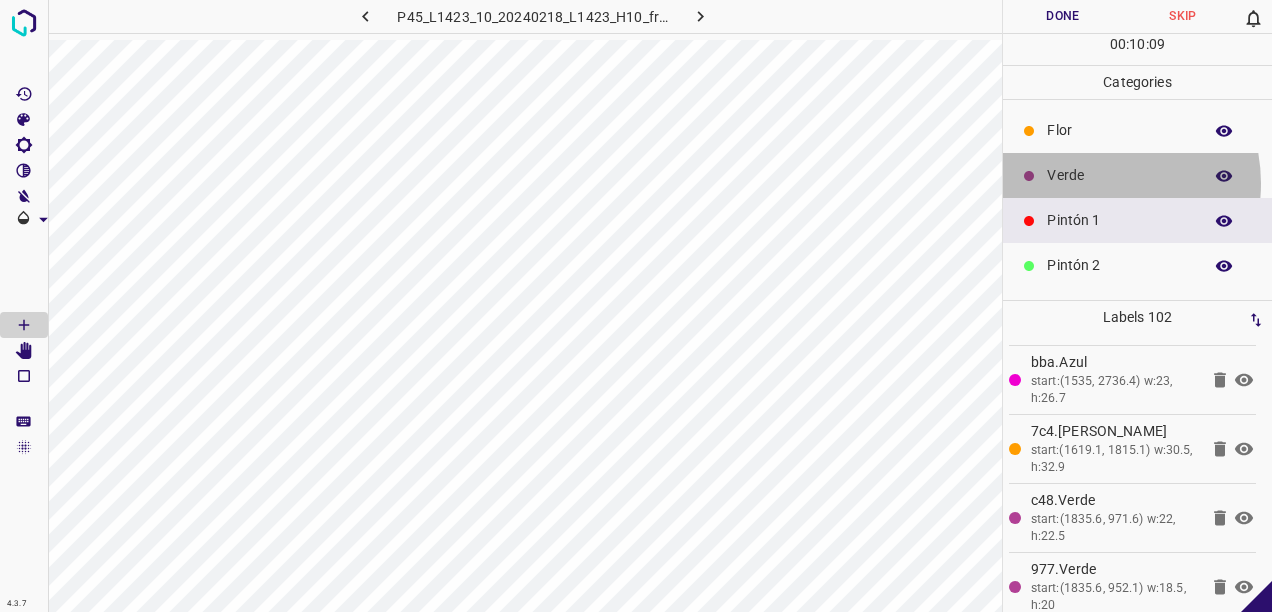 click on "Verde" at bounding box center [1119, 175] 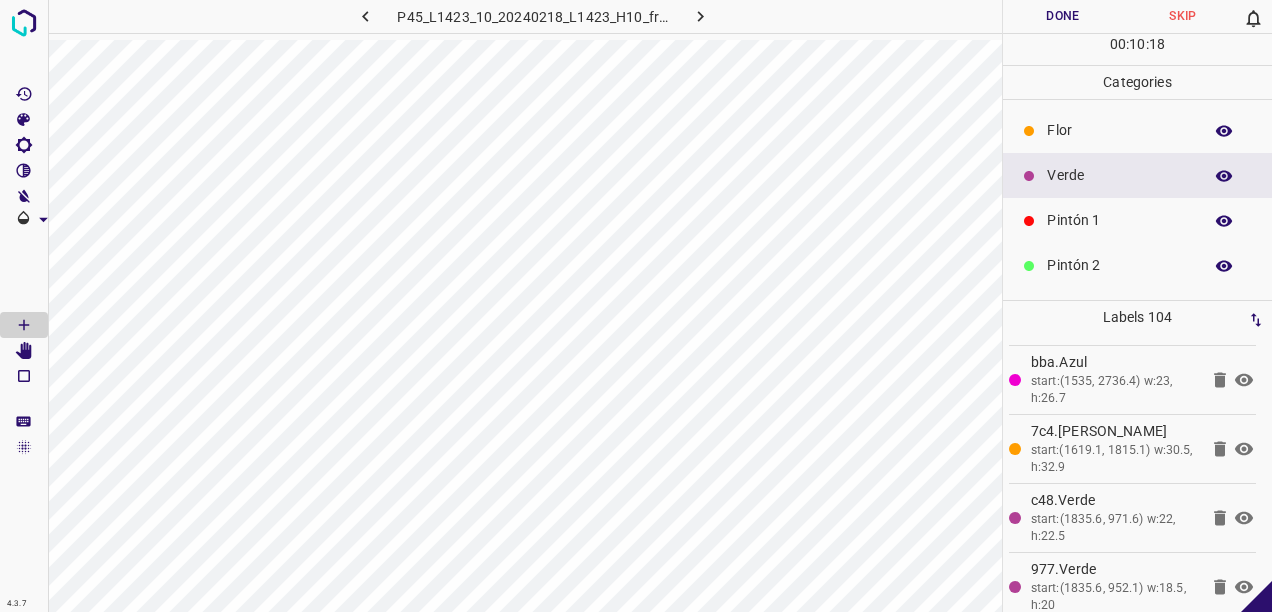 click on "Flor" at bounding box center (1119, 130) 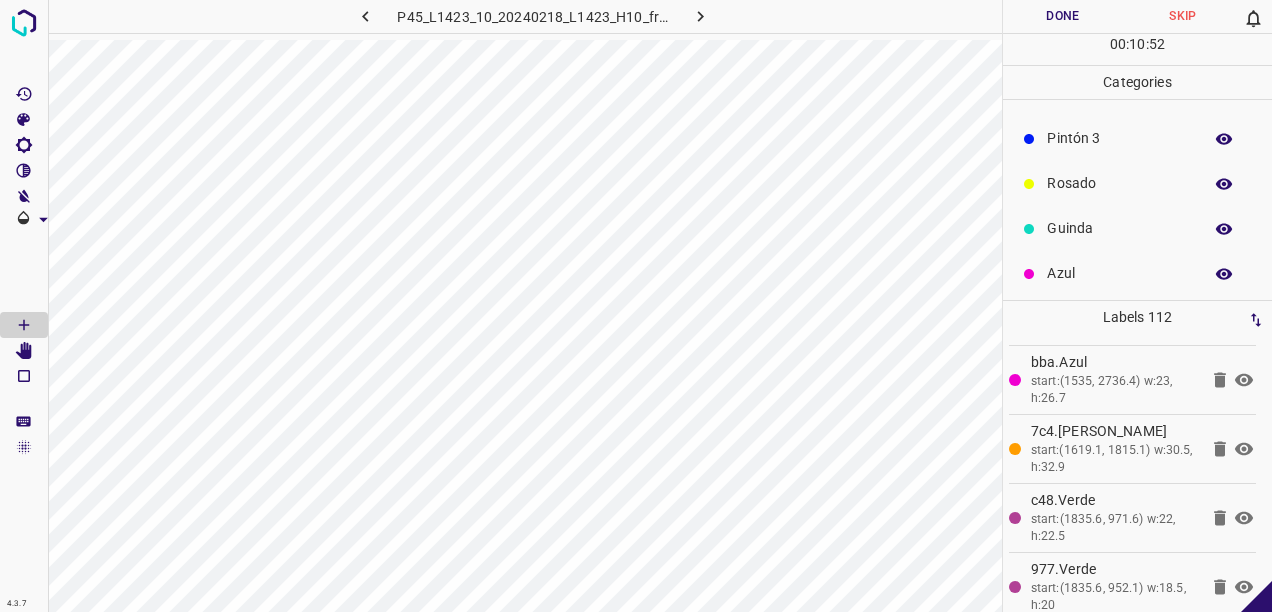 scroll, scrollTop: 176, scrollLeft: 0, axis: vertical 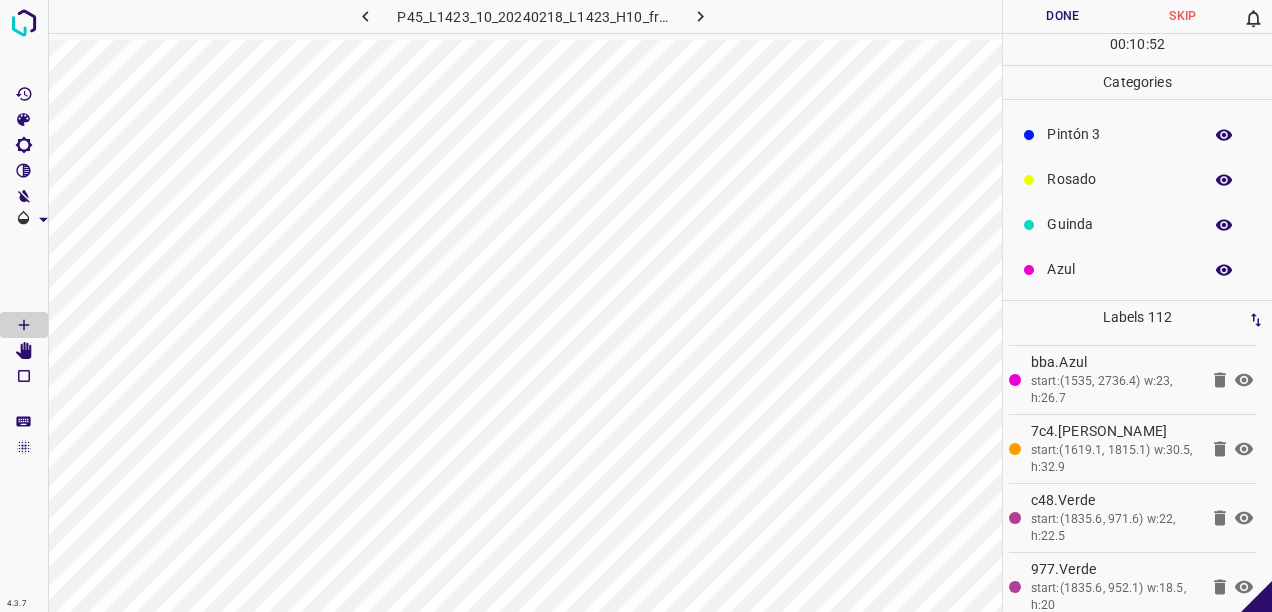 click on "Rosado" at bounding box center (1119, 179) 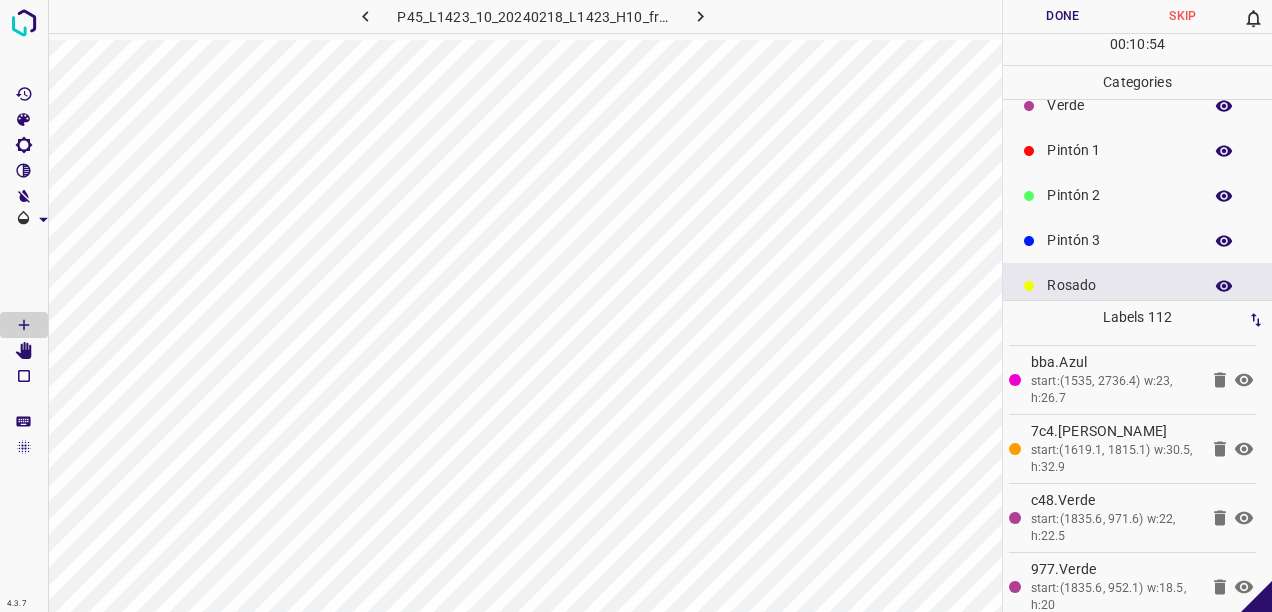 scroll, scrollTop: 0, scrollLeft: 0, axis: both 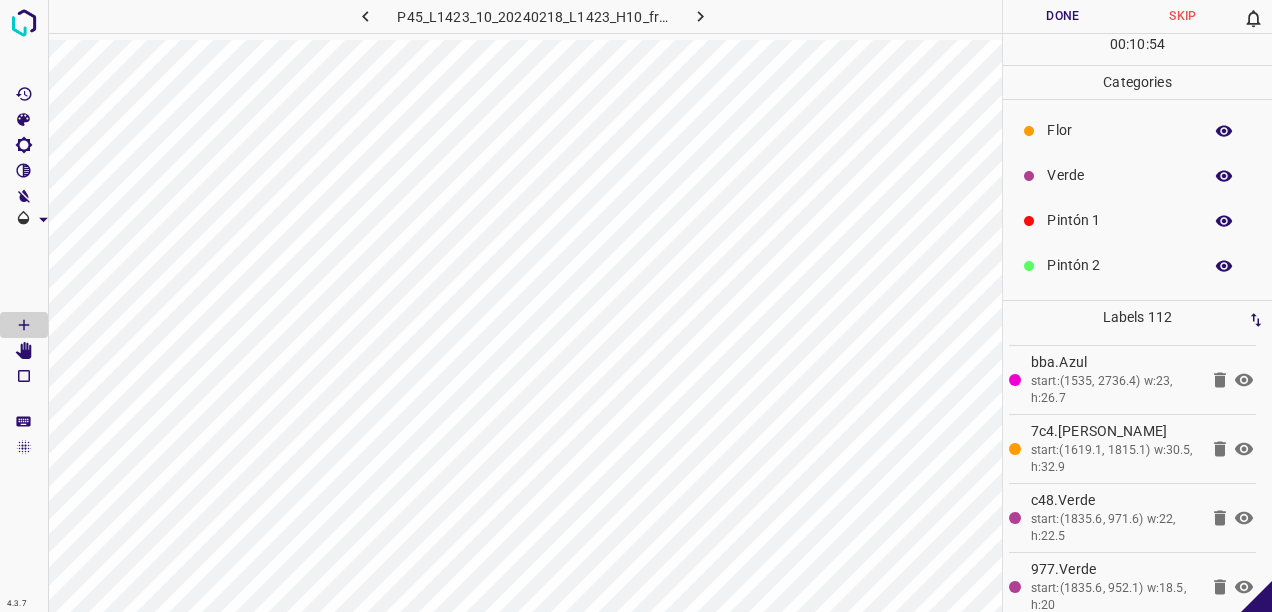 click on "Verde" at bounding box center [1119, 175] 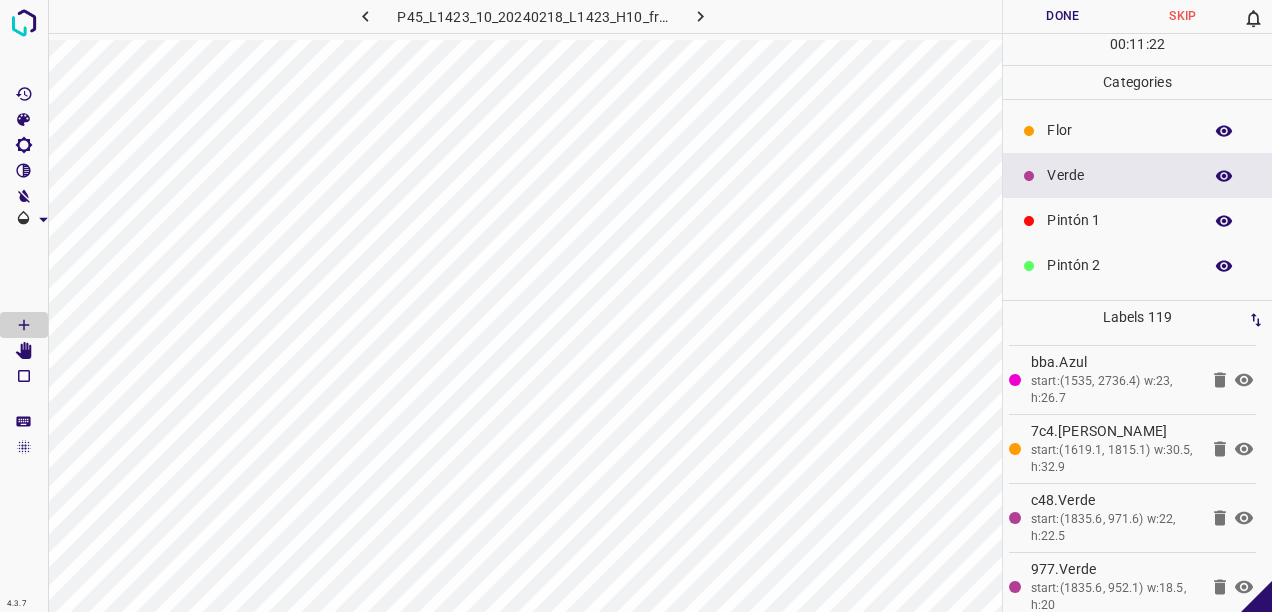 click on "Flor" at bounding box center (1119, 130) 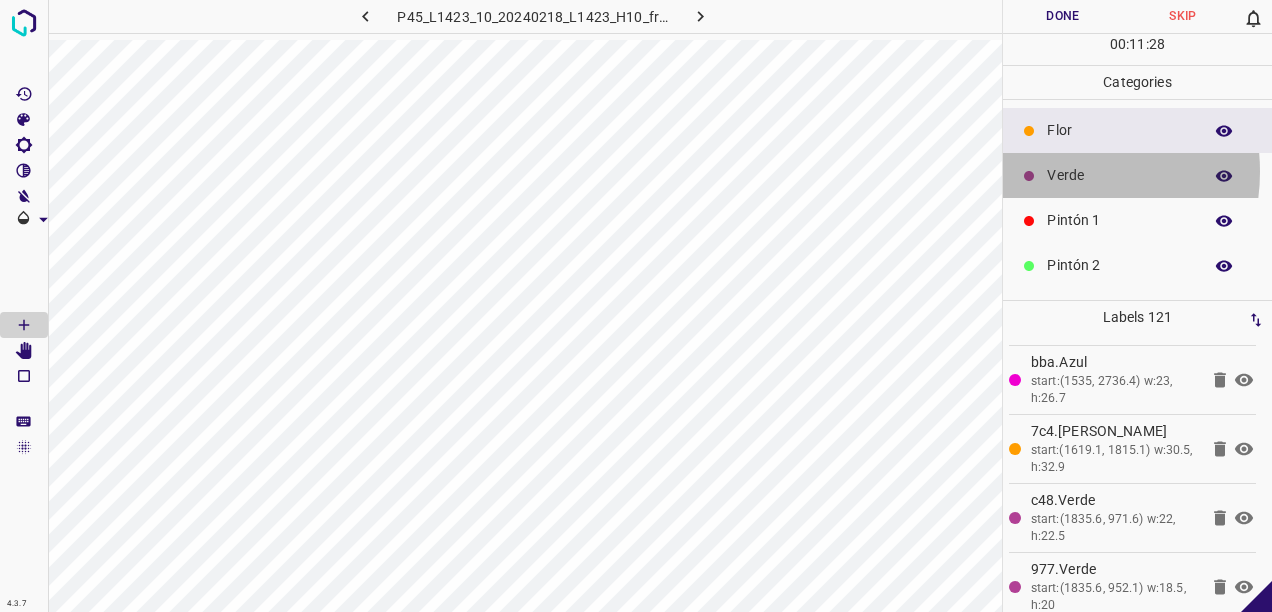 click on "Verde" at bounding box center (1119, 175) 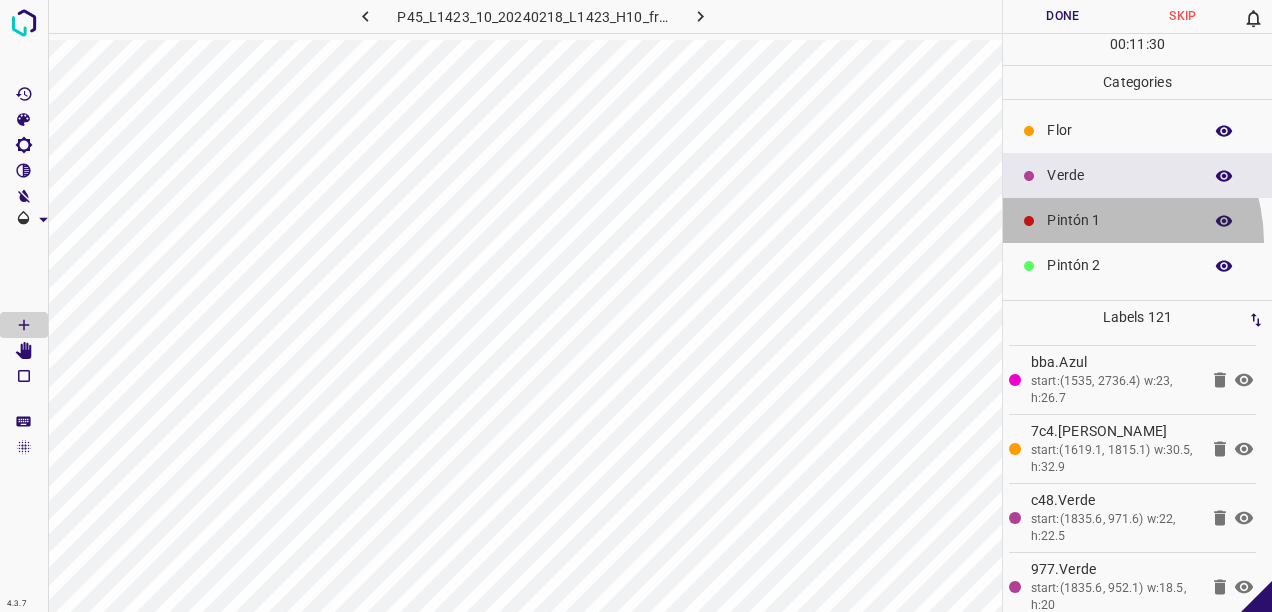 click on "Pintón 1" at bounding box center (1137, 220) 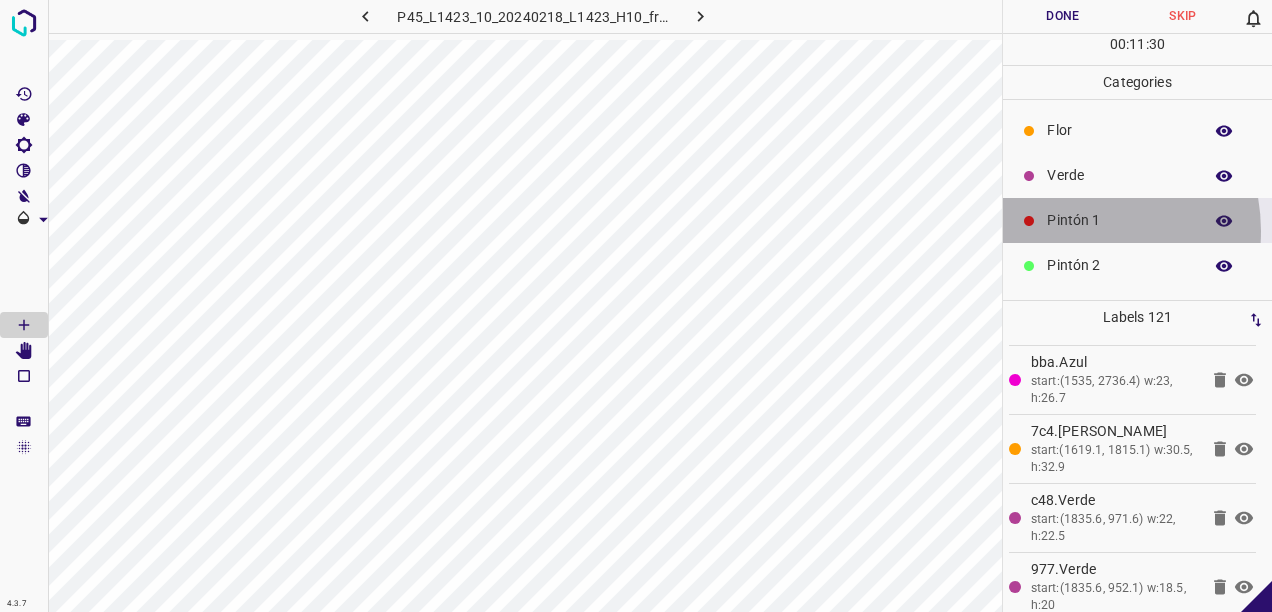 click on "Pintón 1" at bounding box center [1119, 220] 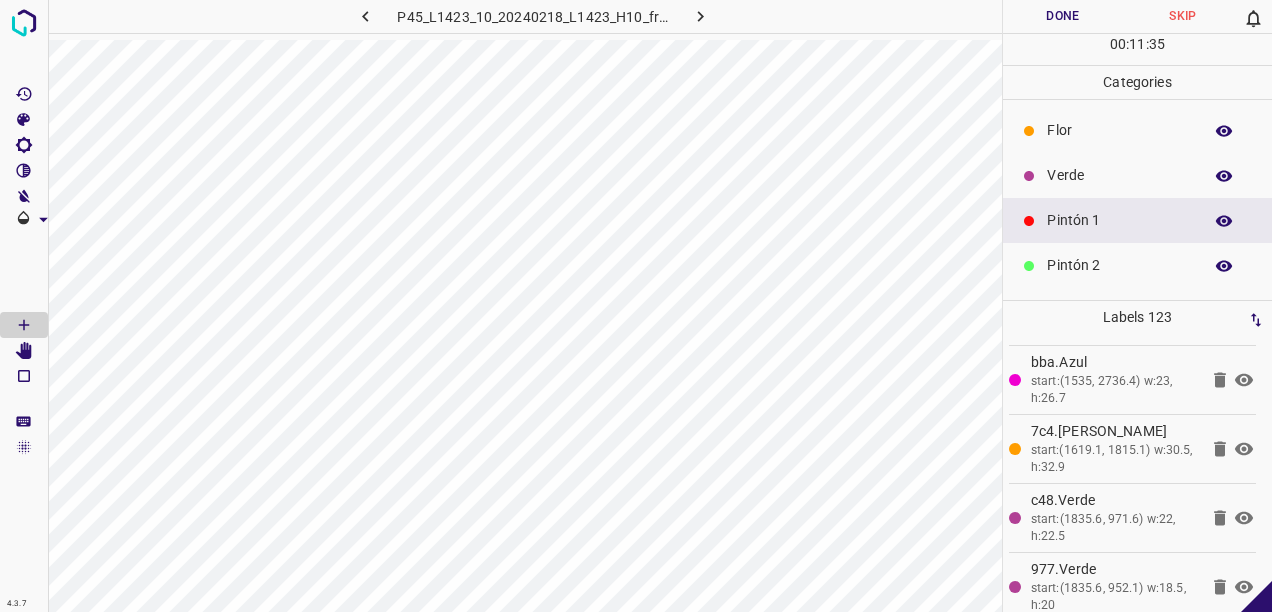 click on "Verde" at bounding box center (1119, 175) 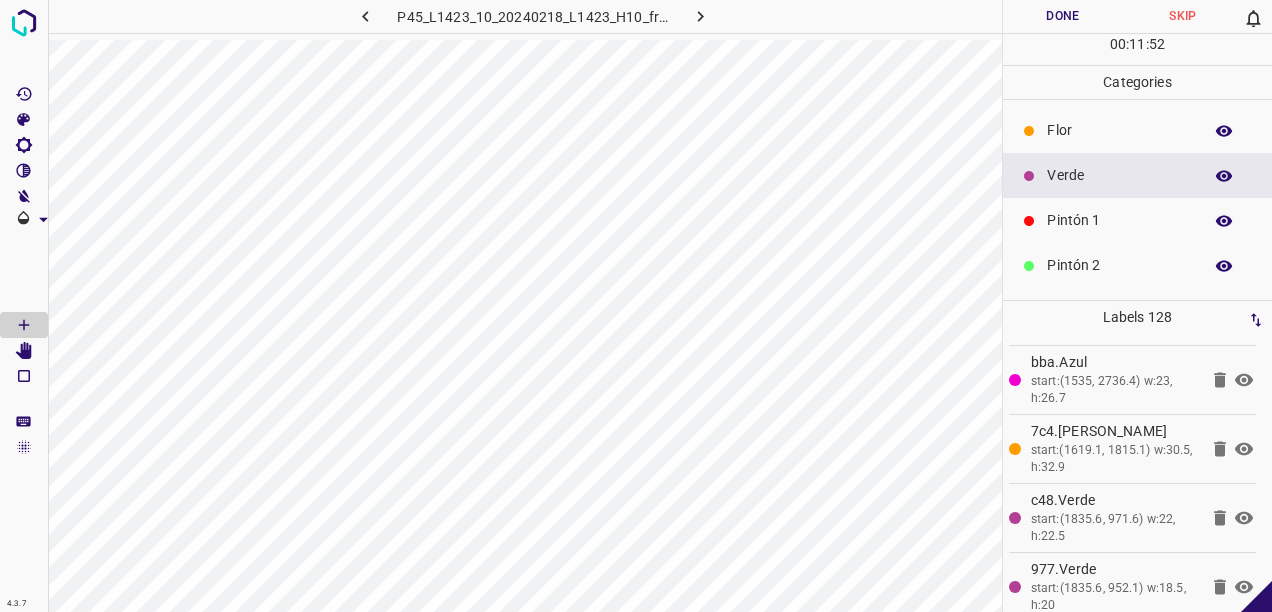 click on "Pintón 1" at bounding box center [1119, 220] 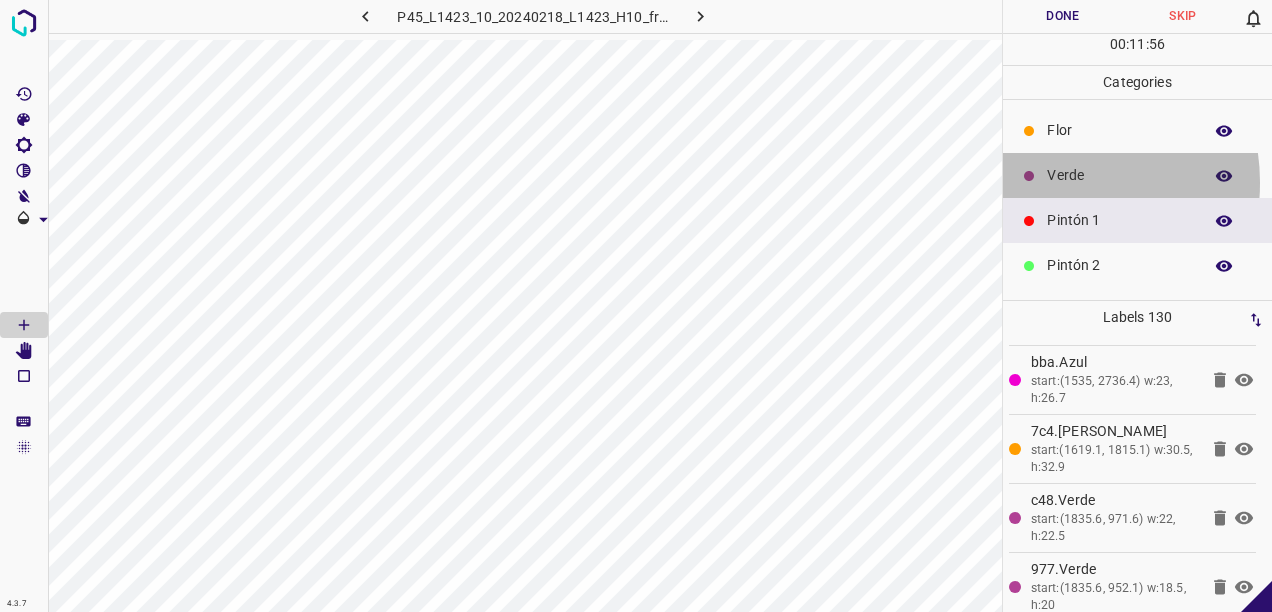 click on "Verde" at bounding box center (1119, 175) 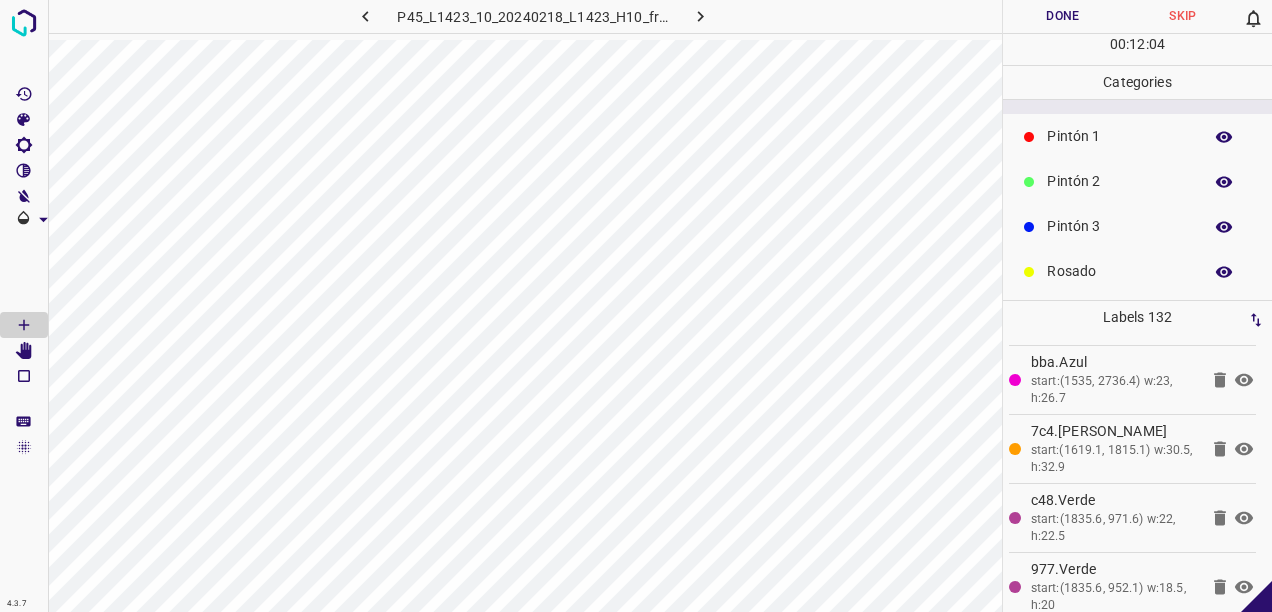 scroll, scrollTop: 176, scrollLeft: 0, axis: vertical 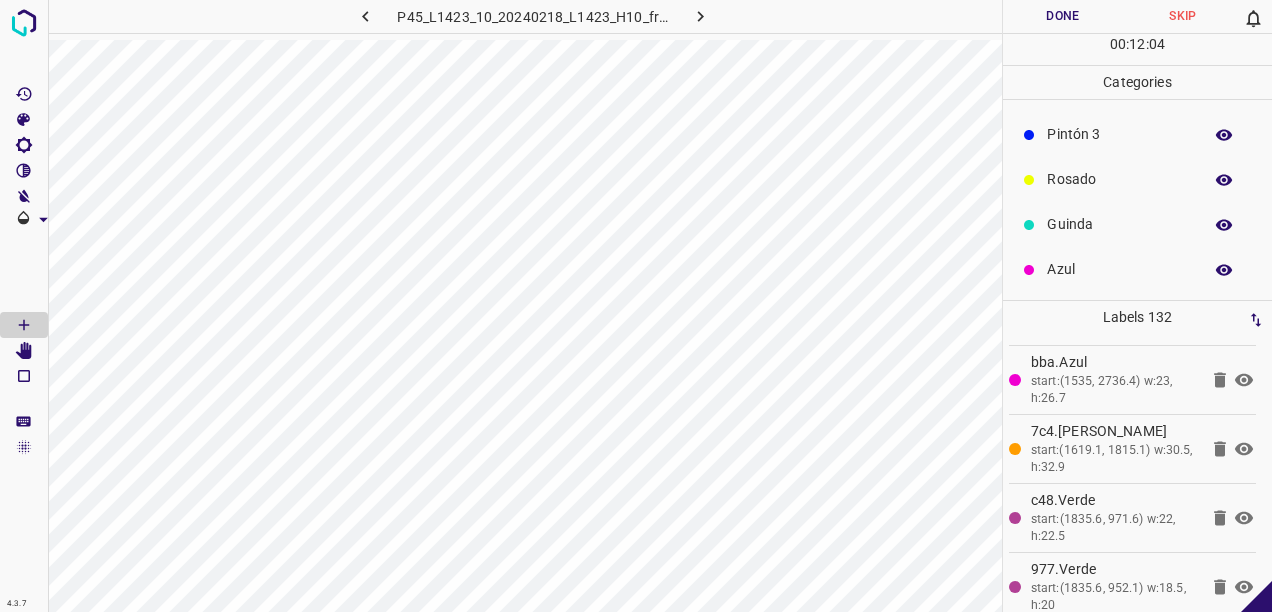 click on "Guinda" at bounding box center (1119, 224) 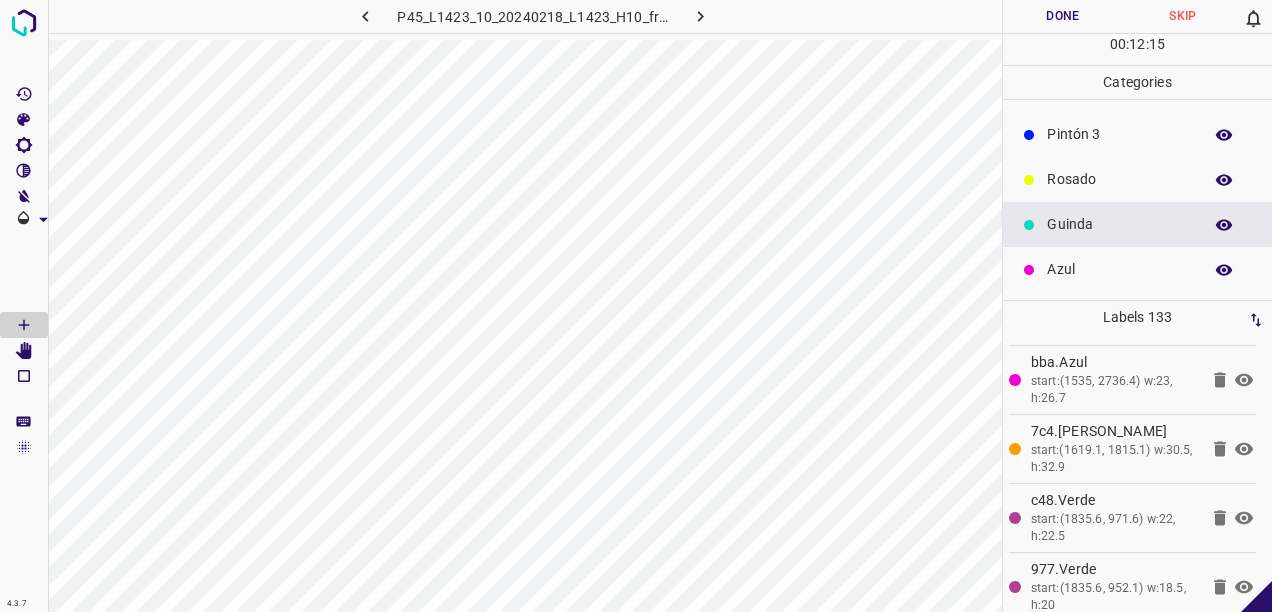 scroll, scrollTop: 0, scrollLeft: 0, axis: both 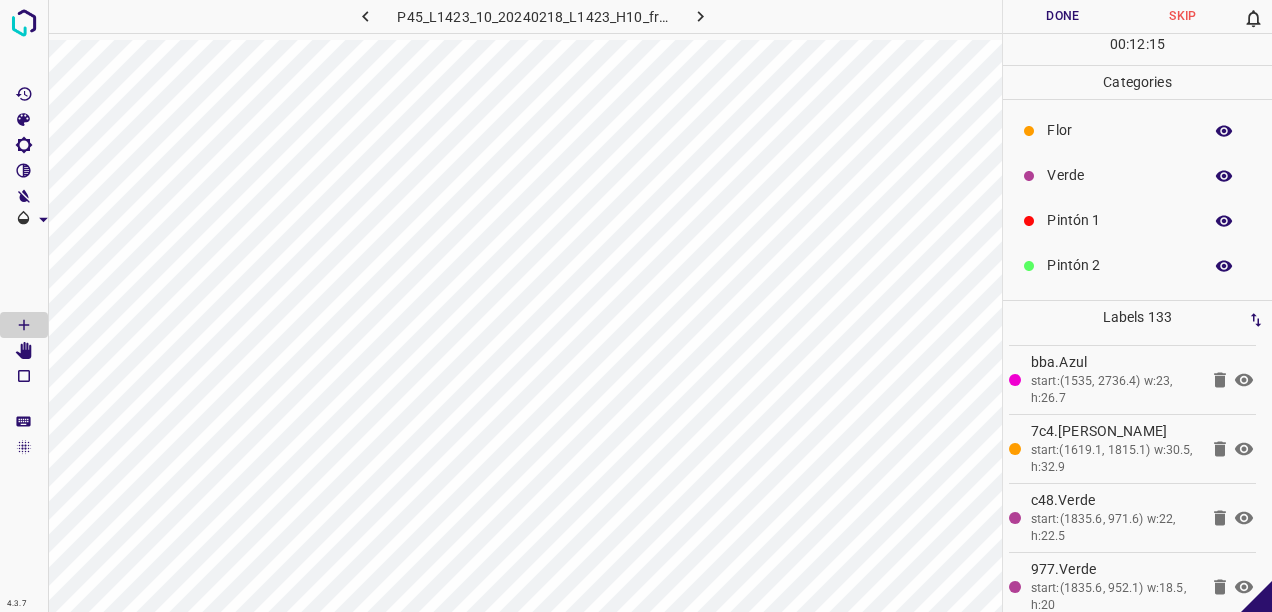 click on "Verde" at bounding box center (1119, 175) 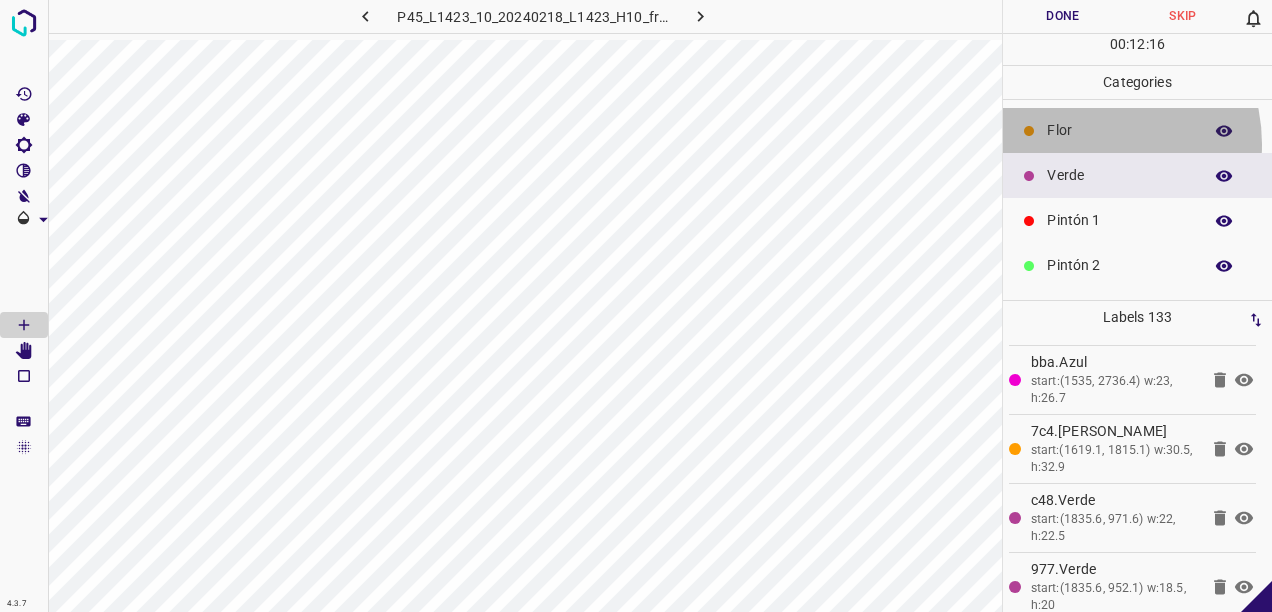 click on "Flor" at bounding box center (1137, 130) 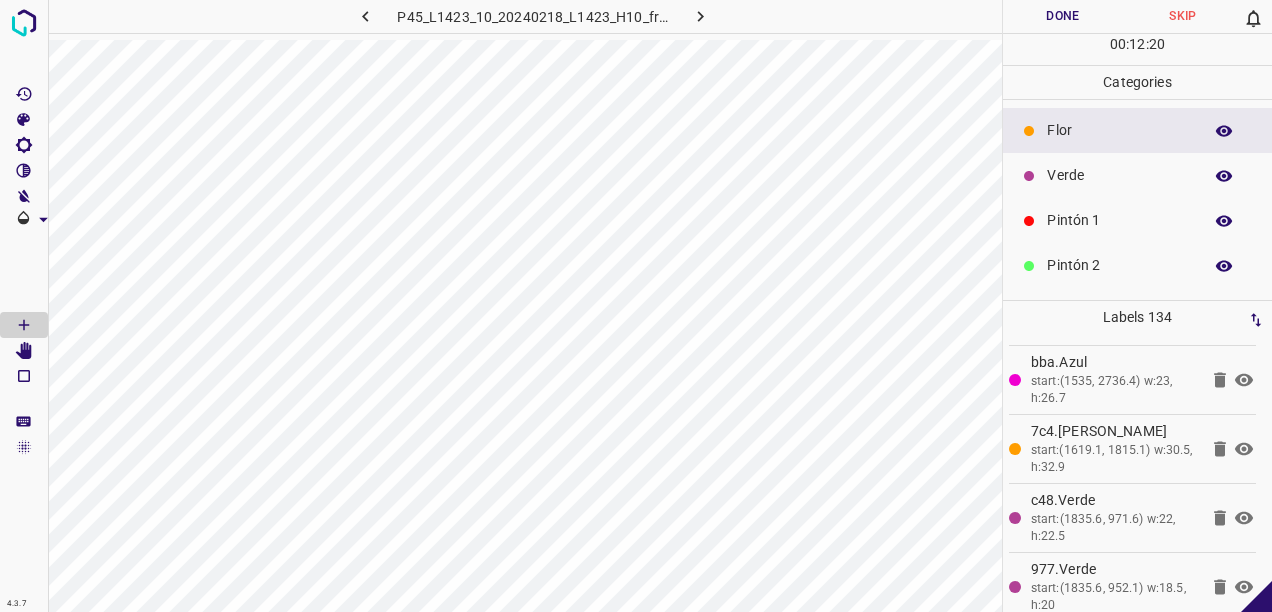 click on "Verde" at bounding box center [1119, 175] 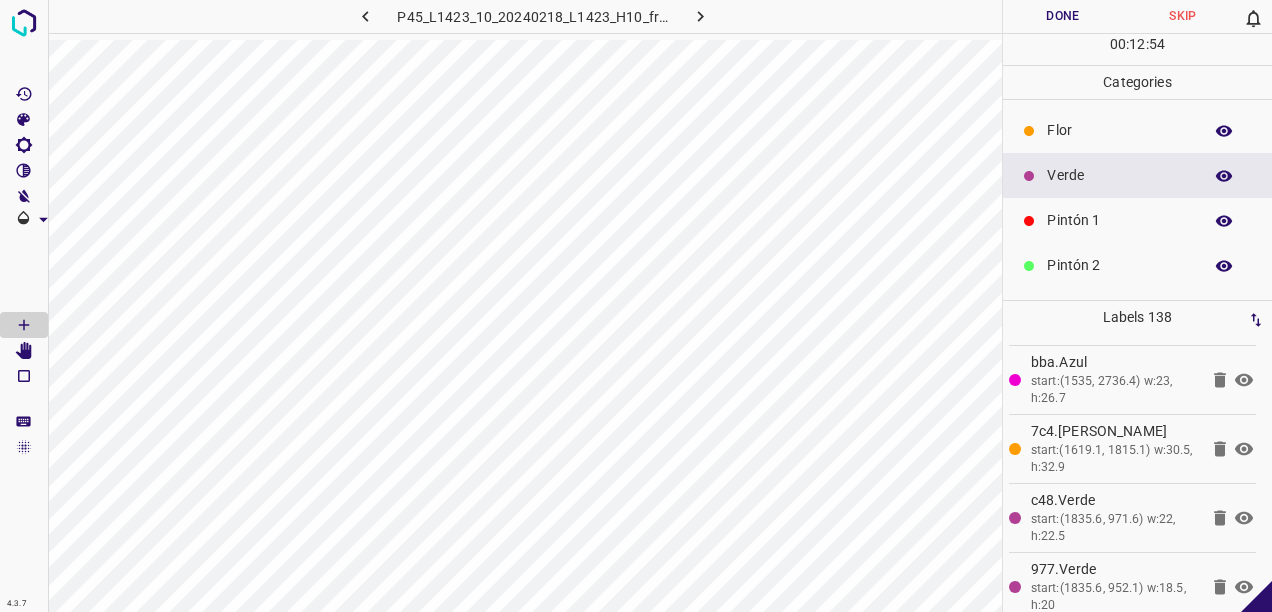 click on "Flor" at bounding box center (1119, 130) 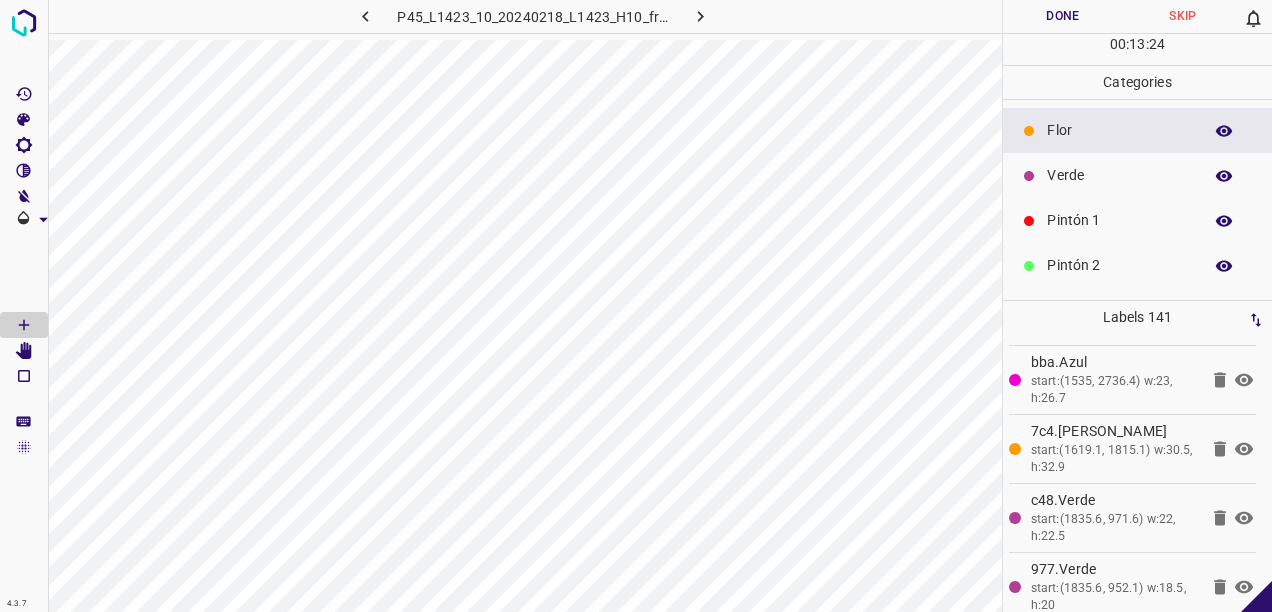scroll, scrollTop: 176, scrollLeft: 0, axis: vertical 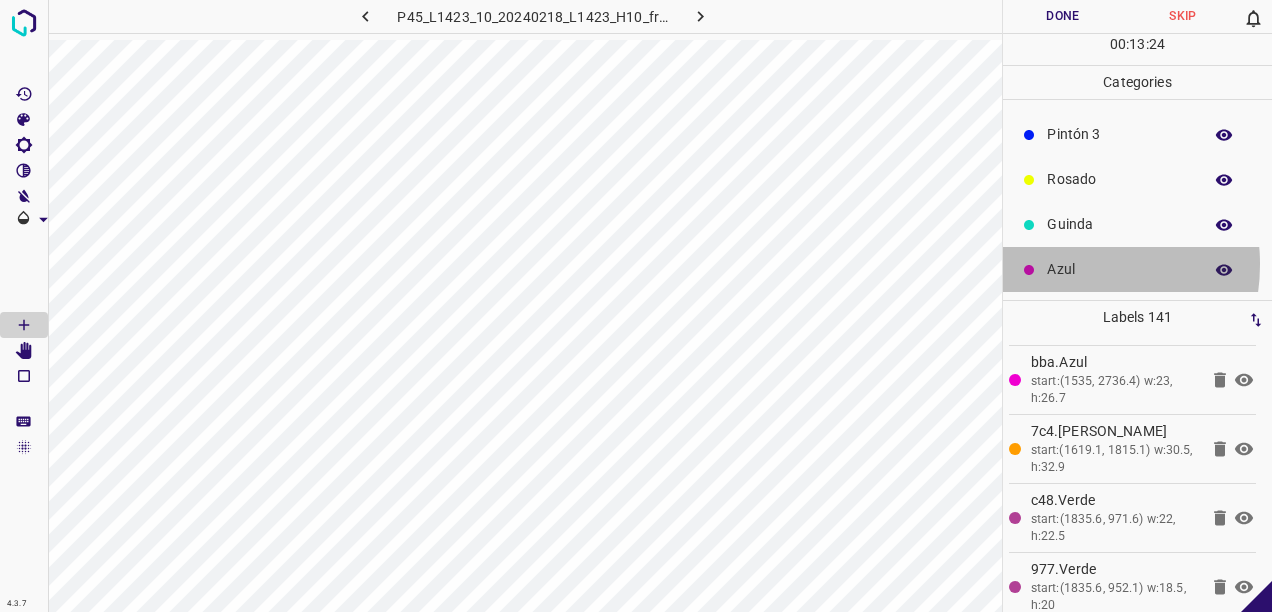 drag, startPoint x: 1066, startPoint y: 263, endPoint x: 1027, endPoint y: 270, distance: 39.623226 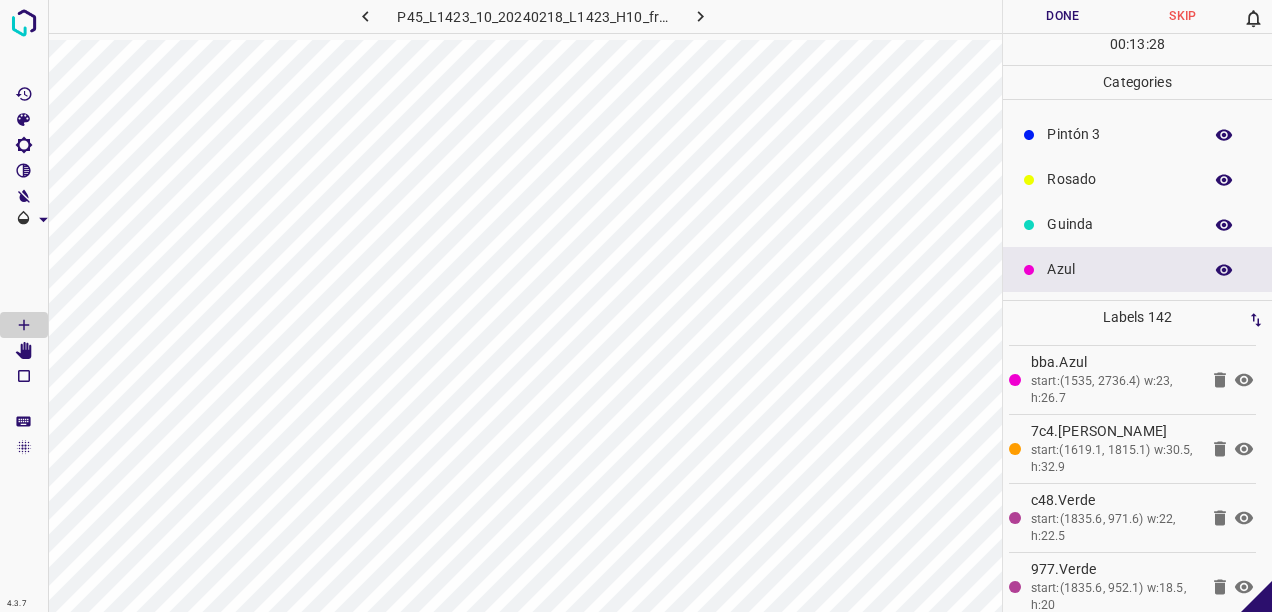 click on "Pintón 3" at bounding box center [1119, 134] 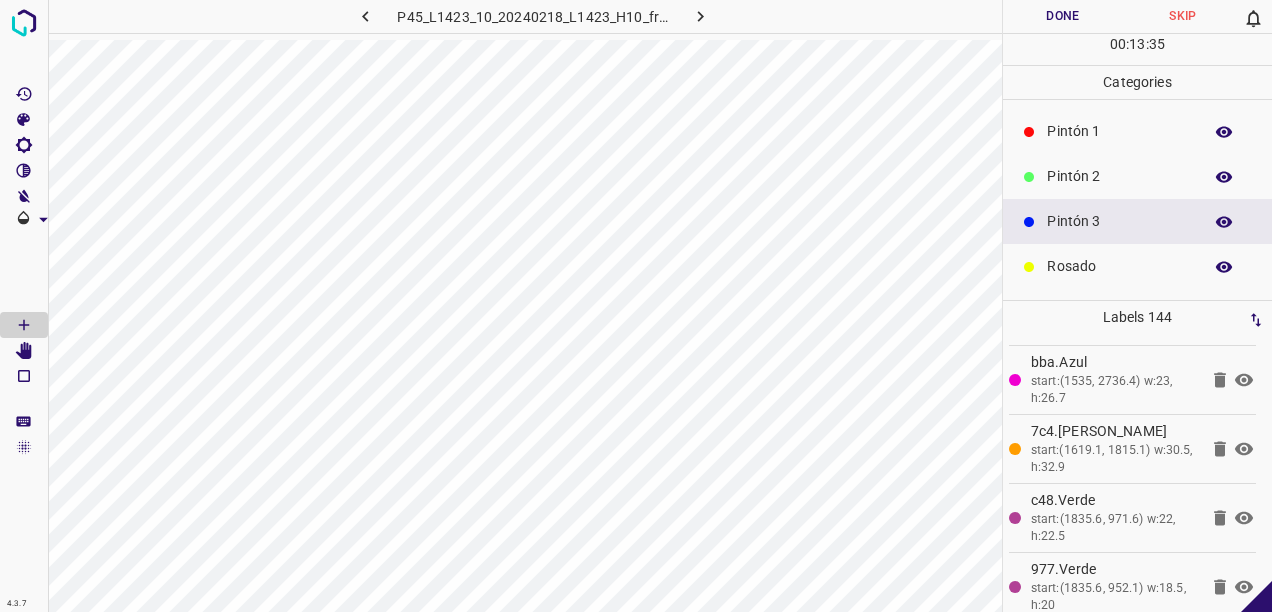 scroll, scrollTop: 0, scrollLeft: 0, axis: both 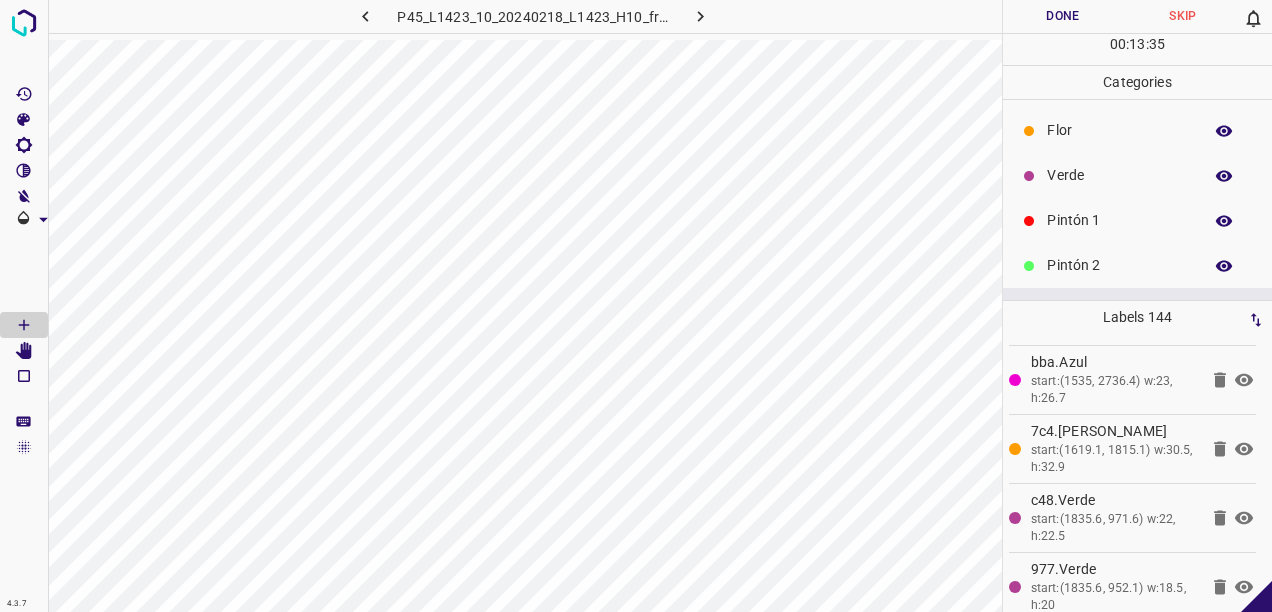 click on "Verde" at bounding box center (1137, 175) 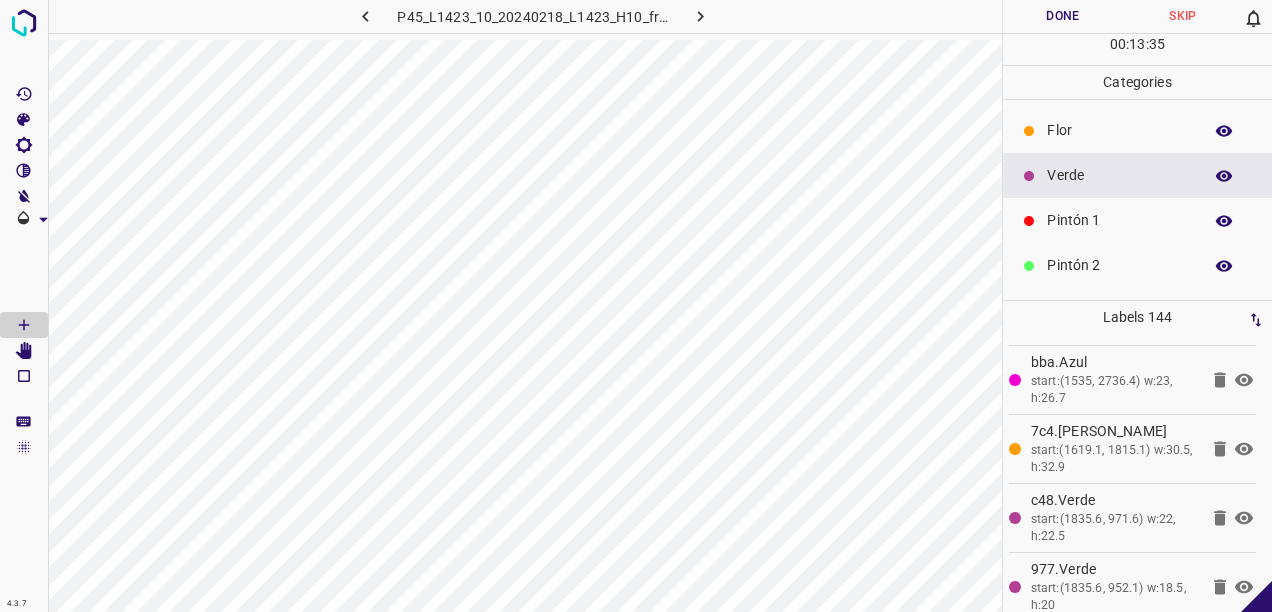 click on "Flor" at bounding box center (1137, 130) 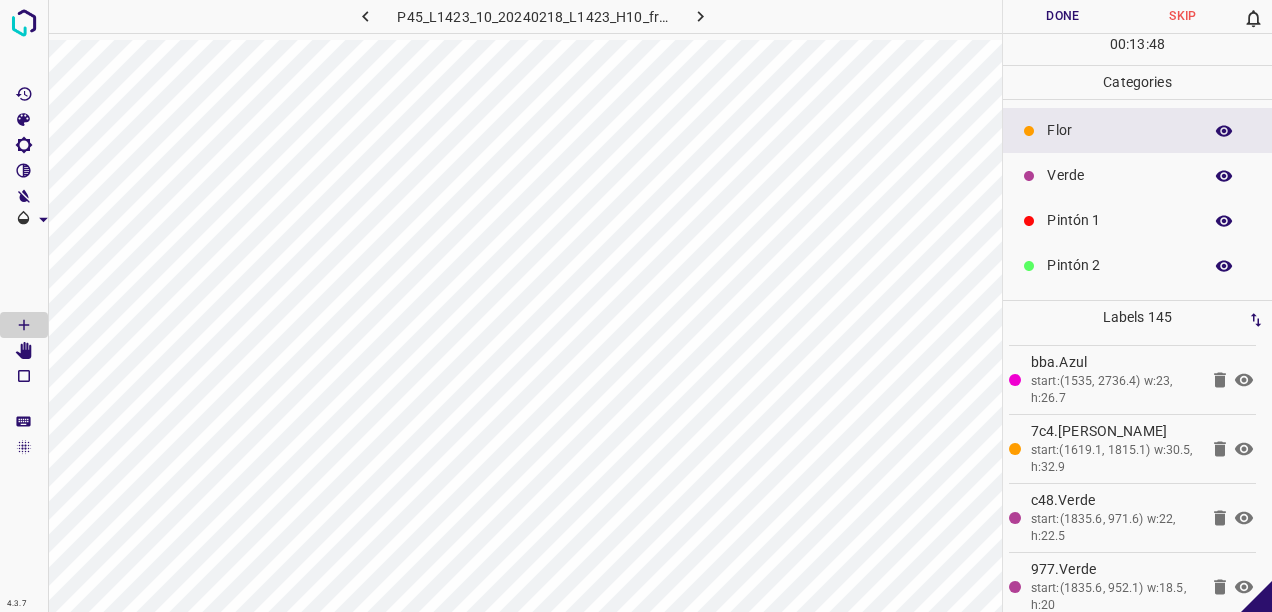click on "Verde" at bounding box center [1119, 175] 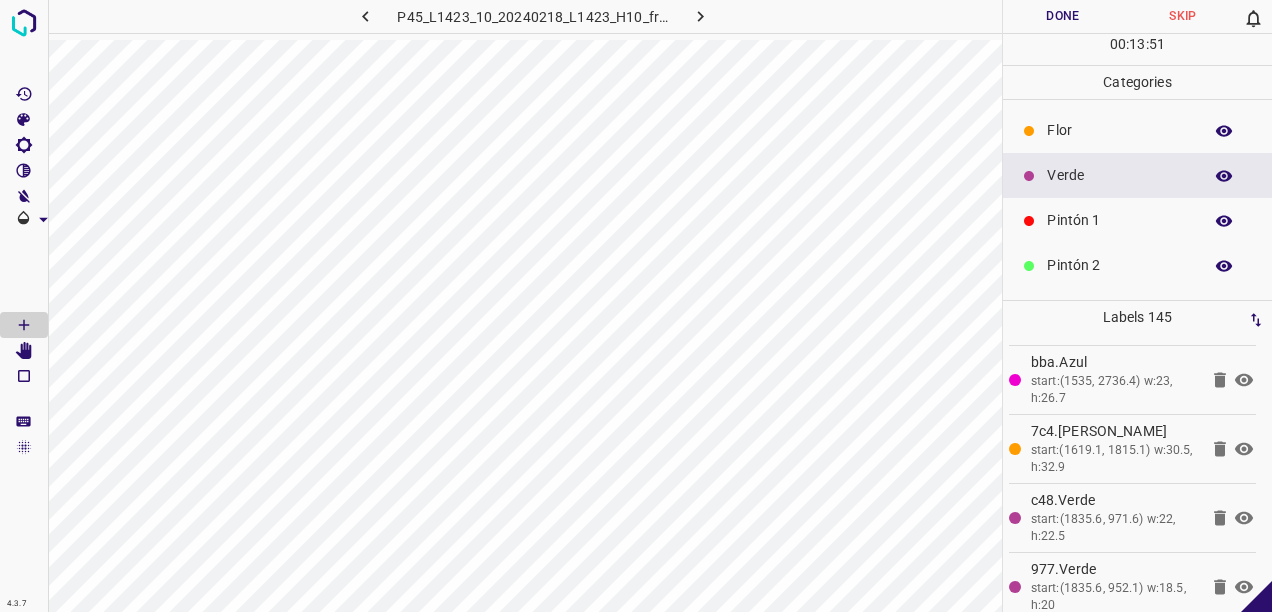 click on "Pintón 1" at bounding box center [1137, 220] 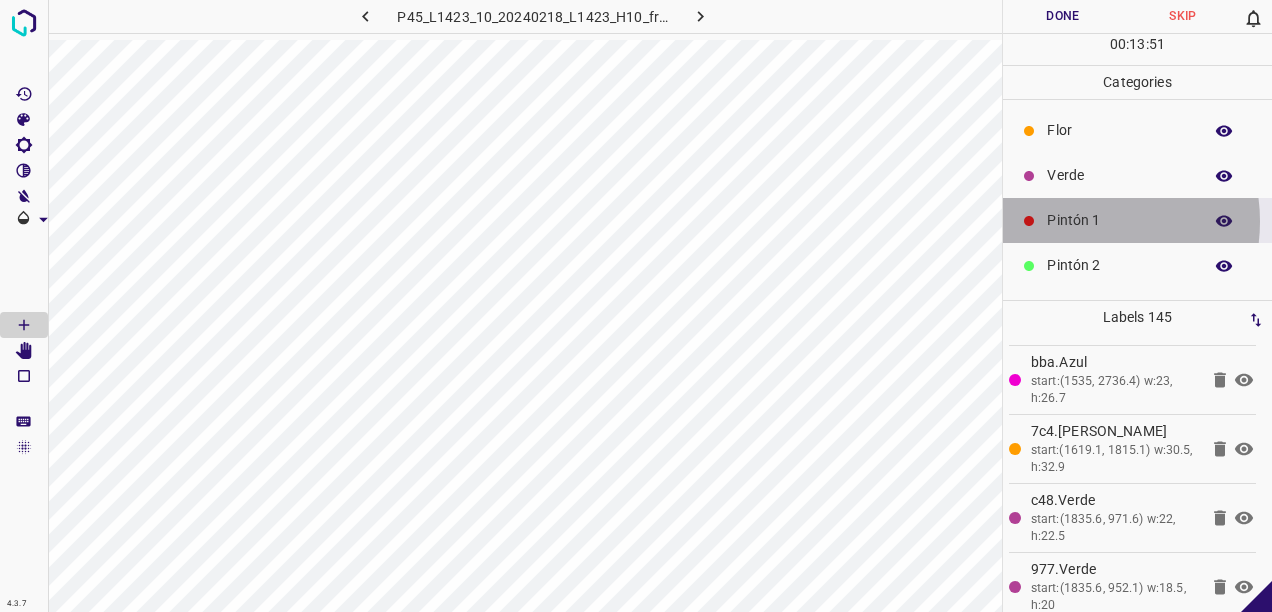 click on "Pintón 1" at bounding box center [1119, 220] 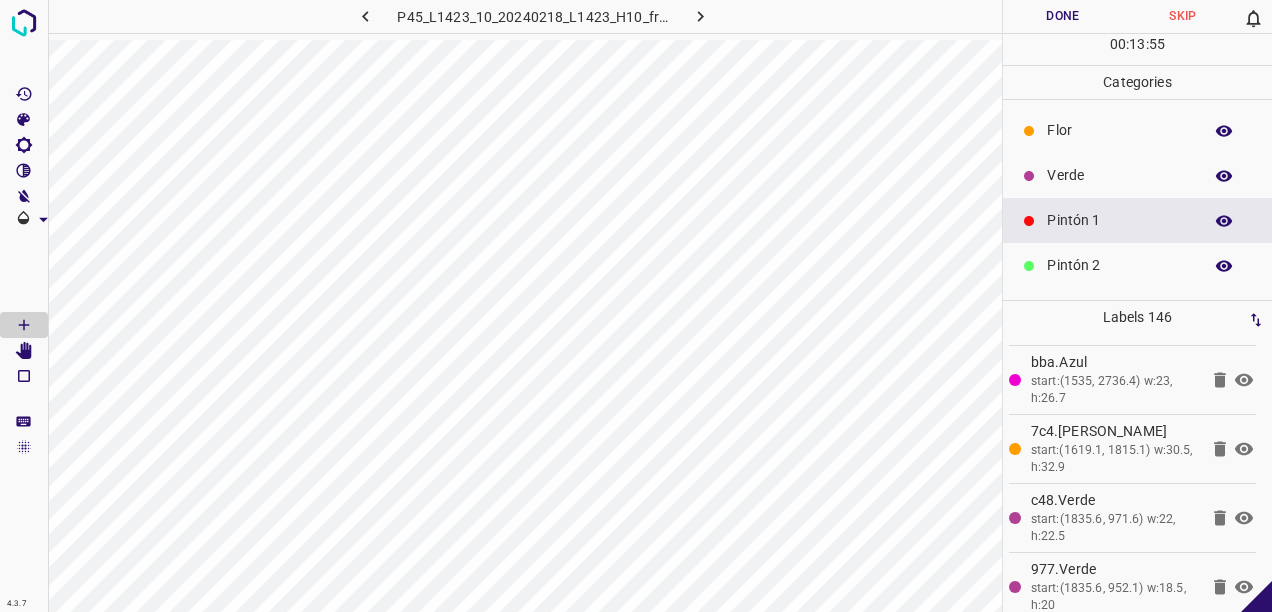 click on "Pintón 2" at bounding box center (1119, 265) 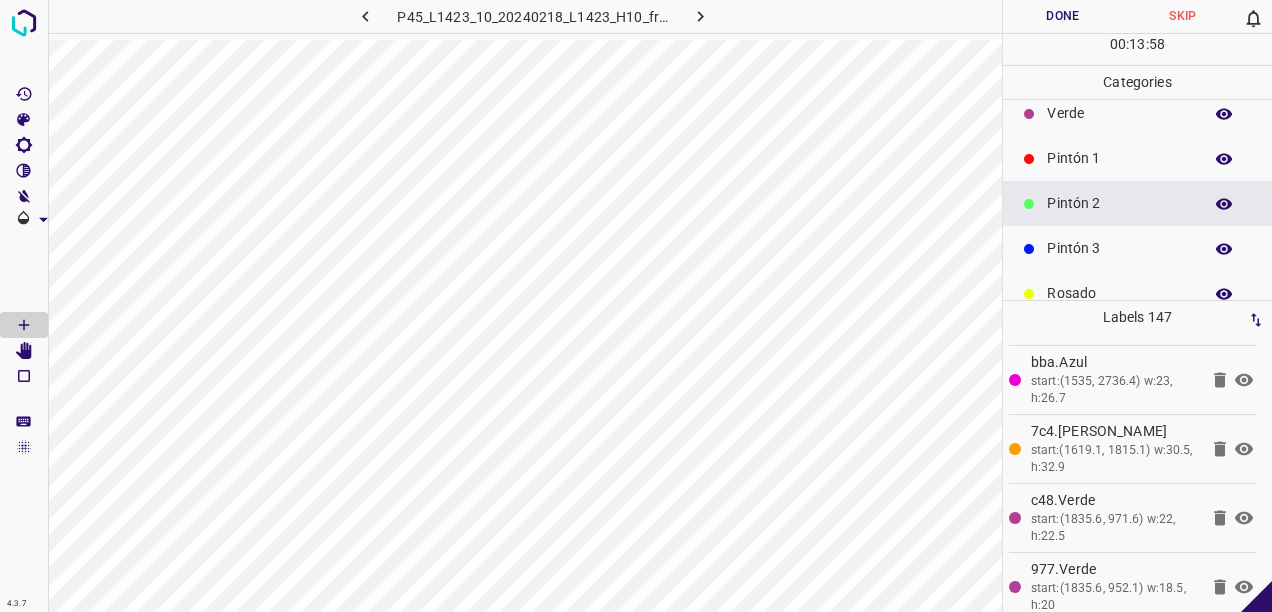 scroll, scrollTop: 176, scrollLeft: 0, axis: vertical 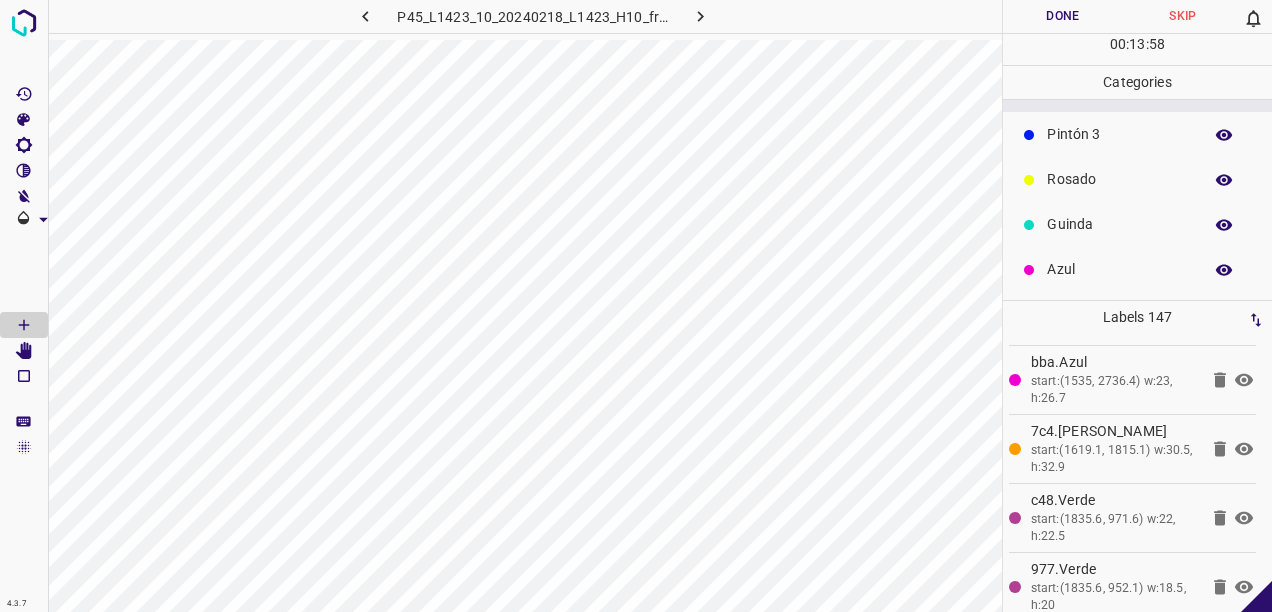 click on "Rosado" at bounding box center [1119, 179] 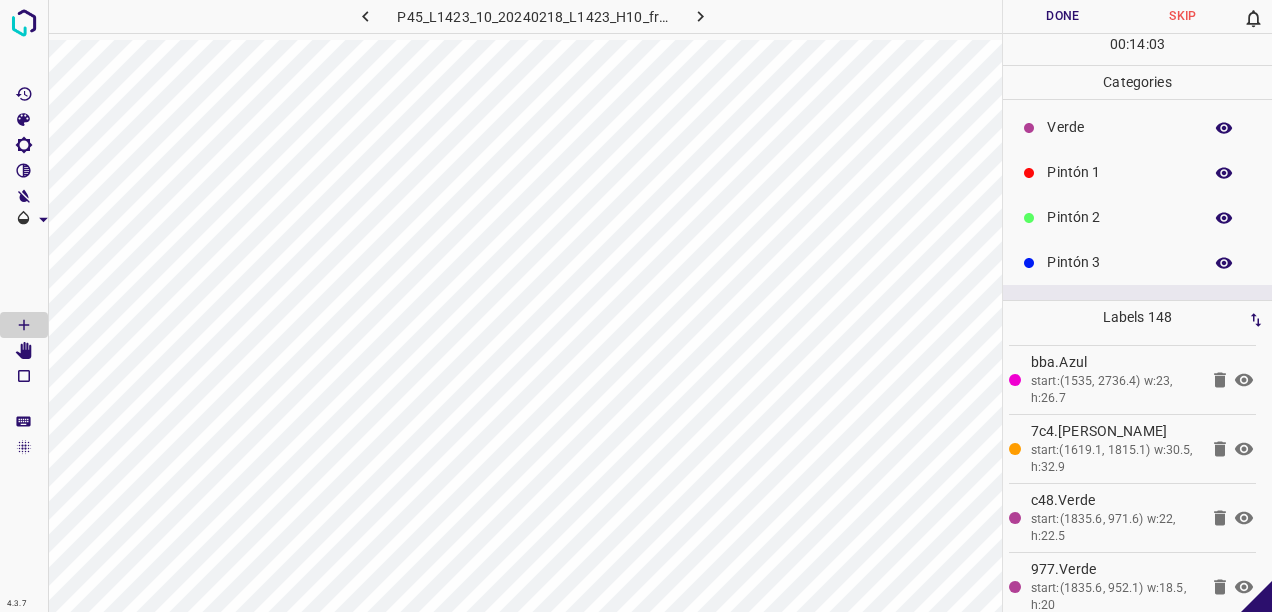 scroll, scrollTop: 0, scrollLeft: 0, axis: both 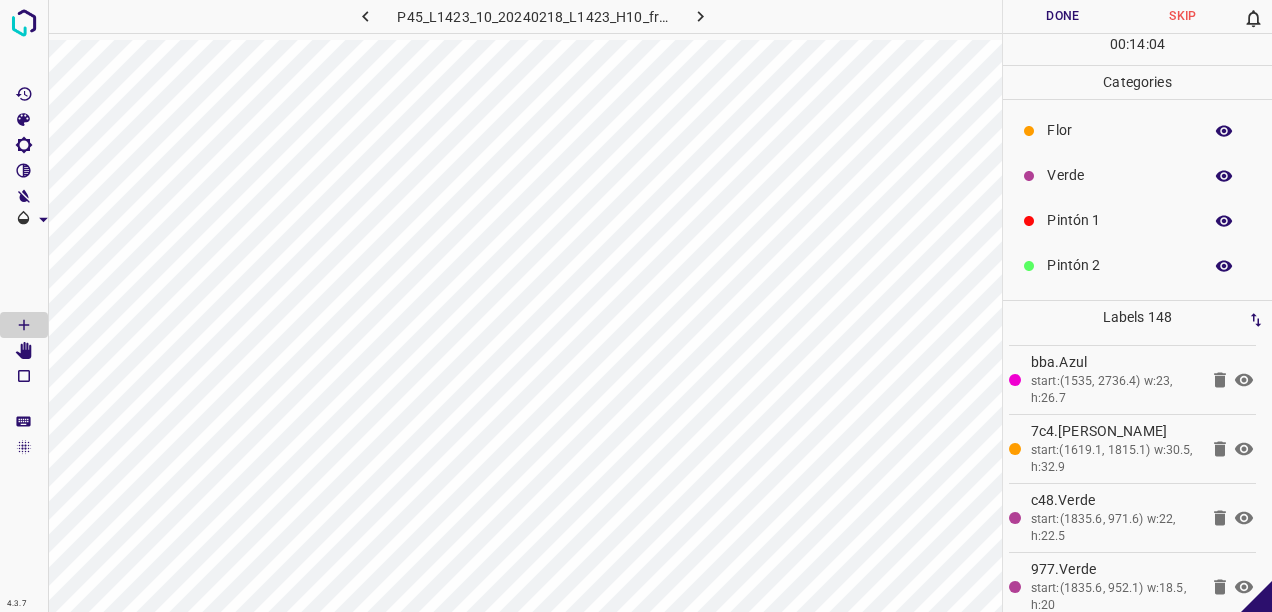 click on "Verde" at bounding box center [1119, 175] 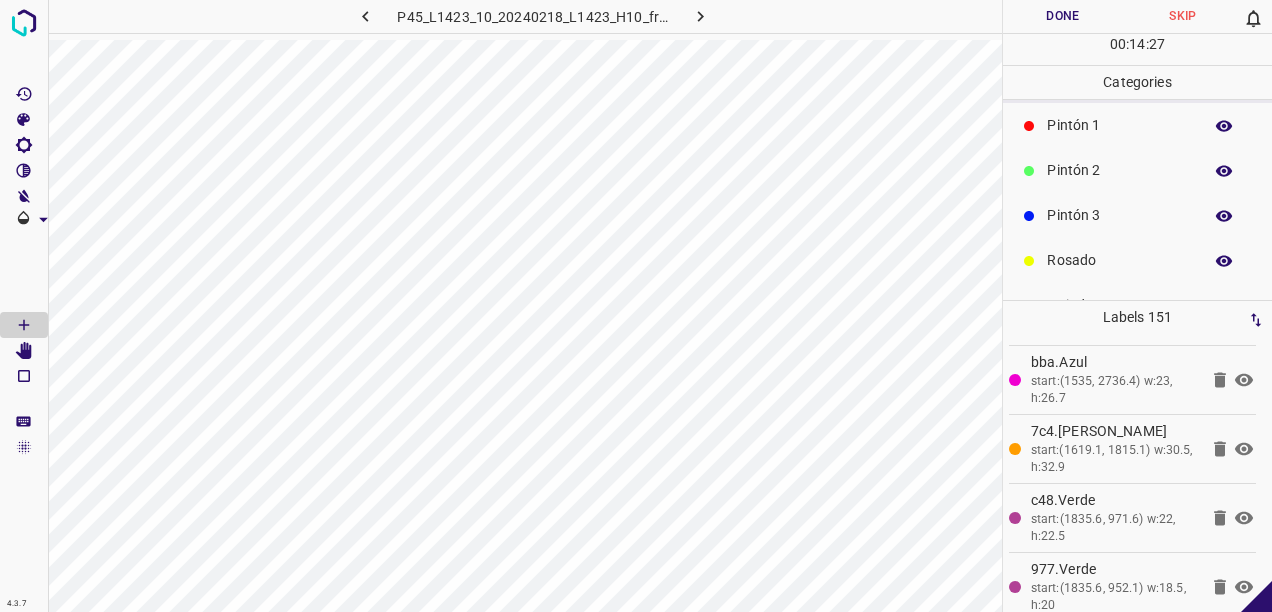 scroll, scrollTop: 176, scrollLeft: 0, axis: vertical 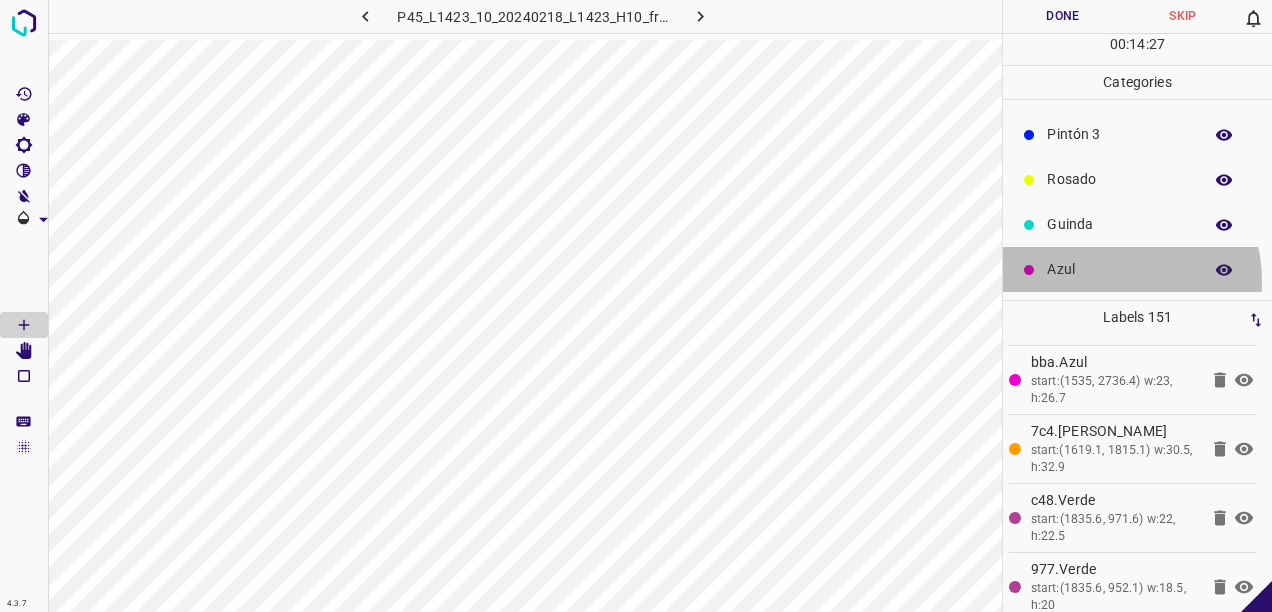 click on "Azul" at bounding box center [1137, 269] 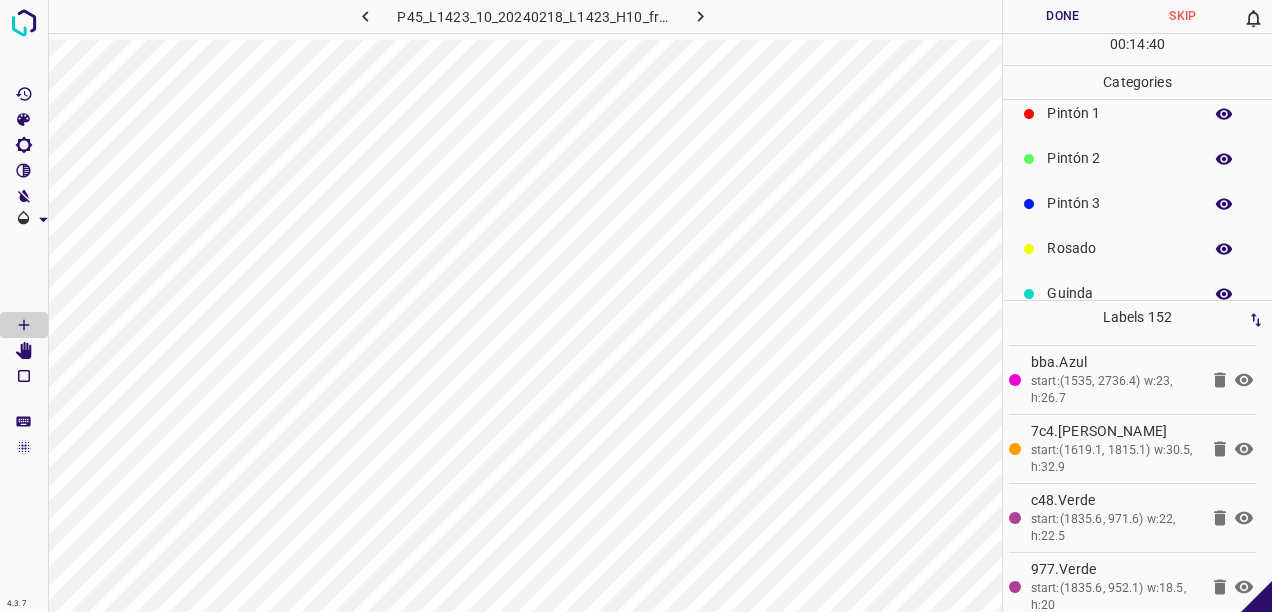 scroll, scrollTop: 76, scrollLeft: 0, axis: vertical 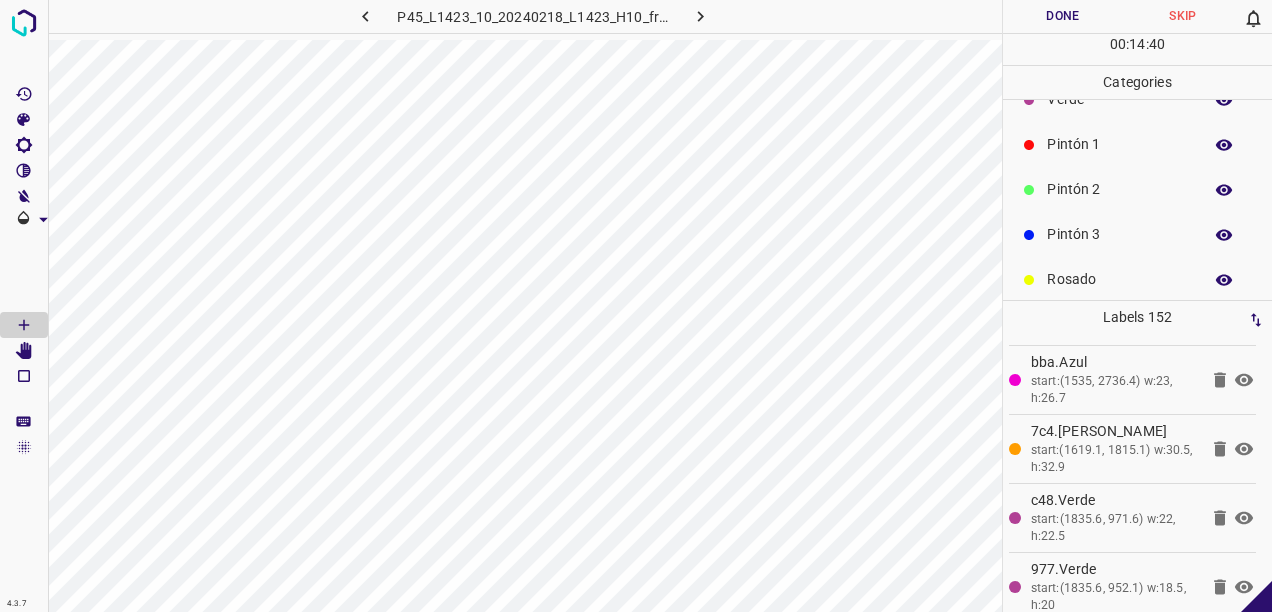 click on "Pintón 3" at bounding box center [1119, 234] 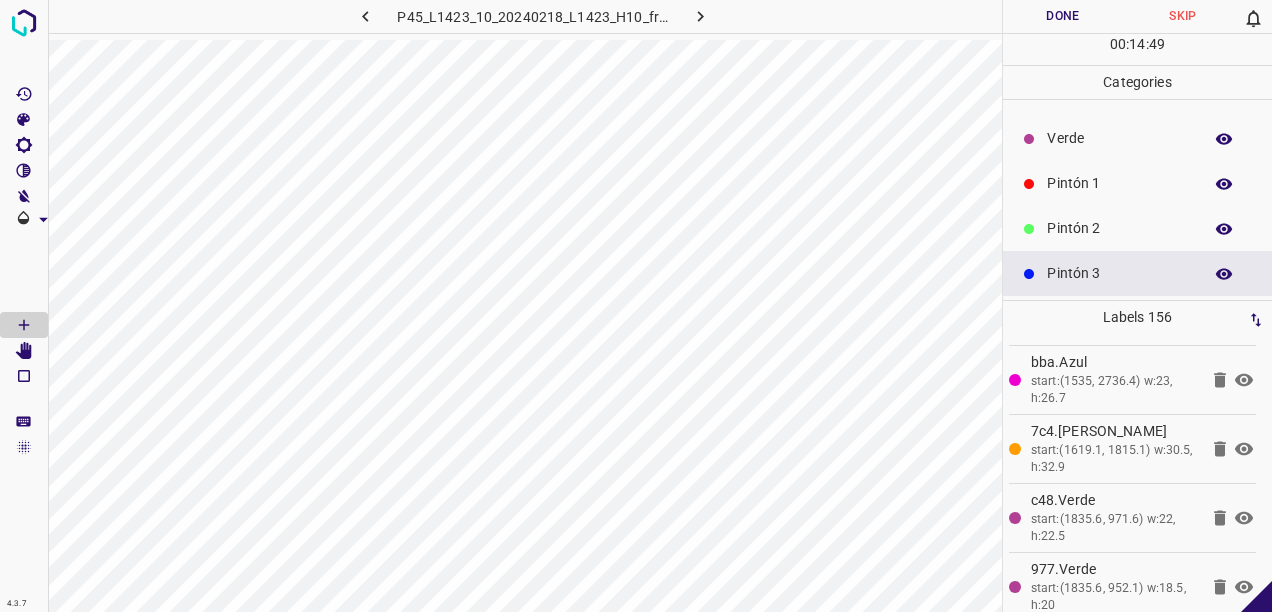 scroll, scrollTop: 0, scrollLeft: 0, axis: both 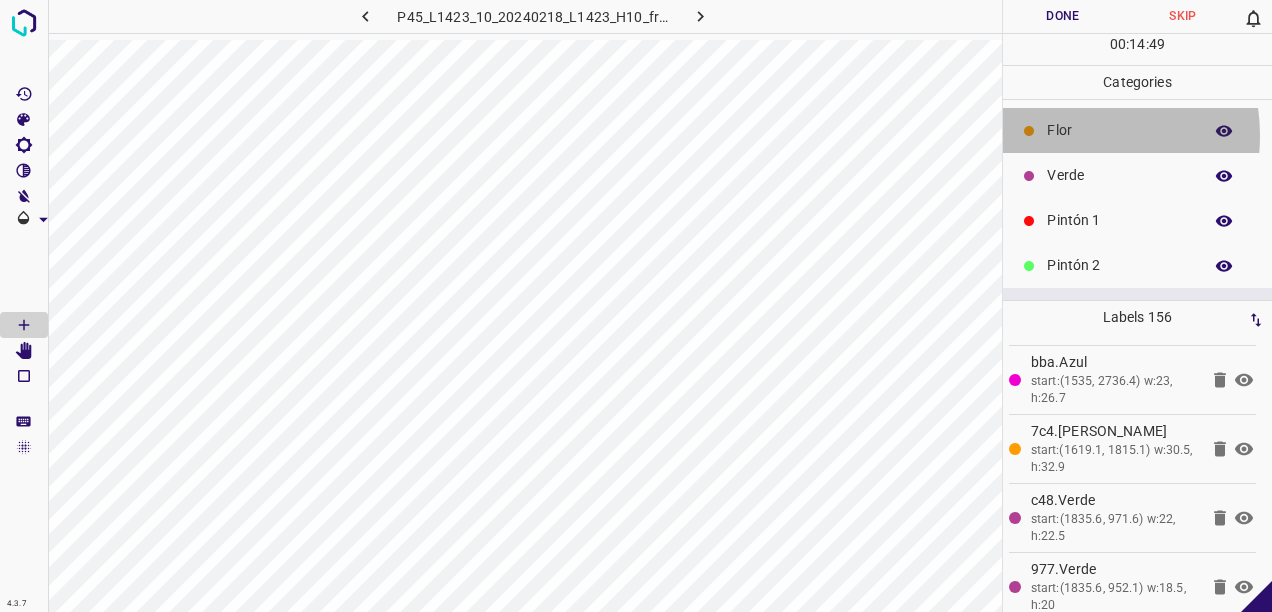 click on "Flor" at bounding box center (1119, 130) 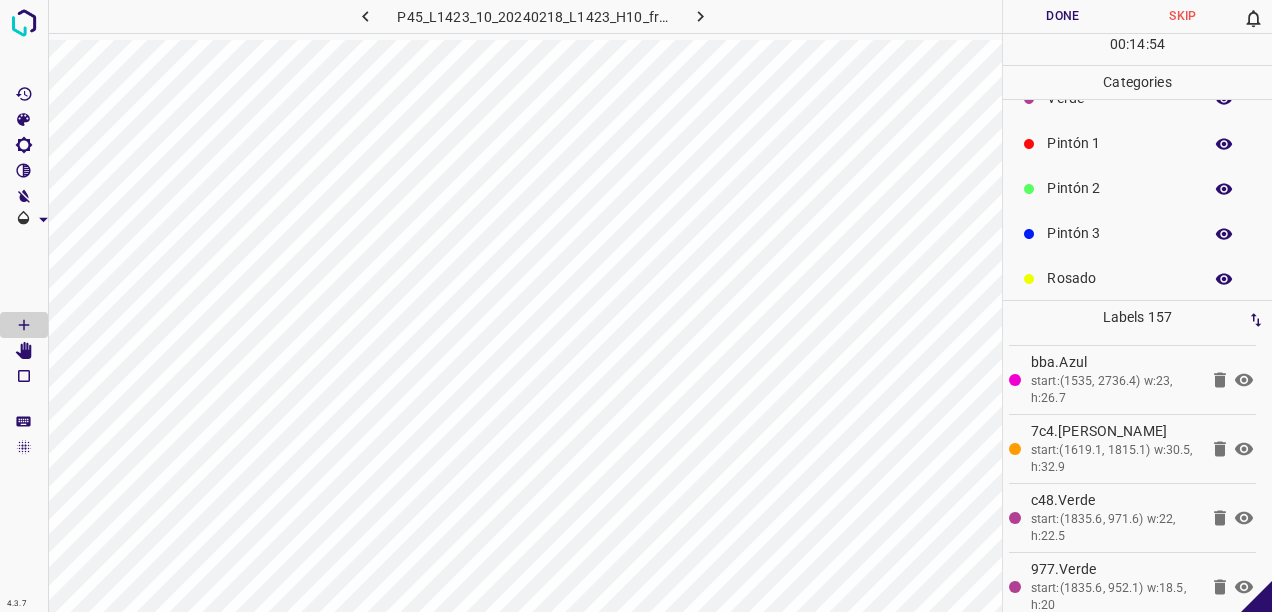 scroll, scrollTop: 176, scrollLeft: 0, axis: vertical 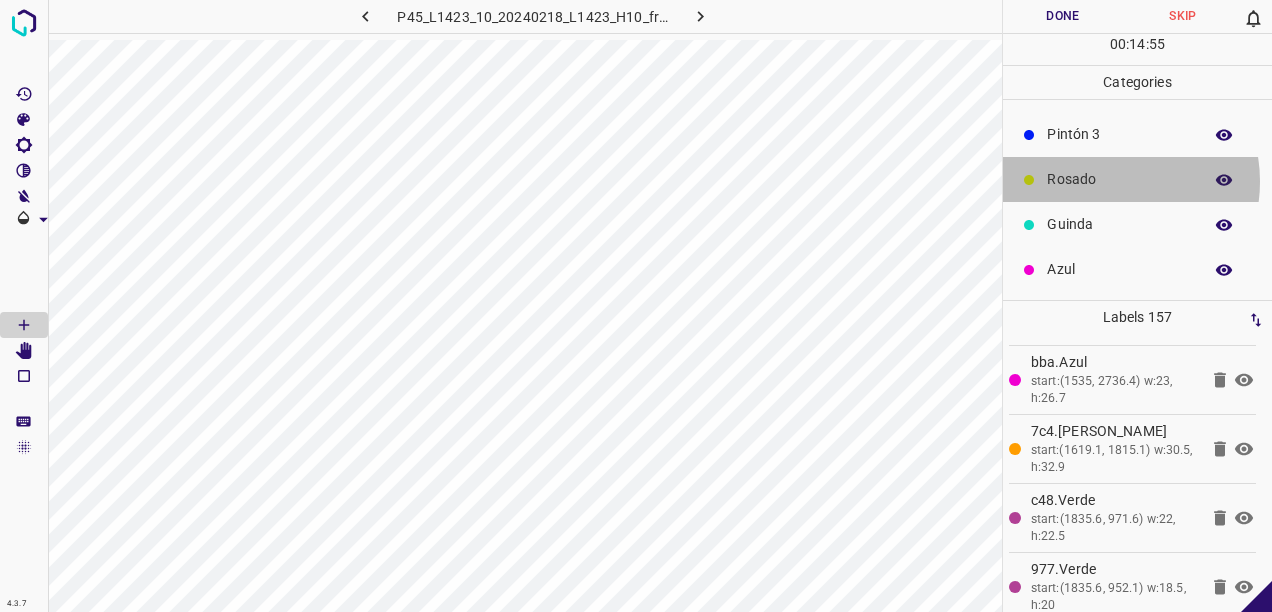 click on "Rosado" at bounding box center (1119, 179) 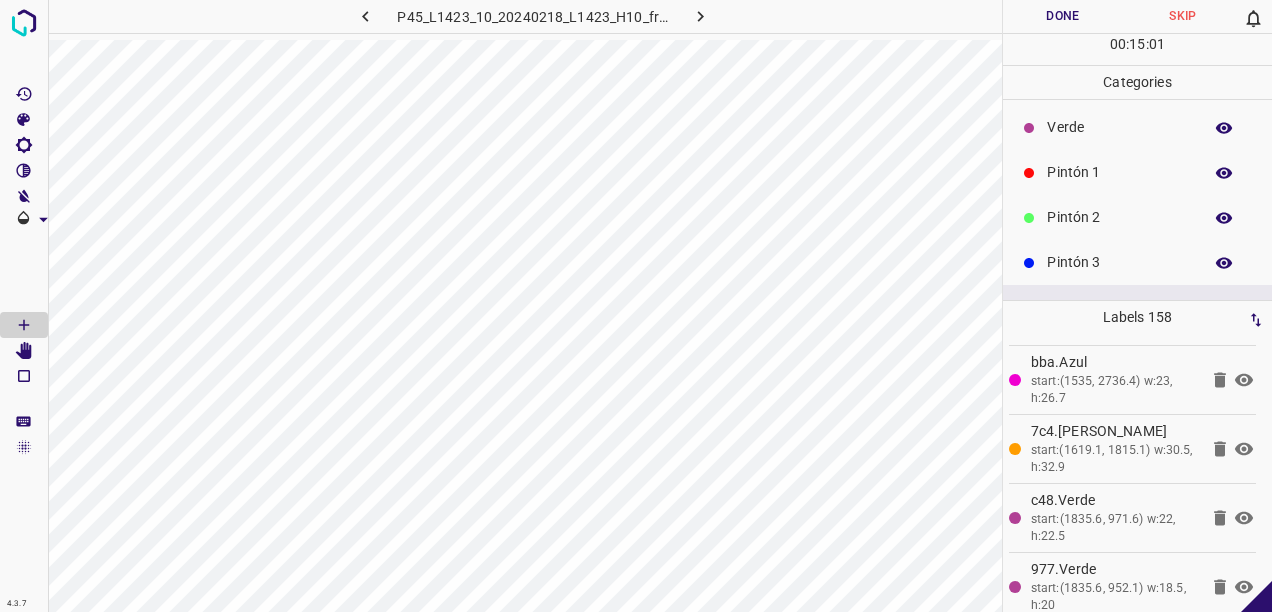 scroll, scrollTop: 0, scrollLeft: 0, axis: both 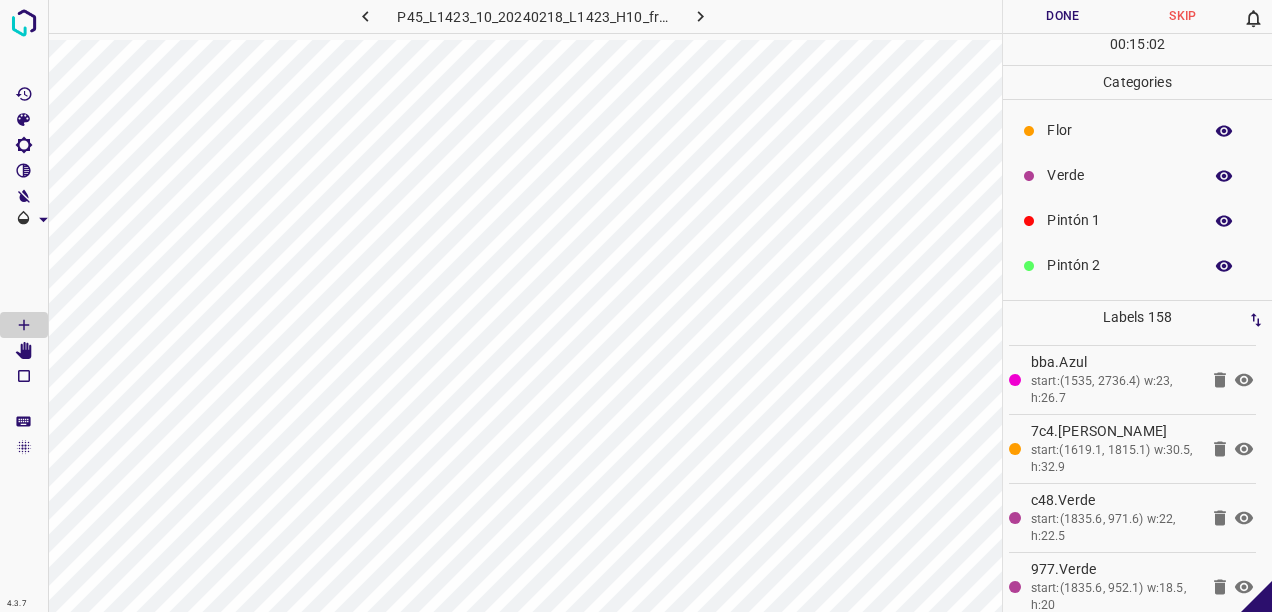 click on "Verde" at bounding box center [1119, 175] 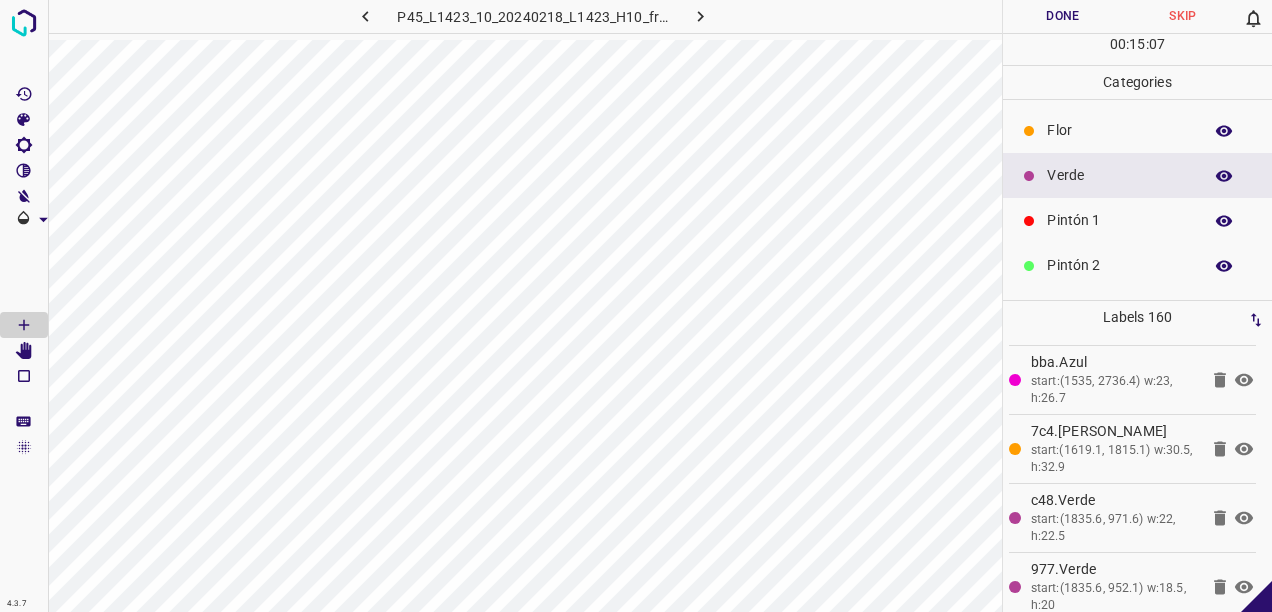 drag, startPoint x: 1078, startPoint y: 225, endPoint x: 1036, endPoint y: 223, distance: 42.047592 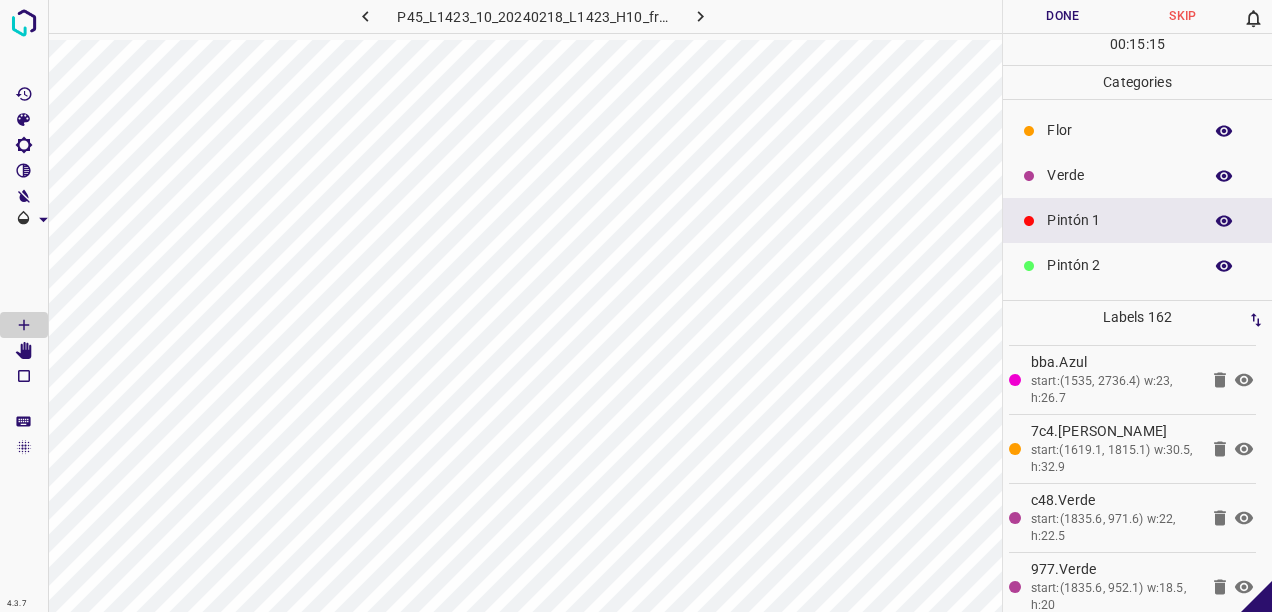 click on "Verde" at bounding box center (1137, 175) 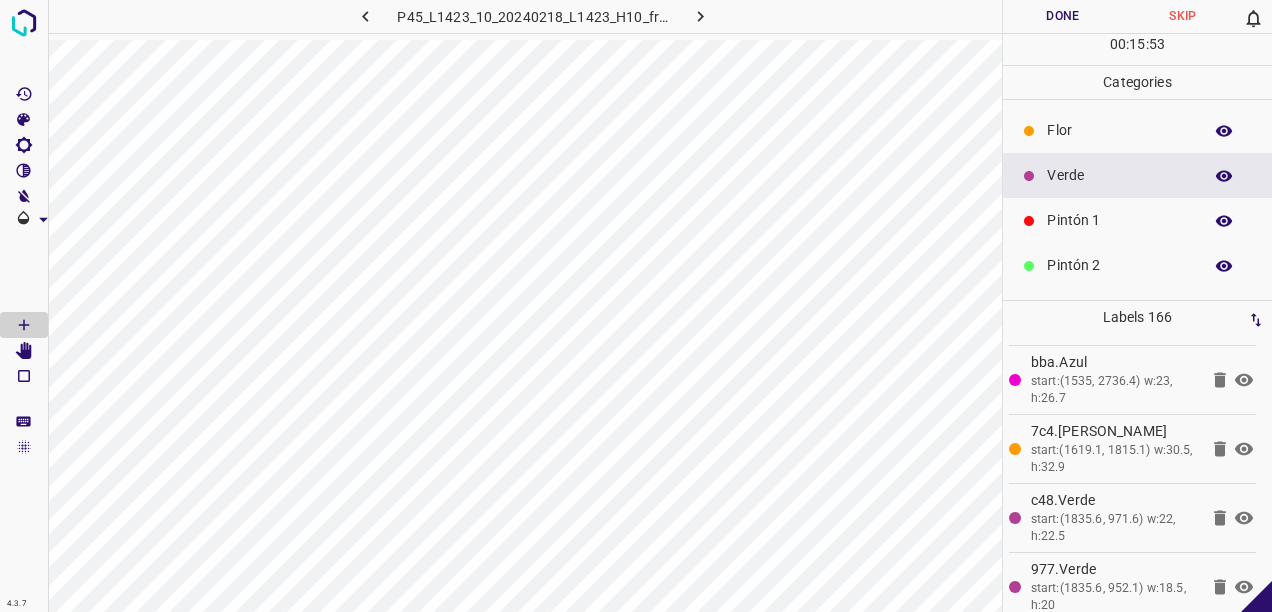 click on "Pintón 1" at bounding box center [1137, 220] 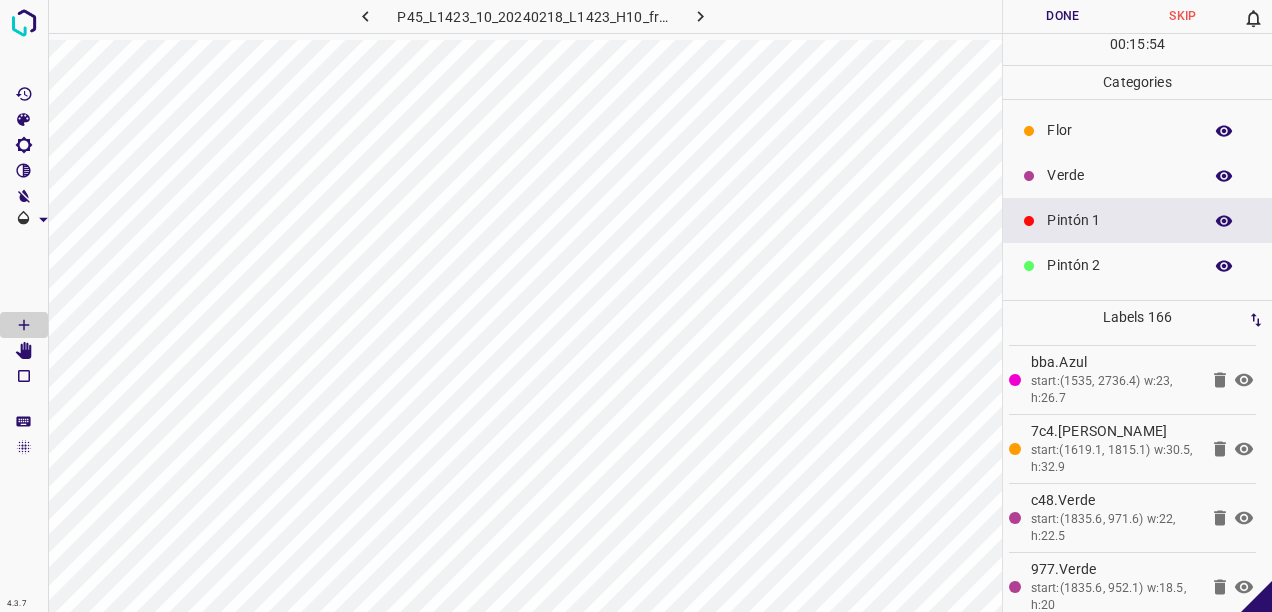 click on "Pintón 2" at bounding box center (1119, 265) 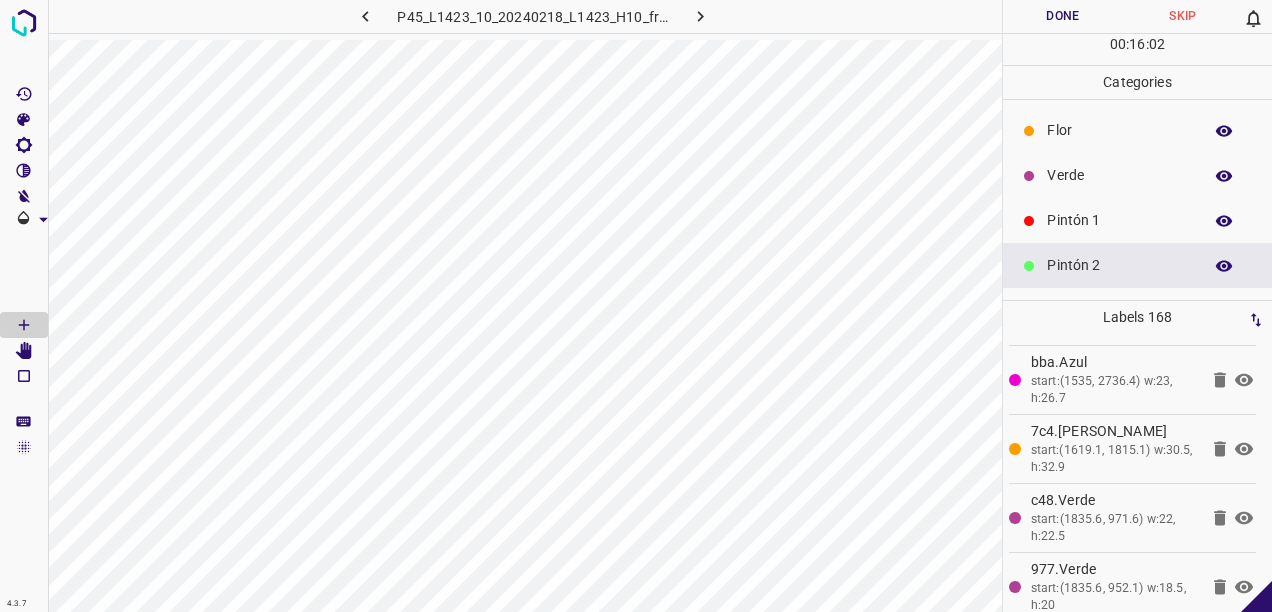 click on "Verde" at bounding box center [1137, 175] 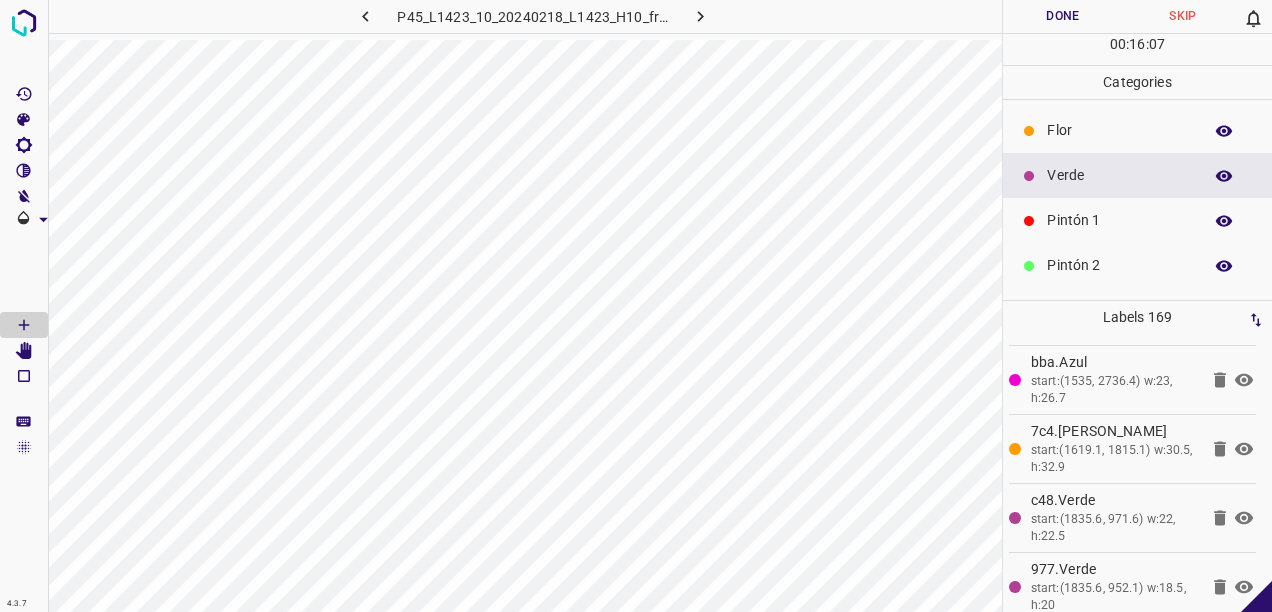 click on "Pintón 1" at bounding box center [1119, 220] 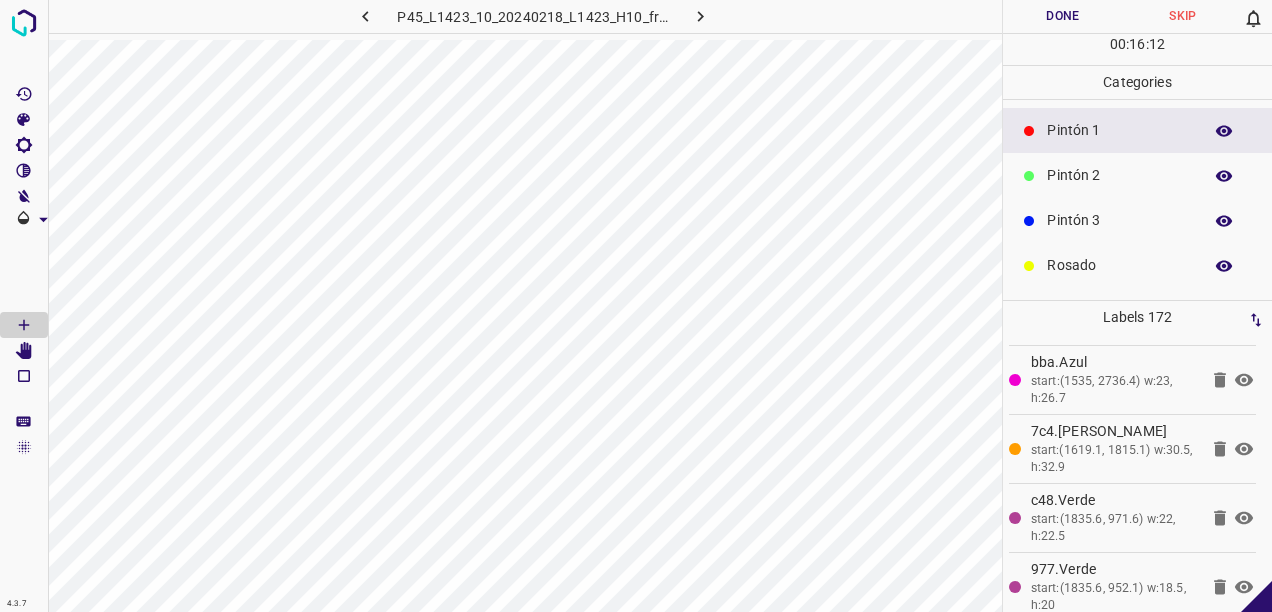scroll, scrollTop: 176, scrollLeft: 0, axis: vertical 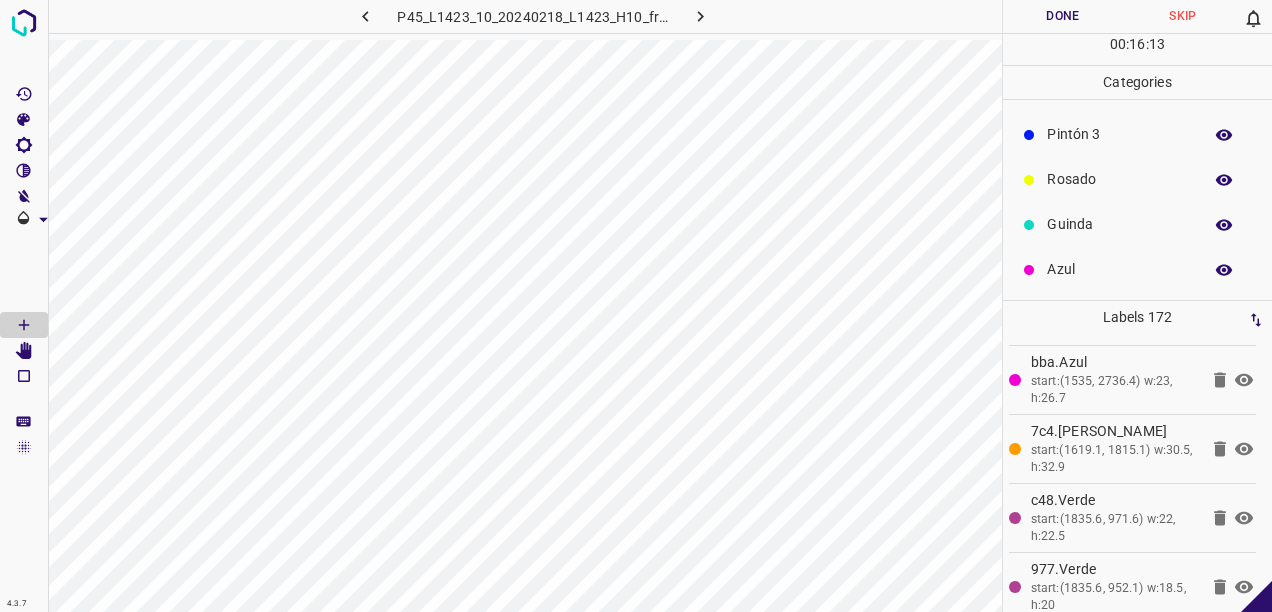 click on "Azul" at bounding box center [1119, 269] 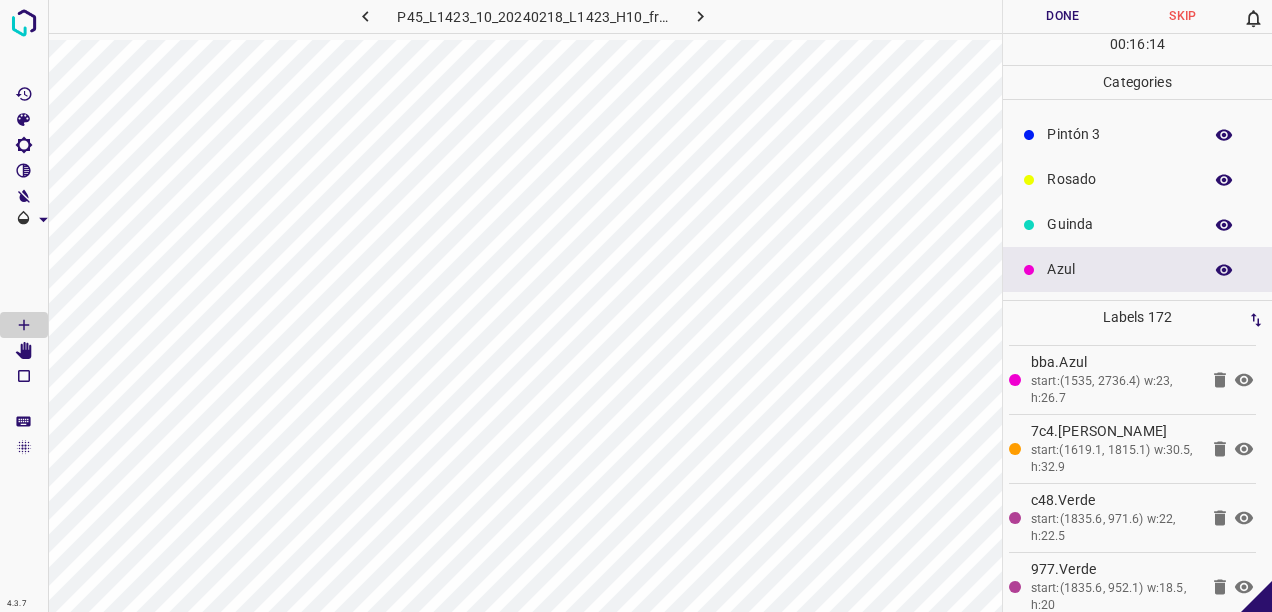 click on "Guinda" at bounding box center [1137, 224] 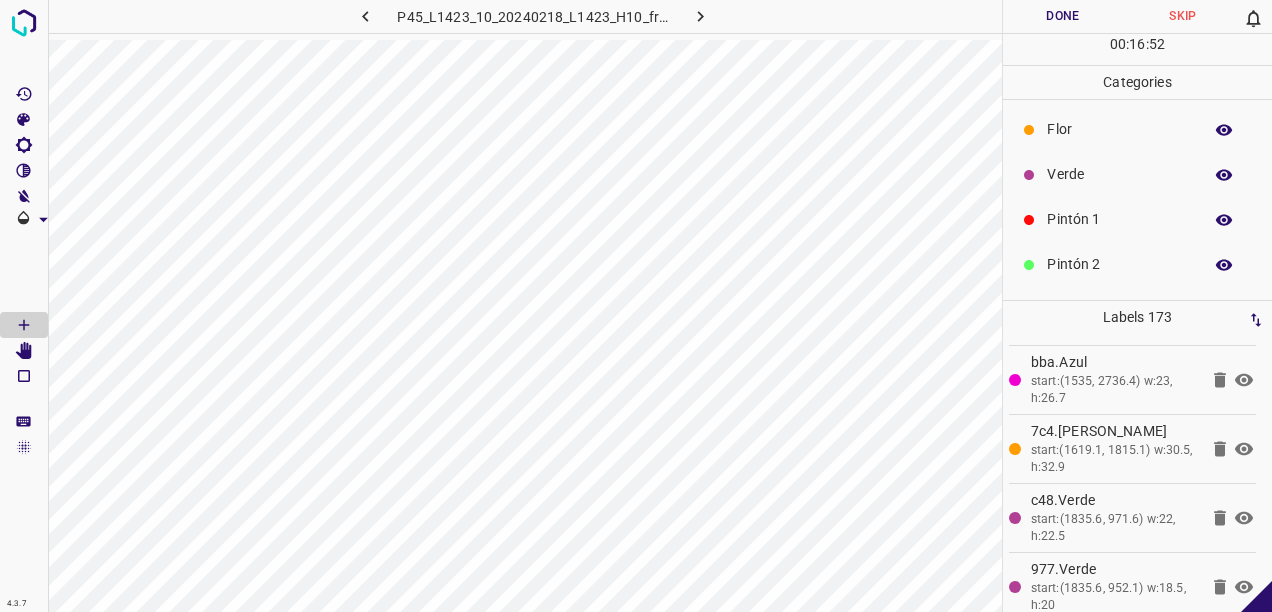 scroll, scrollTop: 0, scrollLeft: 0, axis: both 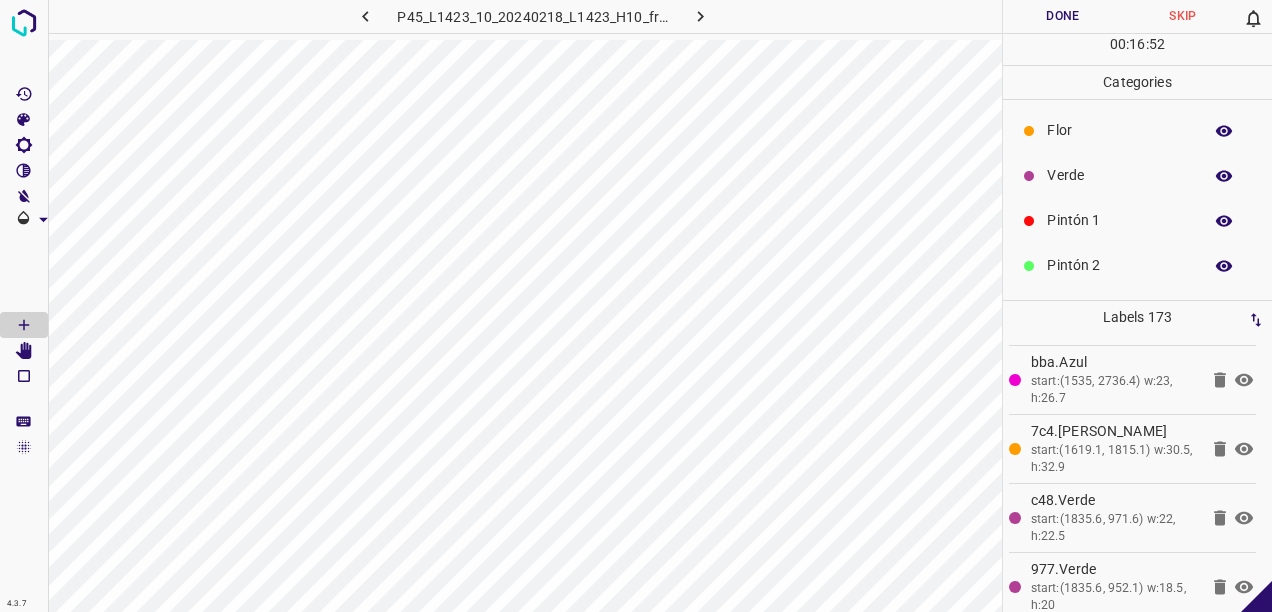 click on "Verde" at bounding box center [1119, 175] 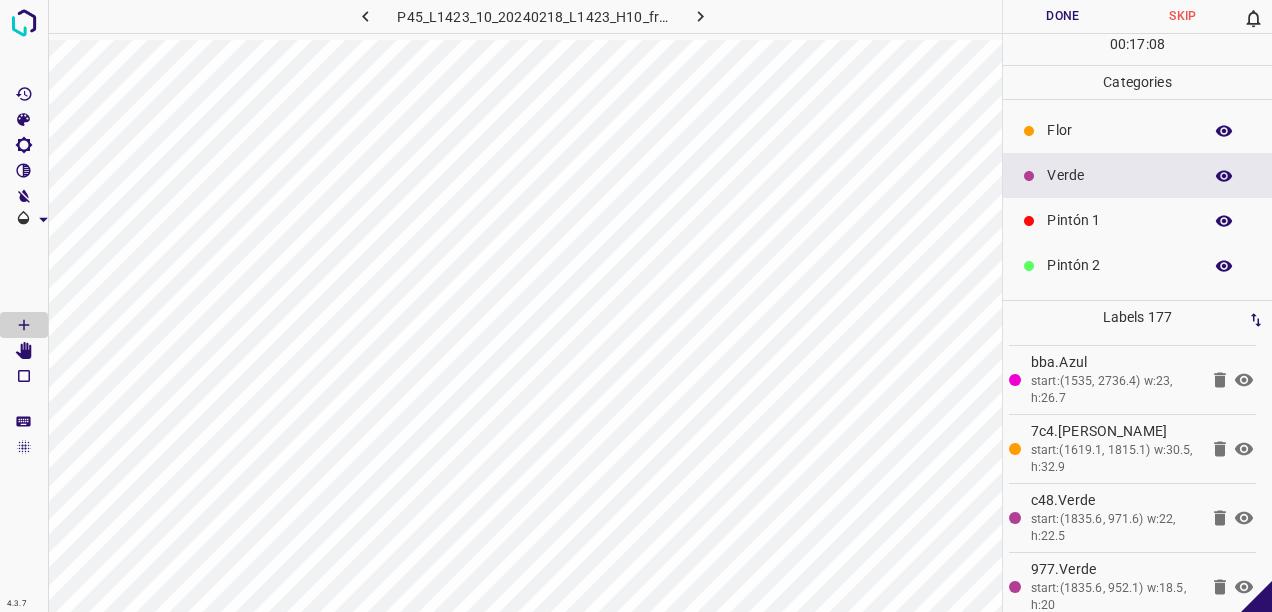 click on "Done" at bounding box center (1063, 16) 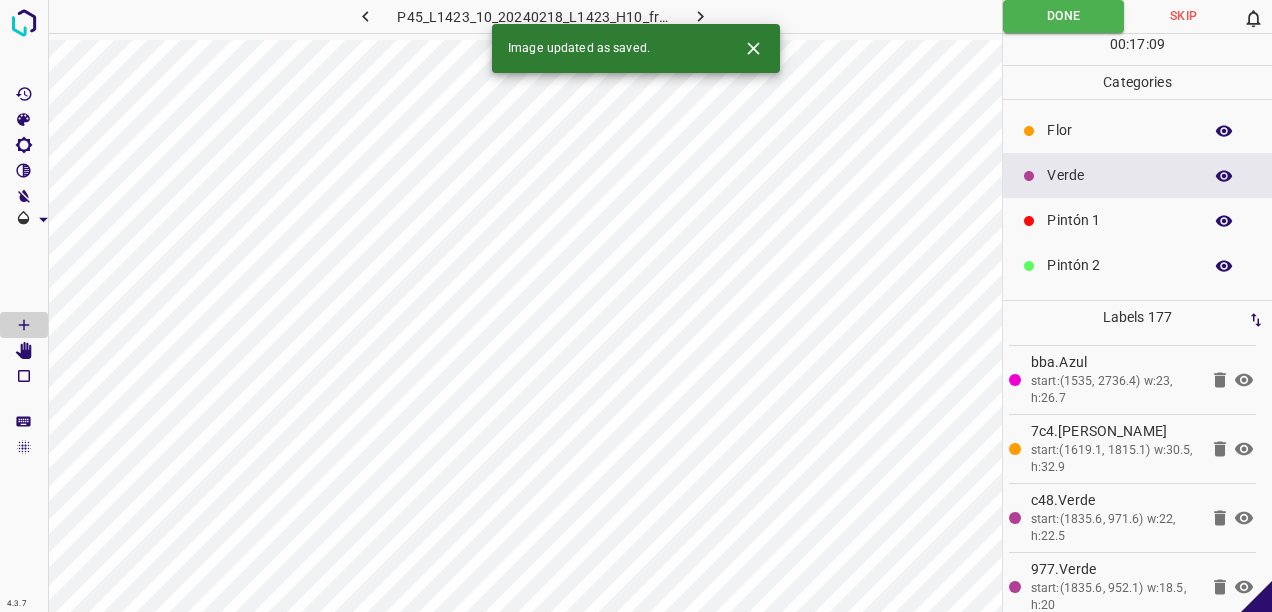 click 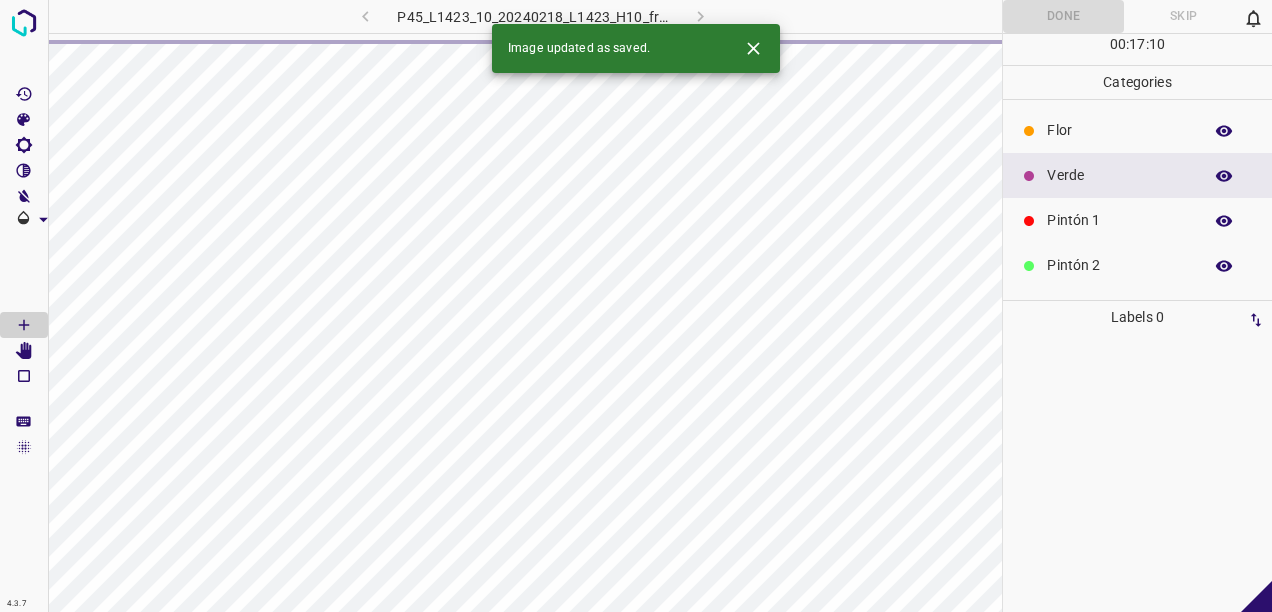 scroll, scrollTop: 0, scrollLeft: 0, axis: both 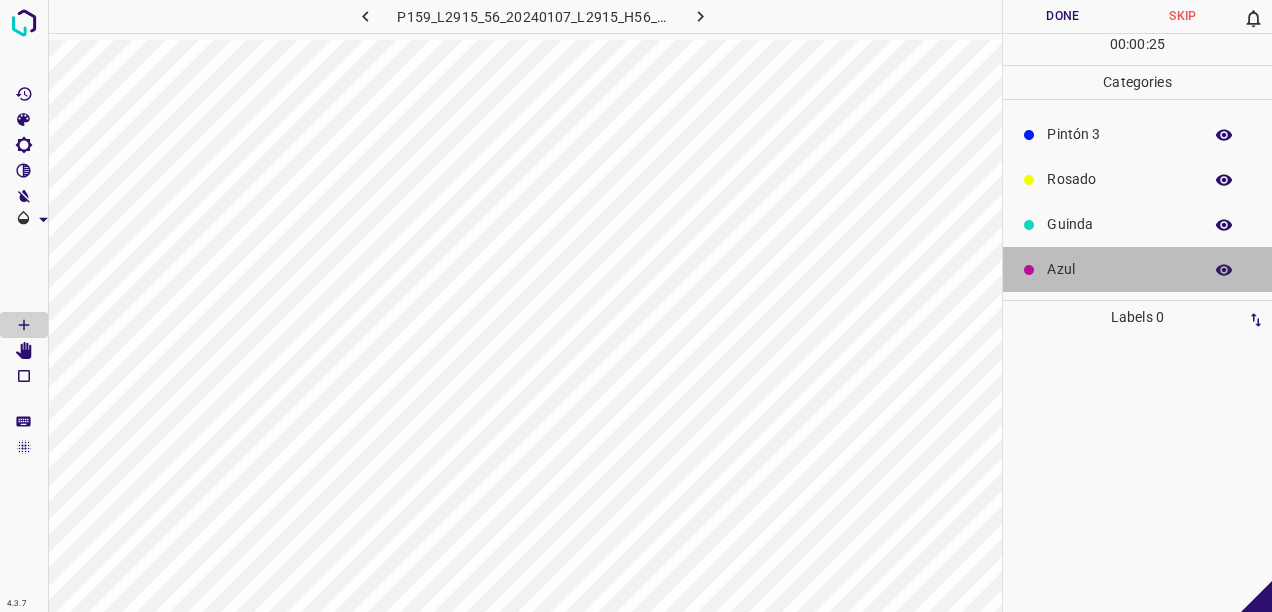 click on "Azul" at bounding box center [1119, 269] 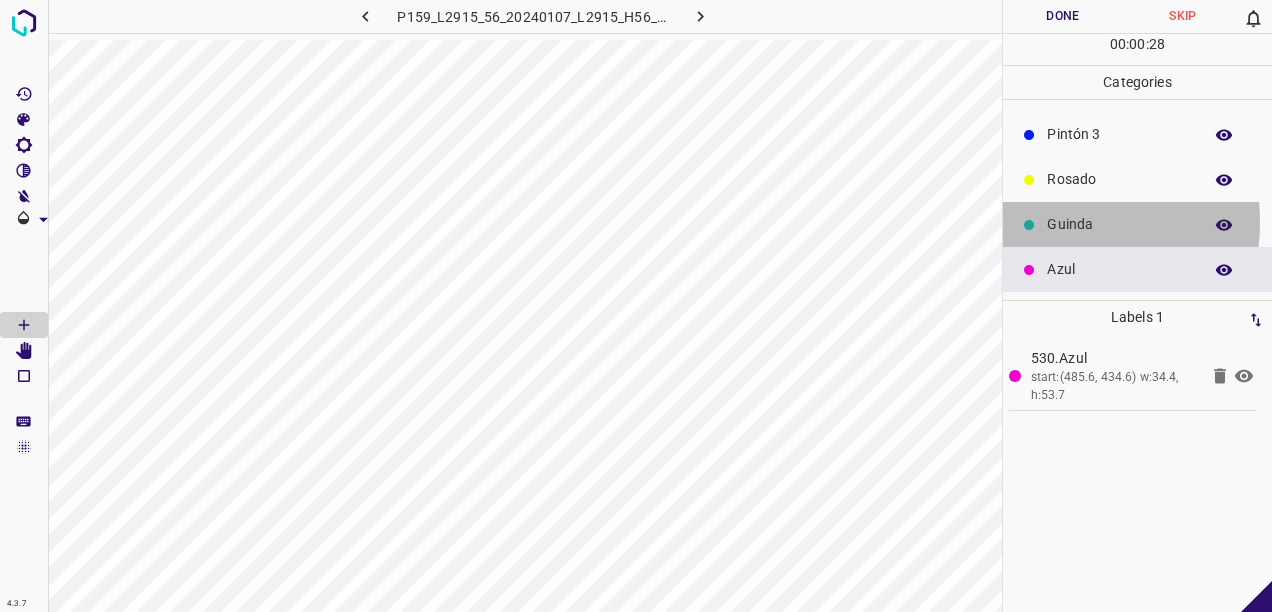 click on "Guinda" at bounding box center [1119, 224] 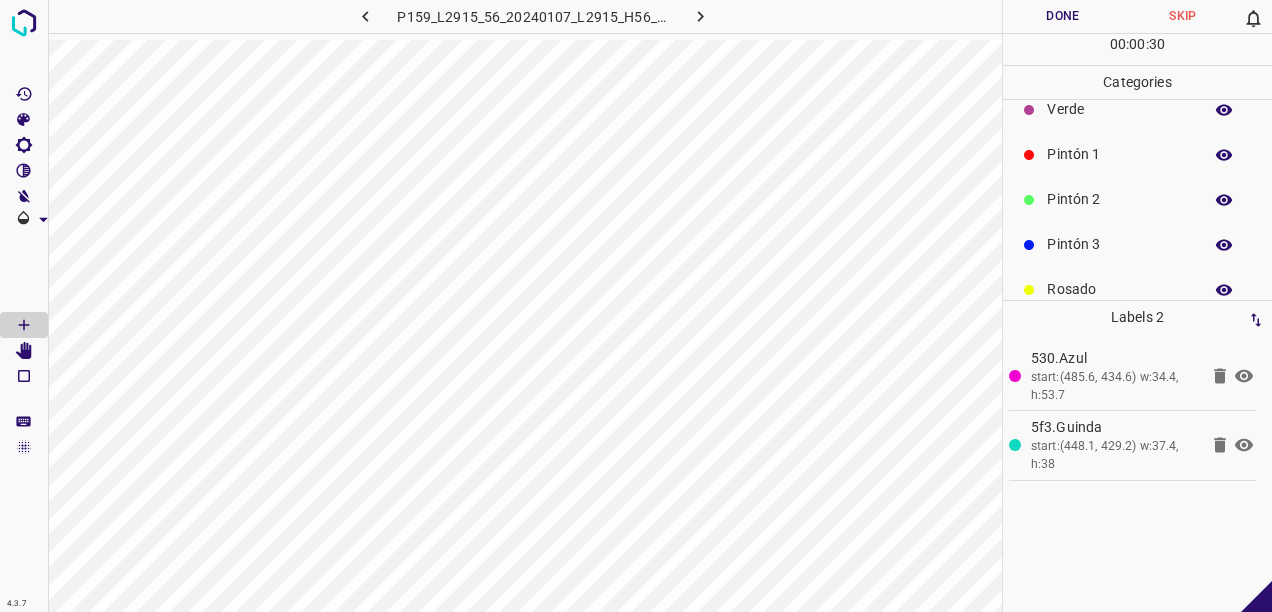 scroll, scrollTop: 0, scrollLeft: 0, axis: both 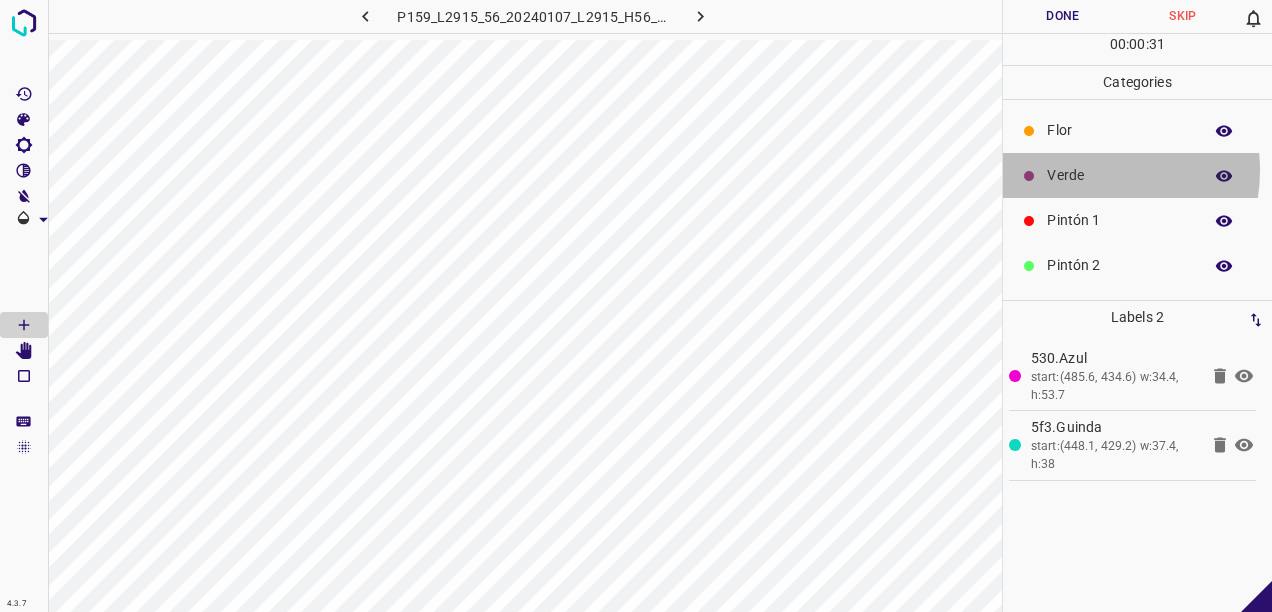 click on "Verde" at bounding box center [1119, 175] 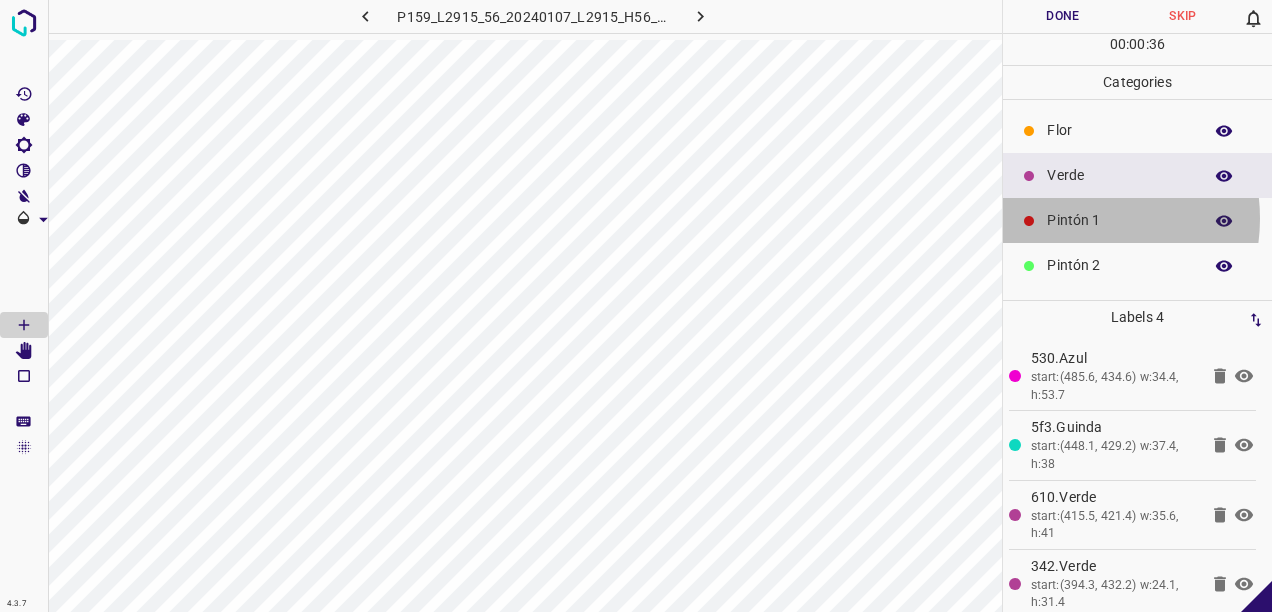 click on "Pintón 1" at bounding box center [1119, 220] 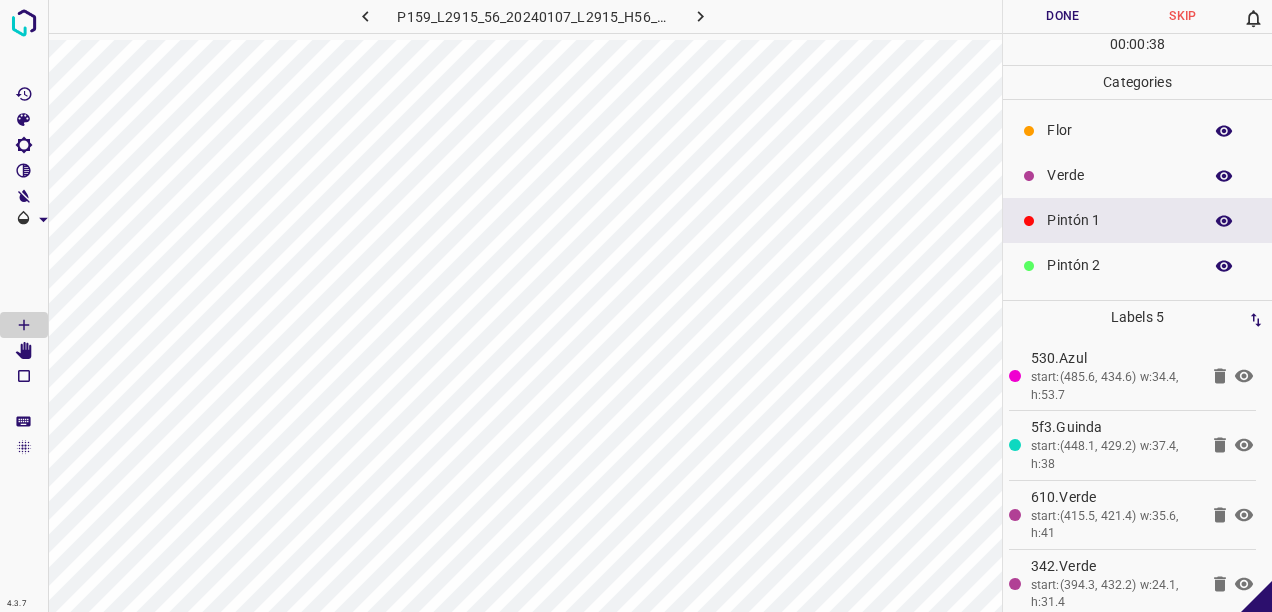 click on "Pintón 2" at bounding box center (1119, 265) 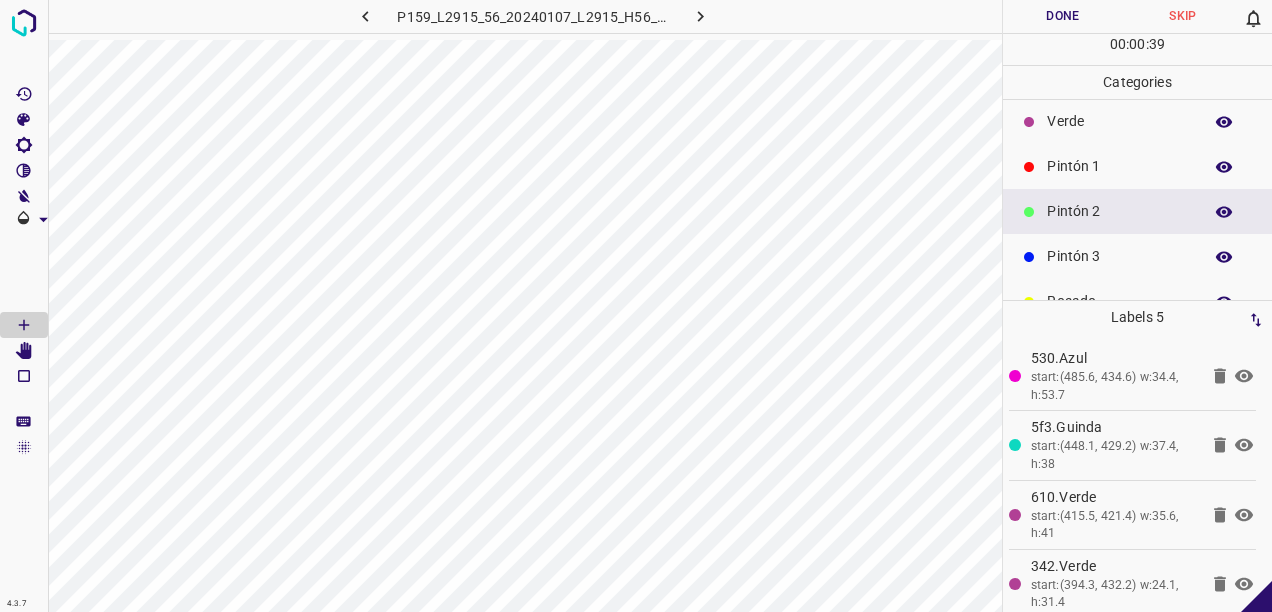 scroll, scrollTop: 100, scrollLeft: 0, axis: vertical 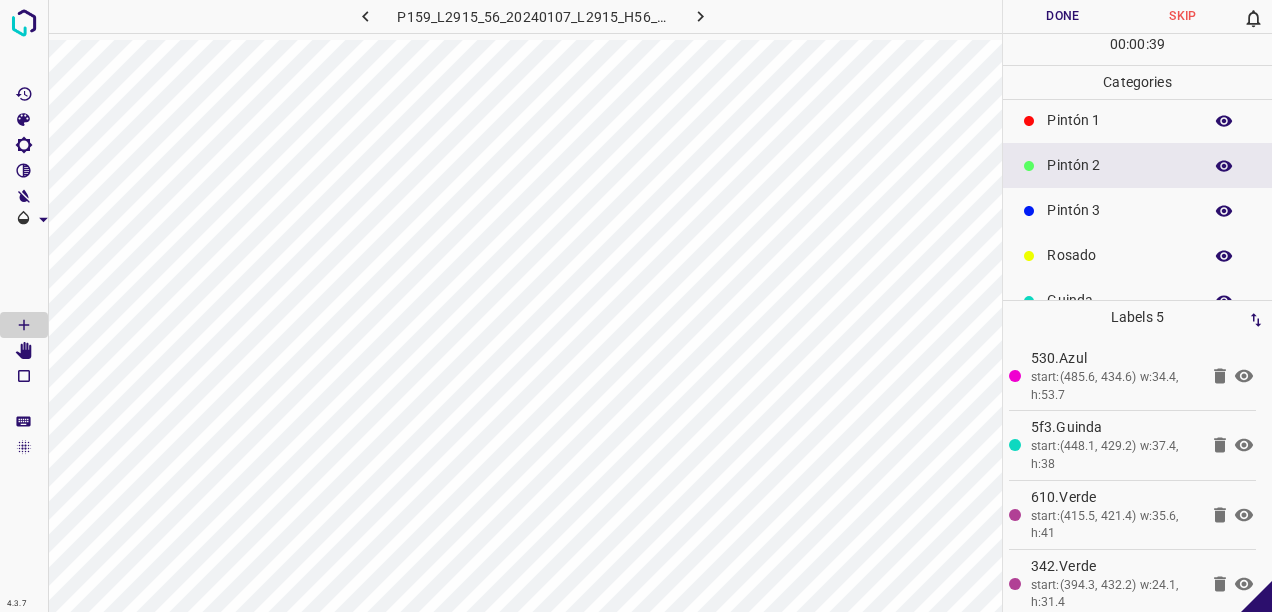 drag, startPoint x: 1070, startPoint y: 218, endPoint x: 1028, endPoint y: 244, distance: 49.396355 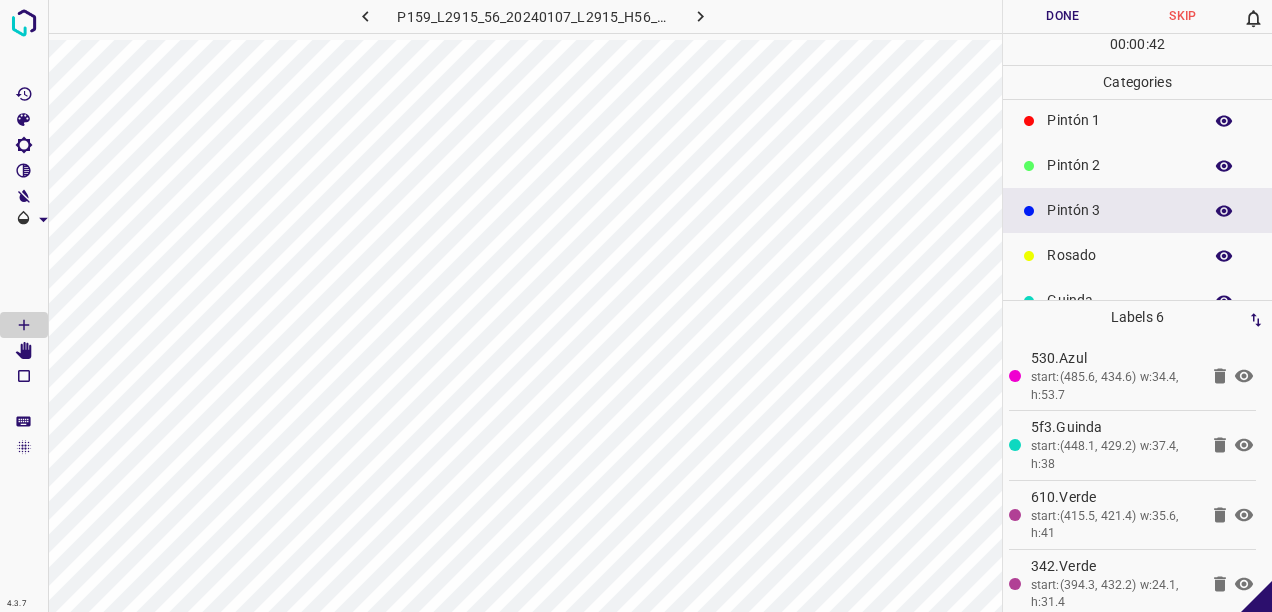 scroll, scrollTop: 0, scrollLeft: 0, axis: both 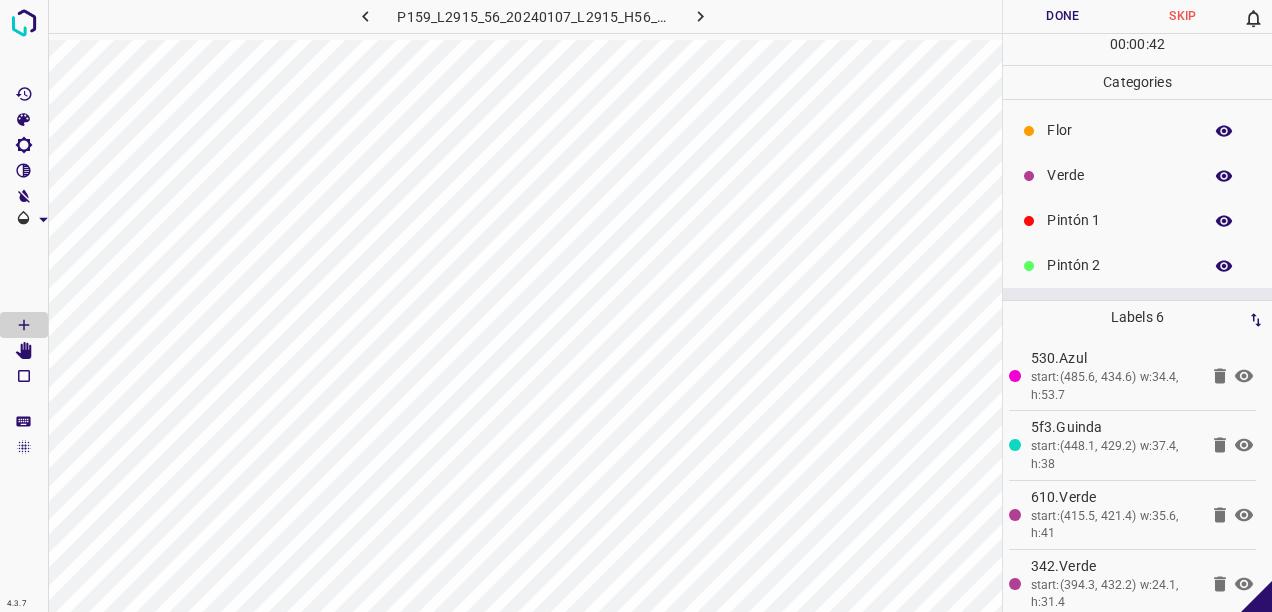 click on "Verde" at bounding box center [1137, 175] 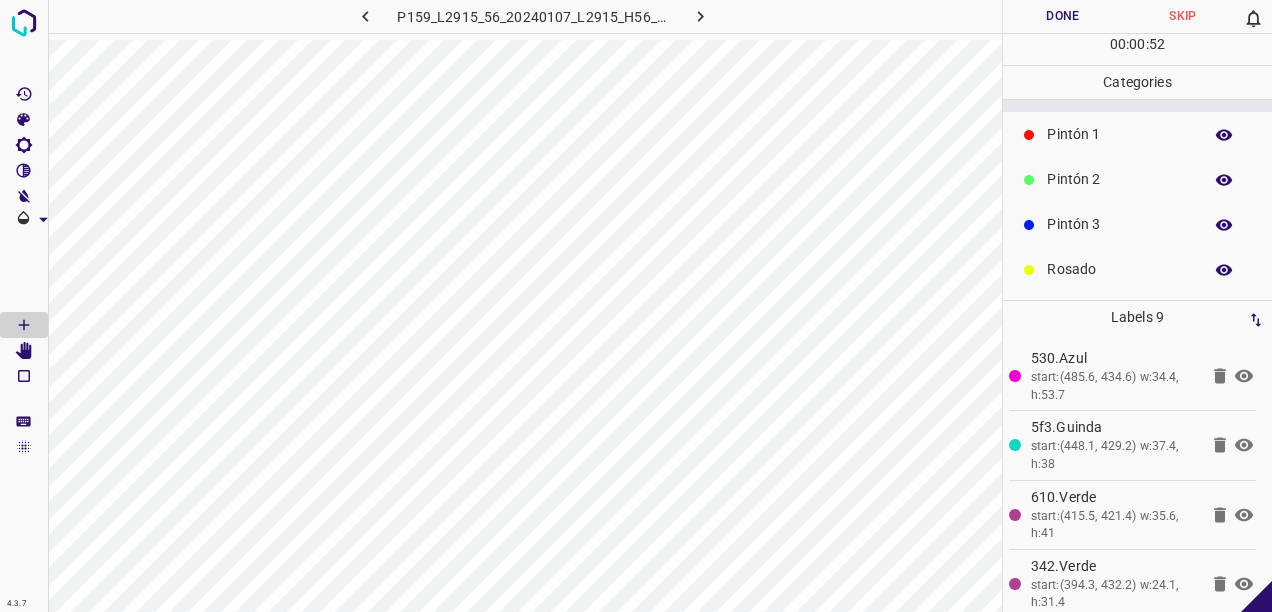scroll, scrollTop: 176, scrollLeft: 0, axis: vertical 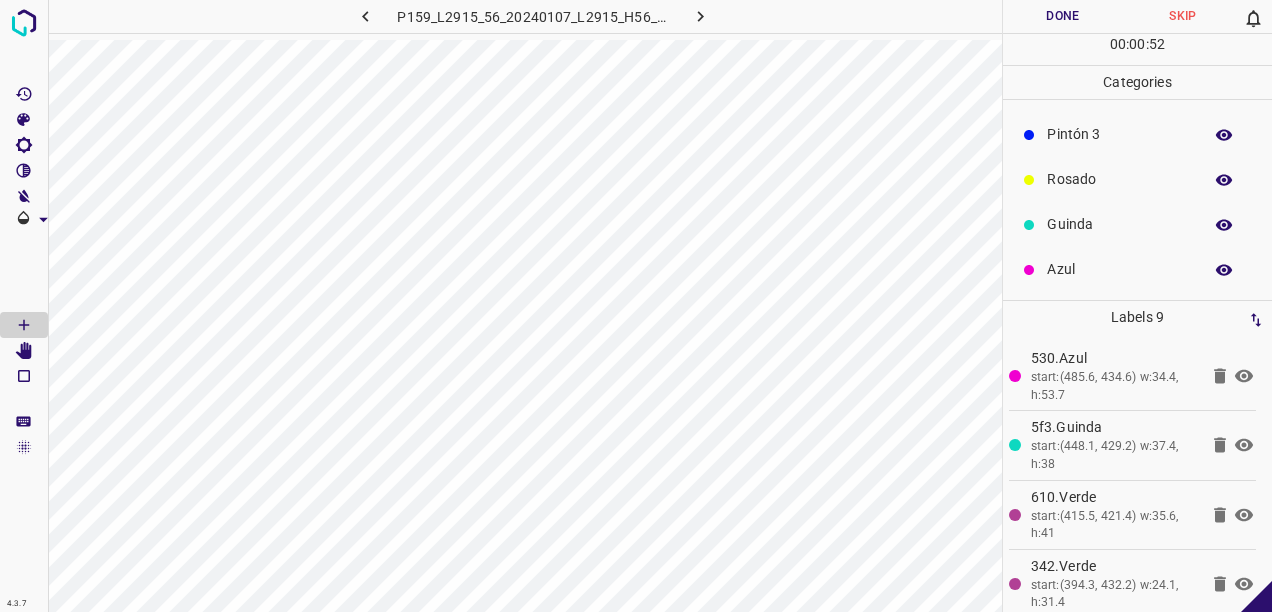 click on "Pintón 3" at bounding box center [1119, 134] 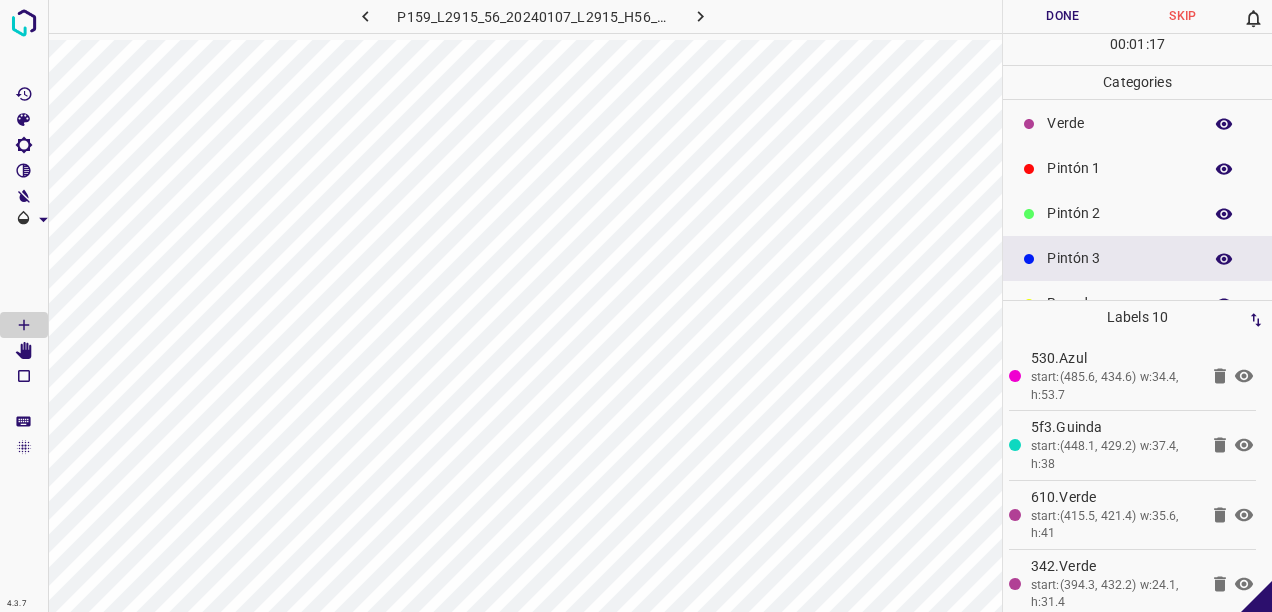scroll, scrollTop: 0, scrollLeft: 0, axis: both 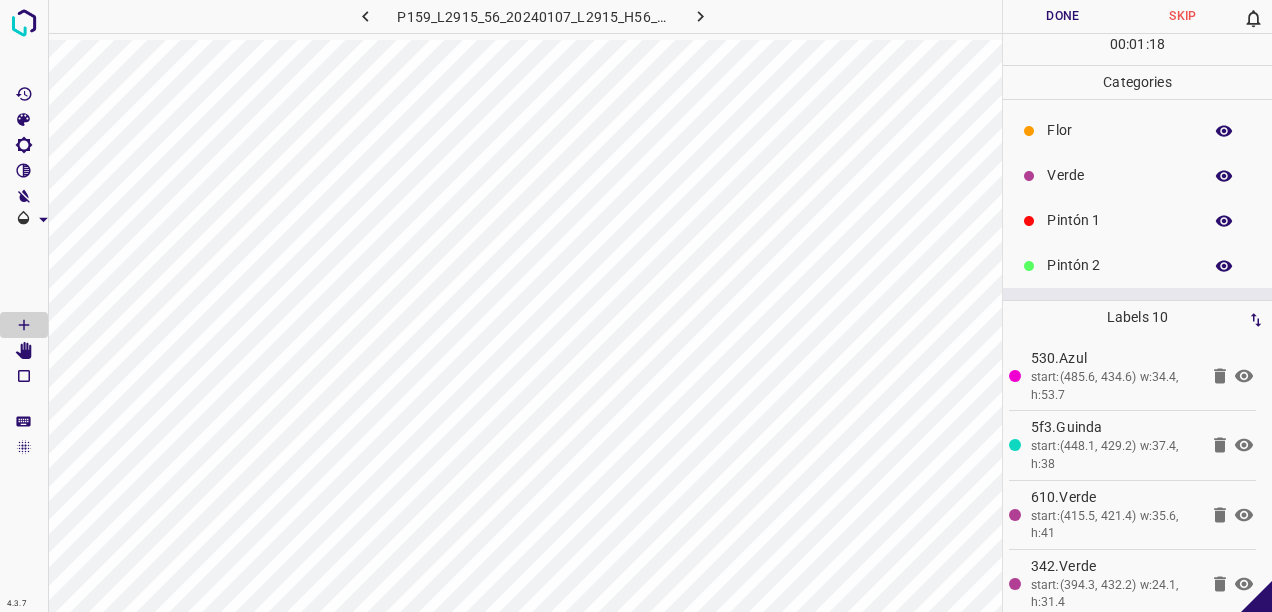 click on "Verde" at bounding box center (1137, 175) 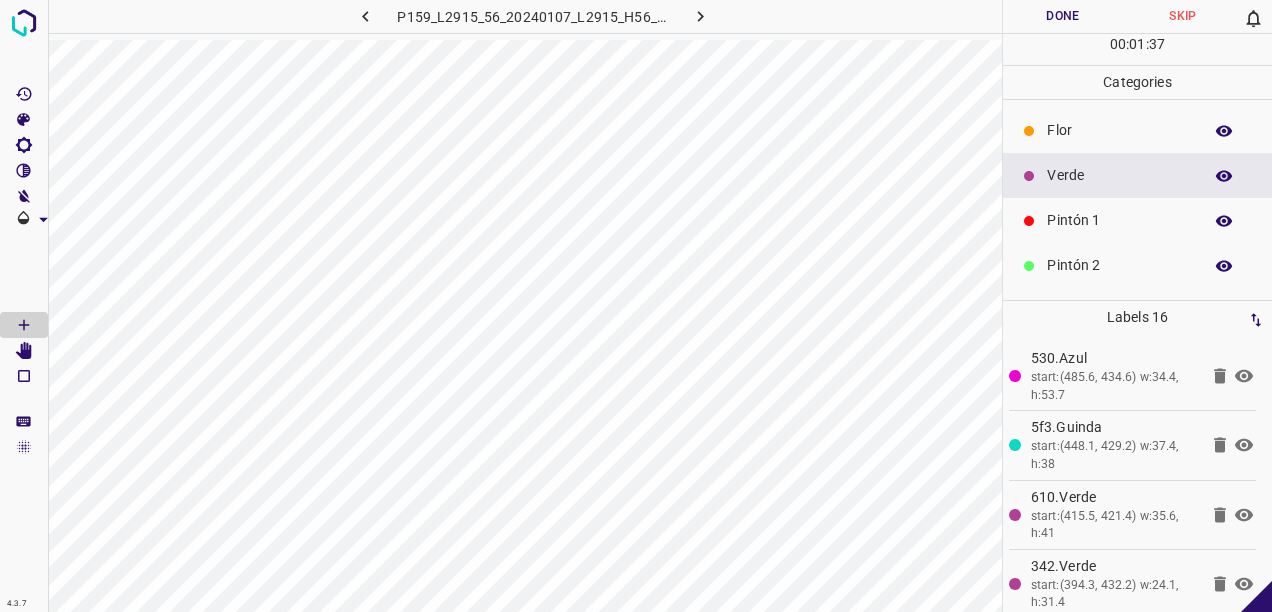 click on "Pintón 1" at bounding box center [1119, 220] 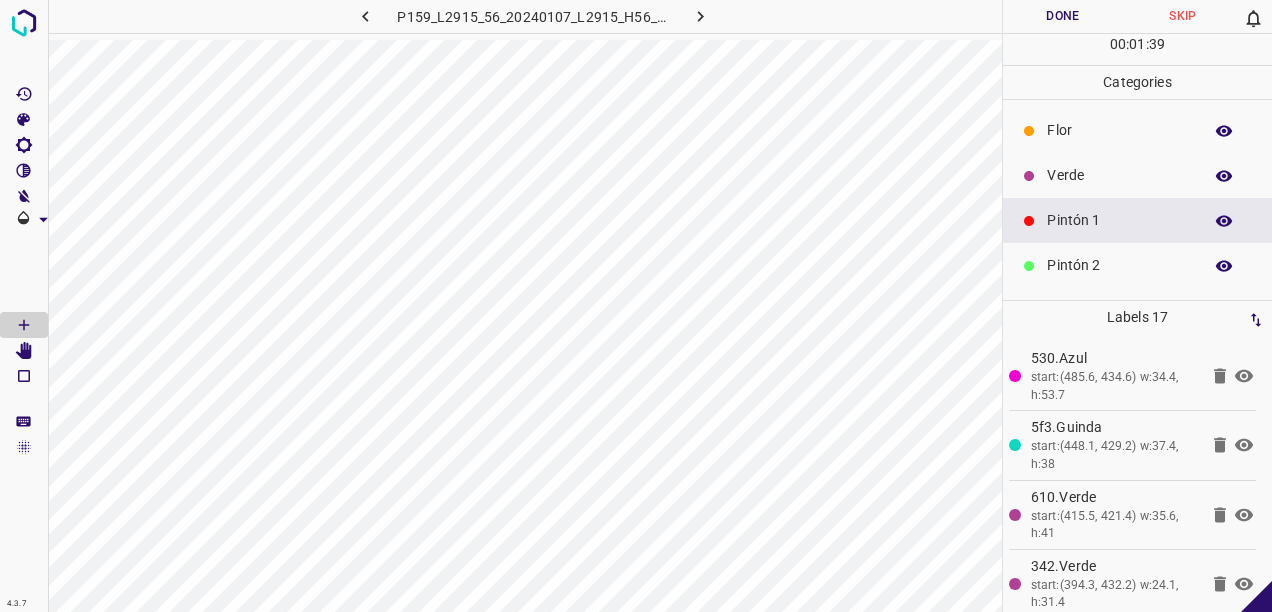 click on "Pintón 2" at bounding box center [1119, 265] 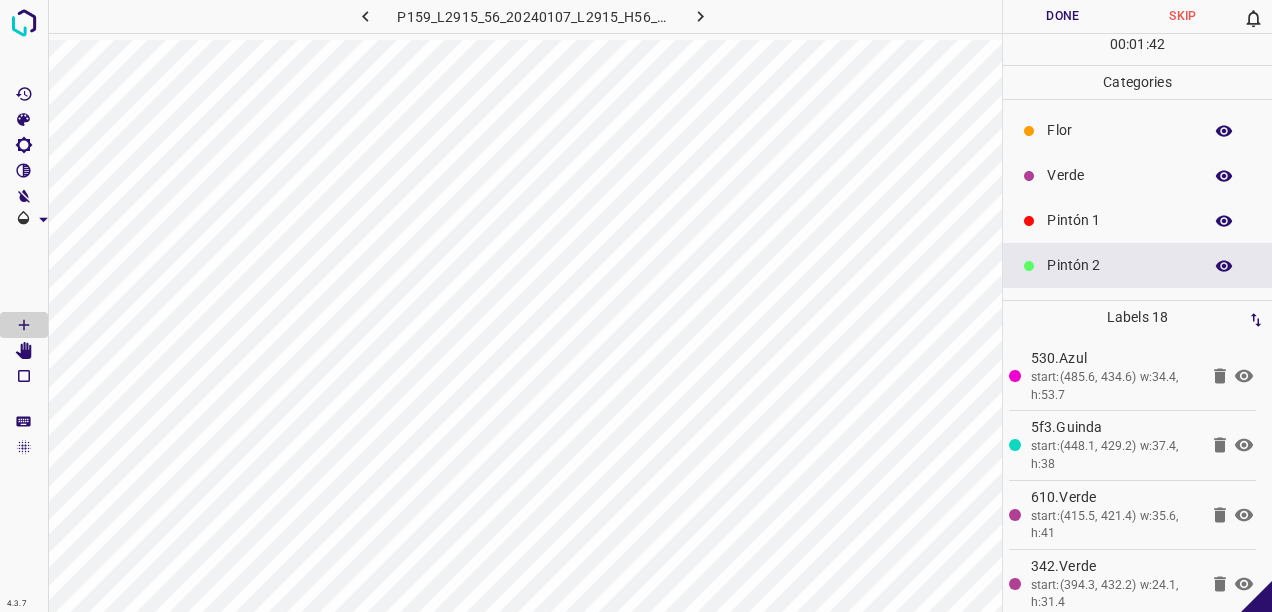 click on "Verde" at bounding box center [1119, 175] 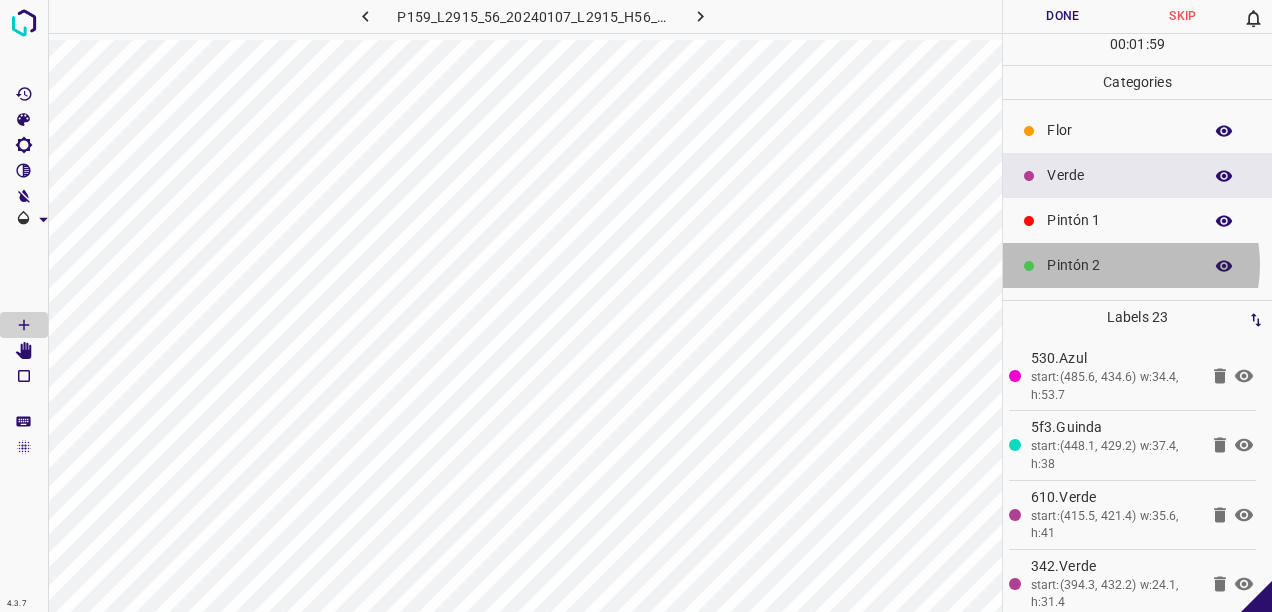 click on "Pintón 2" at bounding box center [1119, 265] 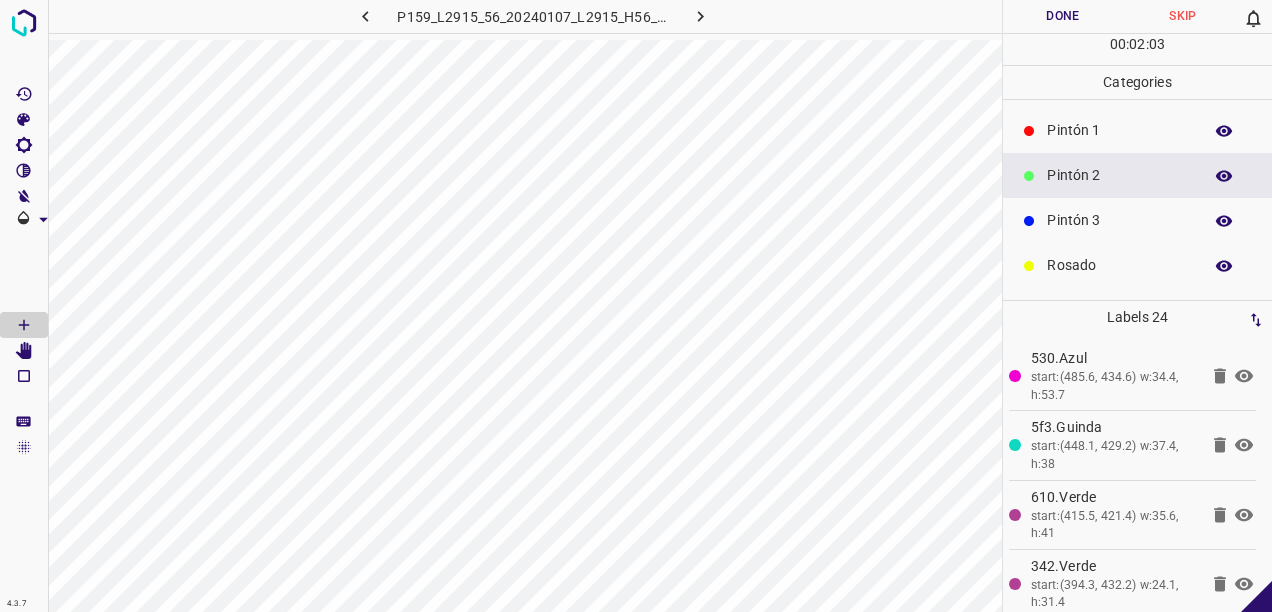 scroll, scrollTop: 176, scrollLeft: 0, axis: vertical 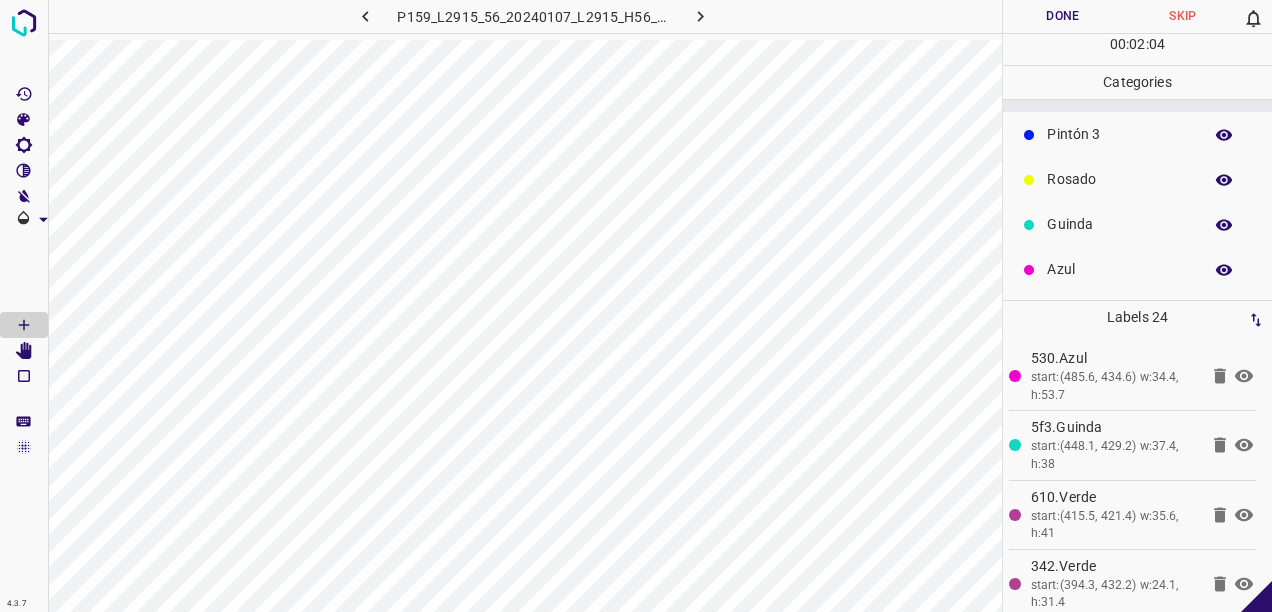 click on "Guinda" at bounding box center (1119, 224) 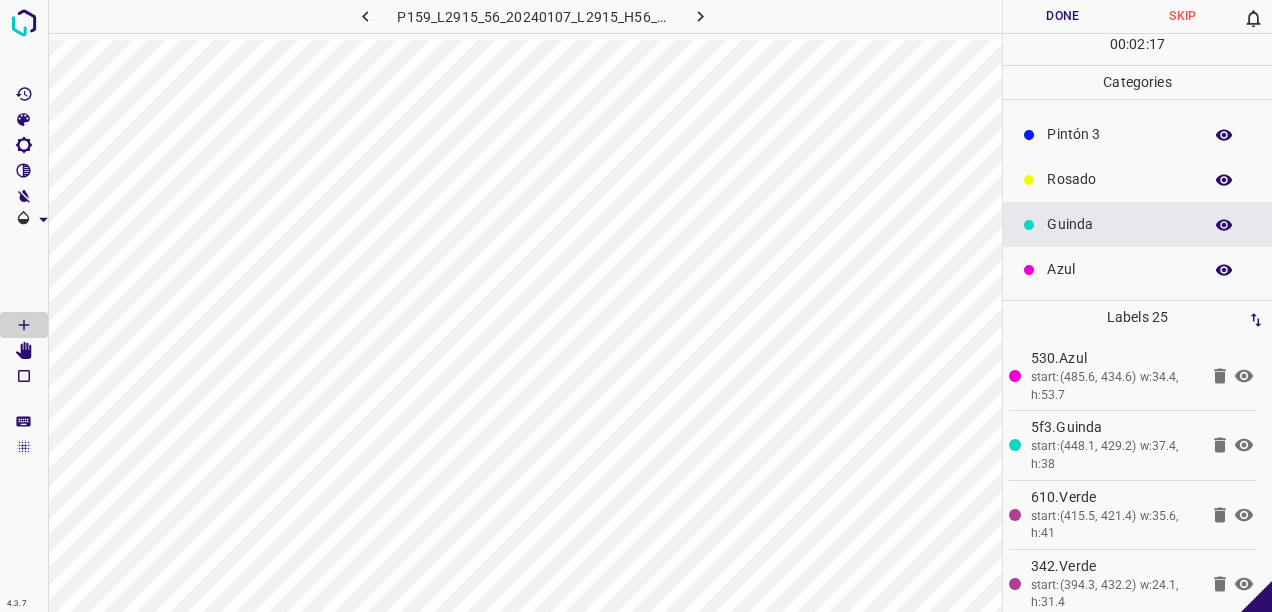 scroll, scrollTop: 76, scrollLeft: 0, axis: vertical 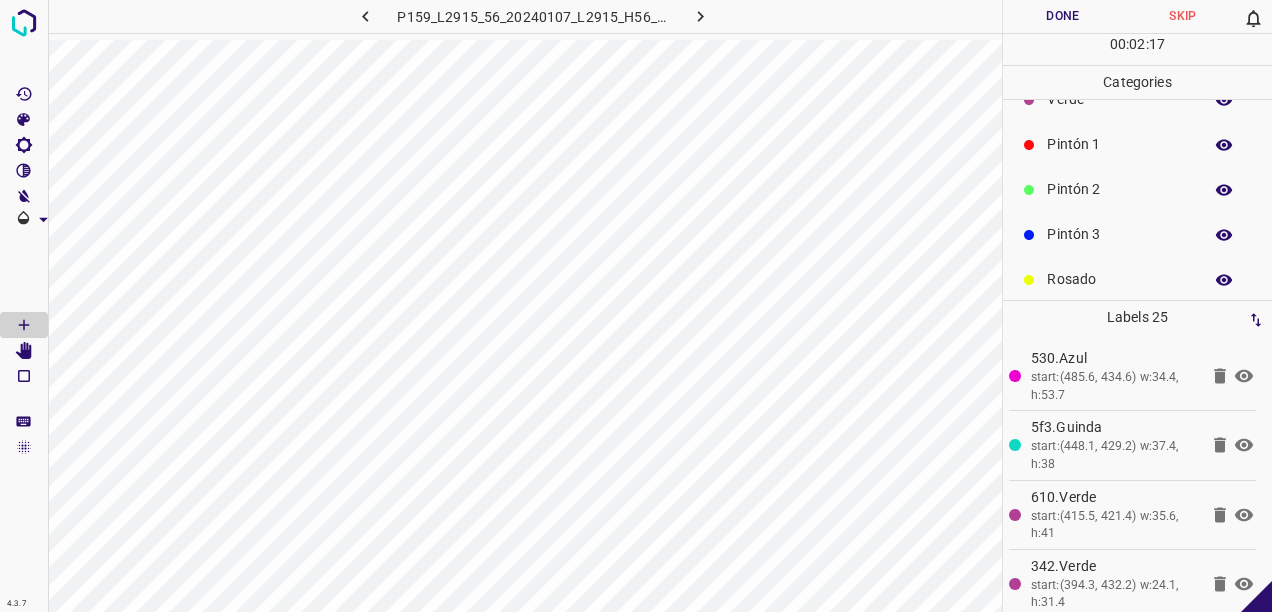 click on "Pintón 1" at bounding box center [1137, 144] 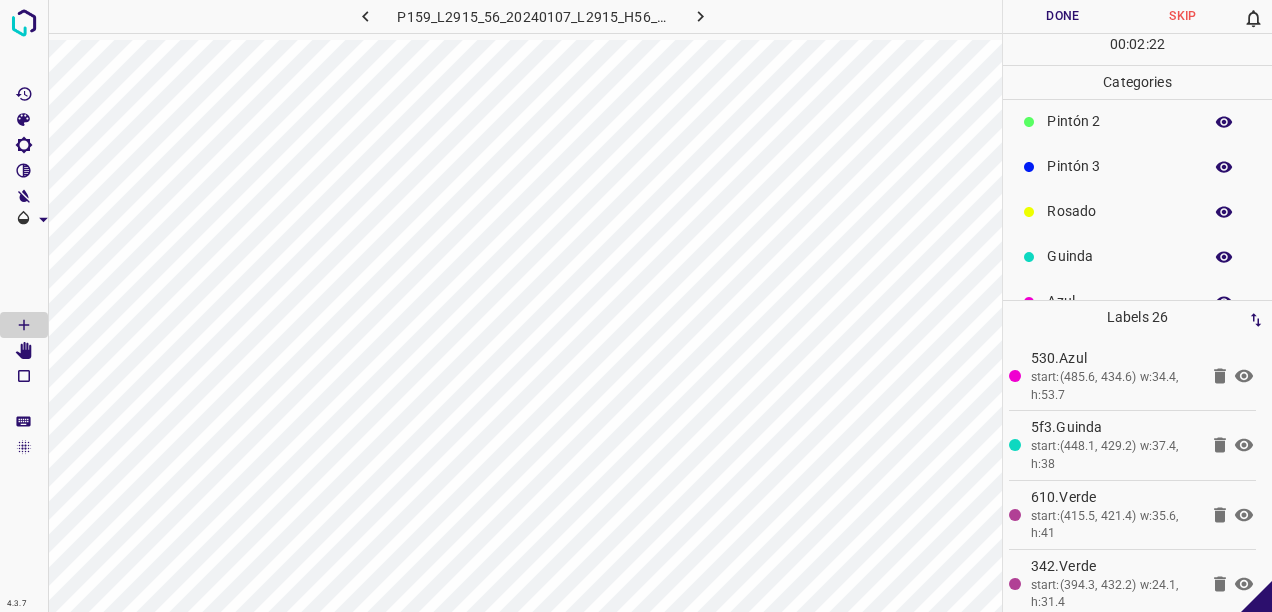 scroll, scrollTop: 176, scrollLeft: 0, axis: vertical 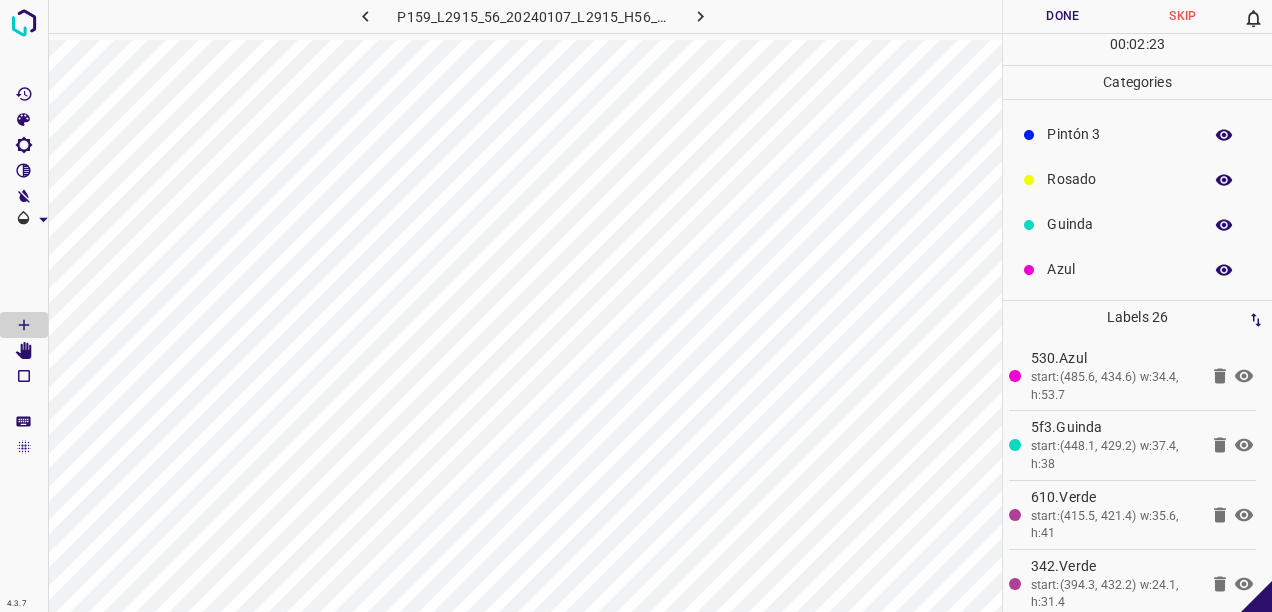 click on "Azul" at bounding box center (1137, 269) 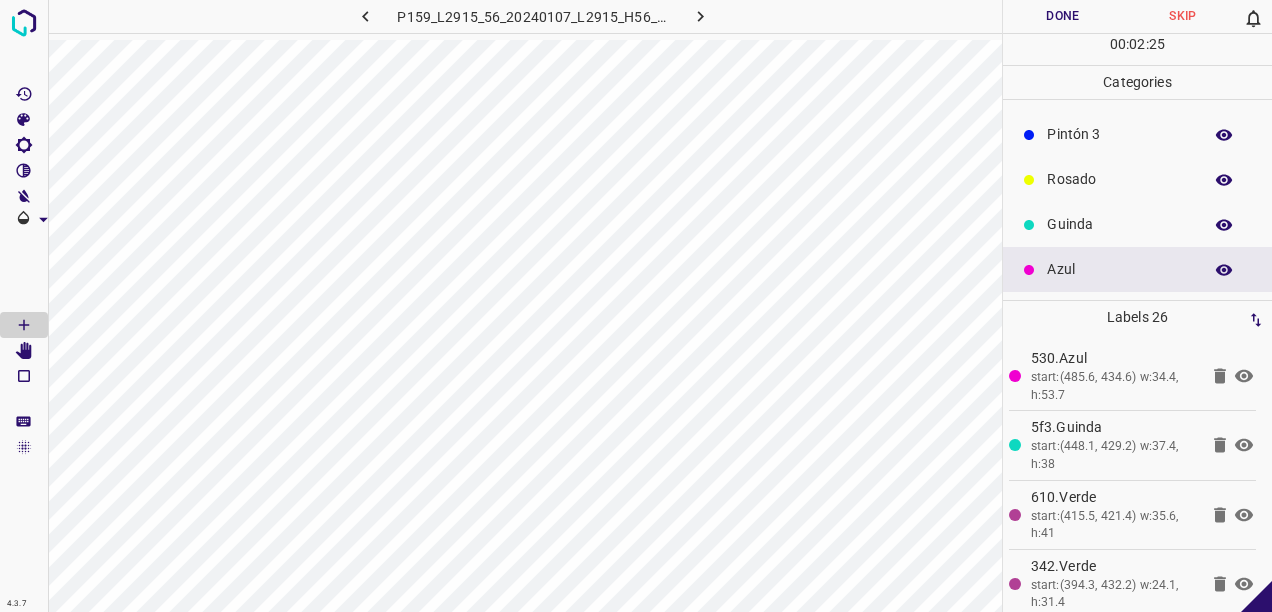 click on "Guinda" at bounding box center [1137, 224] 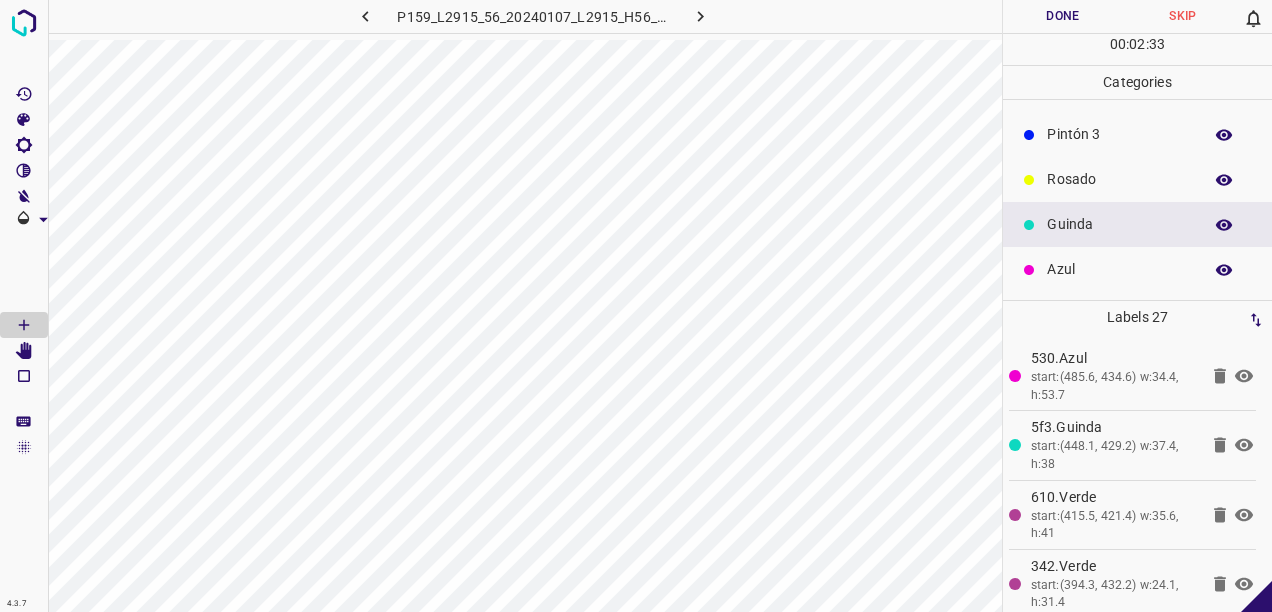 scroll, scrollTop: 0, scrollLeft: 0, axis: both 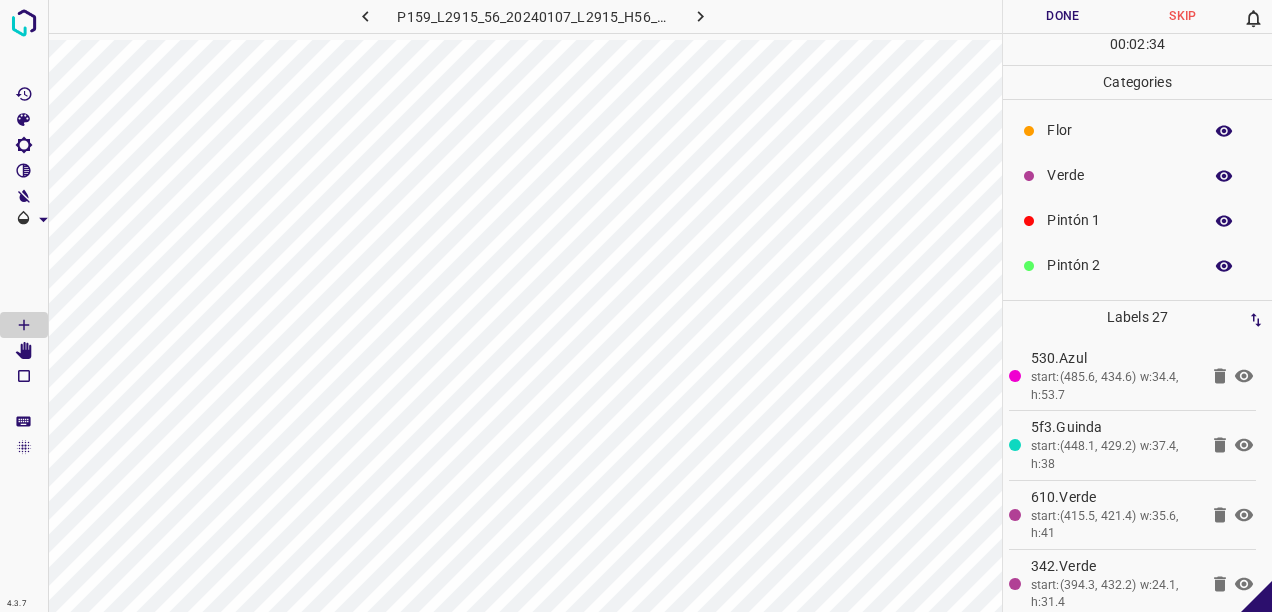 click on "Pintón 2" at bounding box center (1119, 265) 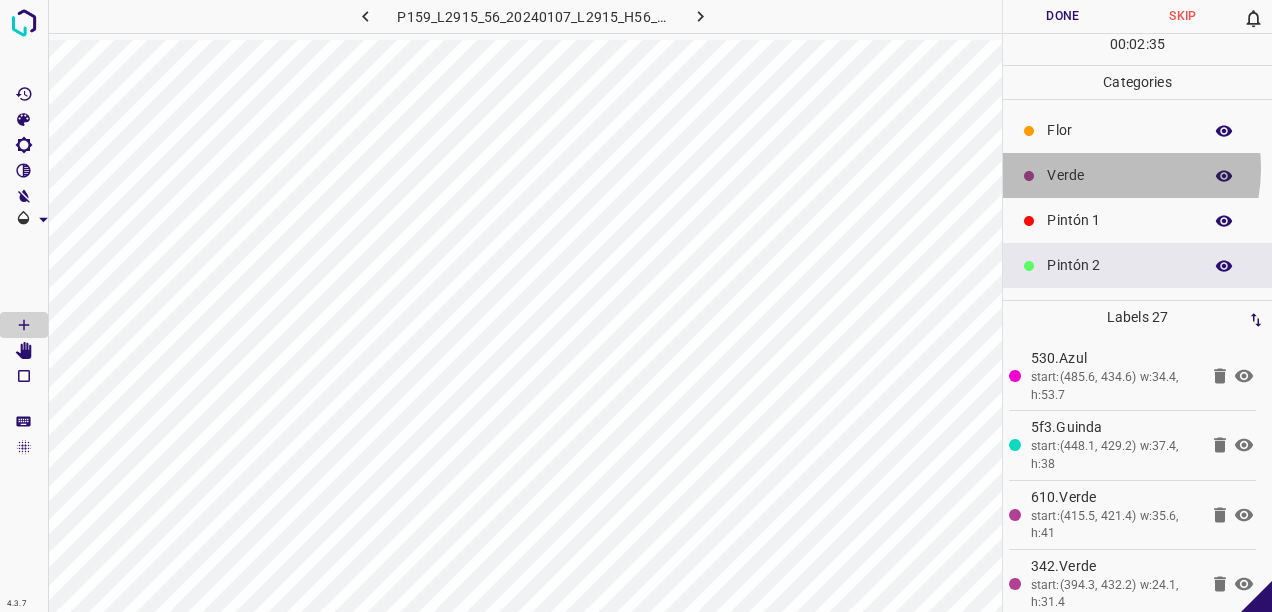 click on "Verde" at bounding box center [1119, 175] 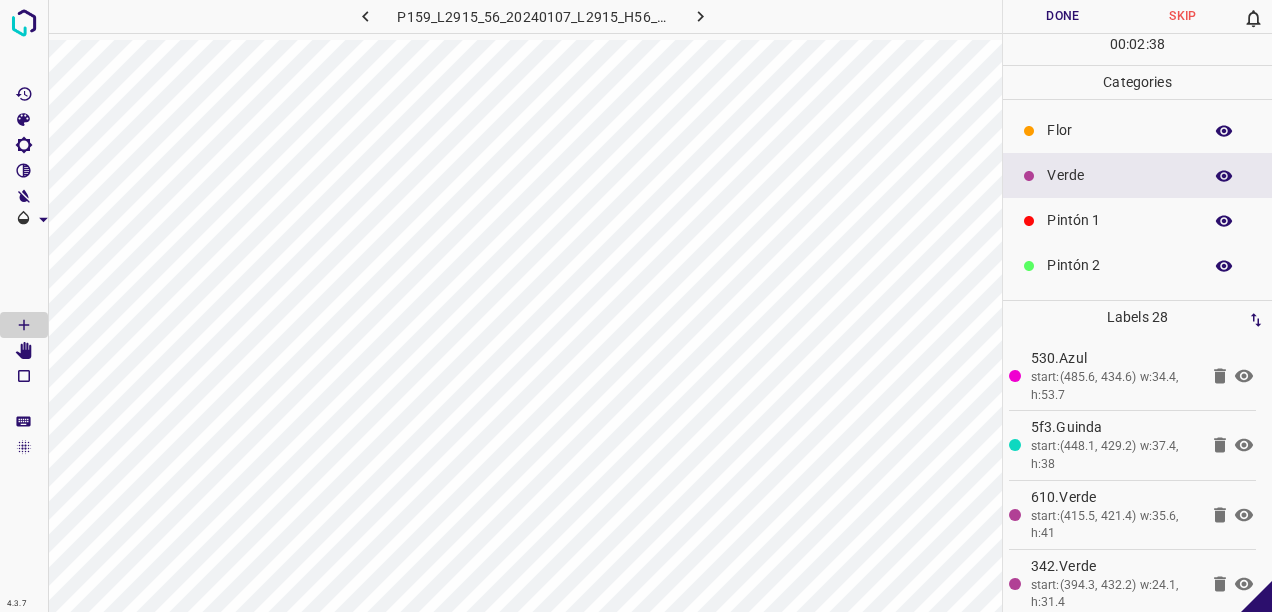 click 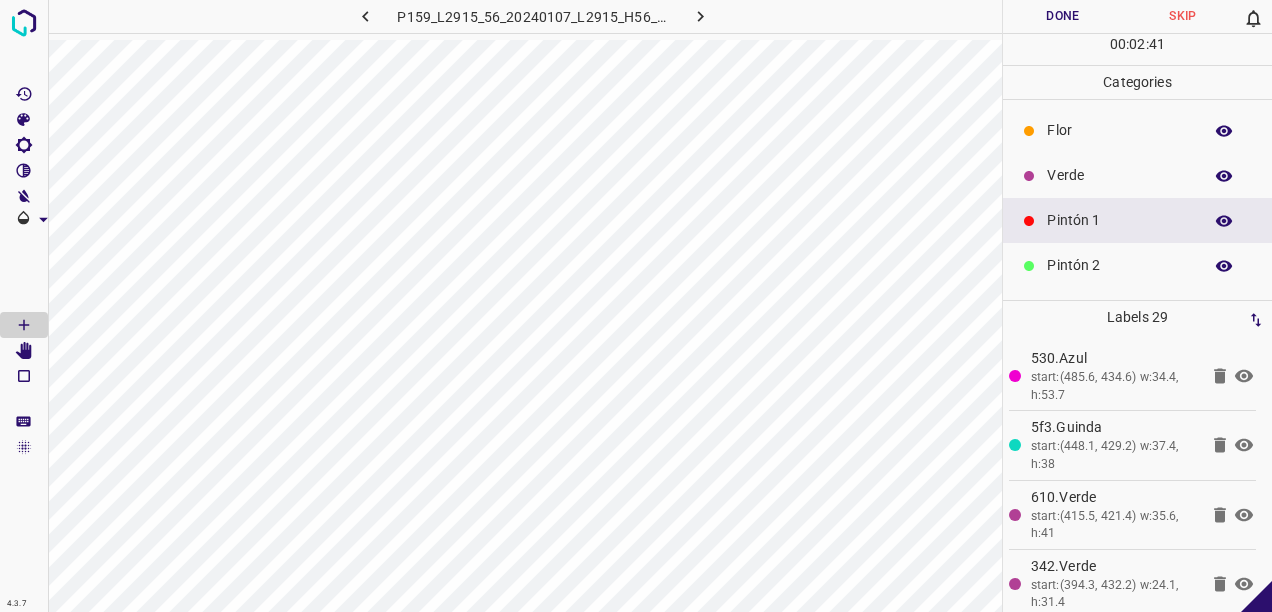 click on "Pintón 2" at bounding box center [1119, 265] 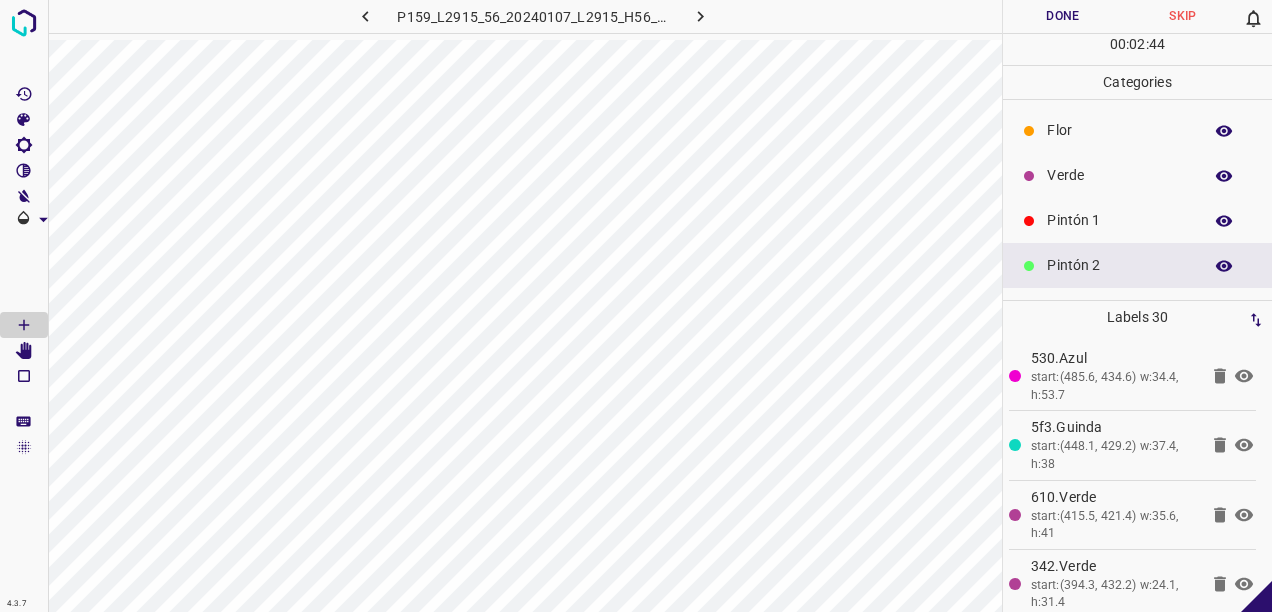 click on "Verde" at bounding box center [1119, 175] 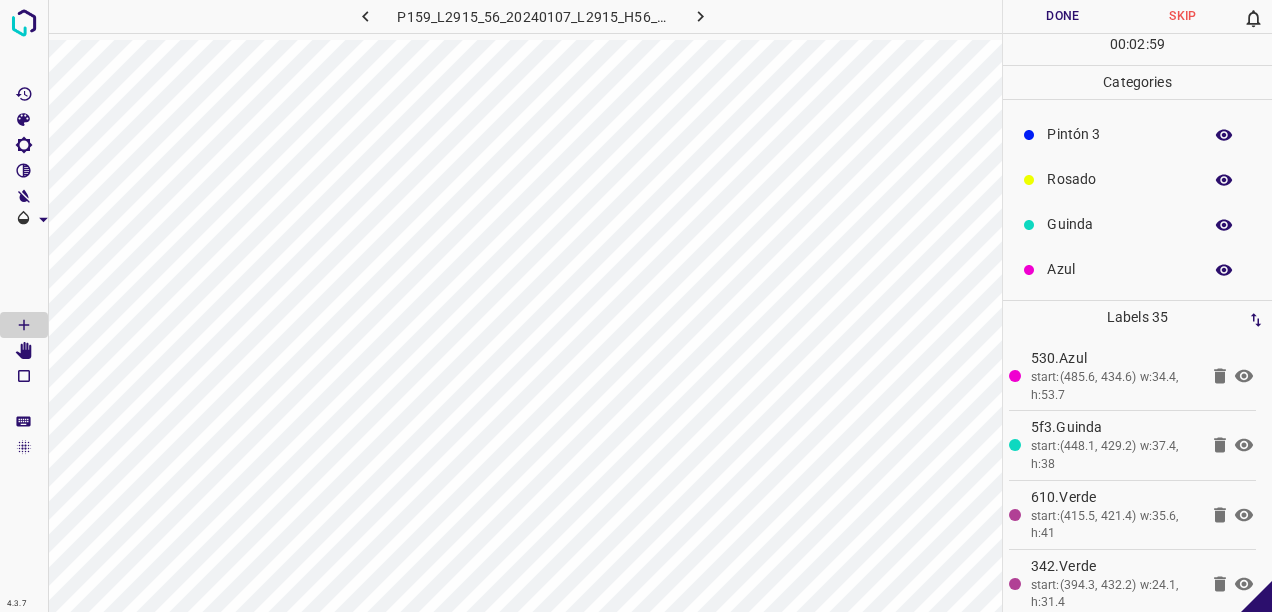scroll, scrollTop: 0, scrollLeft: 0, axis: both 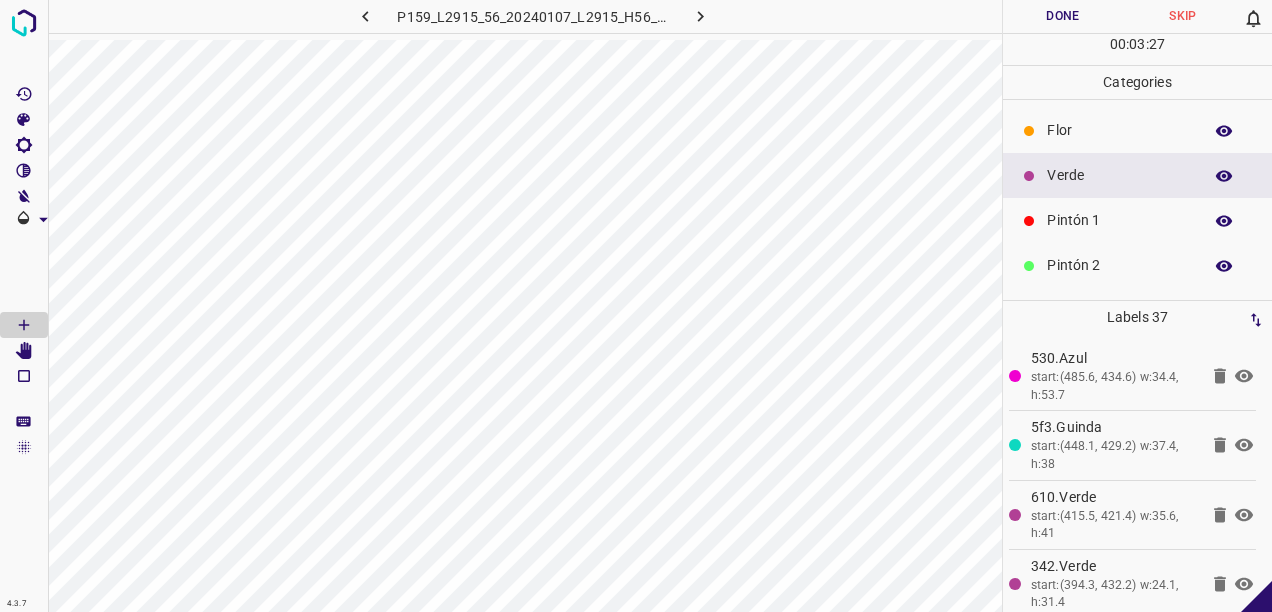 click on "Pintón 2" at bounding box center (1119, 265) 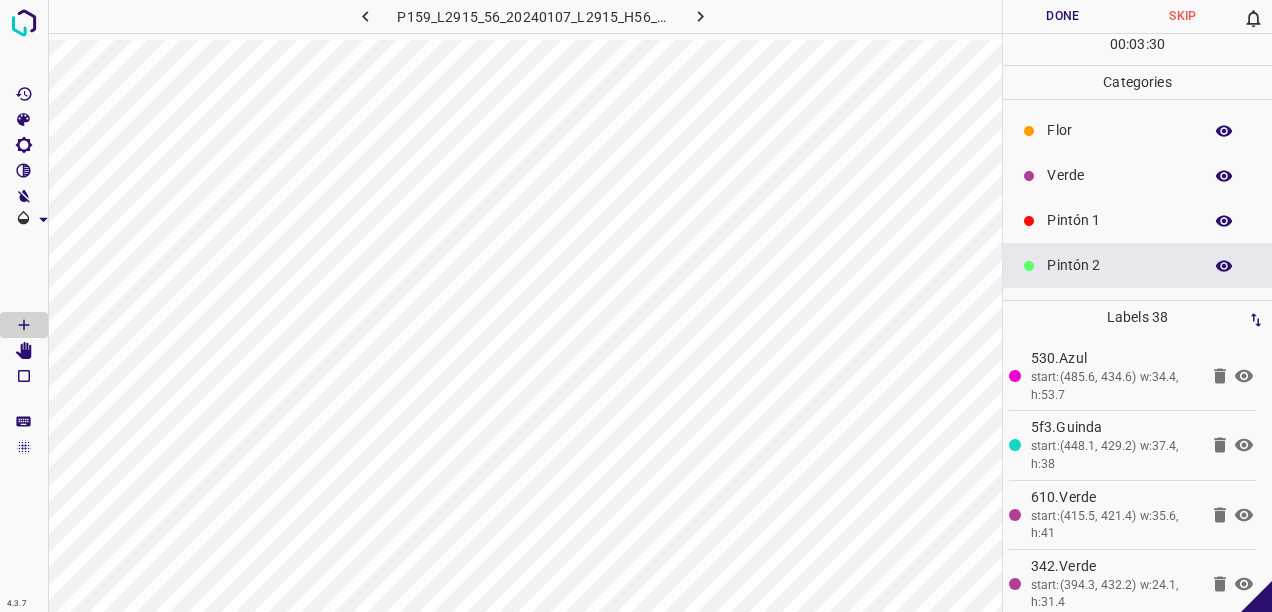 click on "Pintón 1" at bounding box center [1119, 220] 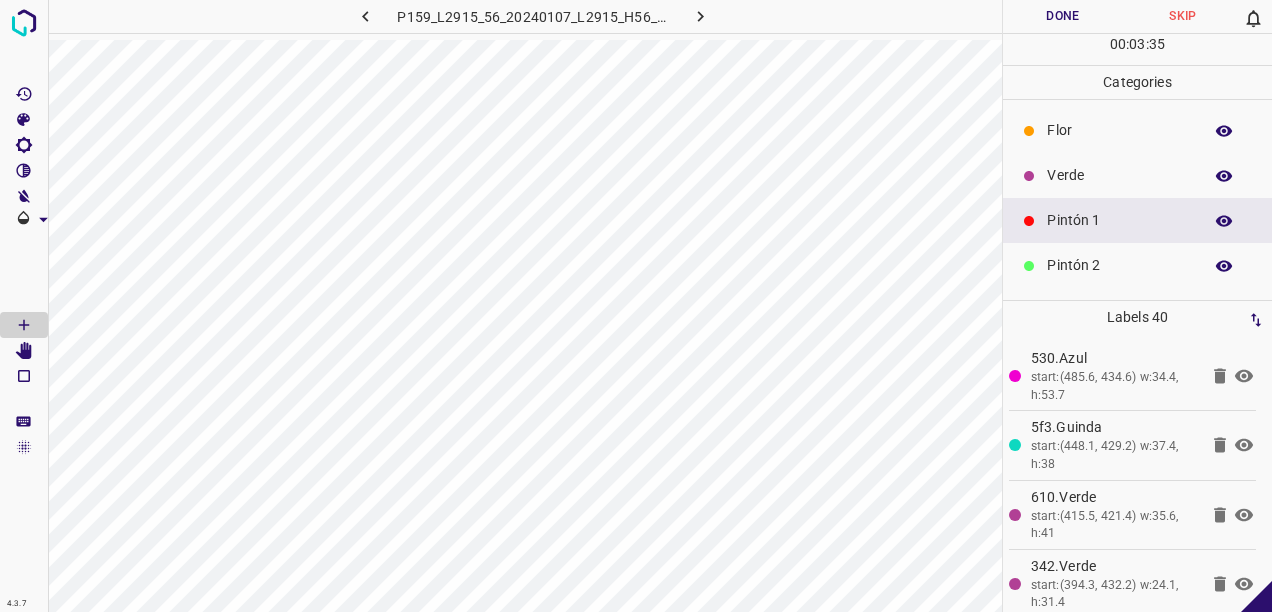 click on "Verde" at bounding box center [1119, 175] 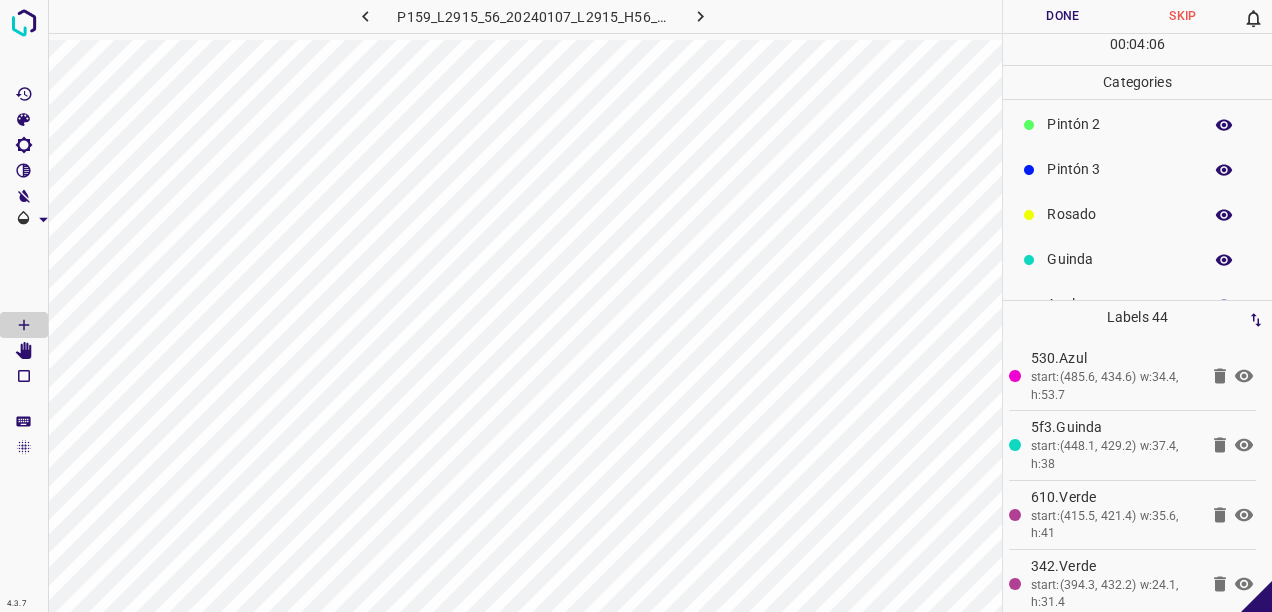 scroll, scrollTop: 176, scrollLeft: 0, axis: vertical 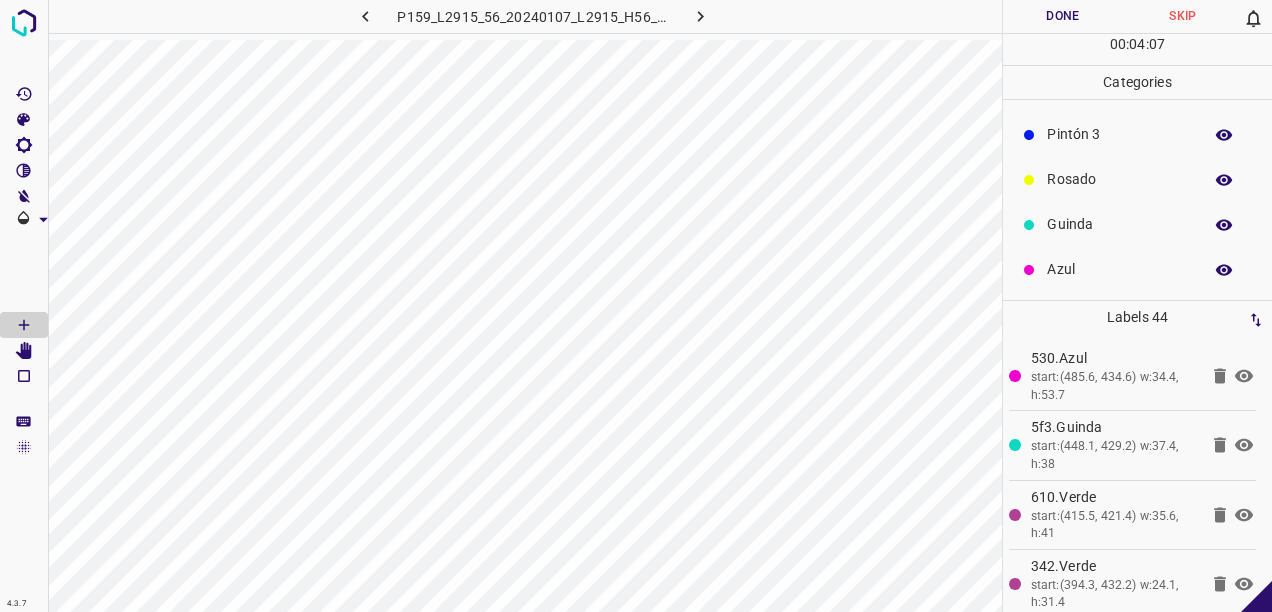 click on "Guinda" at bounding box center (1119, 224) 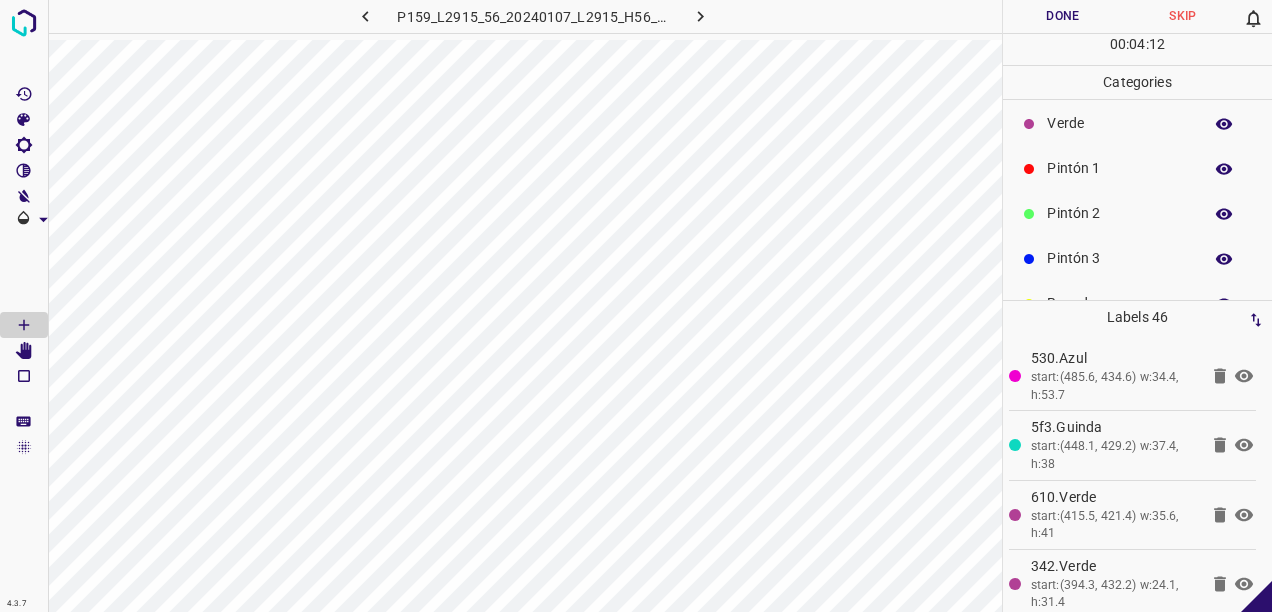 scroll, scrollTop: 0, scrollLeft: 0, axis: both 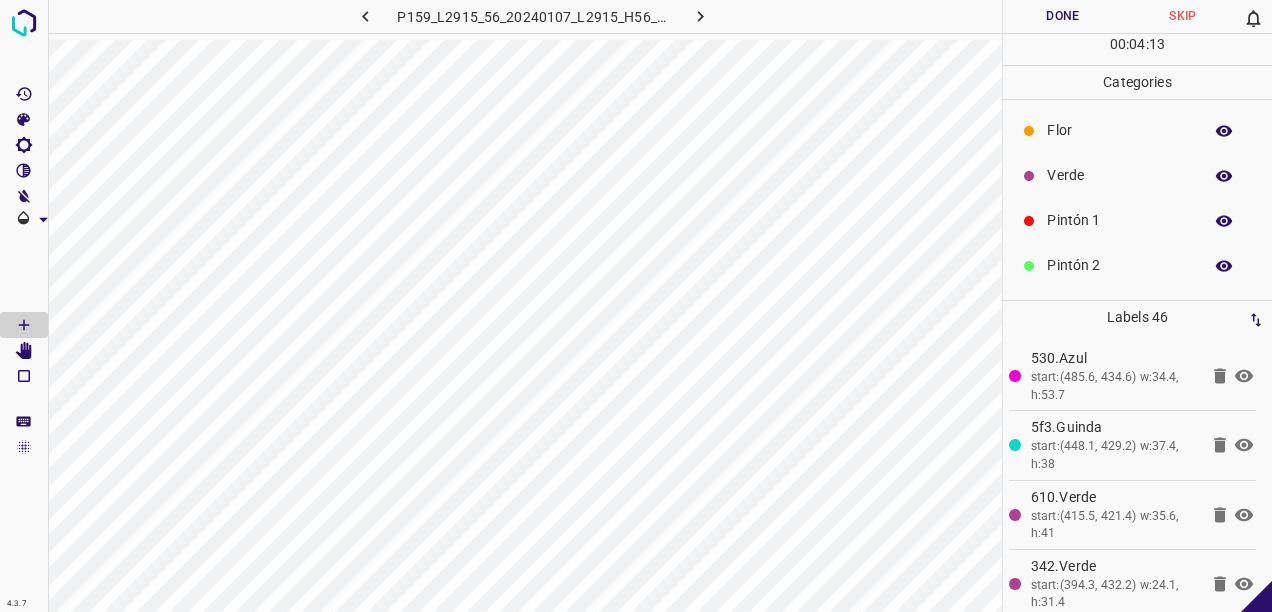 click on "Verde" at bounding box center (1119, 175) 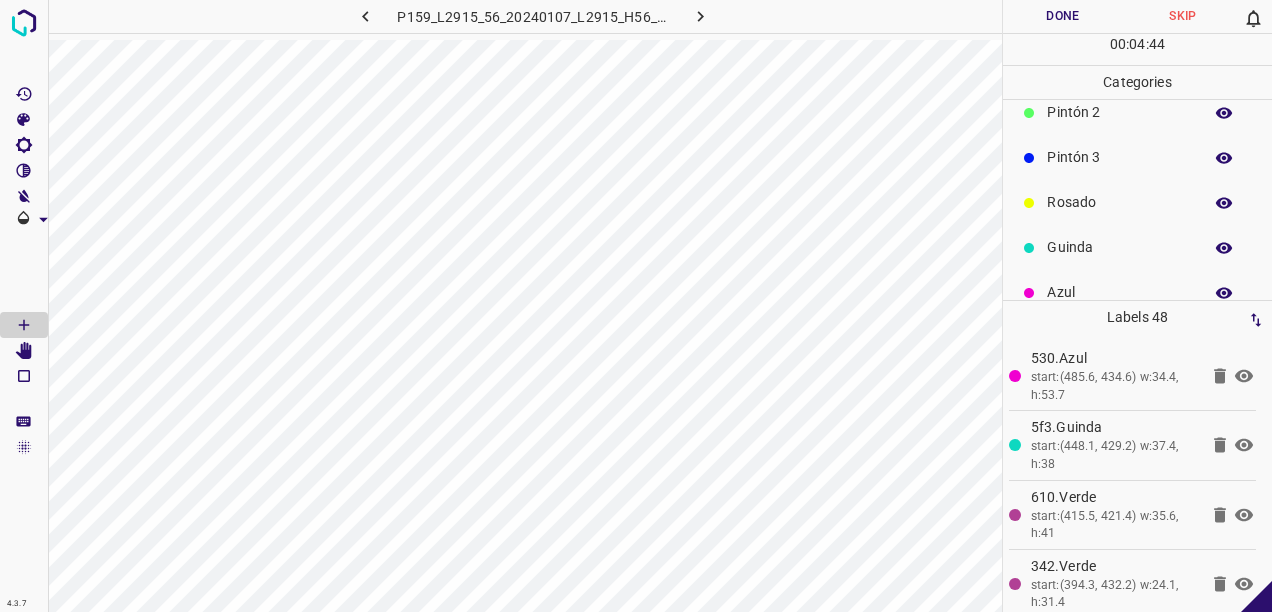 scroll, scrollTop: 176, scrollLeft: 0, axis: vertical 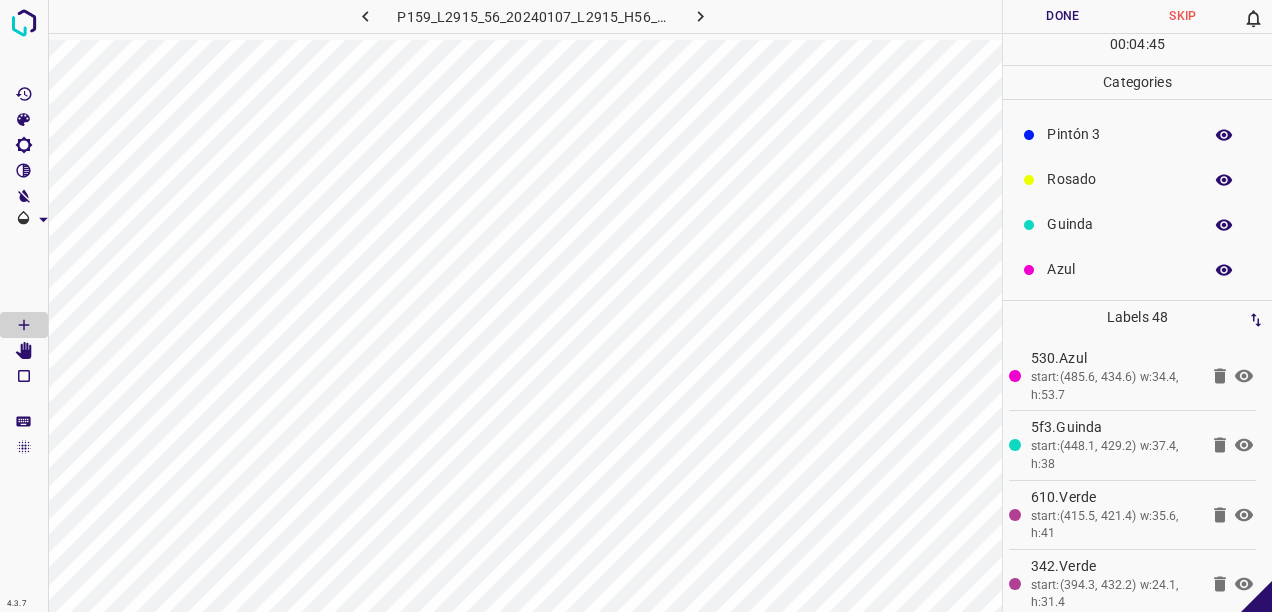 click on "Rosado" at bounding box center [1119, 179] 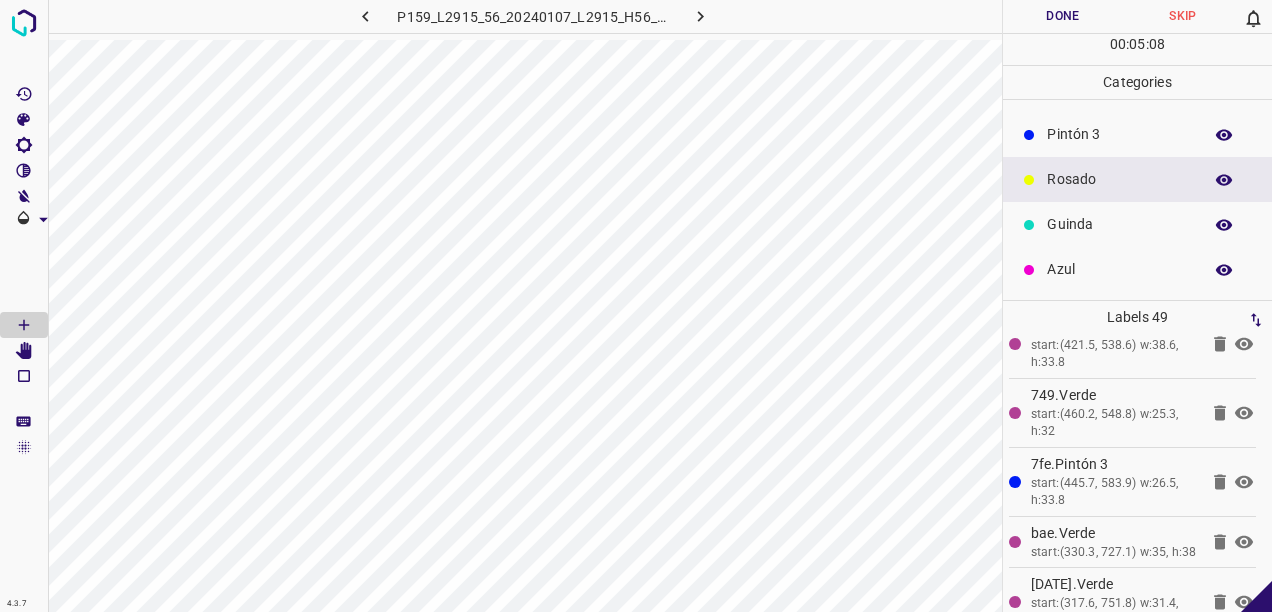 scroll, scrollTop: 600, scrollLeft: 0, axis: vertical 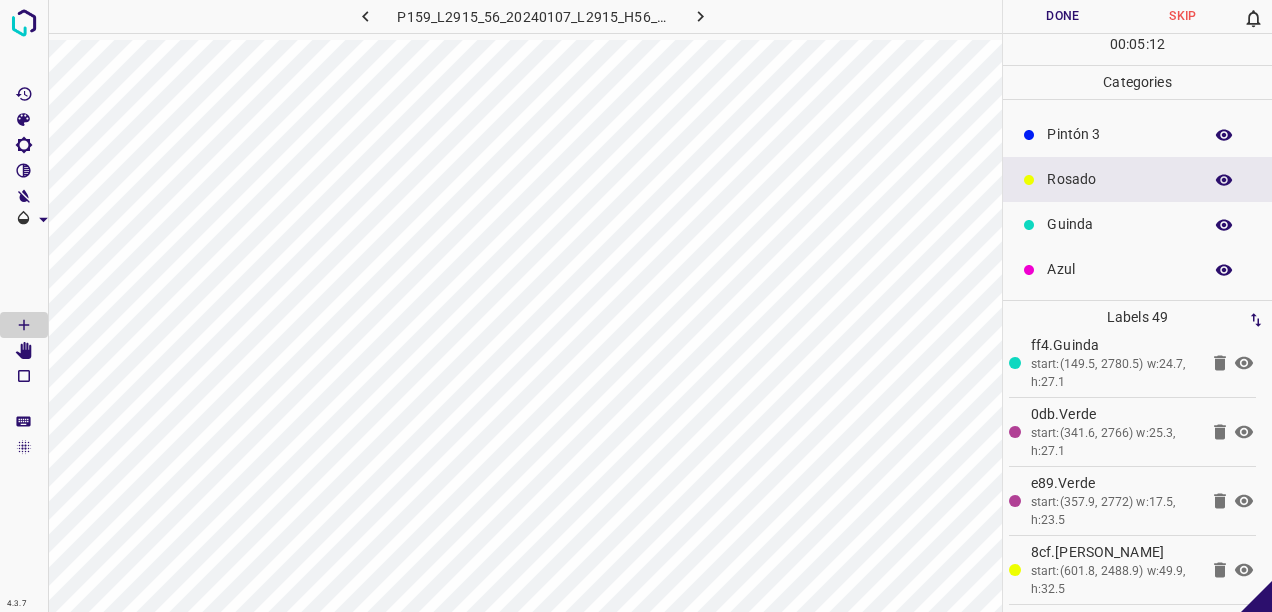 click 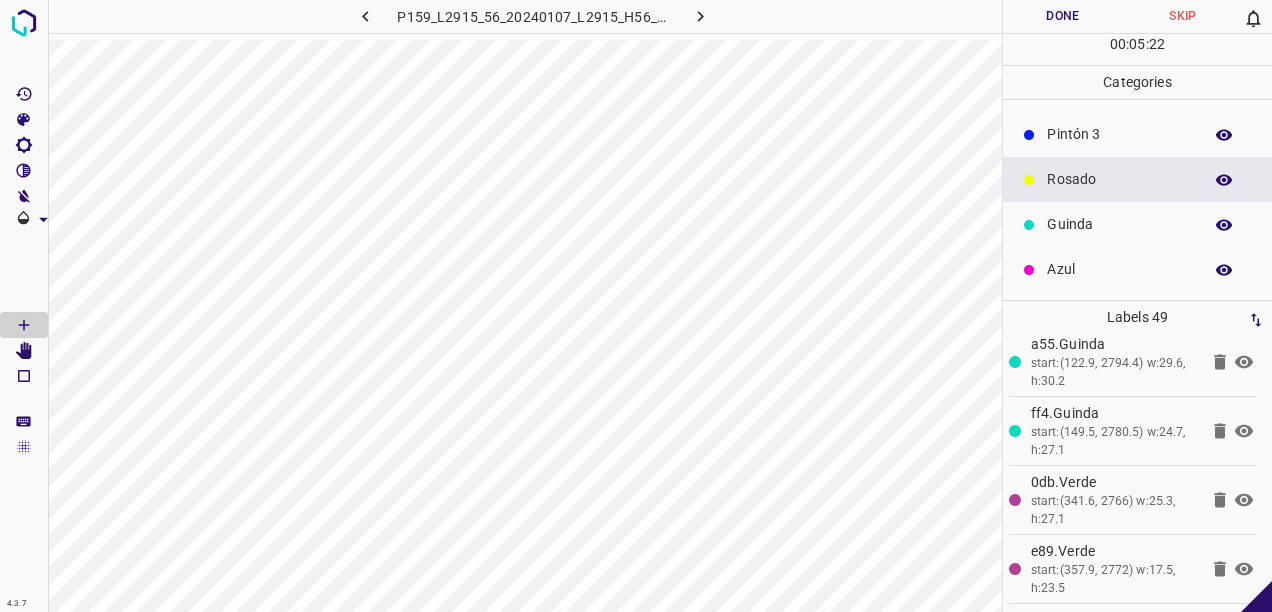 scroll, scrollTop: 3102, scrollLeft: 0, axis: vertical 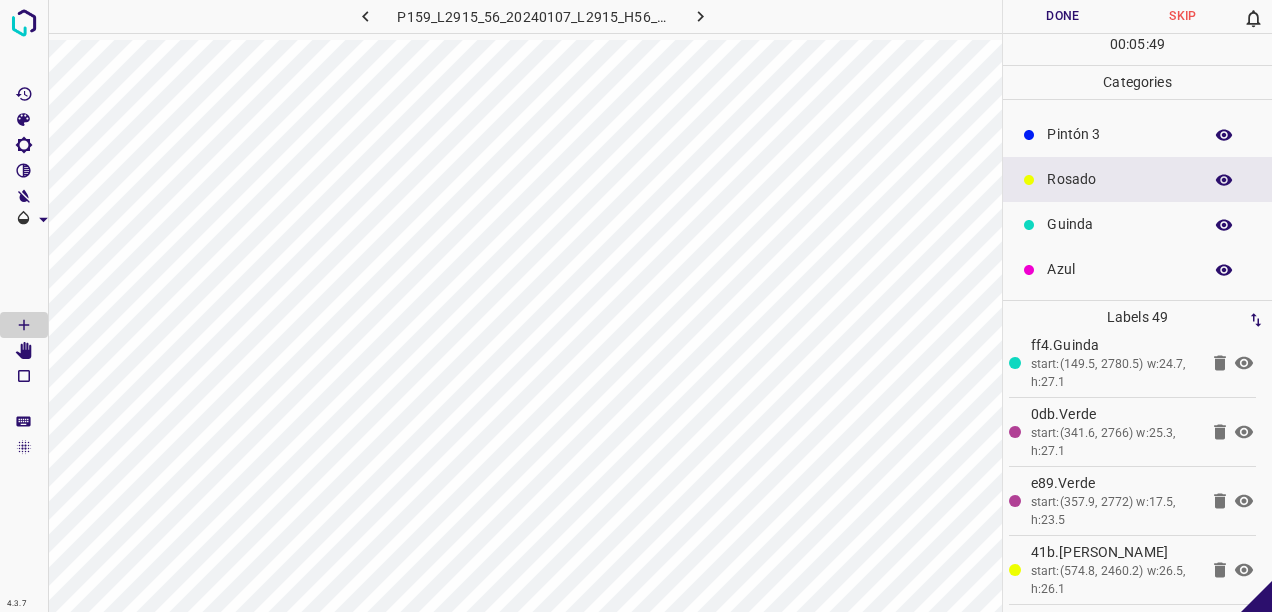 click 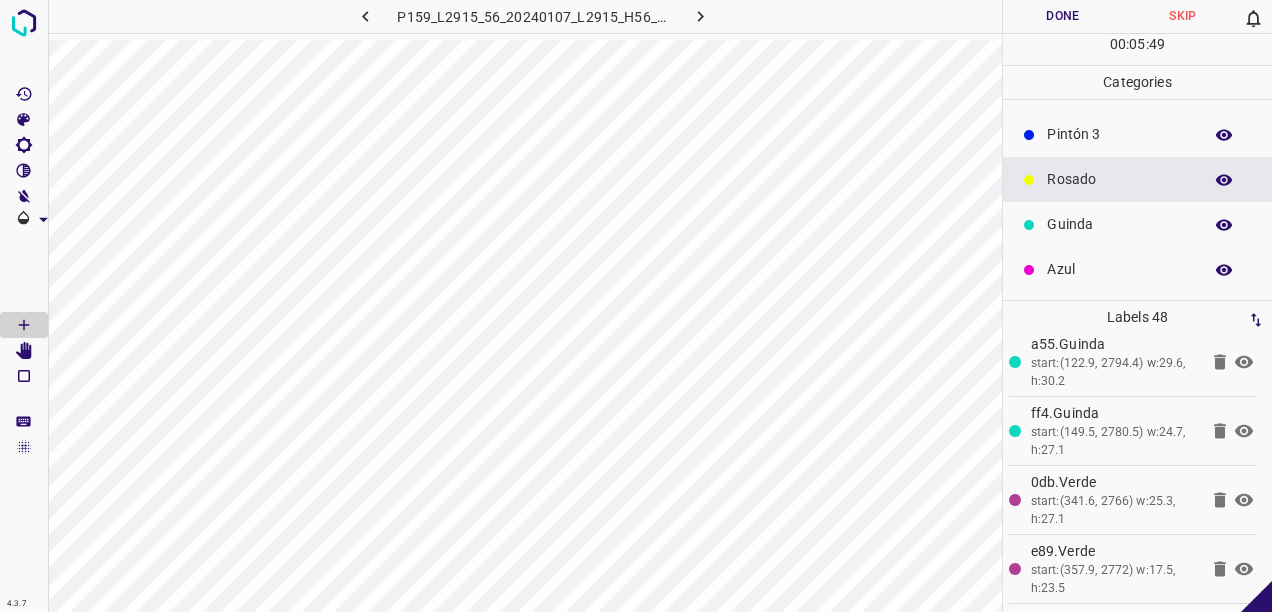 scroll, scrollTop: 3034, scrollLeft: 0, axis: vertical 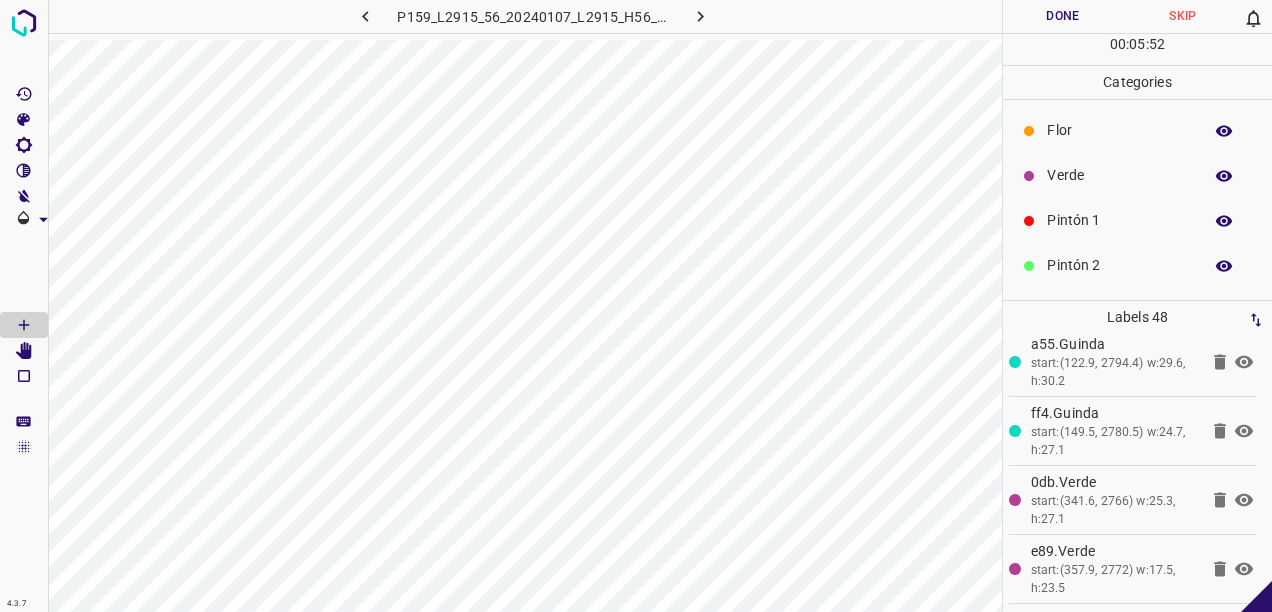 click on "Verde" at bounding box center [1137, 175] 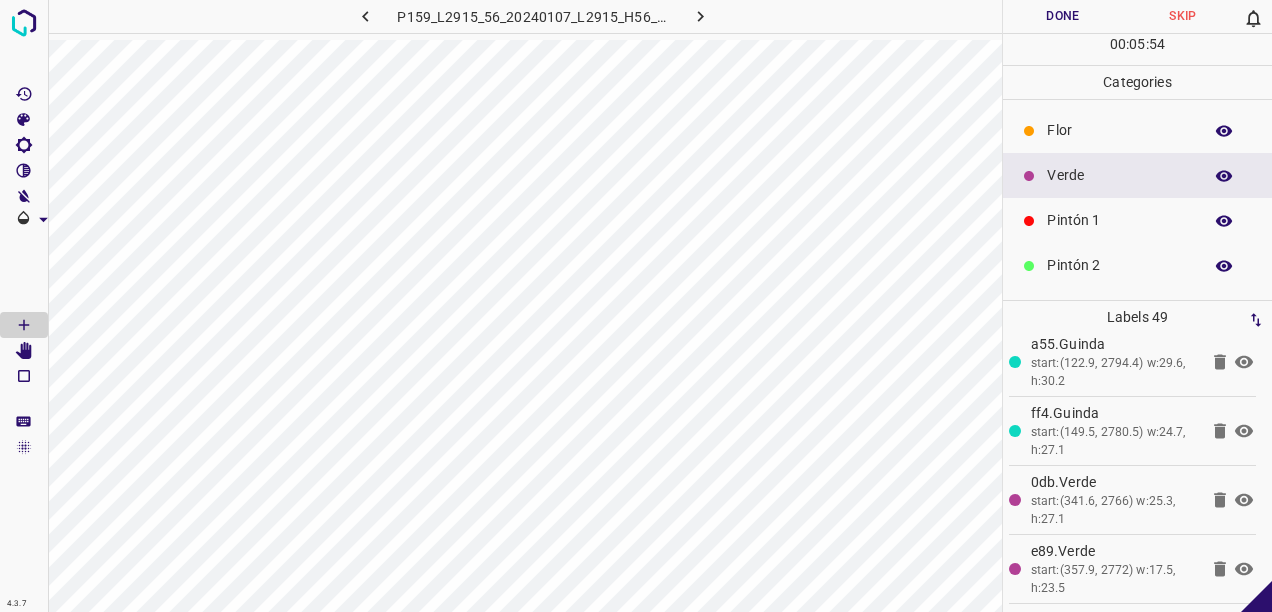 scroll, scrollTop: 3102, scrollLeft: 0, axis: vertical 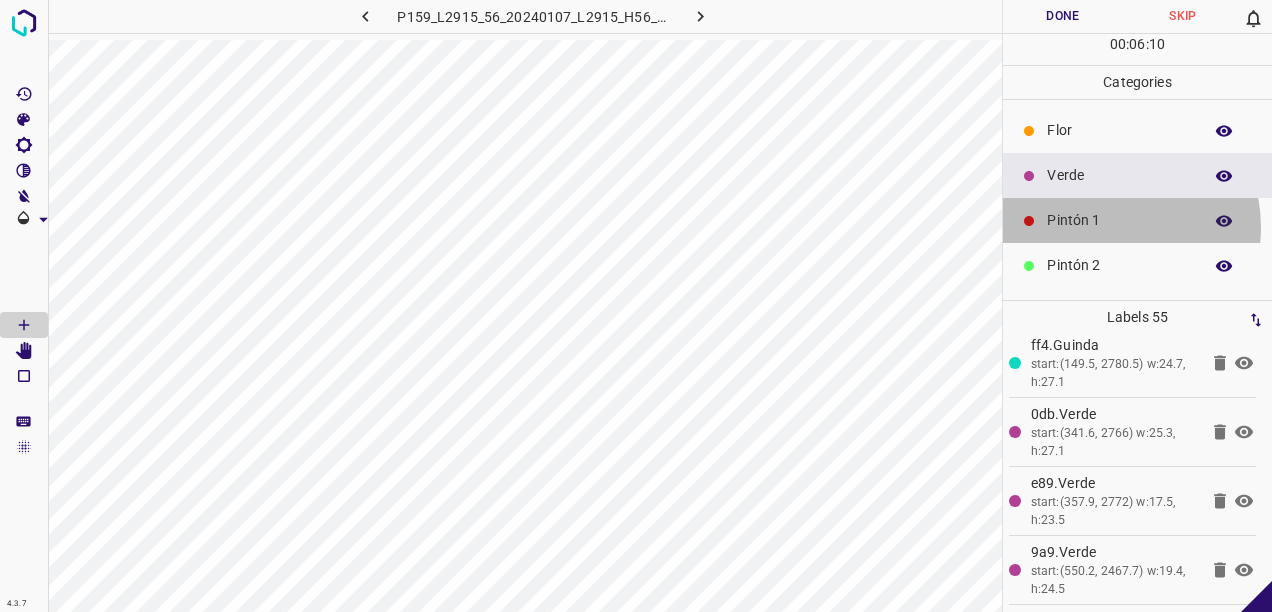 click on "Pintón 1" at bounding box center (1119, 220) 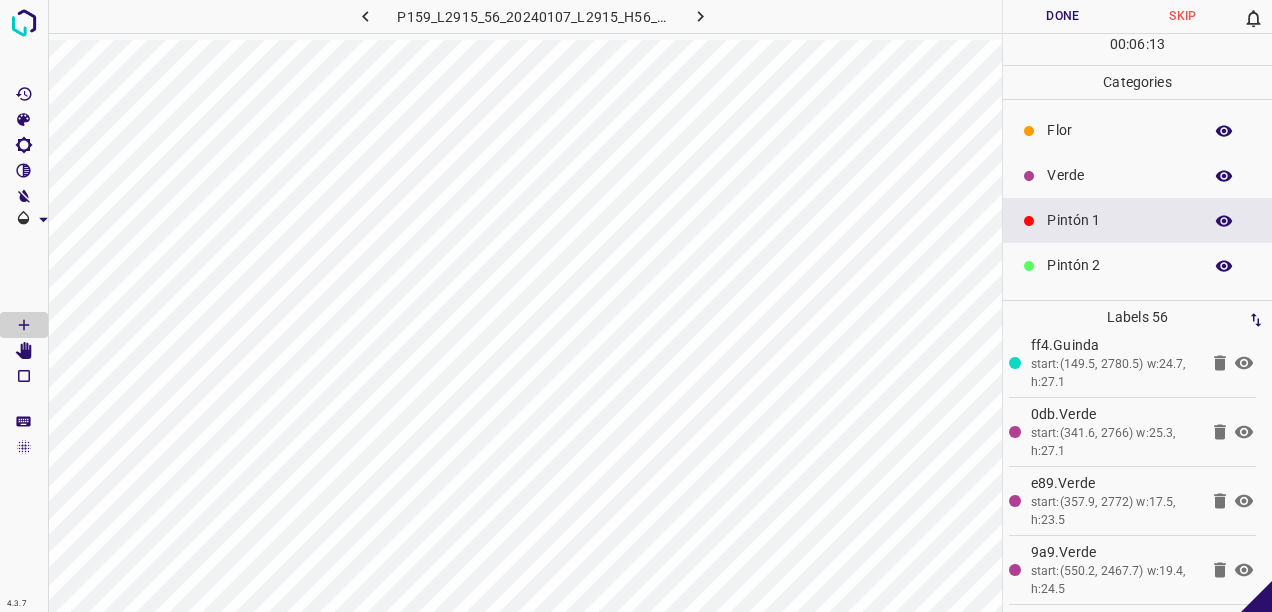 click on "Verde" at bounding box center [1119, 175] 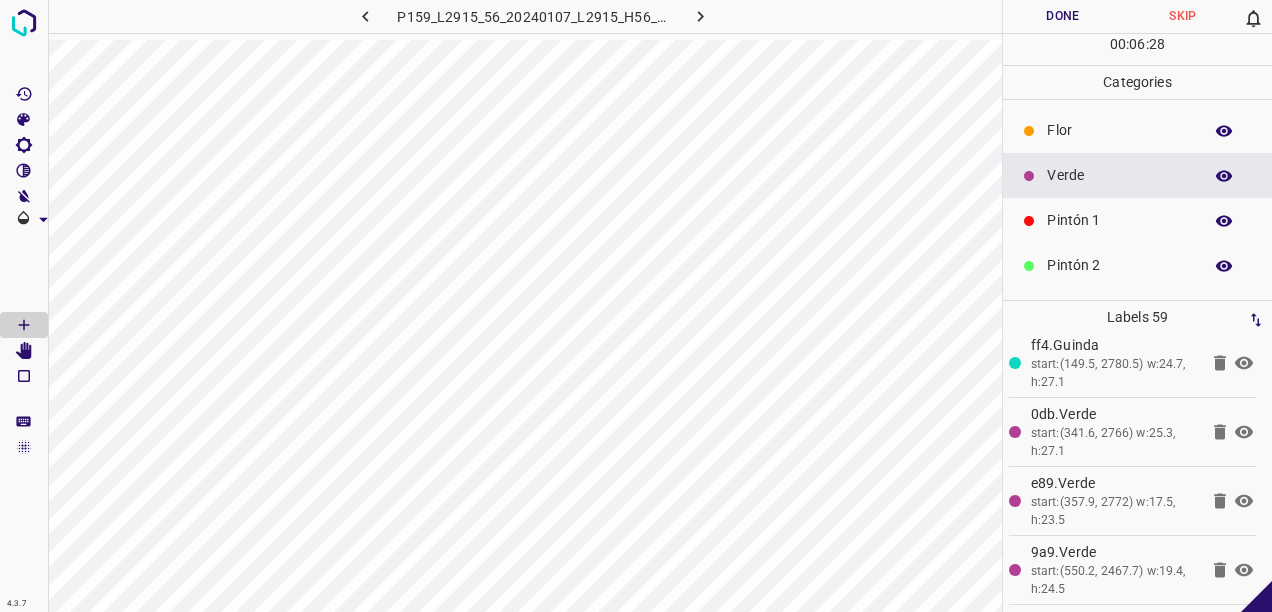 click on "Flor" at bounding box center [1137, 130] 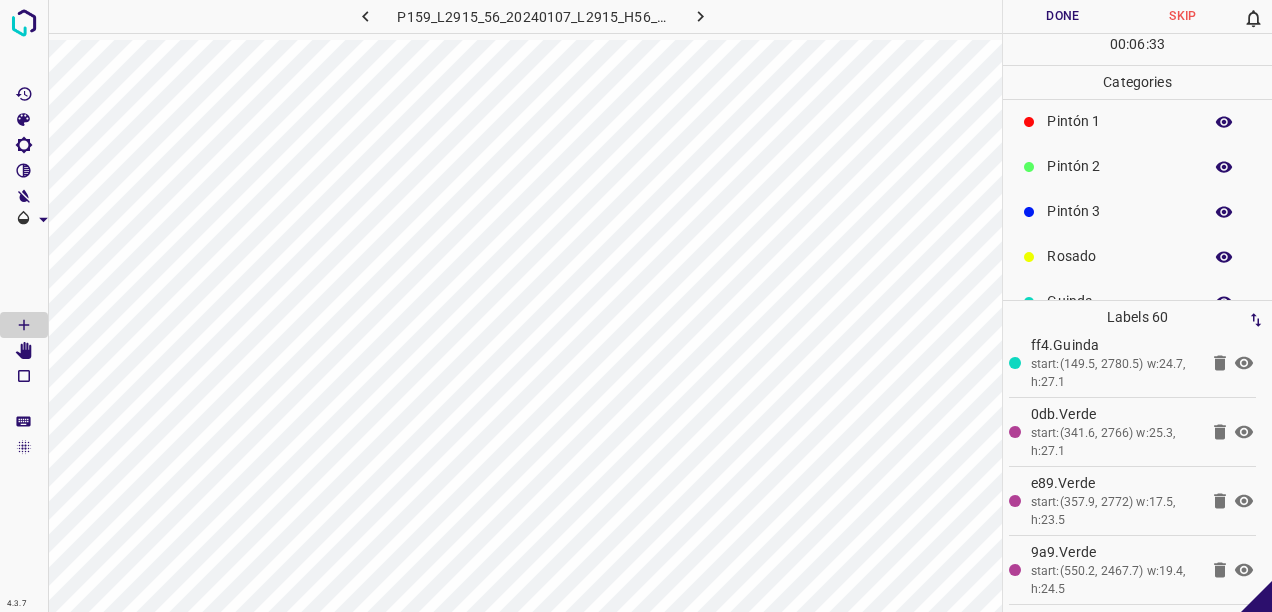scroll, scrollTop: 176, scrollLeft: 0, axis: vertical 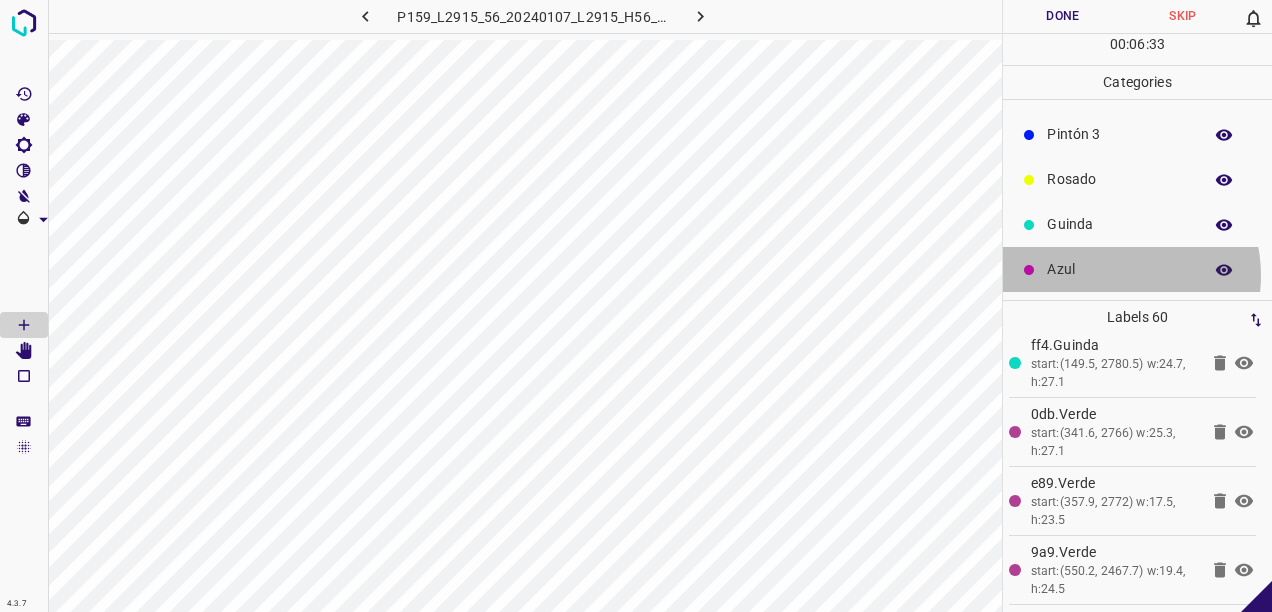 click on "Azul" at bounding box center (1119, 269) 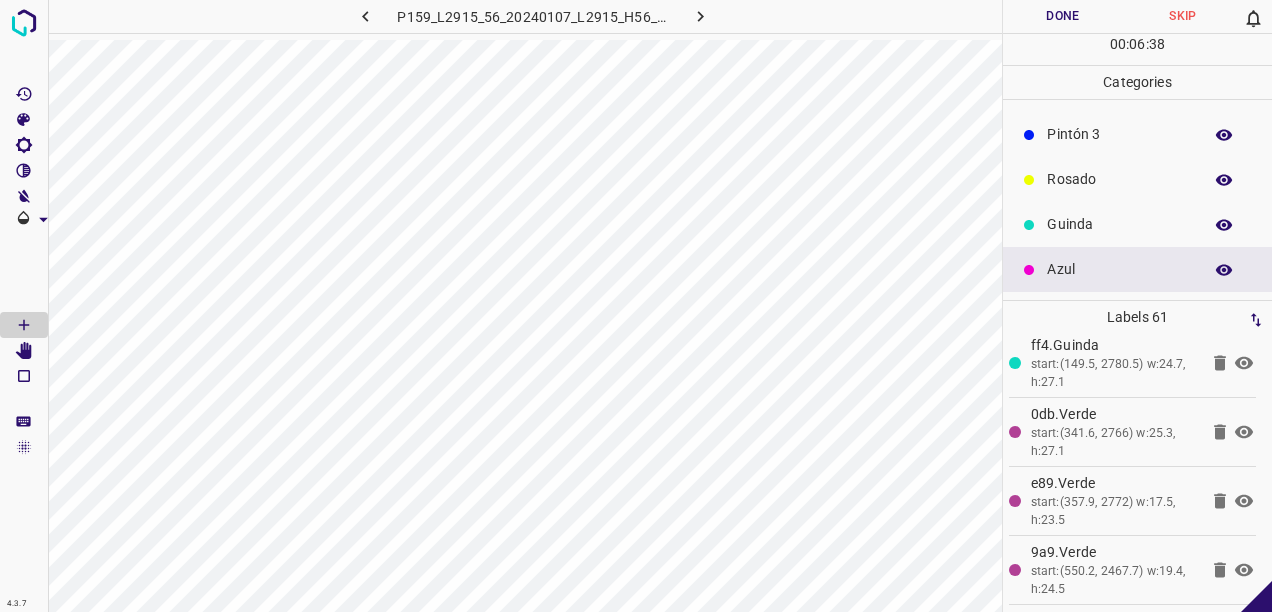 scroll, scrollTop: 0, scrollLeft: 0, axis: both 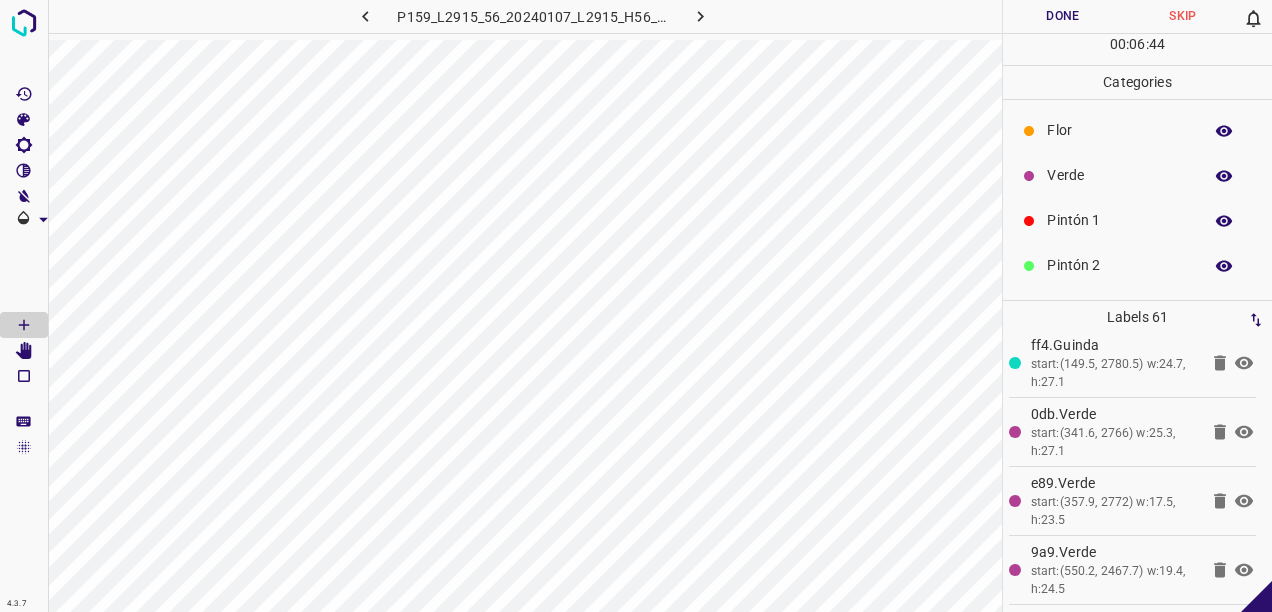 click on "Pintón 1" at bounding box center [1119, 220] 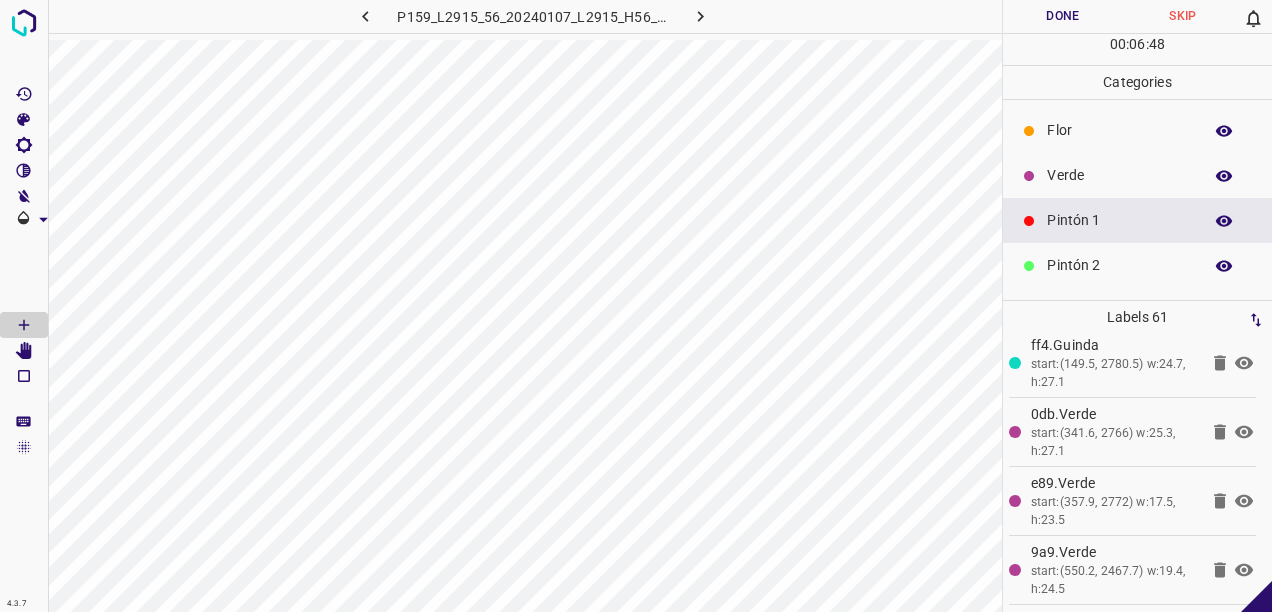 click on "Verde" at bounding box center [1119, 175] 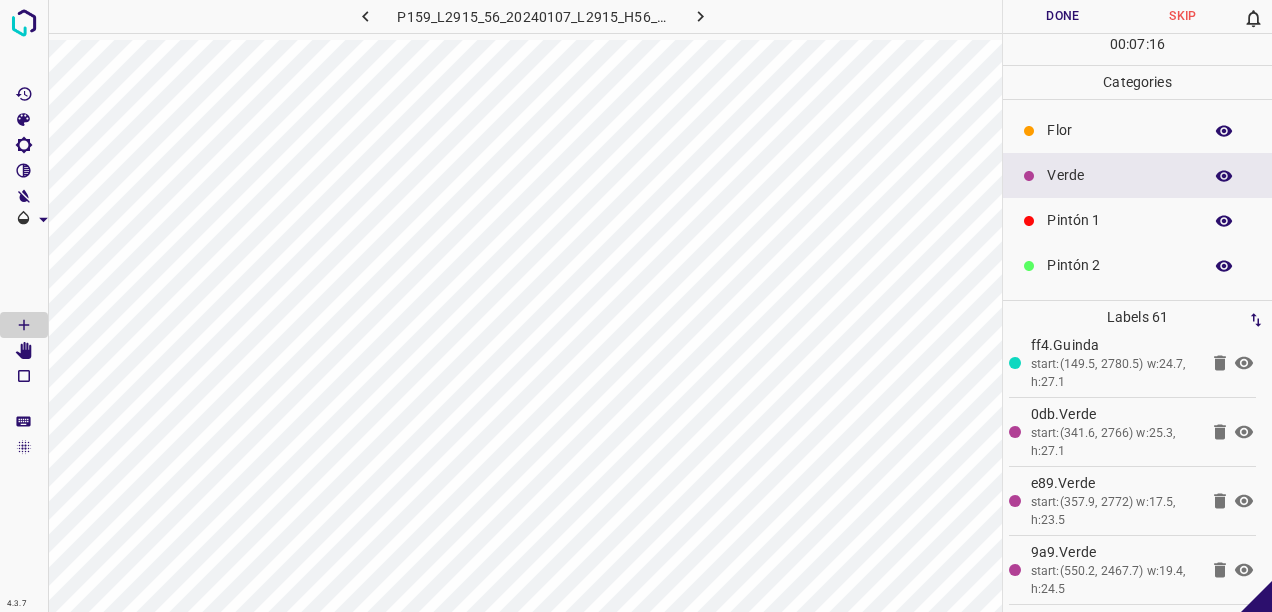 click on "Pintón 2" at bounding box center [1119, 265] 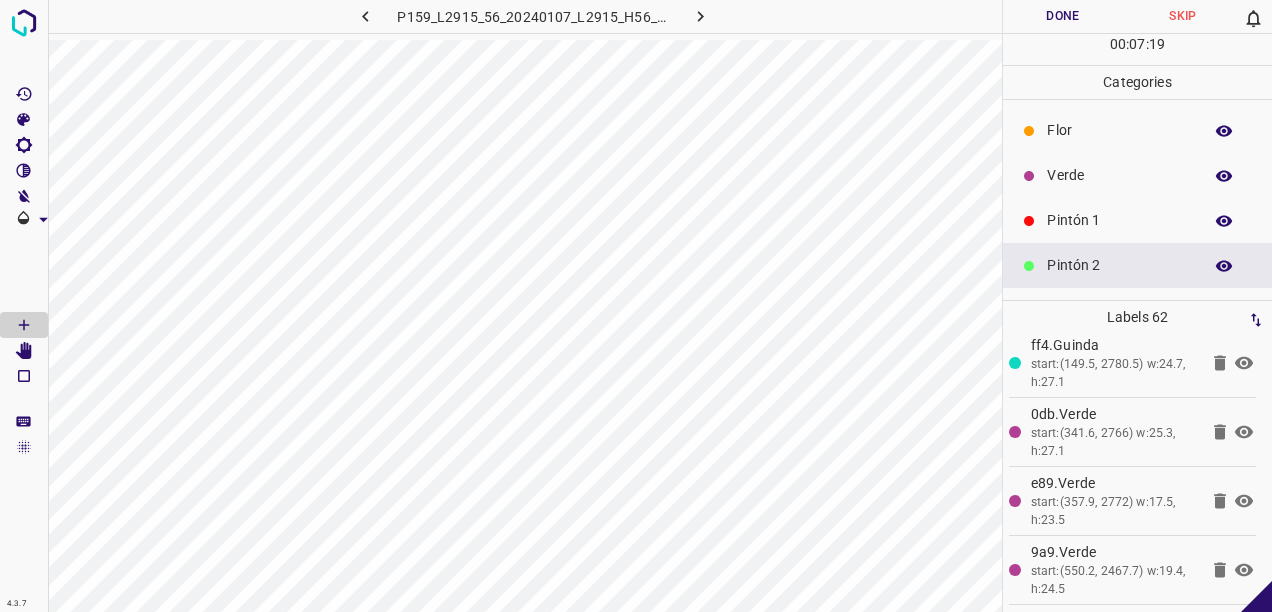 drag, startPoint x: 1084, startPoint y: 166, endPoint x: 1077, endPoint y: 174, distance: 10.630146 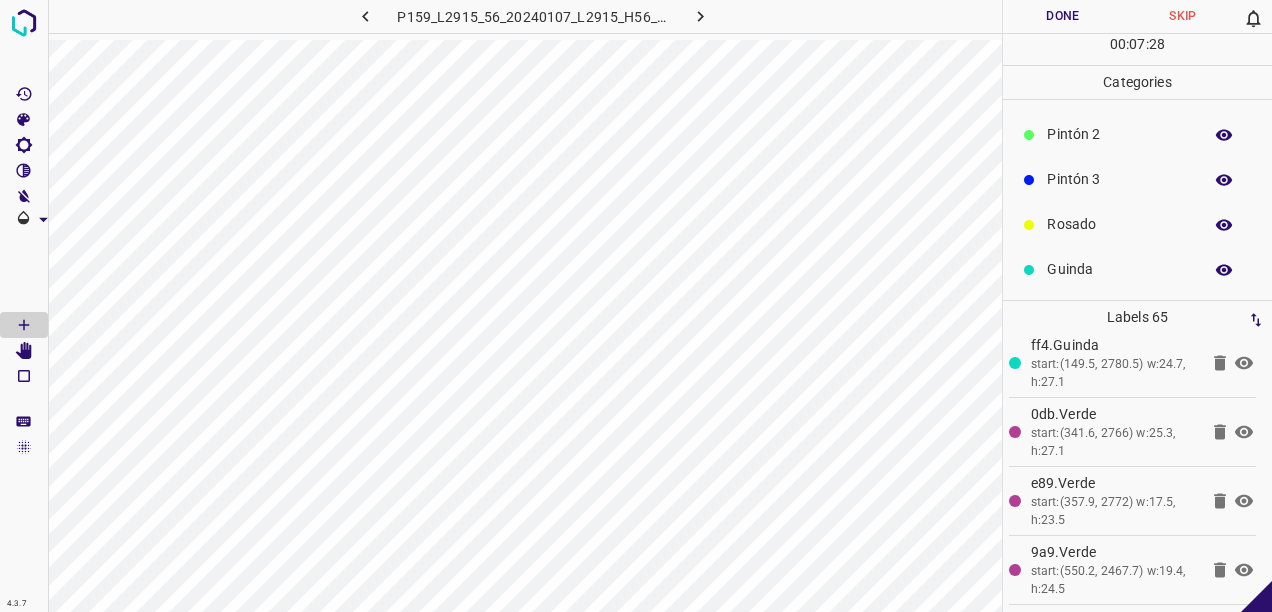 scroll, scrollTop: 176, scrollLeft: 0, axis: vertical 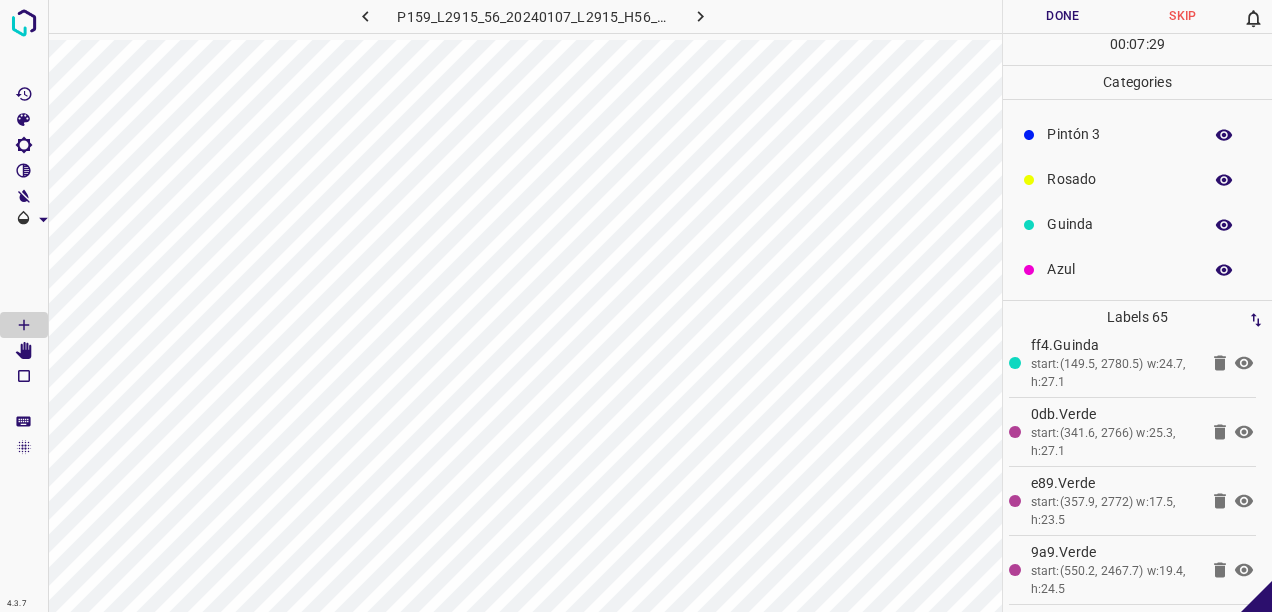 drag, startPoint x: 1078, startPoint y: 223, endPoint x: 1032, endPoint y: 240, distance: 49.0408 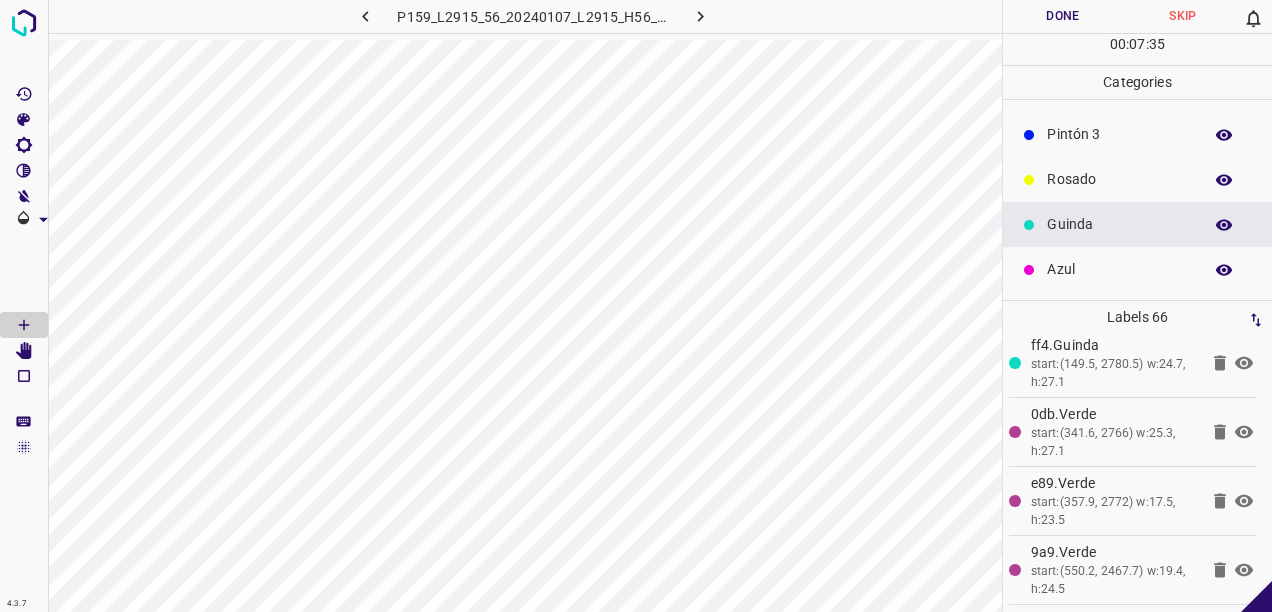 click at bounding box center [1029, 180] 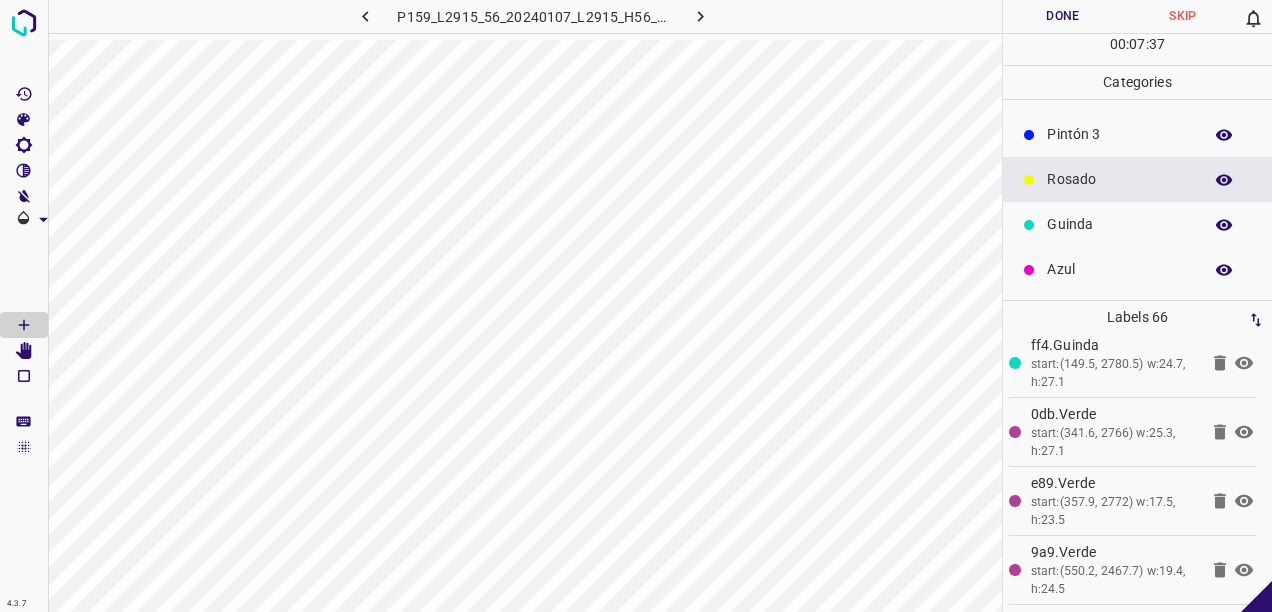 click on "Pintón 3" at bounding box center (1119, 134) 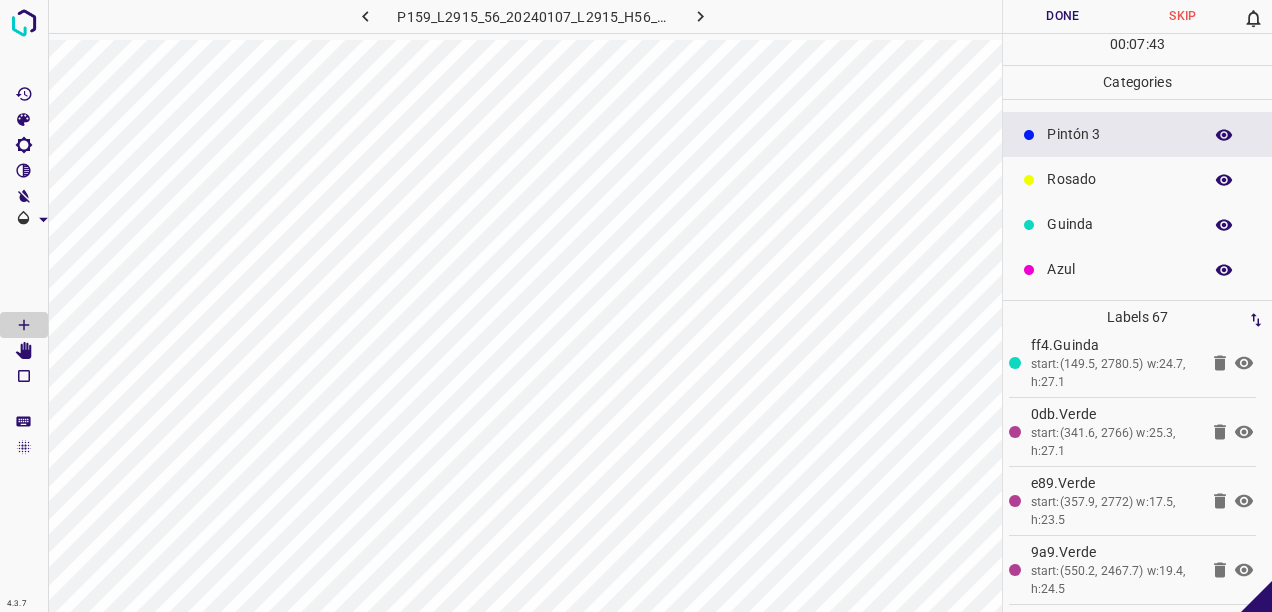 click on "Guinda" at bounding box center [1119, 224] 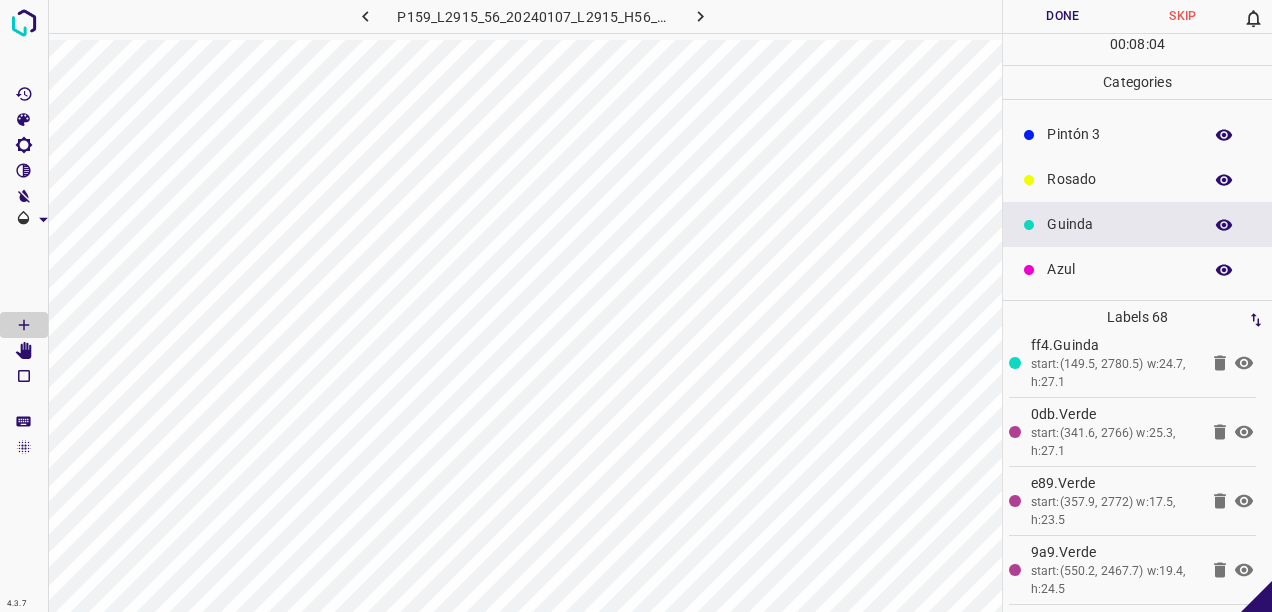 click on "Guinda" at bounding box center [1119, 224] 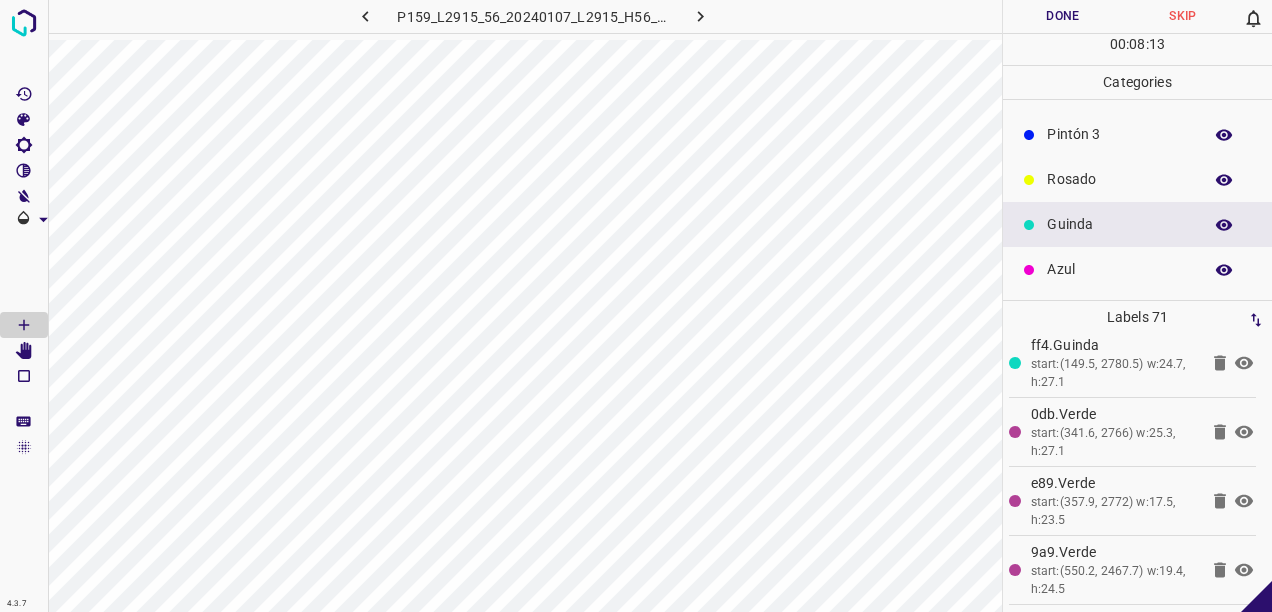 click on "Pintón 3" at bounding box center (1119, 134) 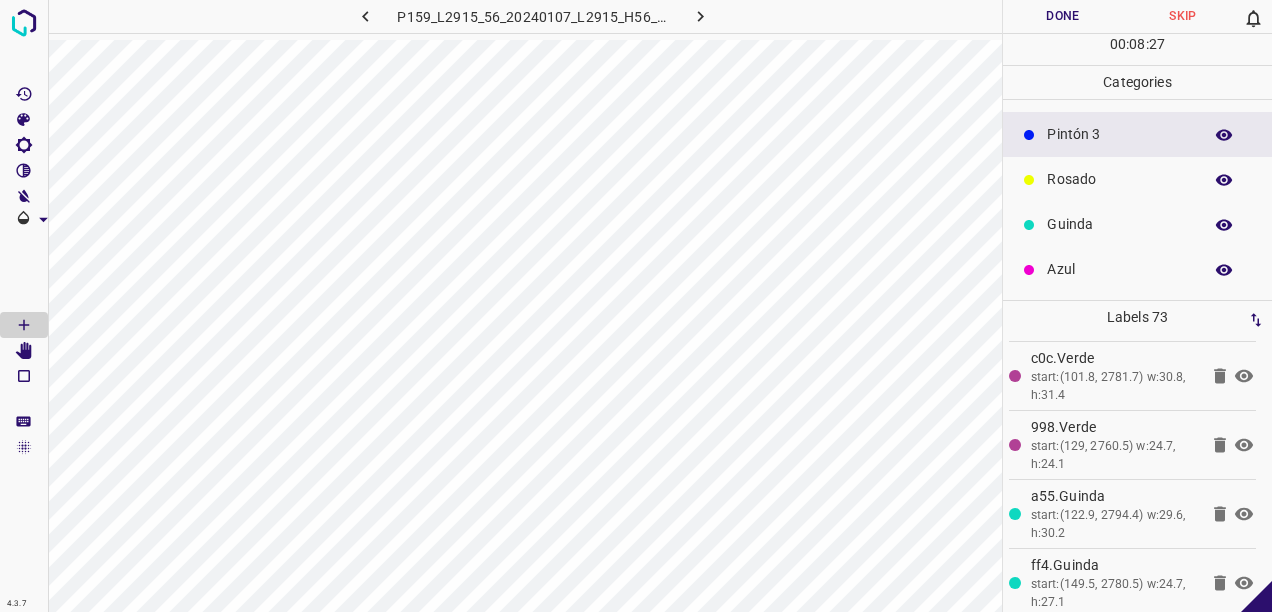 scroll, scrollTop: 2602, scrollLeft: 0, axis: vertical 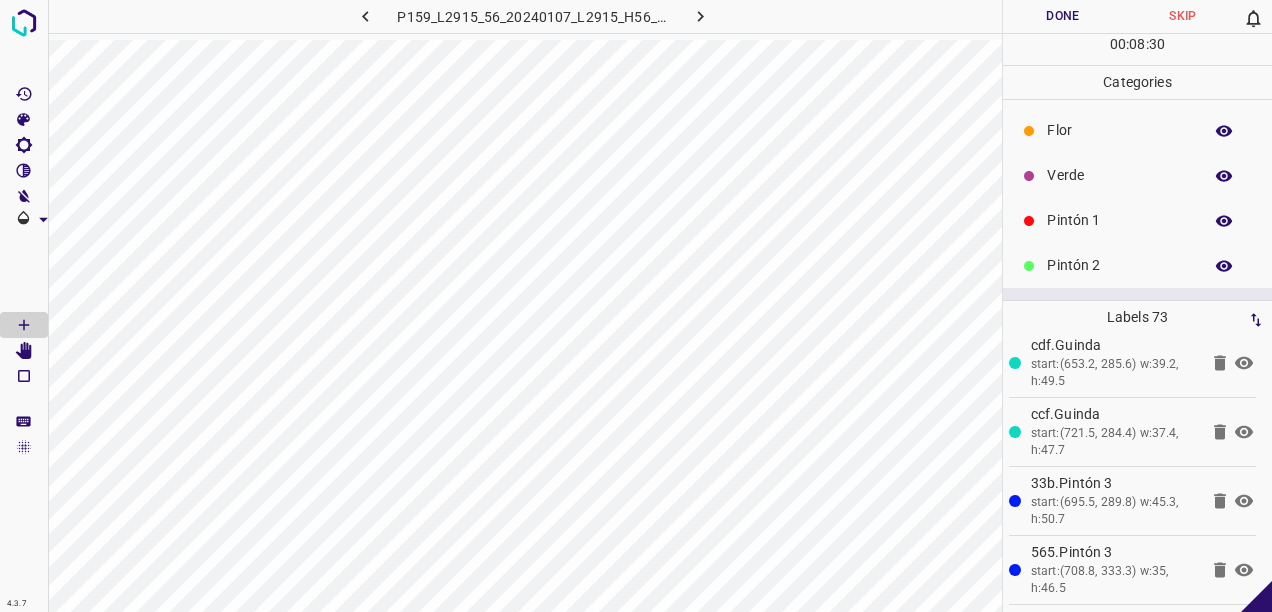 click on "Verde" at bounding box center (1119, 175) 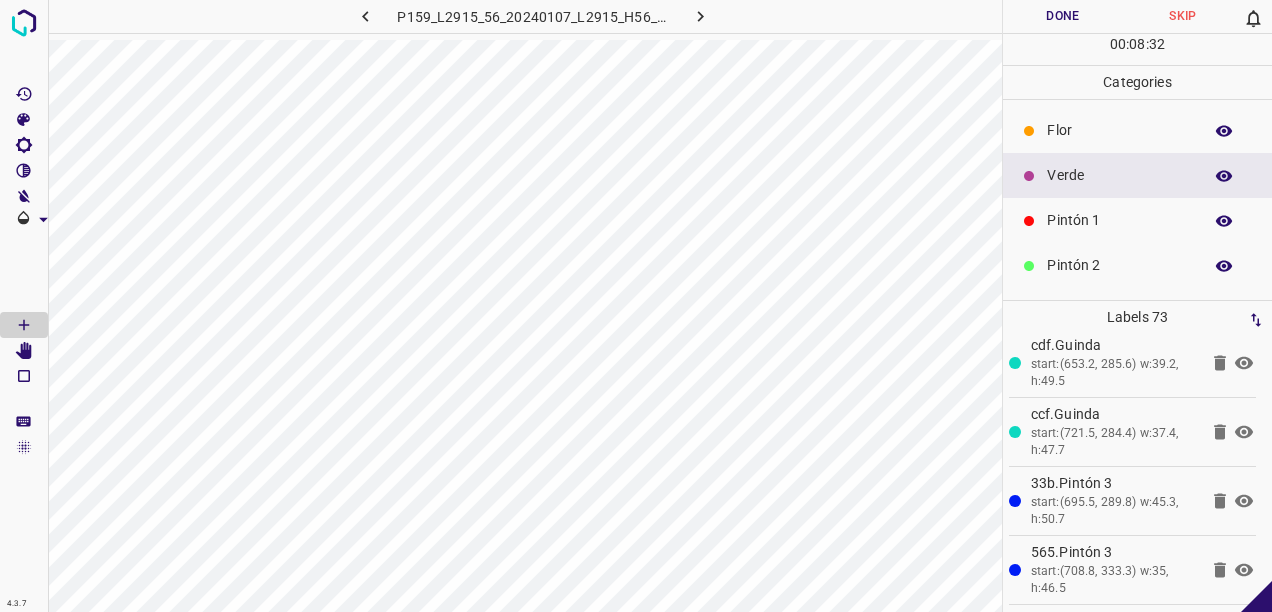 click on "Pintón 2" at bounding box center [1119, 265] 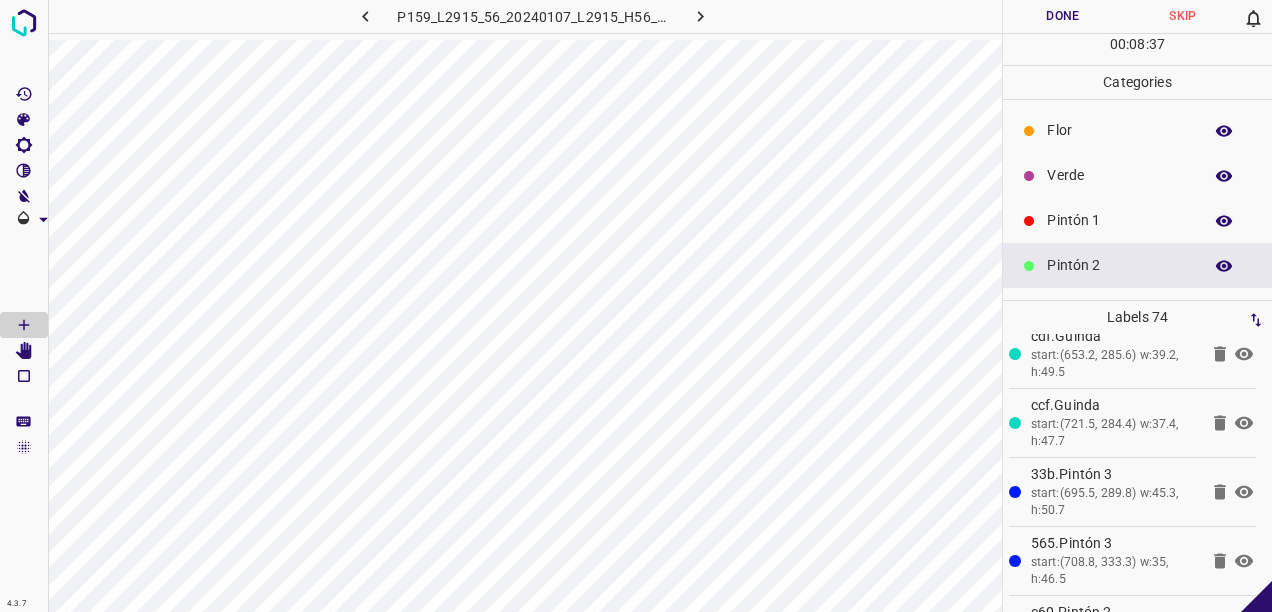 scroll, scrollTop: 100, scrollLeft: 0, axis: vertical 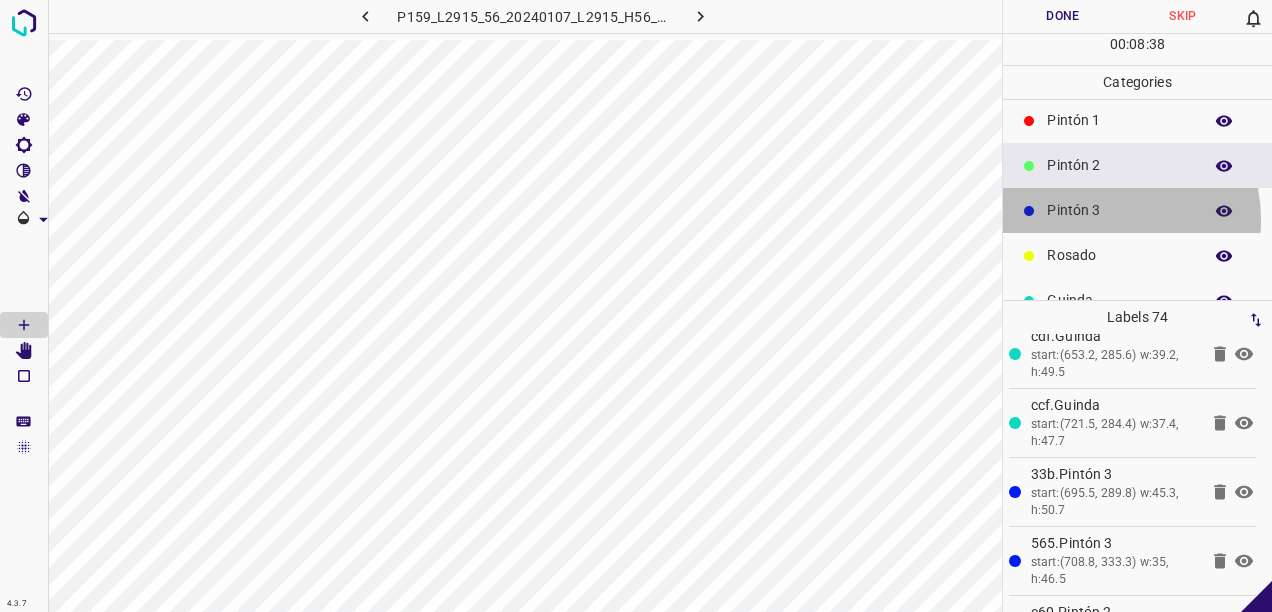 click on "Pintón 3" at bounding box center (1119, 210) 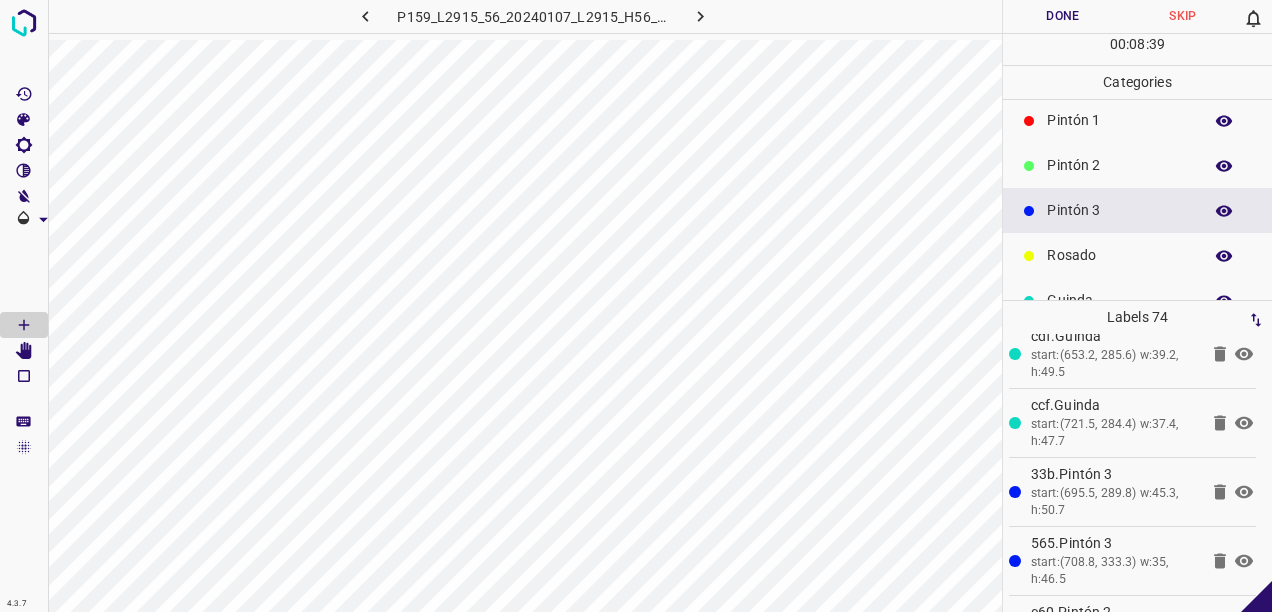 click on "Rosado" at bounding box center [1119, 255] 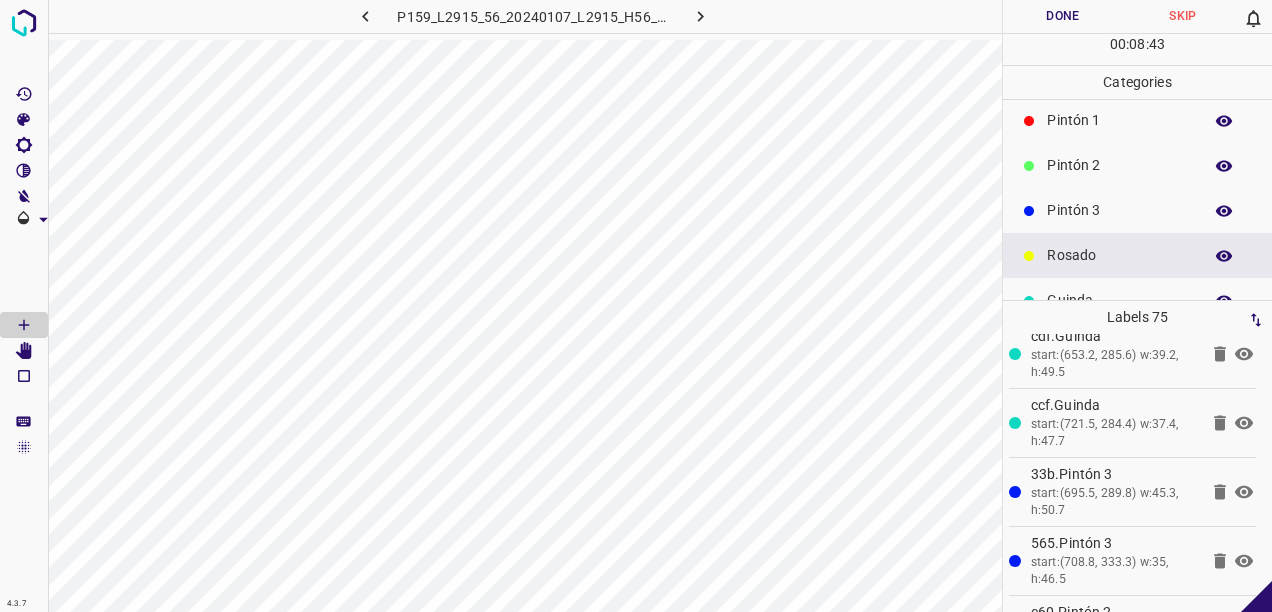 scroll, scrollTop: 0, scrollLeft: 0, axis: both 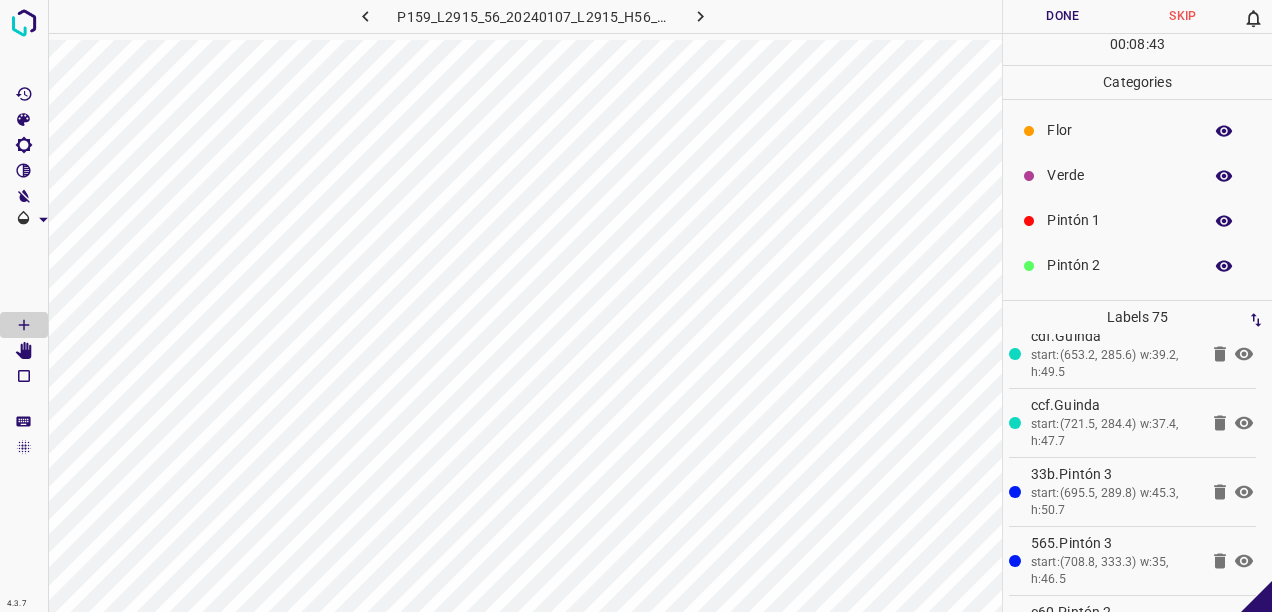 click on "Verde" at bounding box center [1119, 175] 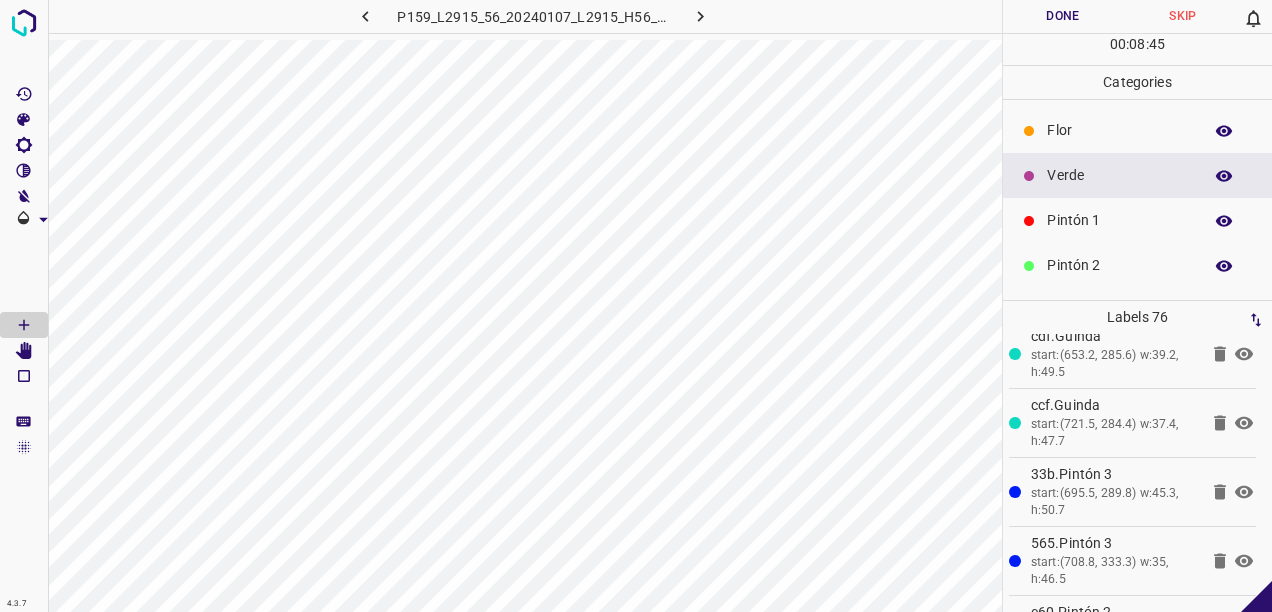drag, startPoint x: 1054, startPoint y: 122, endPoint x: 1033, endPoint y: 164, distance: 46.957428 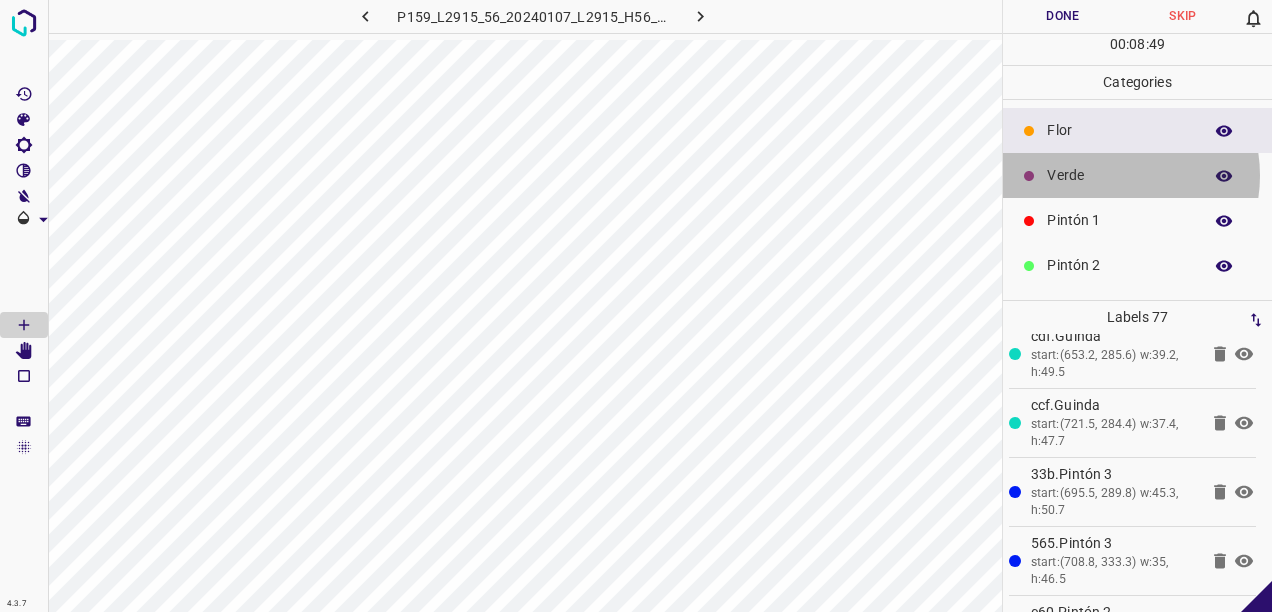 drag, startPoint x: 1107, startPoint y: 174, endPoint x: 1057, endPoint y: 200, distance: 56.35601 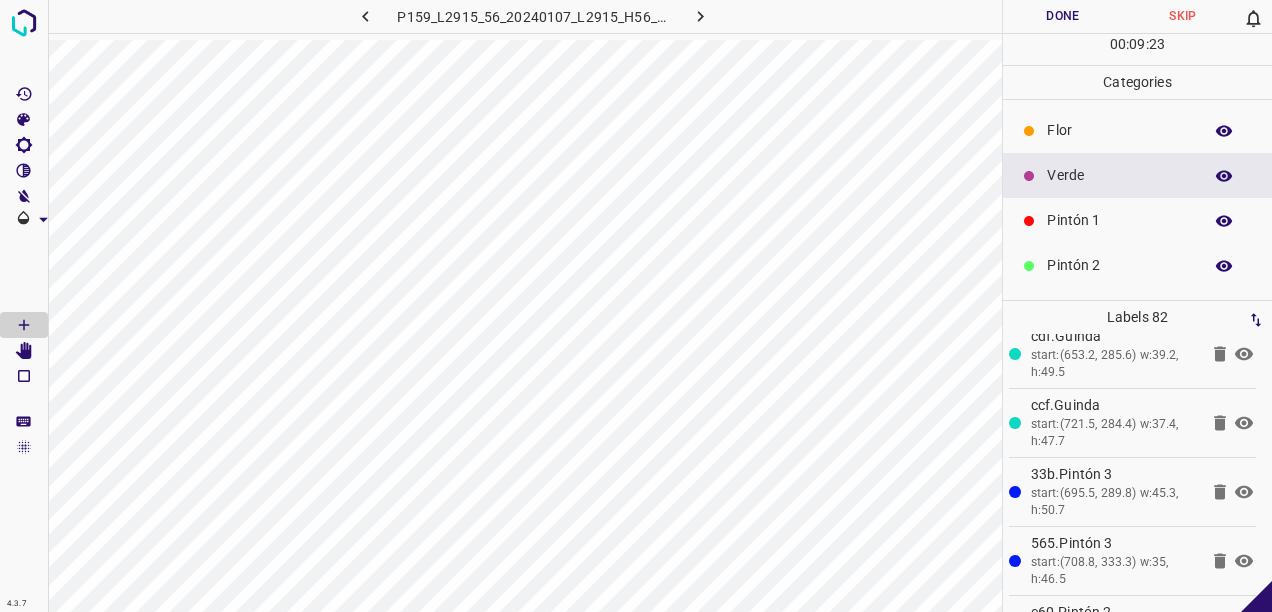 click on "Pintón 1" at bounding box center (1119, 220) 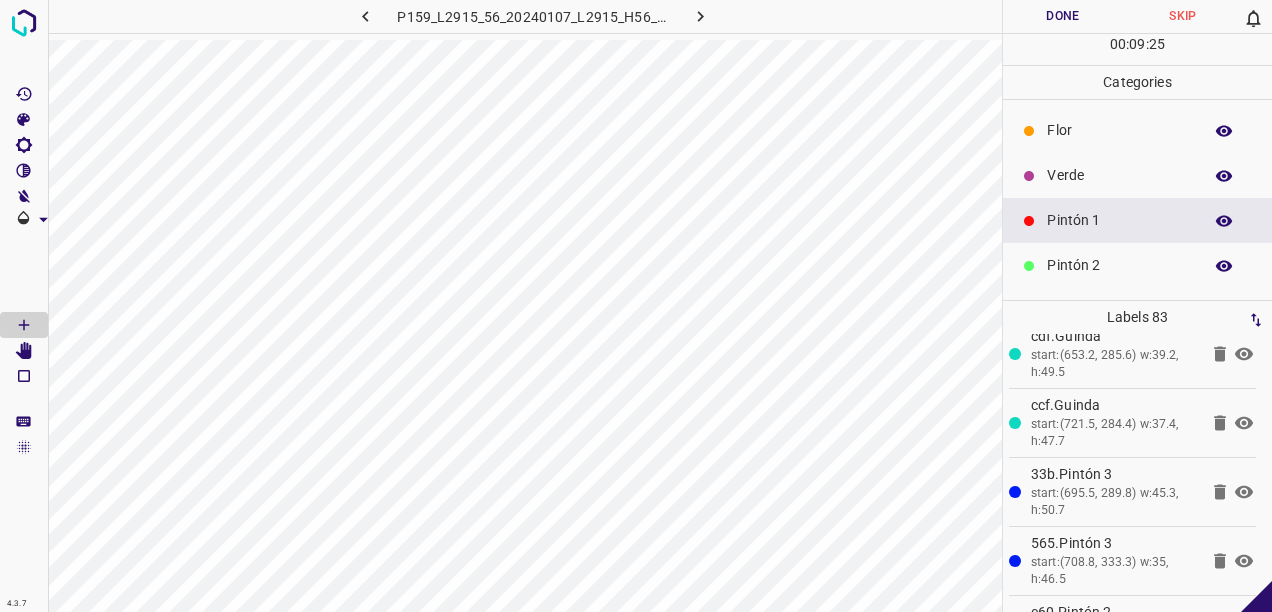 click on "Verde" at bounding box center [1119, 175] 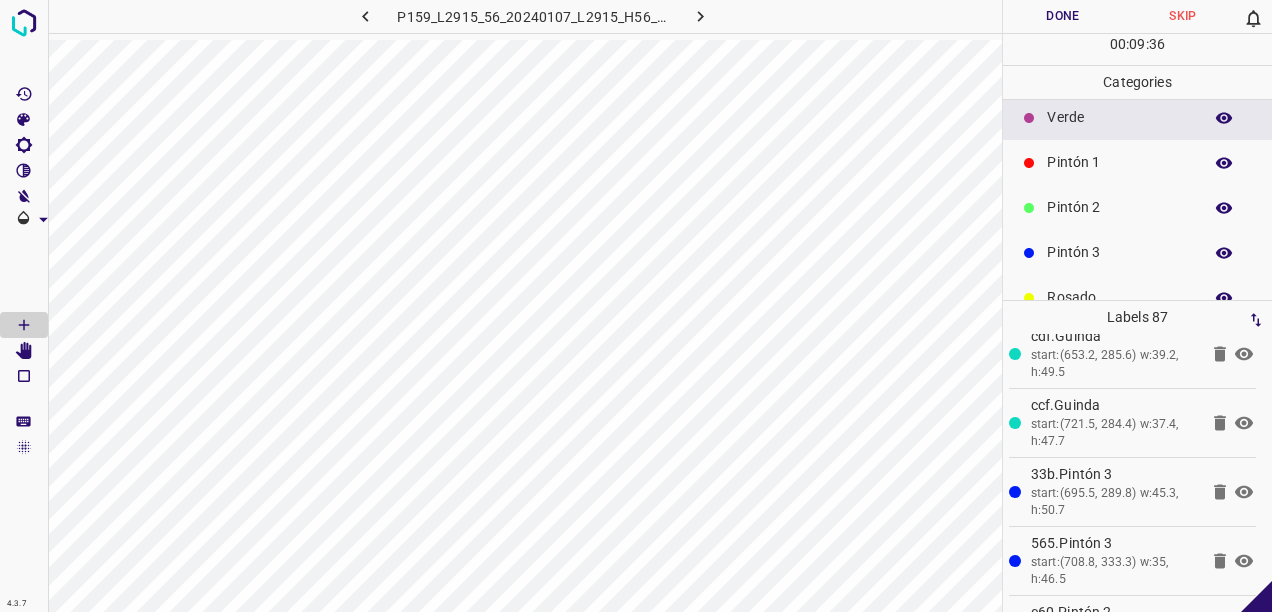 scroll, scrollTop: 100, scrollLeft: 0, axis: vertical 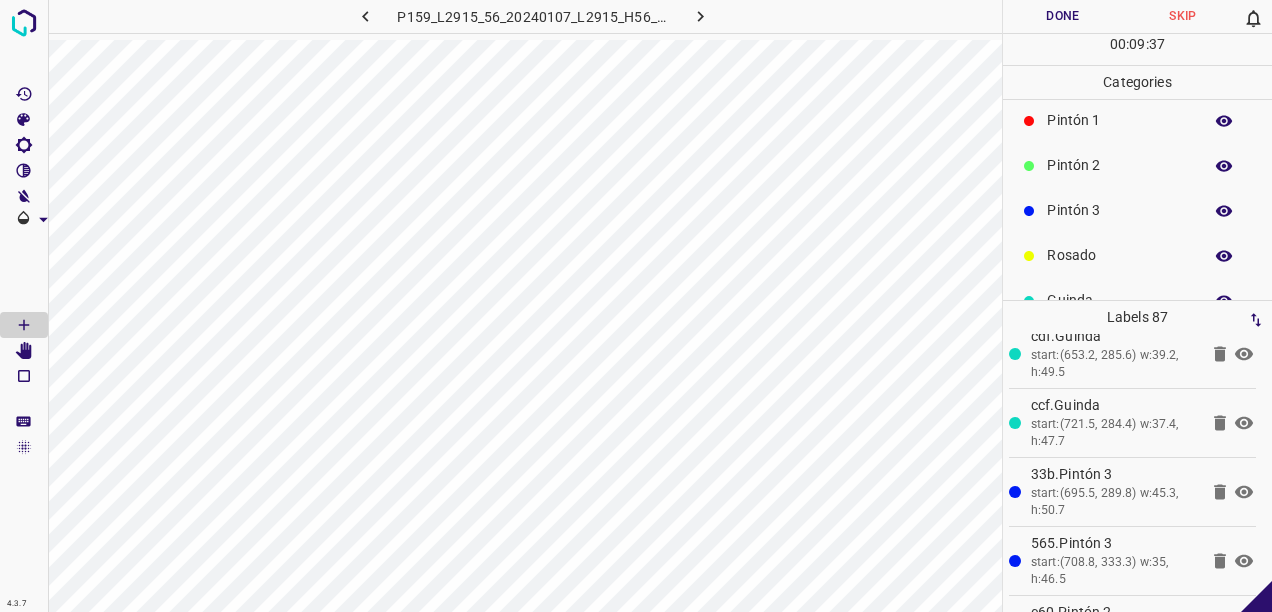 click on "Pintón 3" at bounding box center [1119, 210] 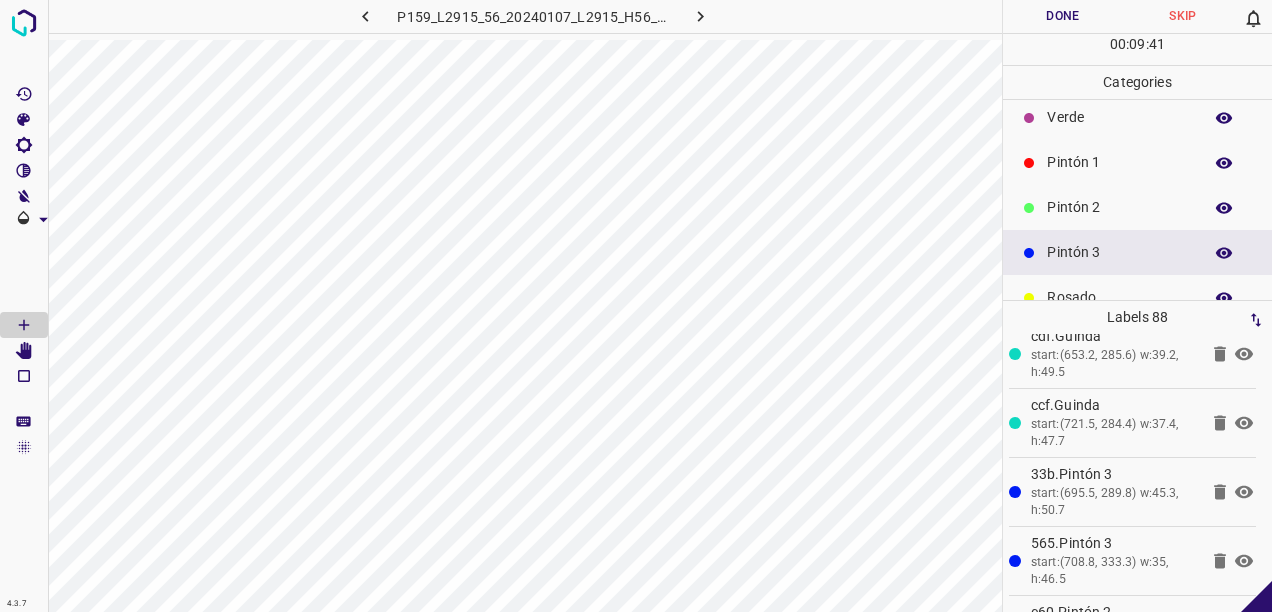 scroll, scrollTop: 0, scrollLeft: 0, axis: both 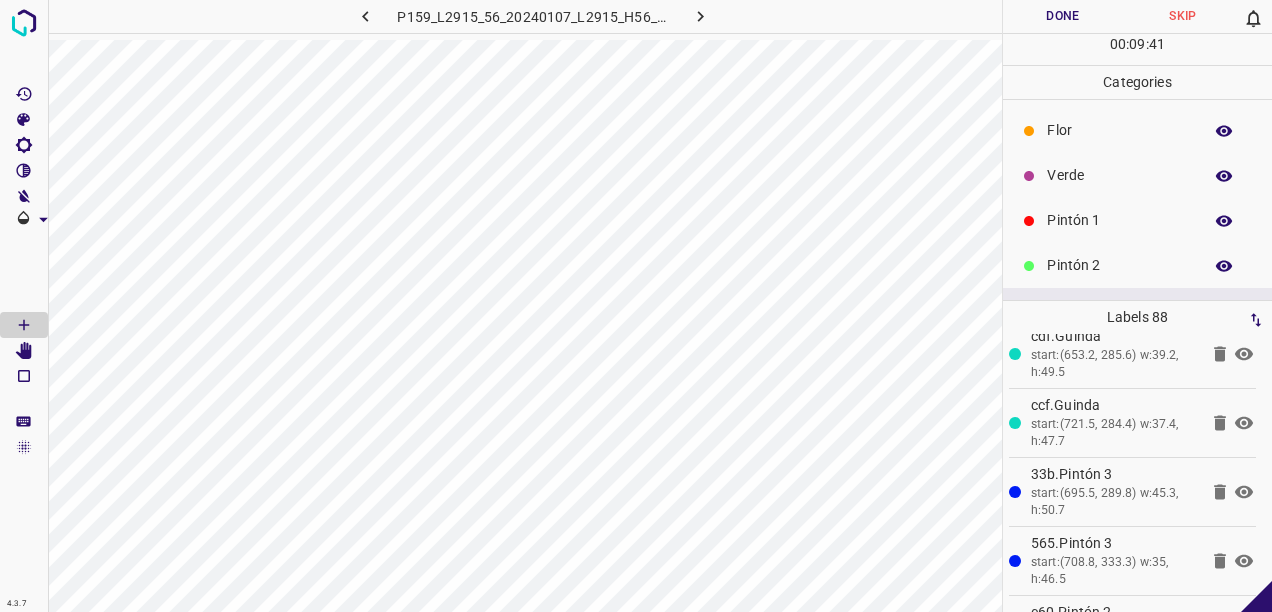 click on "Verde" at bounding box center (1119, 175) 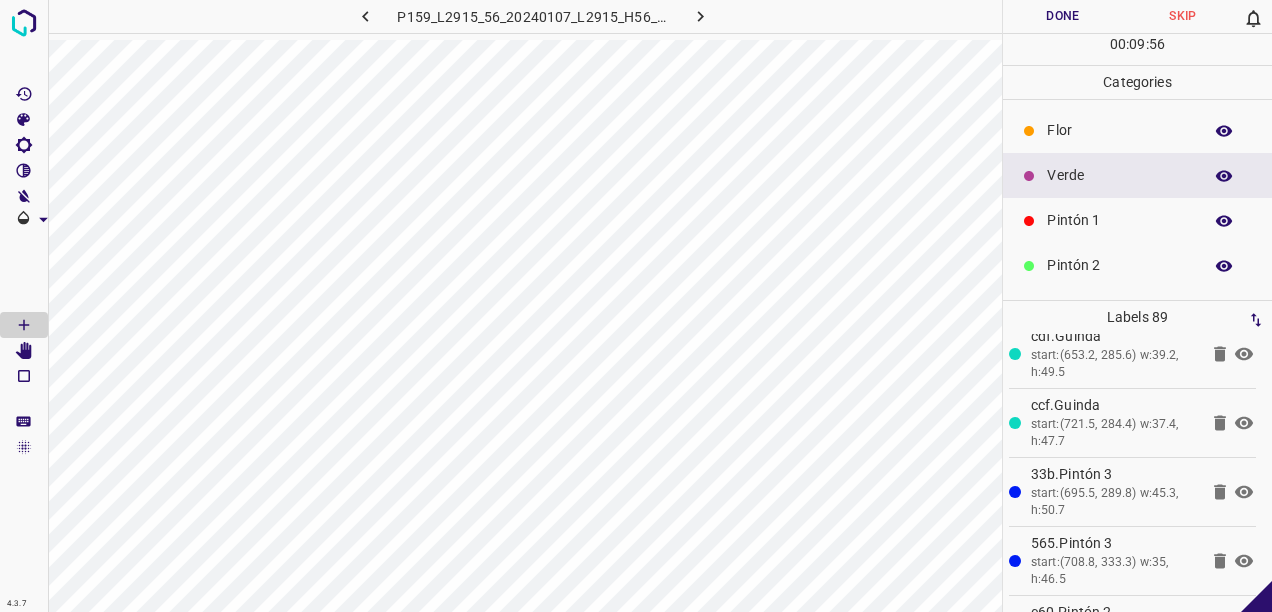 drag, startPoint x: 1072, startPoint y: 233, endPoint x: 1017, endPoint y: 213, distance: 58.5235 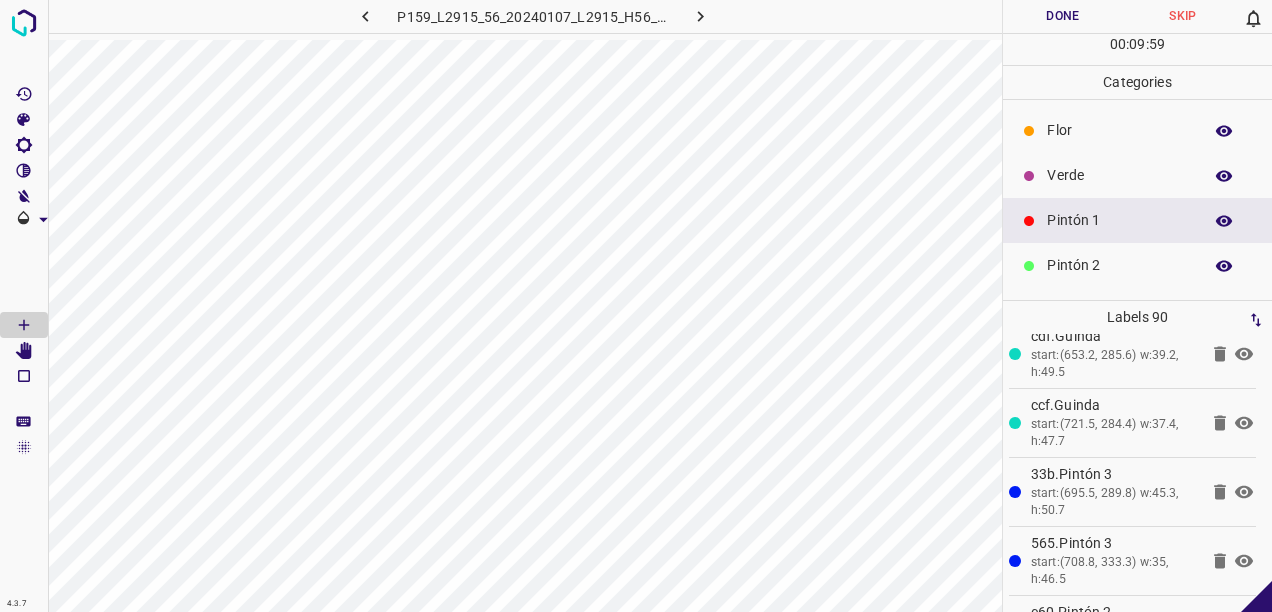 click on "Verde" at bounding box center (1119, 175) 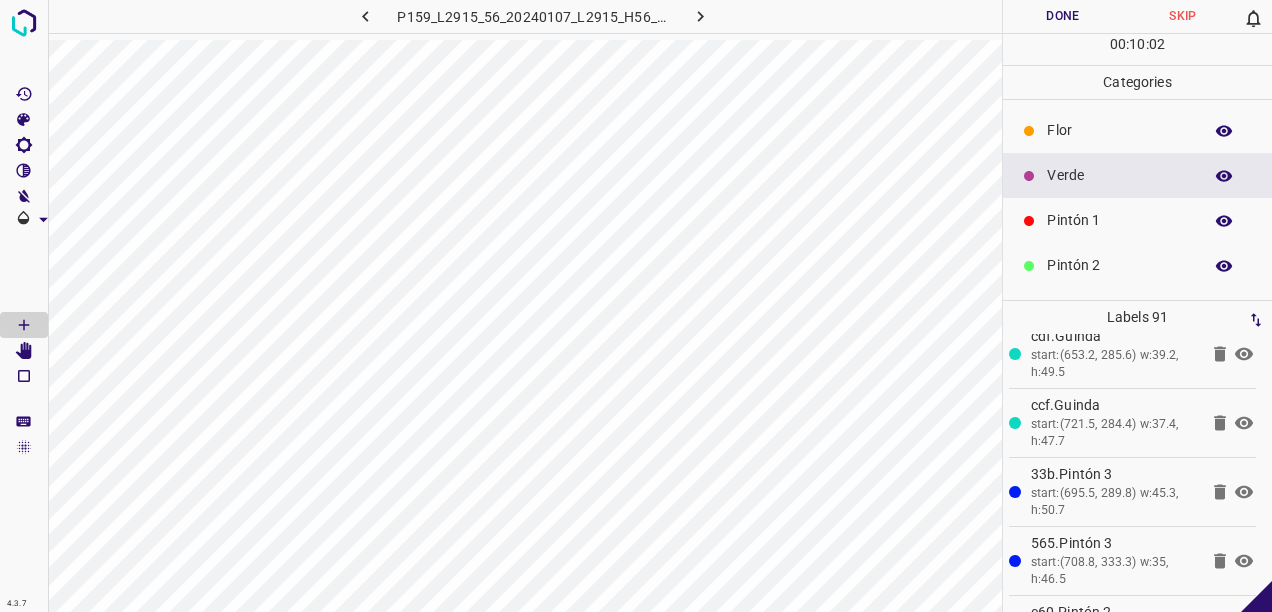 click on "Pintón 1" at bounding box center (1119, 220) 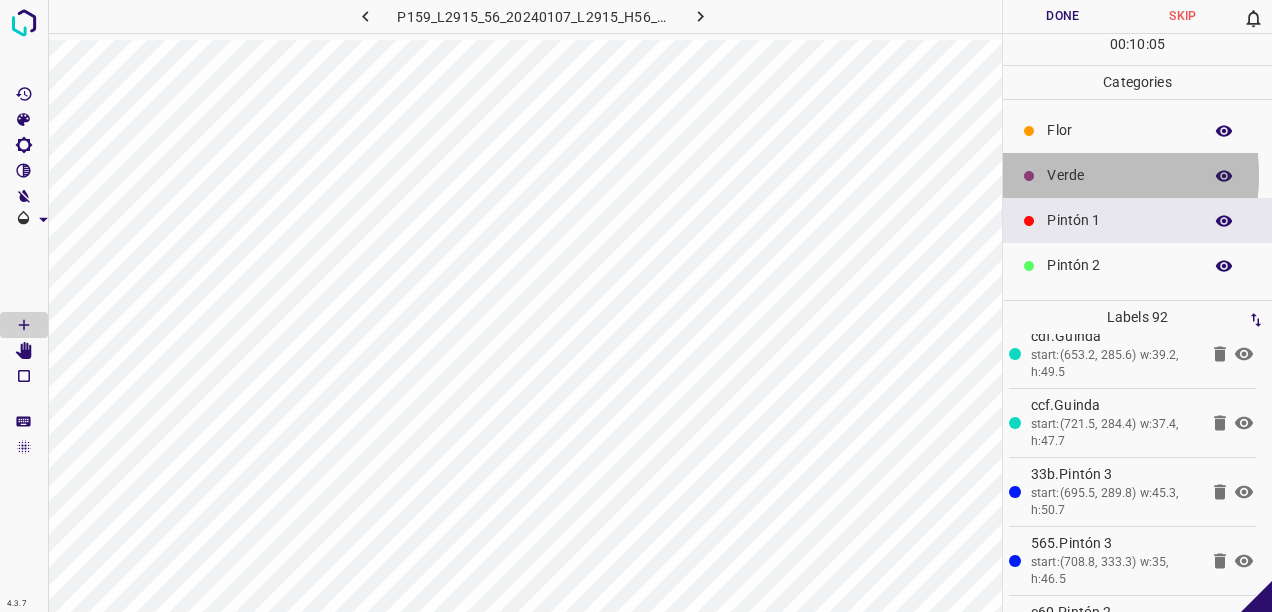 click on "Verde" at bounding box center [1137, 175] 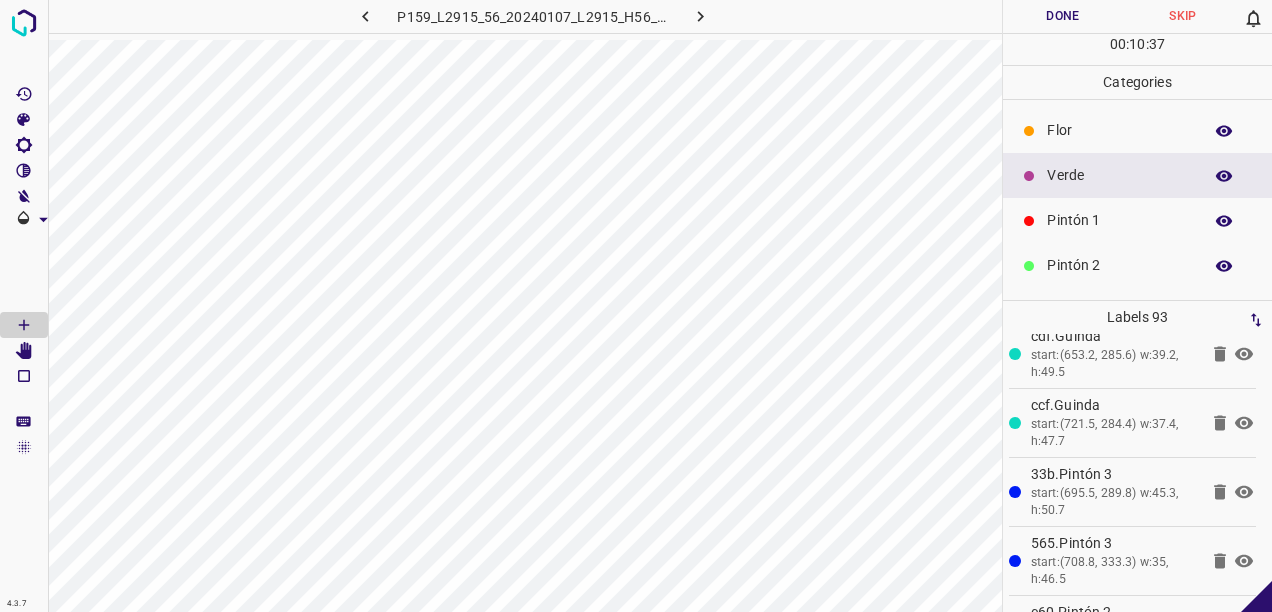 drag, startPoint x: 1080, startPoint y: 216, endPoint x: 1019, endPoint y: 216, distance: 61 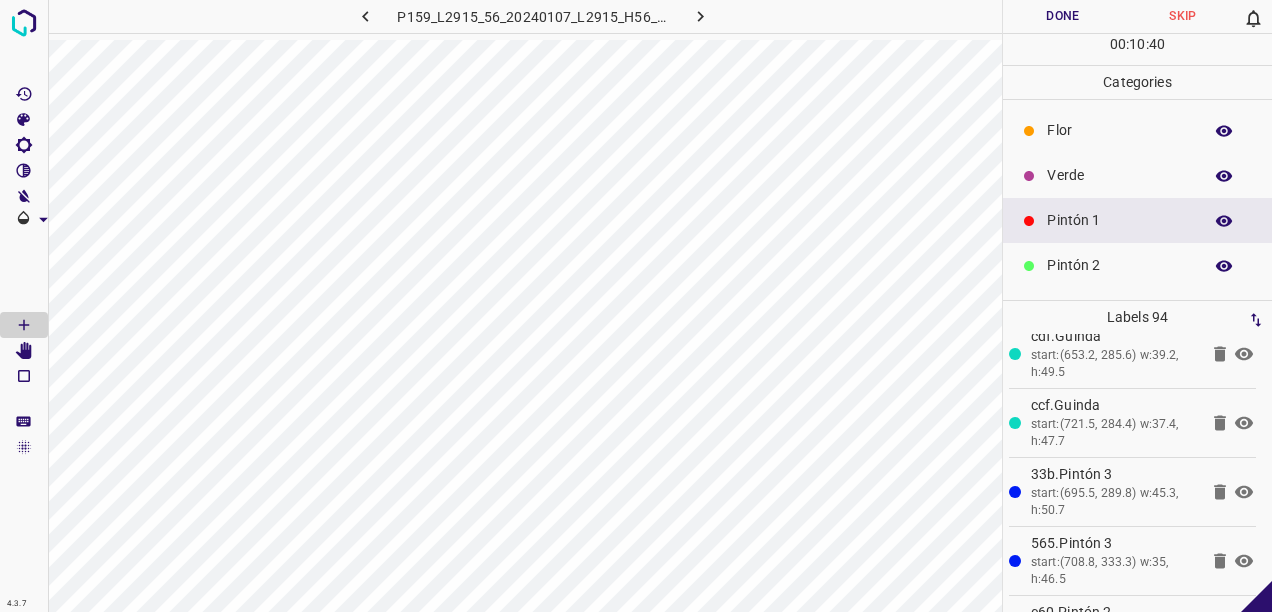 drag, startPoint x: 1092, startPoint y: 175, endPoint x: 1034, endPoint y: 192, distance: 60.440052 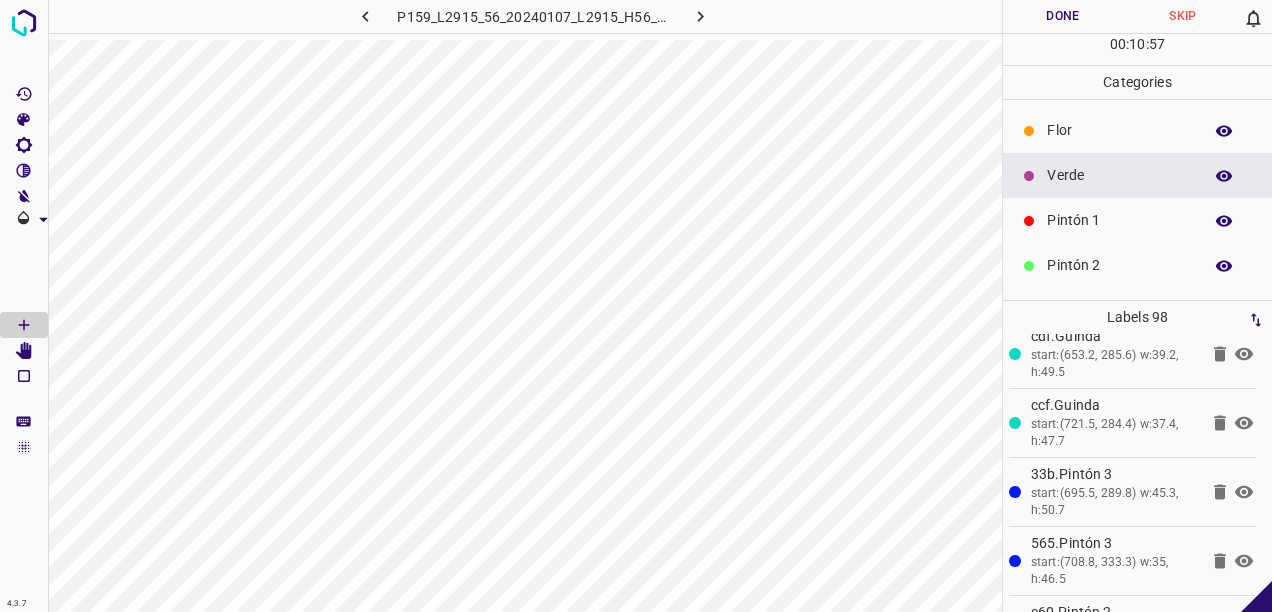 click on "Pintón 1" at bounding box center (1119, 220) 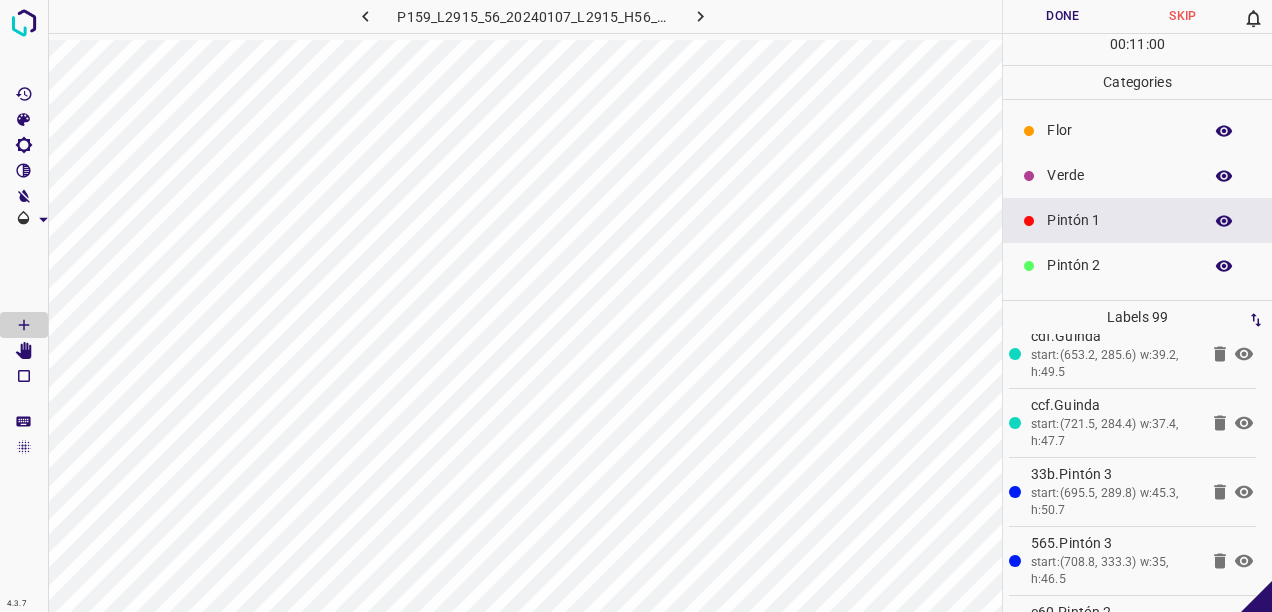 click on "Verde" at bounding box center [1119, 175] 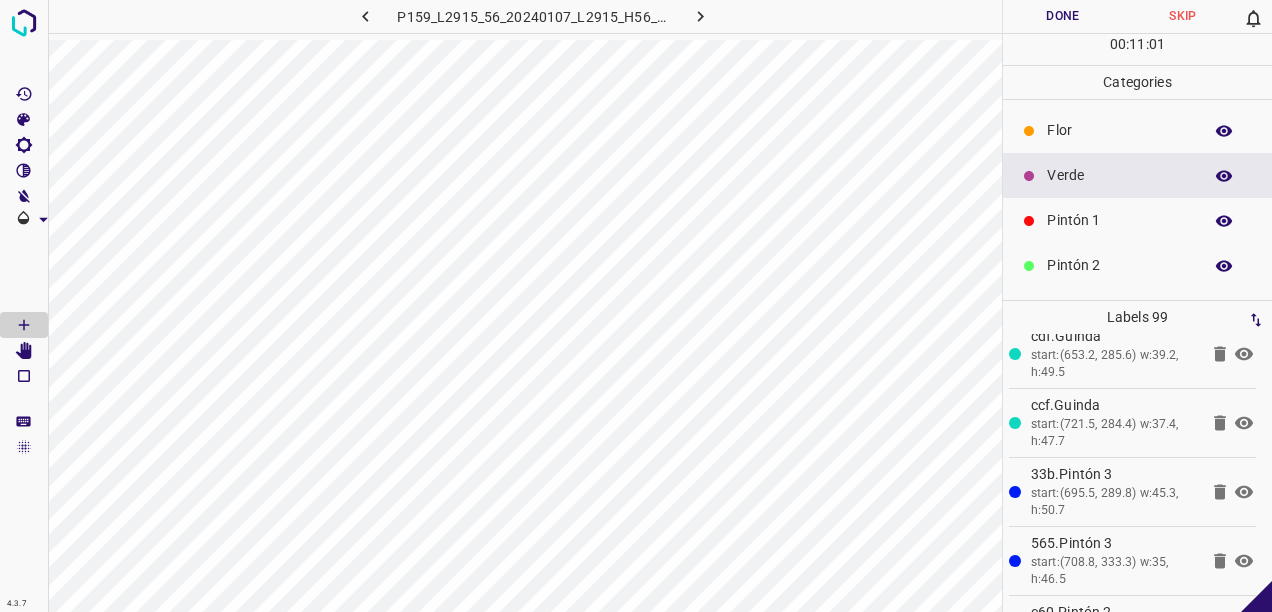 click on "Pintón 1" at bounding box center [1119, 220] 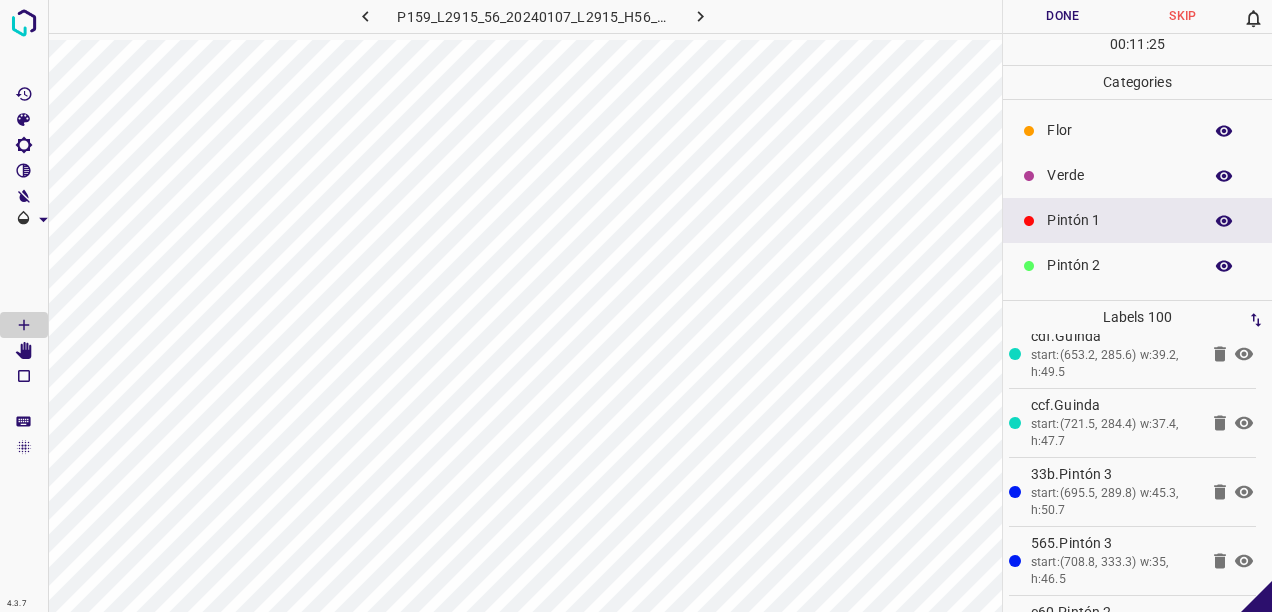 click on "Verde" at bounding box center [1119, 175] 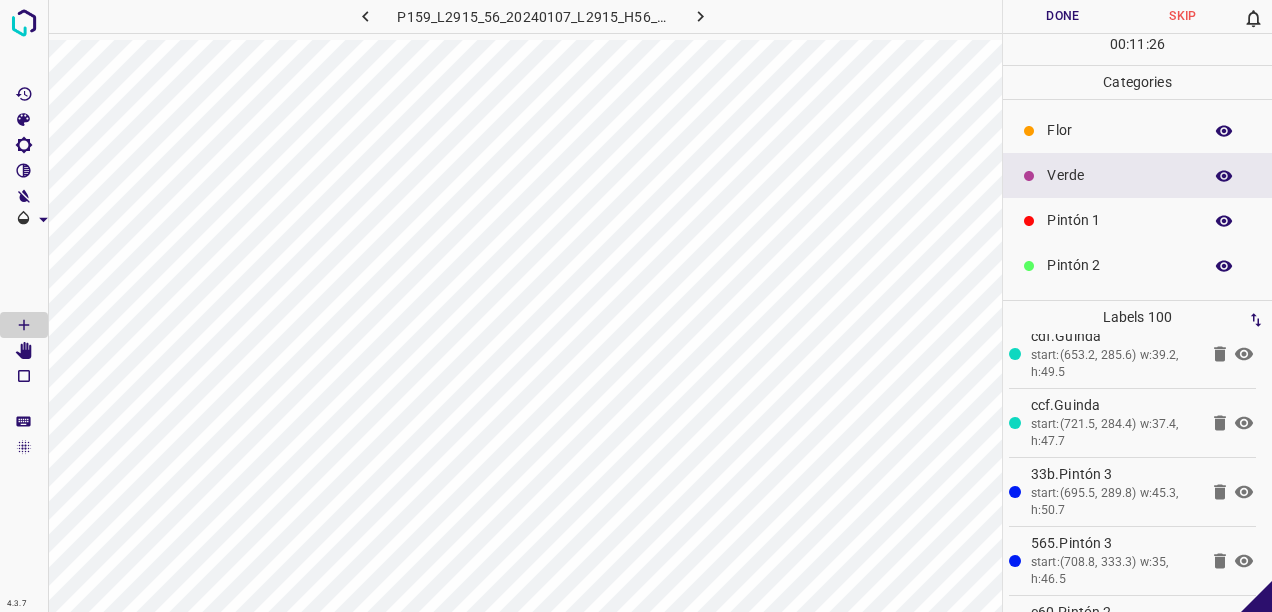 click on "Pintón 1" at bounding box center [1119, 220] 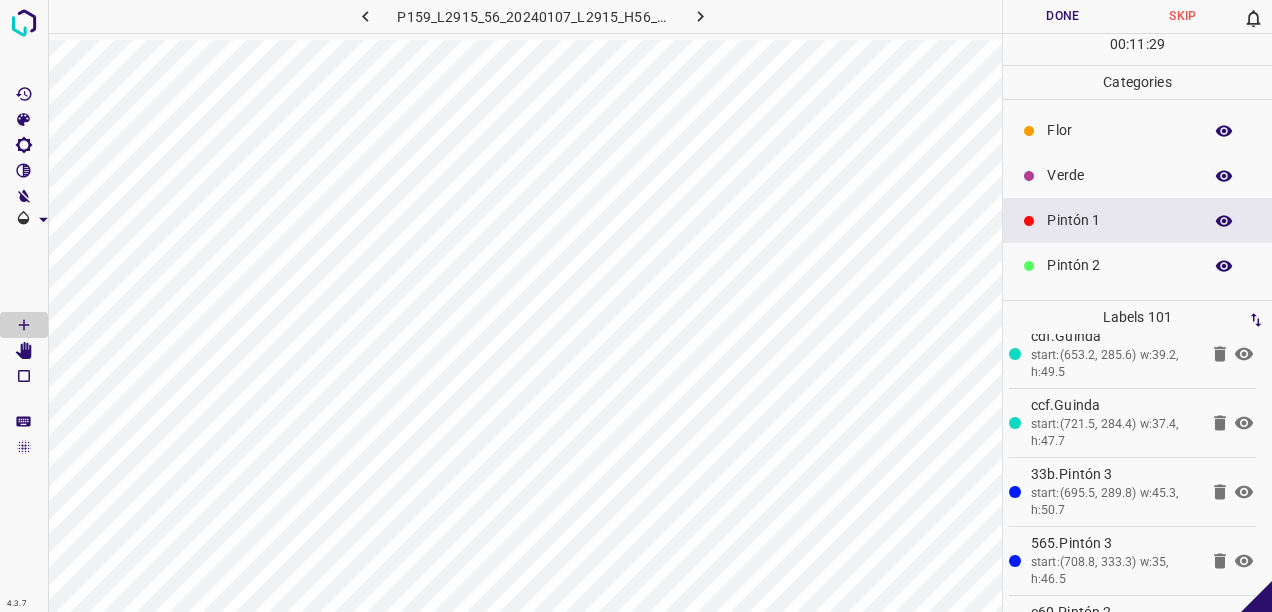 click on "Verde" at bounding box center (1119, 175) 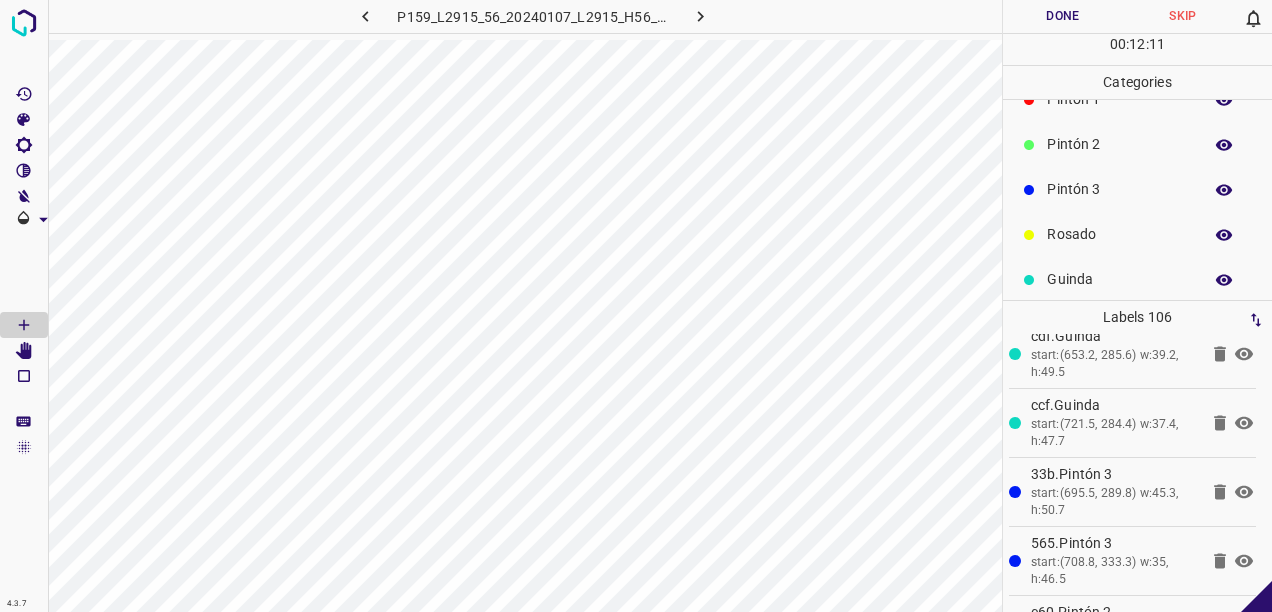 scroll, scrollTop: 176, scrollLeft: 0, axis: vertical 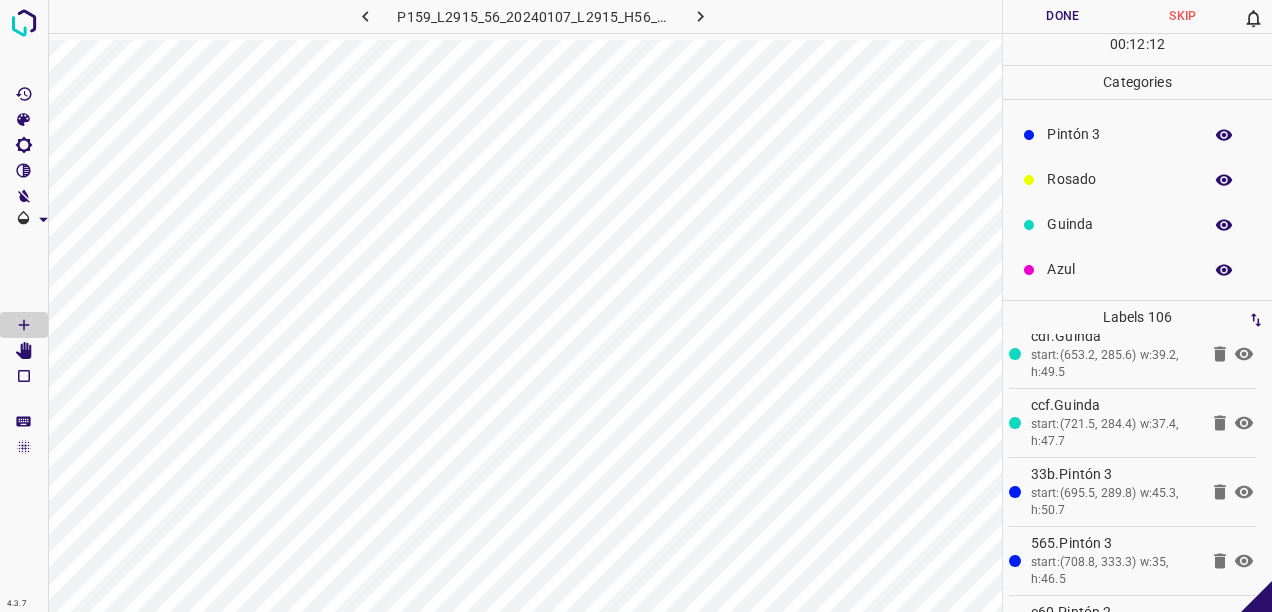 click on "Guinda" at bounding box center [1119, 224] 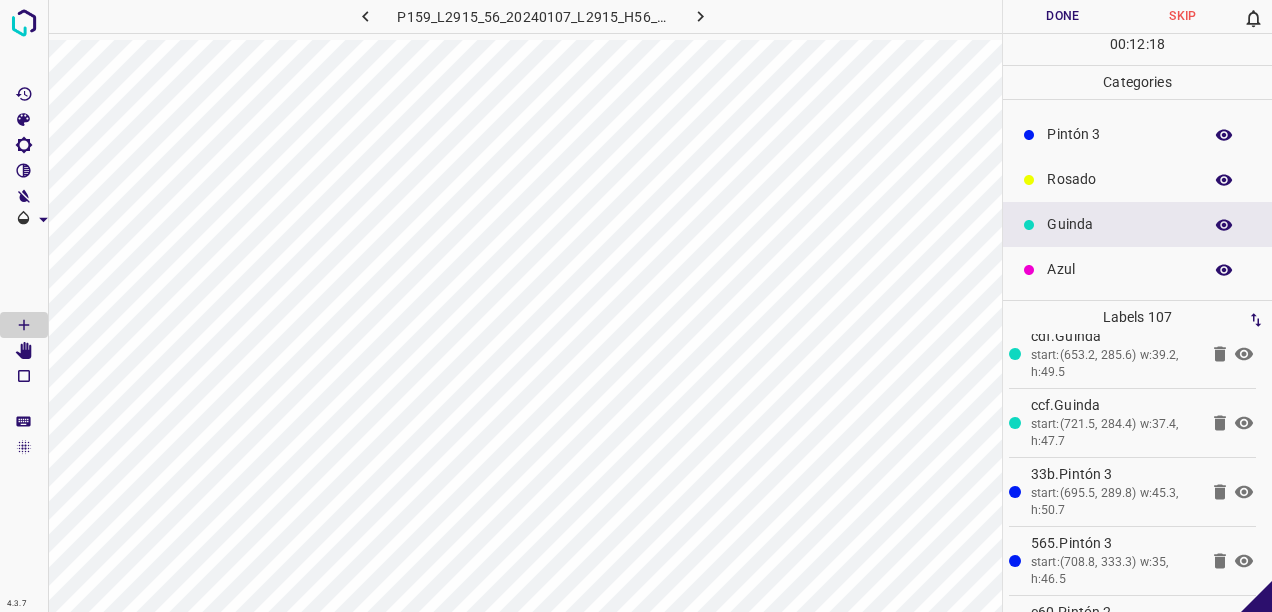 scroll, scrollTop: 76, scrollLeft: 0, axis: vertical 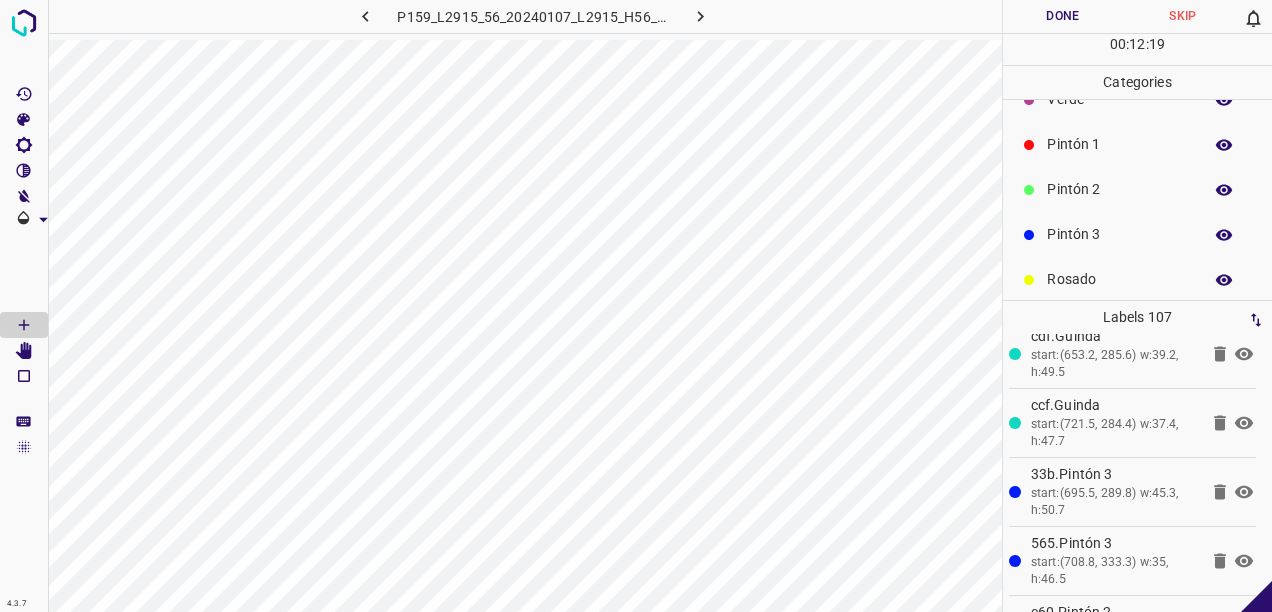 click on "Pintón 3" at bounding box center [1119, 234] 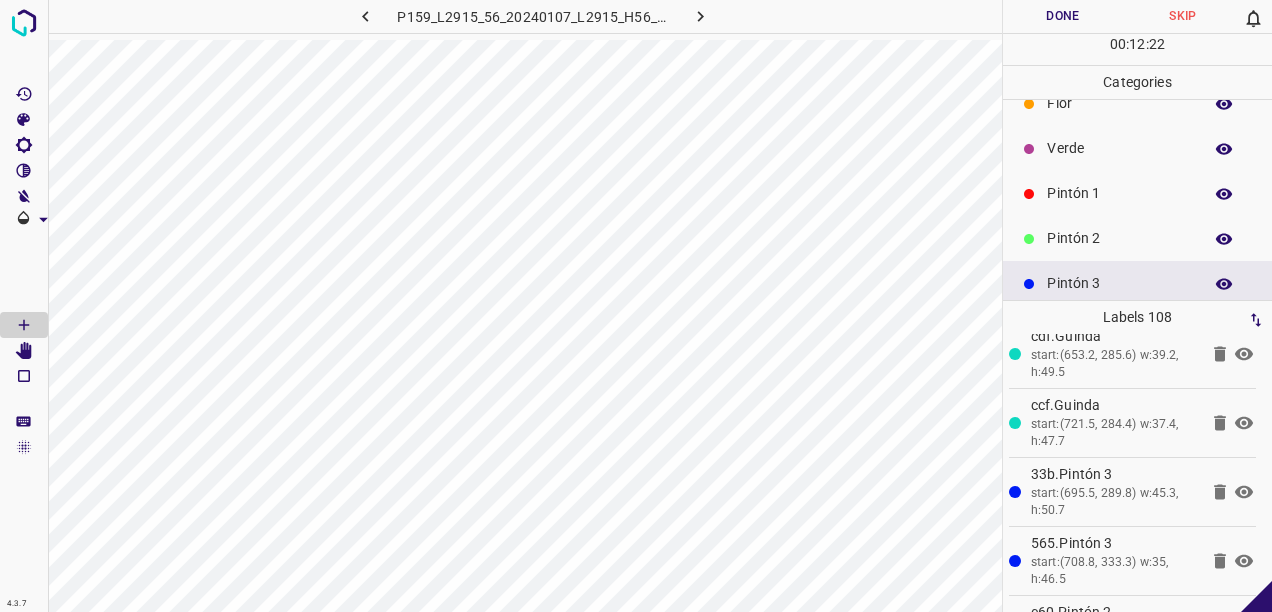 scroll, scrollTop: 0, scrollLeft: 0, axis: both 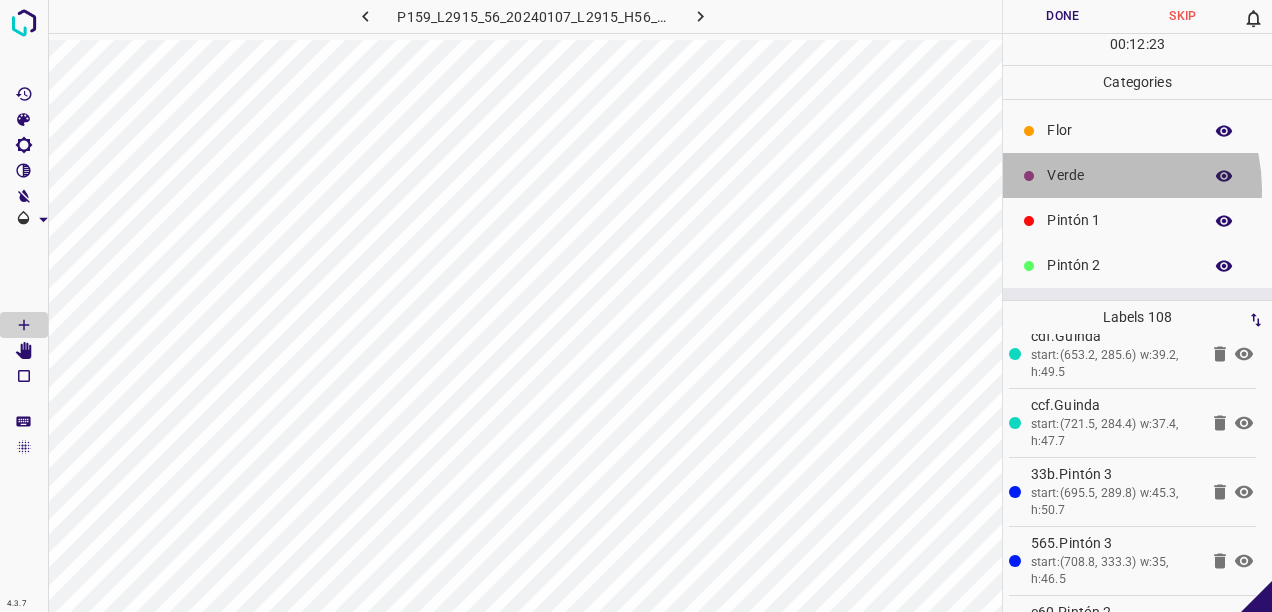 click on "Verde" at bounding box center (1137, 175) 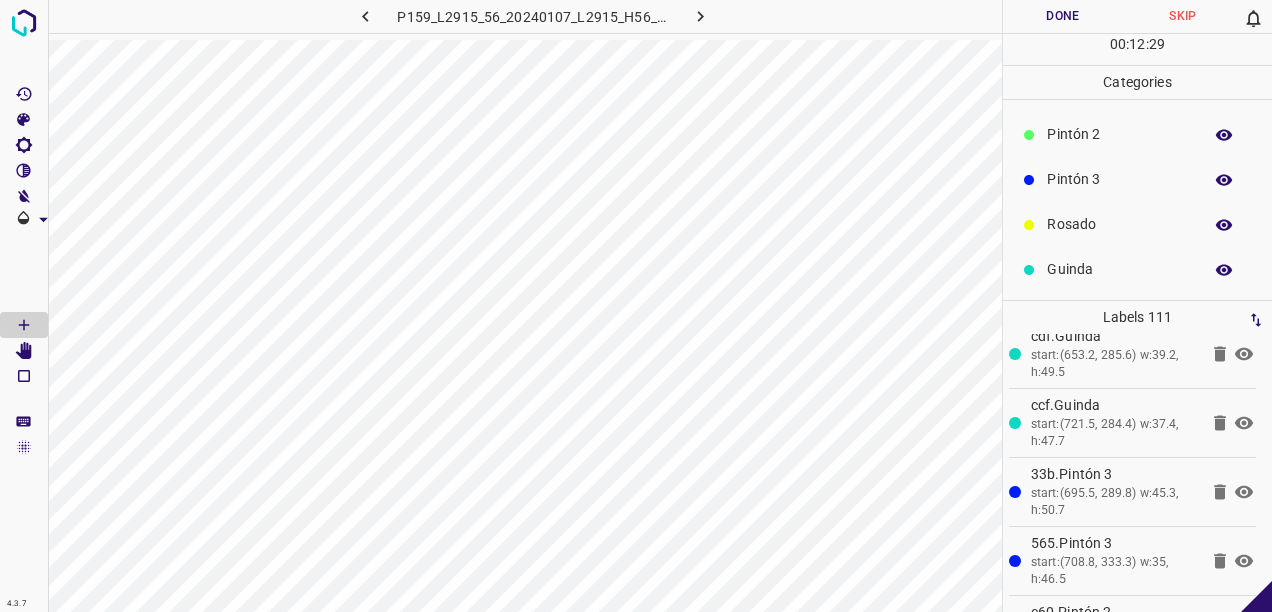 scroll, scrollTop: 176, scrollLeft: 0, axis: vertical 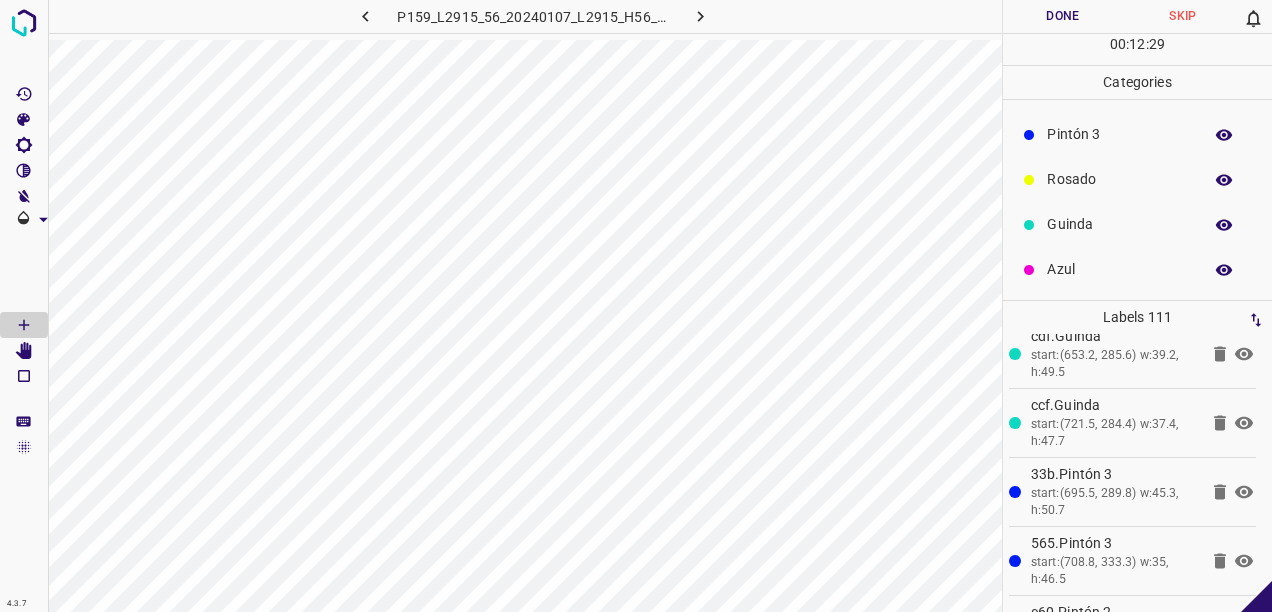 click on "Azul" at bounding box center (1119, 269) 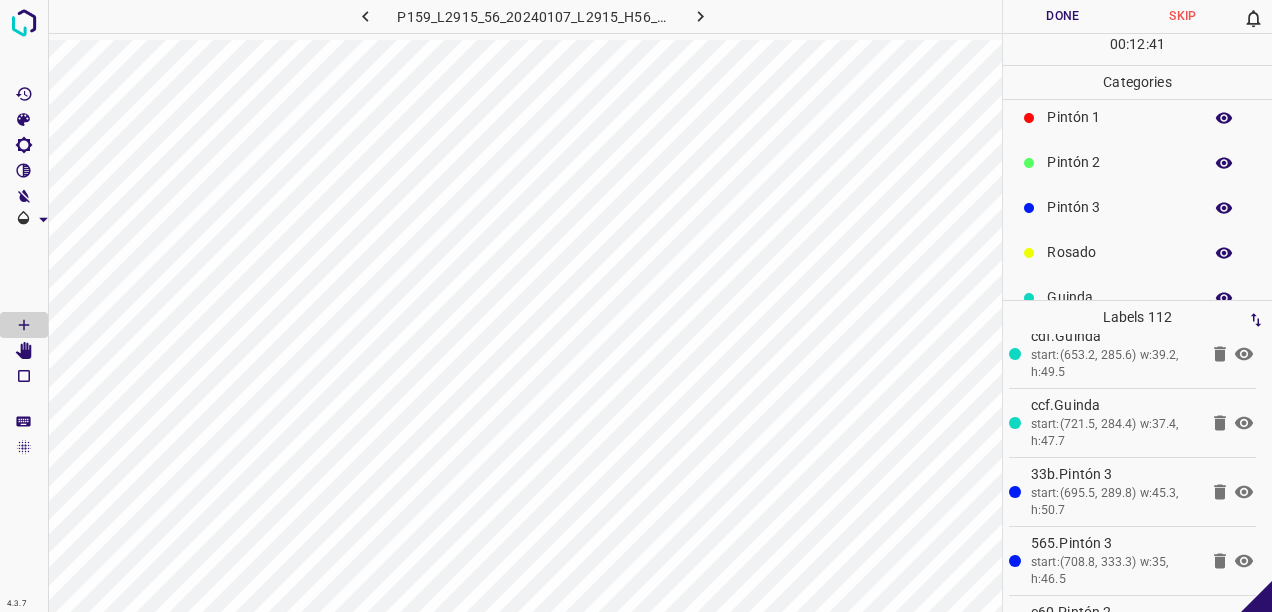 scroll, scrollTop: 0, scrollLeft: 0, axis: both 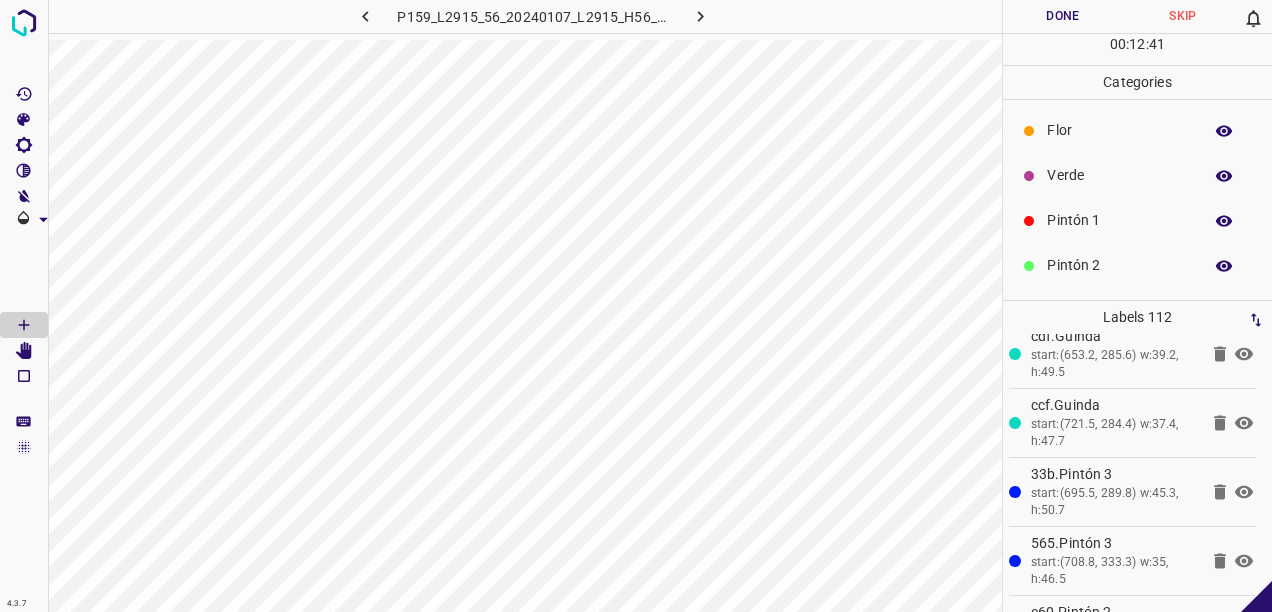 click on "Verde" at bounding box center (1119, 175) 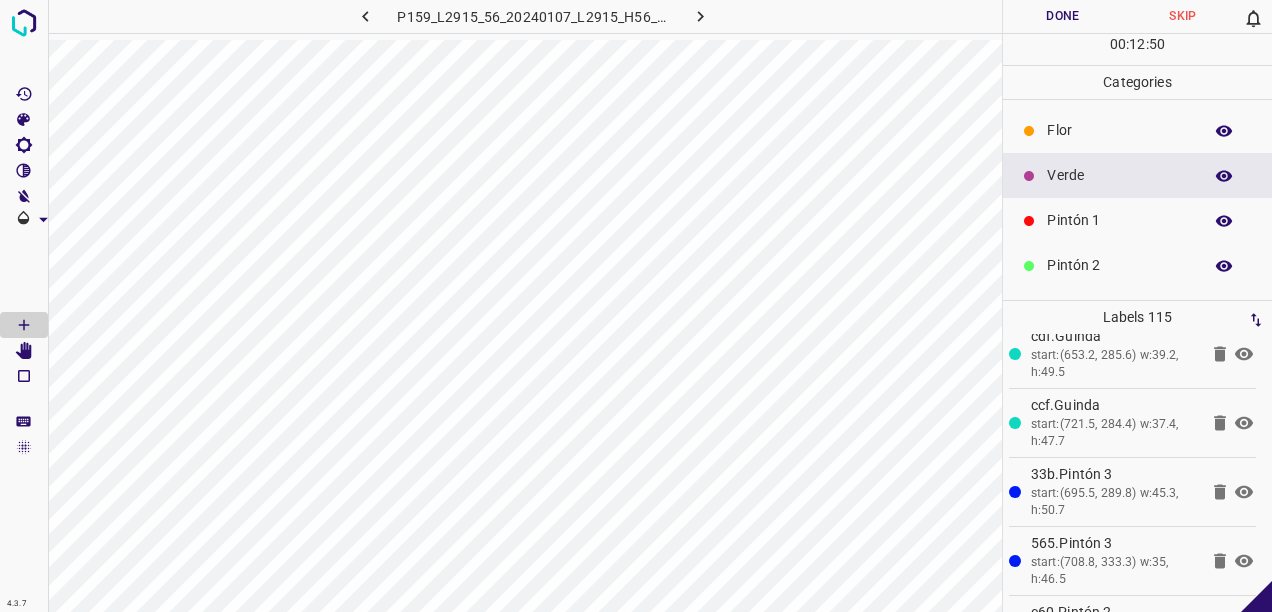 click on "Pintón 2" at bounding box center (1119, 265) 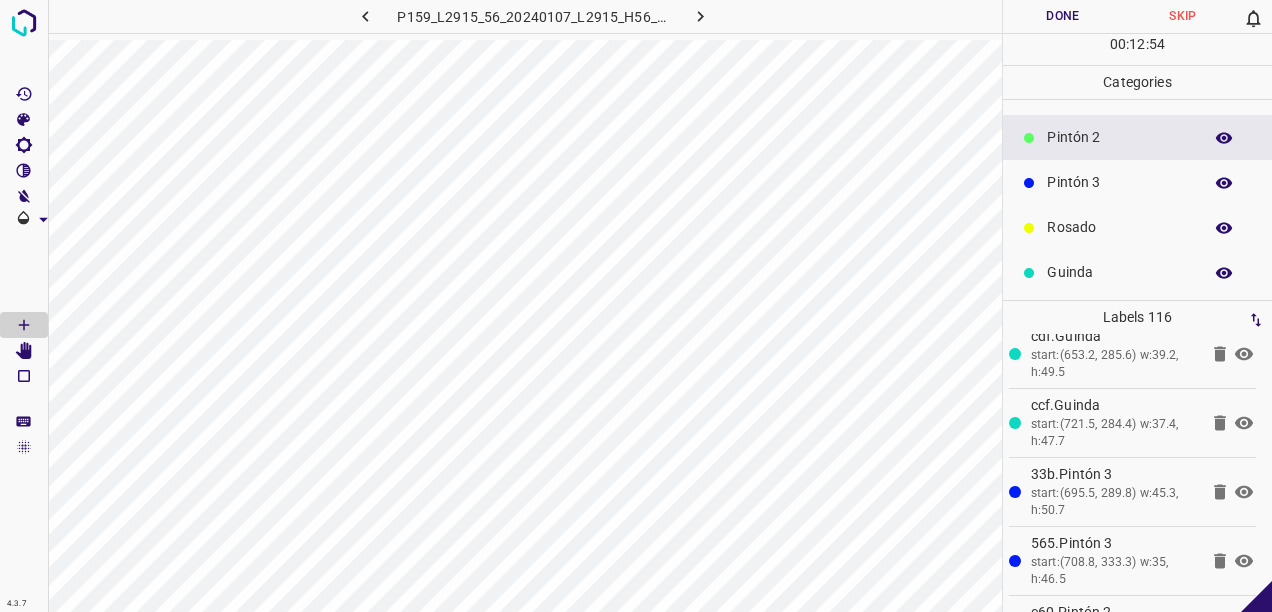 scroll, scrollTop: 176, scrollLeft: 0, axis: vertical 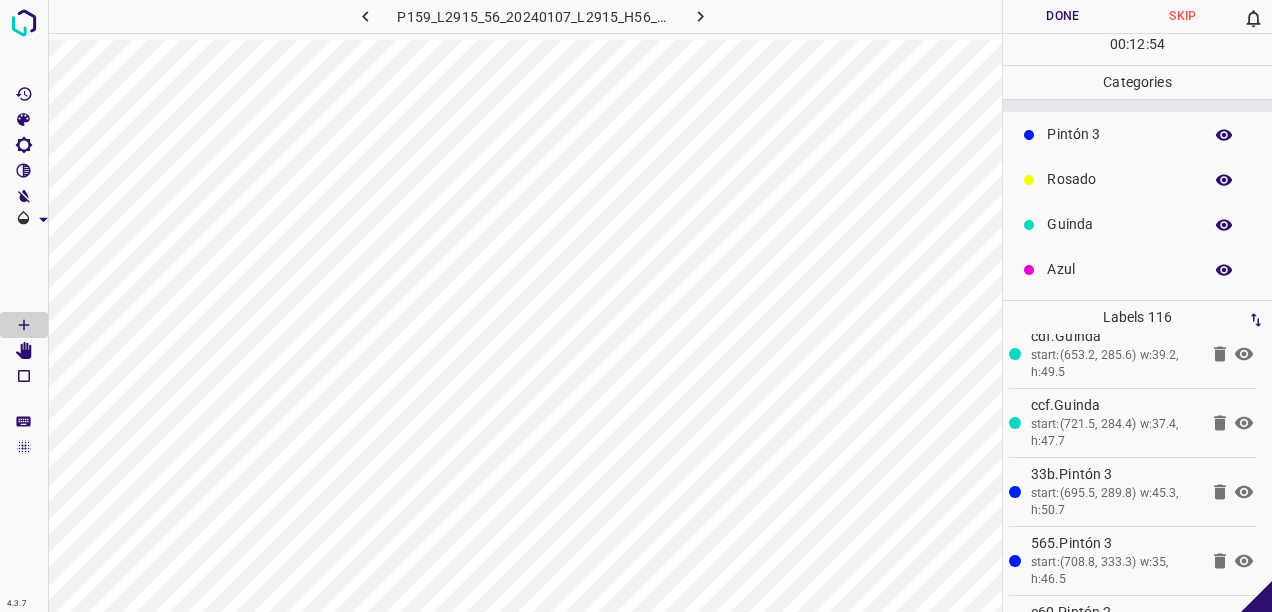 click on "Rosado" at bounding box center (1119, 179) 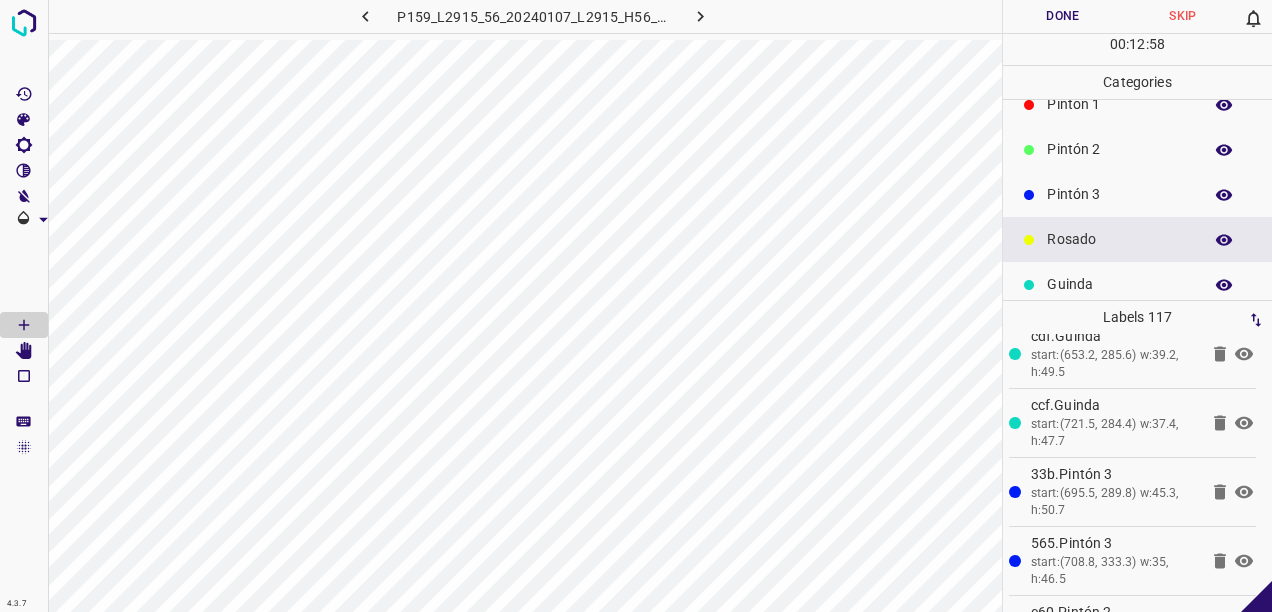 scroll, scrollTop: 0, scrollLeft: 0, axis: both 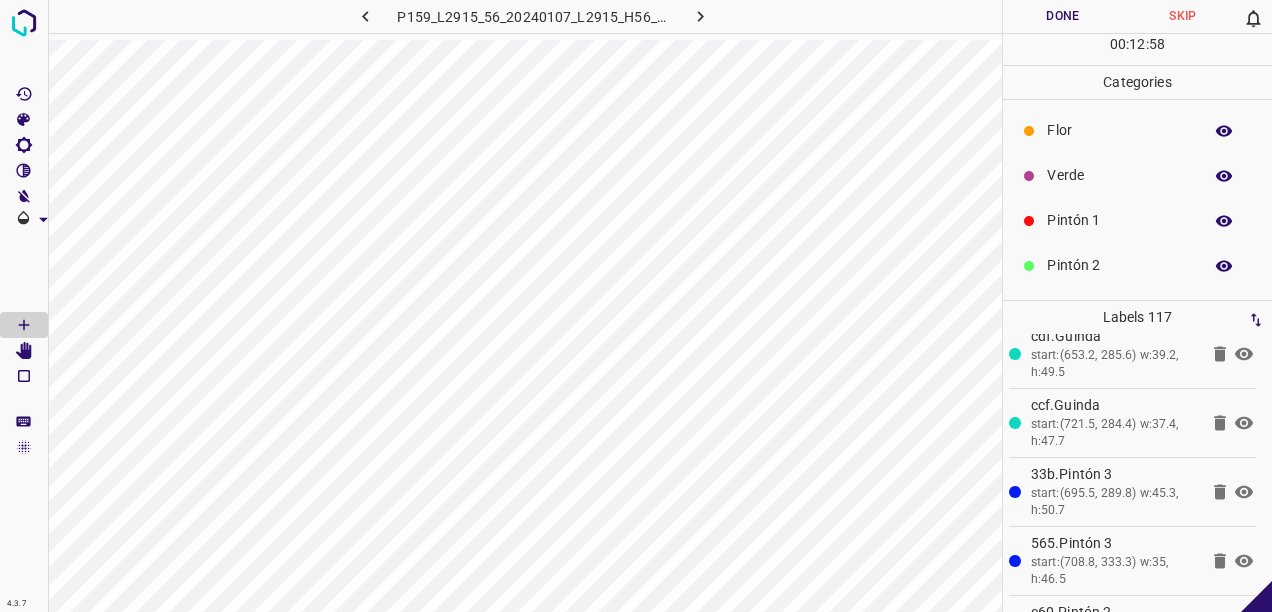 click on "Verde" at bounding box center [1119, 175] 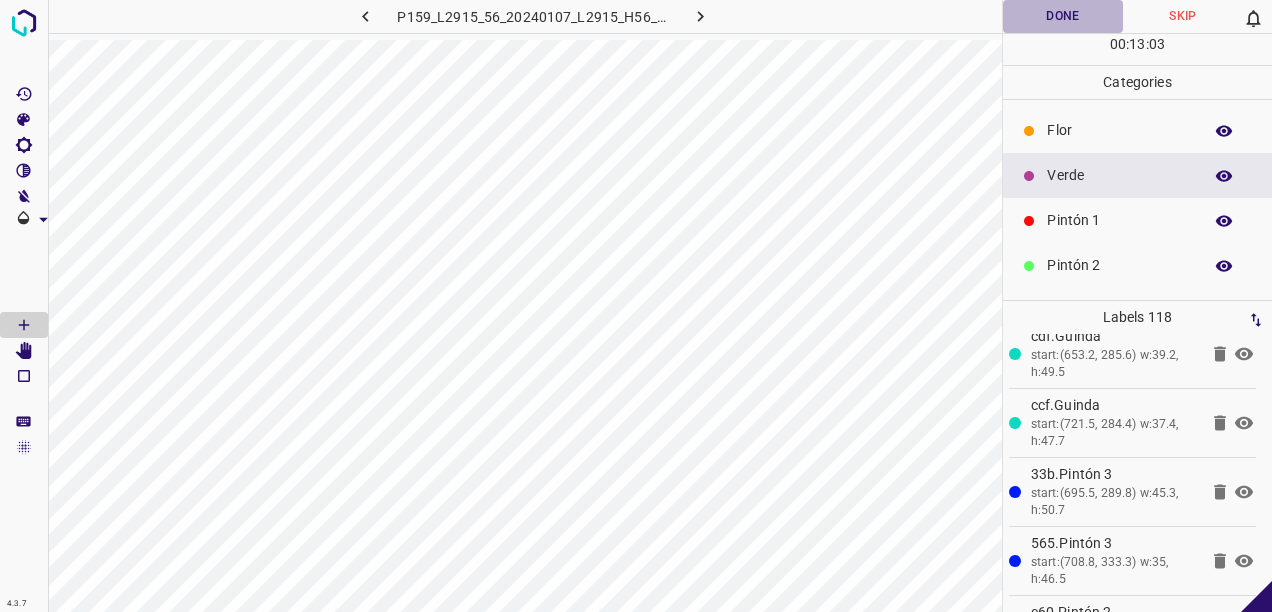 click on "Done" at bounding box center (1063, 16) 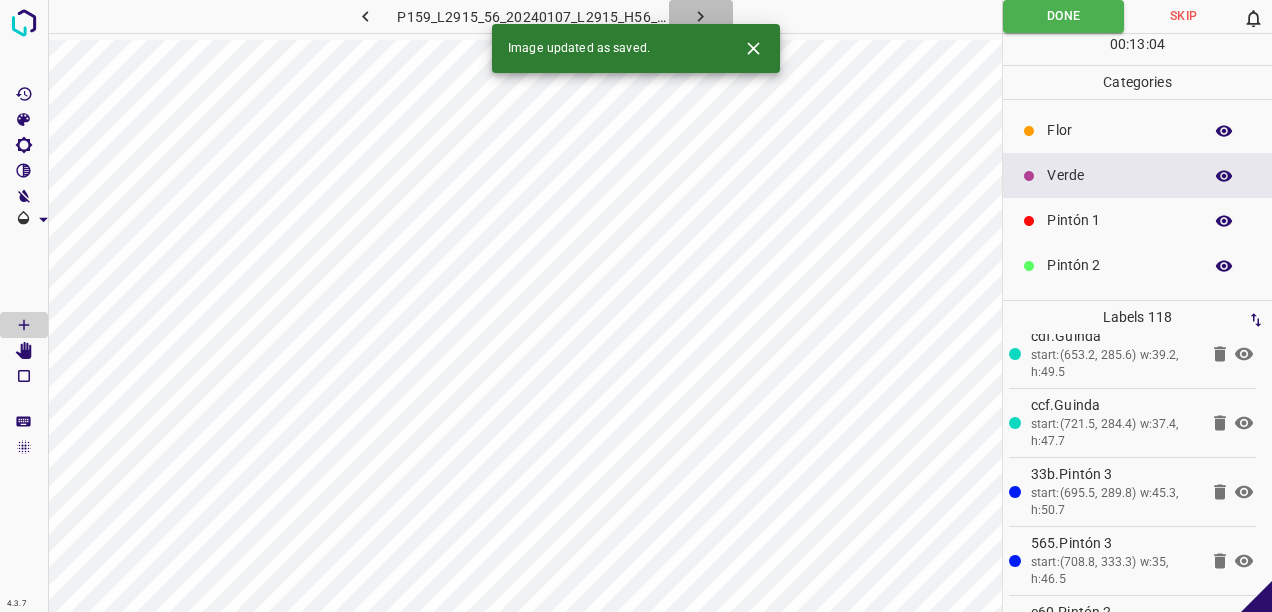 click 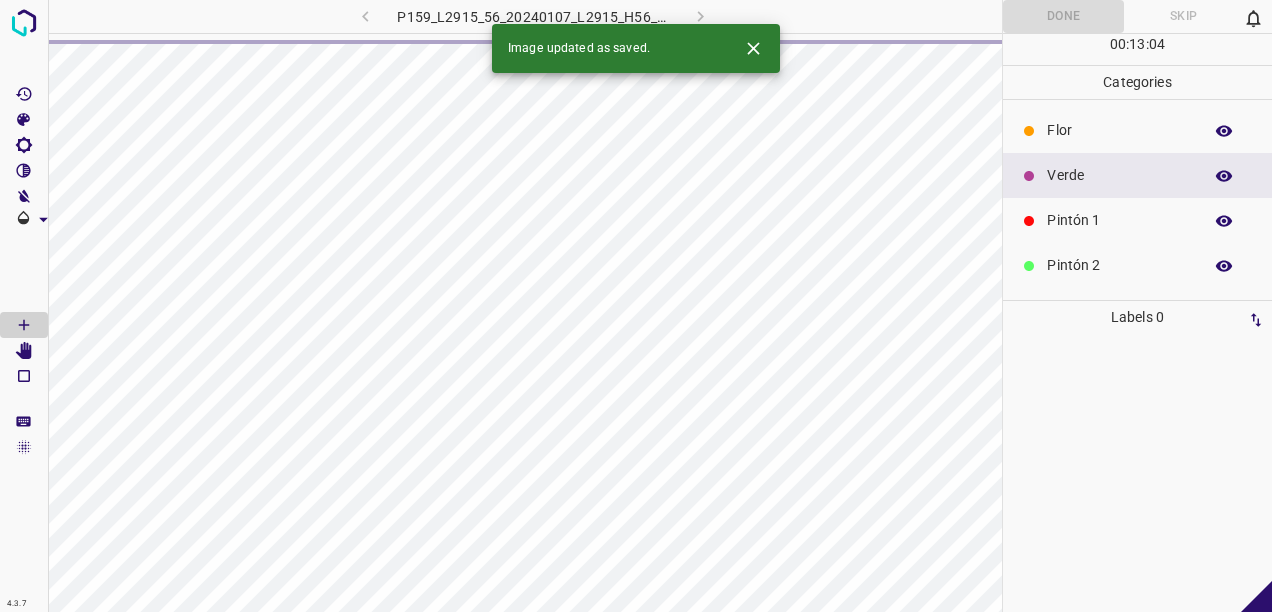 scroll, scrollTop: 0, scrollLeft: 0, axis: both 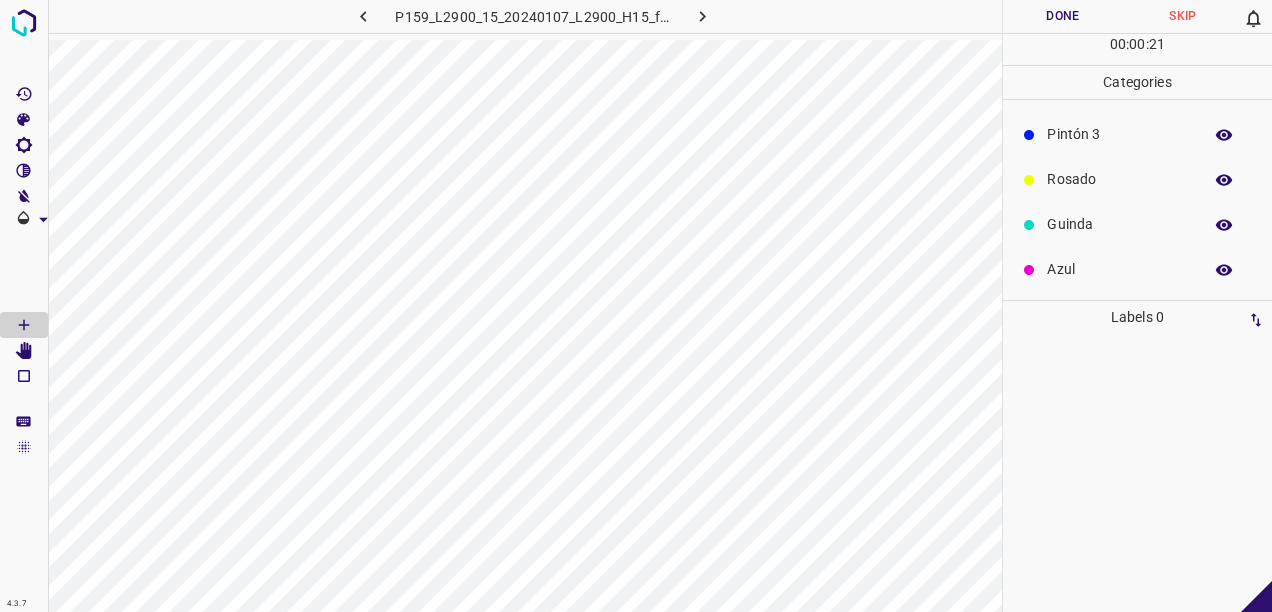 click on "Rosado" at bounding box center (1119, 179) 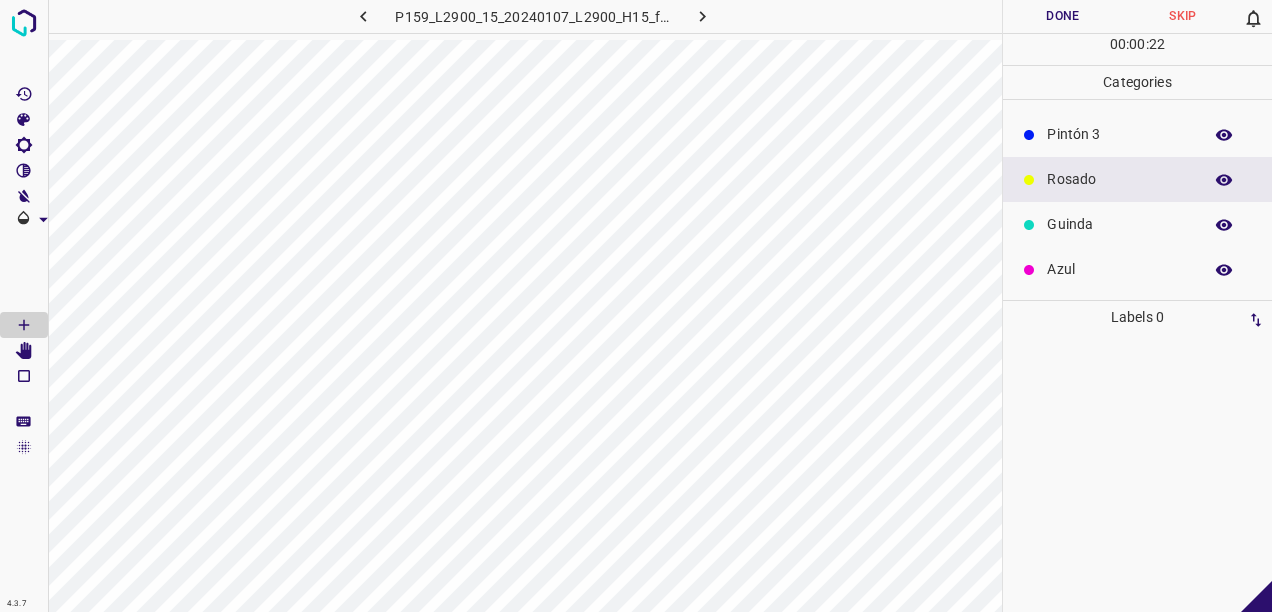 click on "Rosado" at bounding box center (1137, 179) 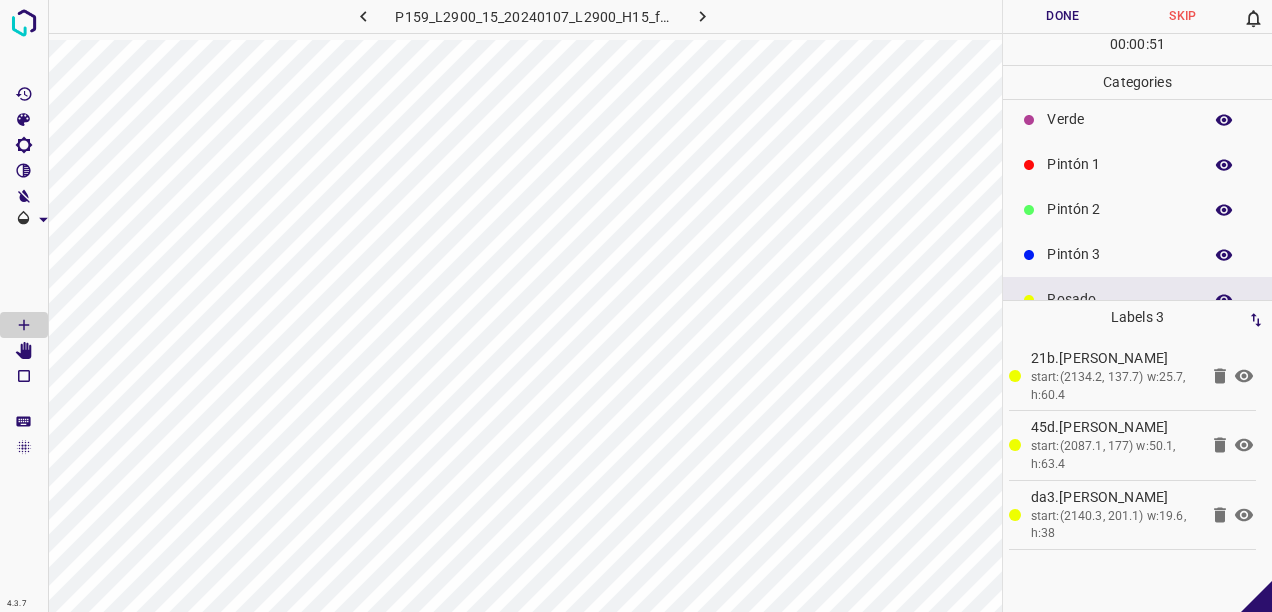 scroll, scrollTop: 0, scrollLeft: 0, axis: both 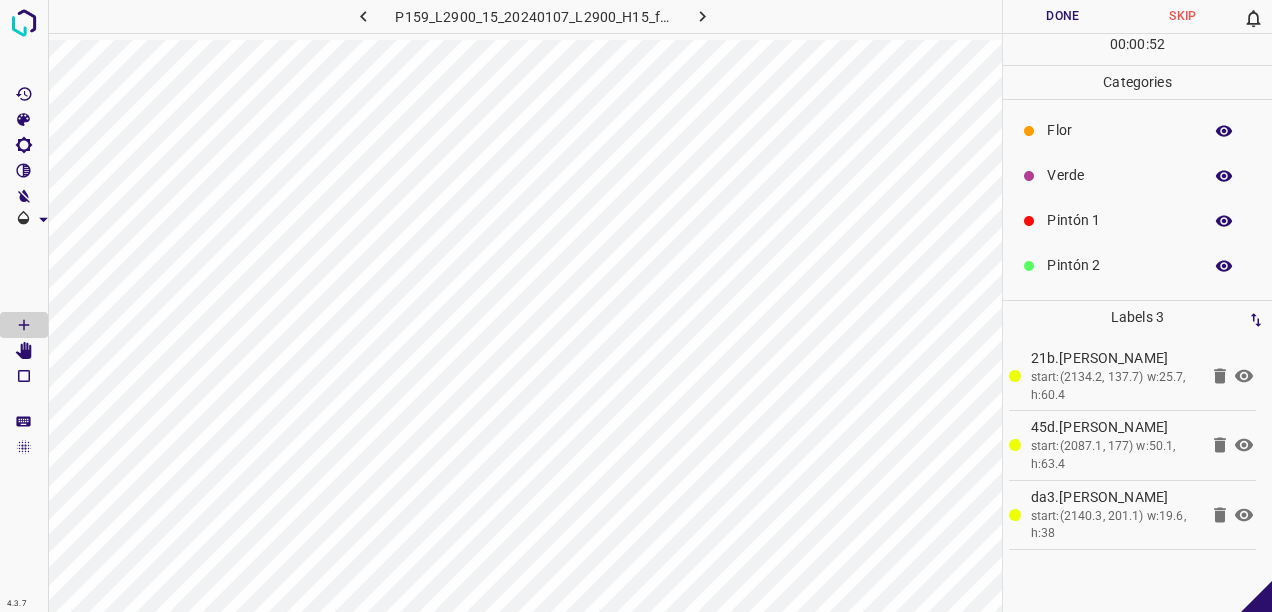 drag, startPoint x: 1130, startPoint y: 172, endPoint x: 1017, endPoint y: 218, distance: 122.0041 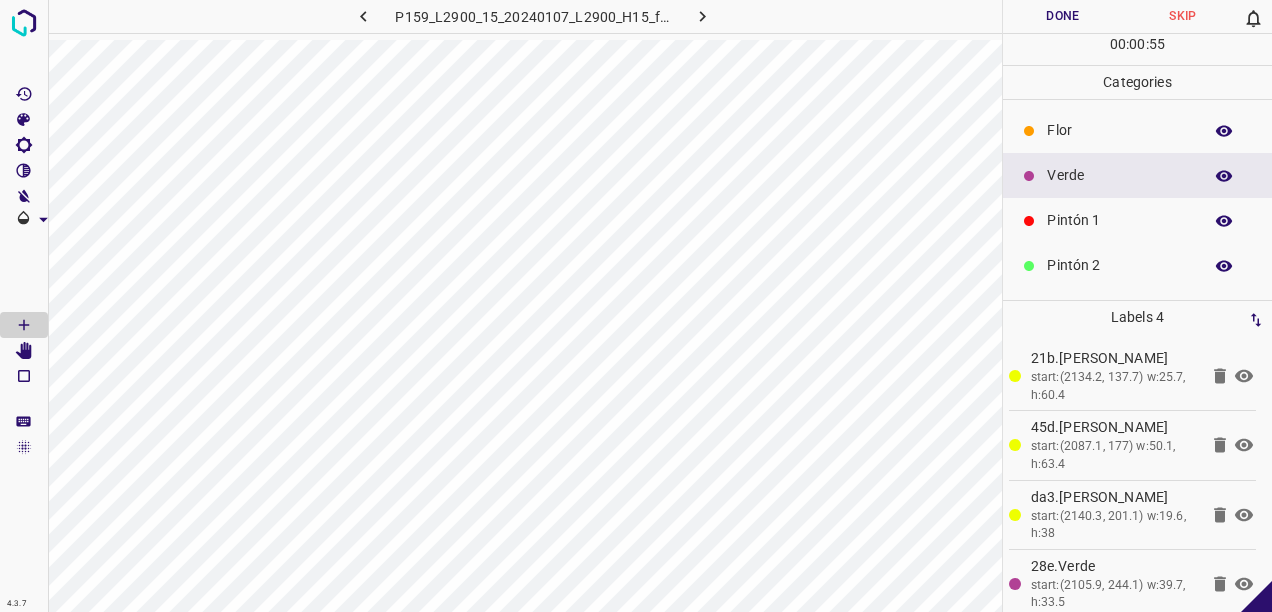scroll, scrollTop: 176, scrollLeft: 0, axis: vertical 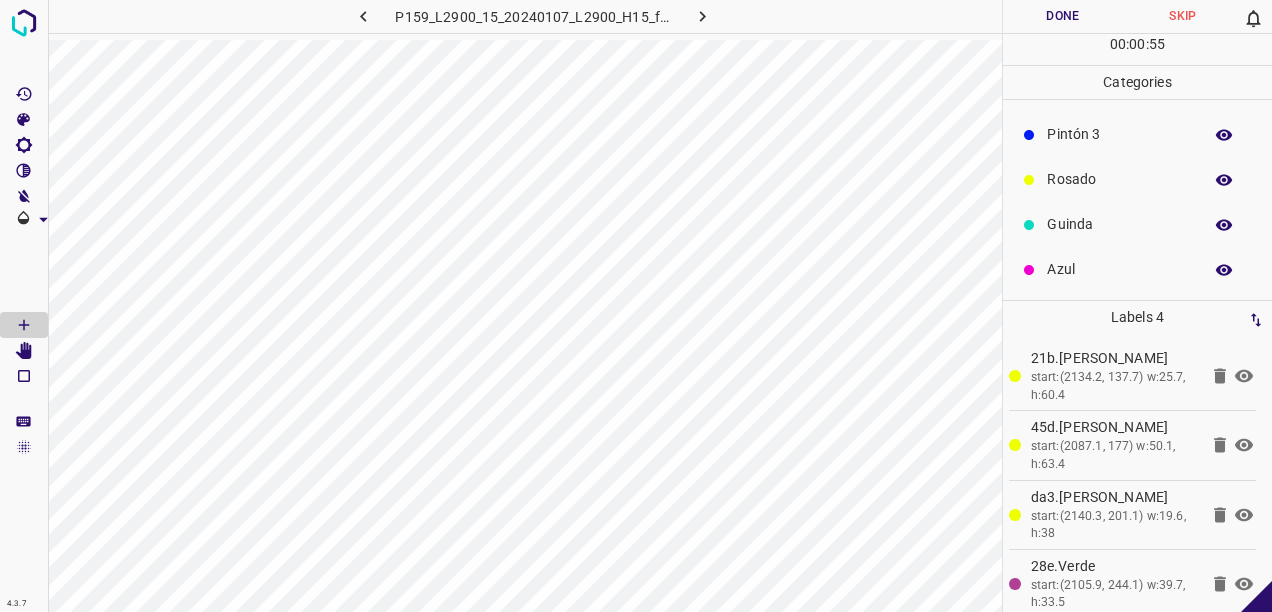 click on "Guinda" at bounding box center [1119, 224] 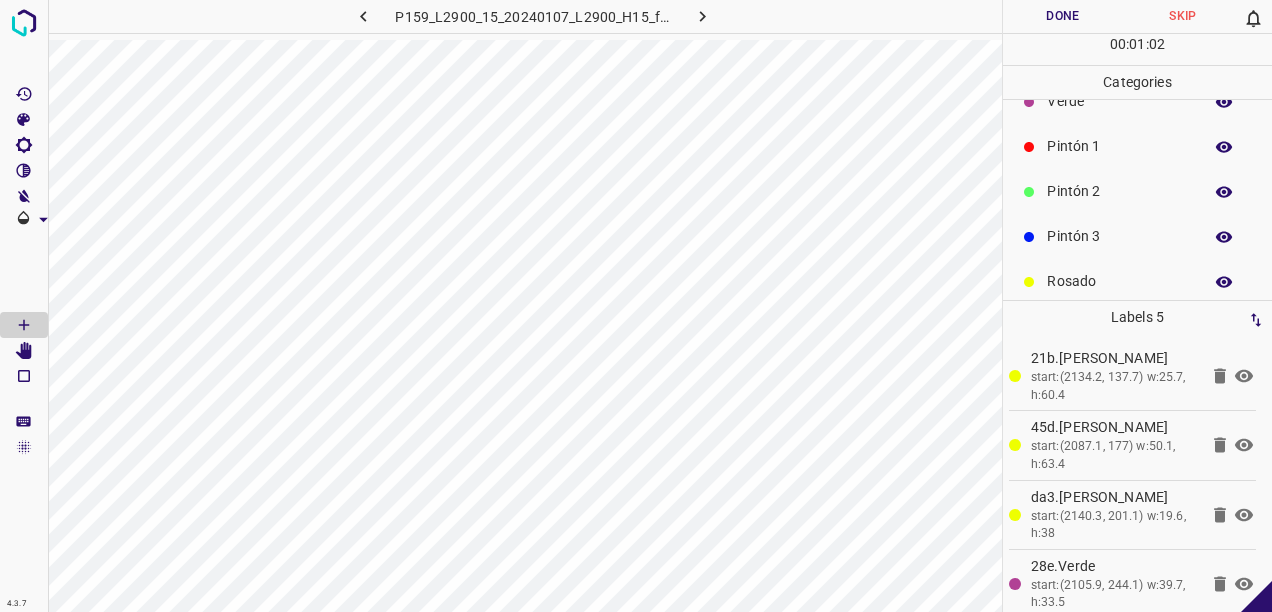 scroll, scrollTop: 100, scrollLeft: 0, axis: vertical 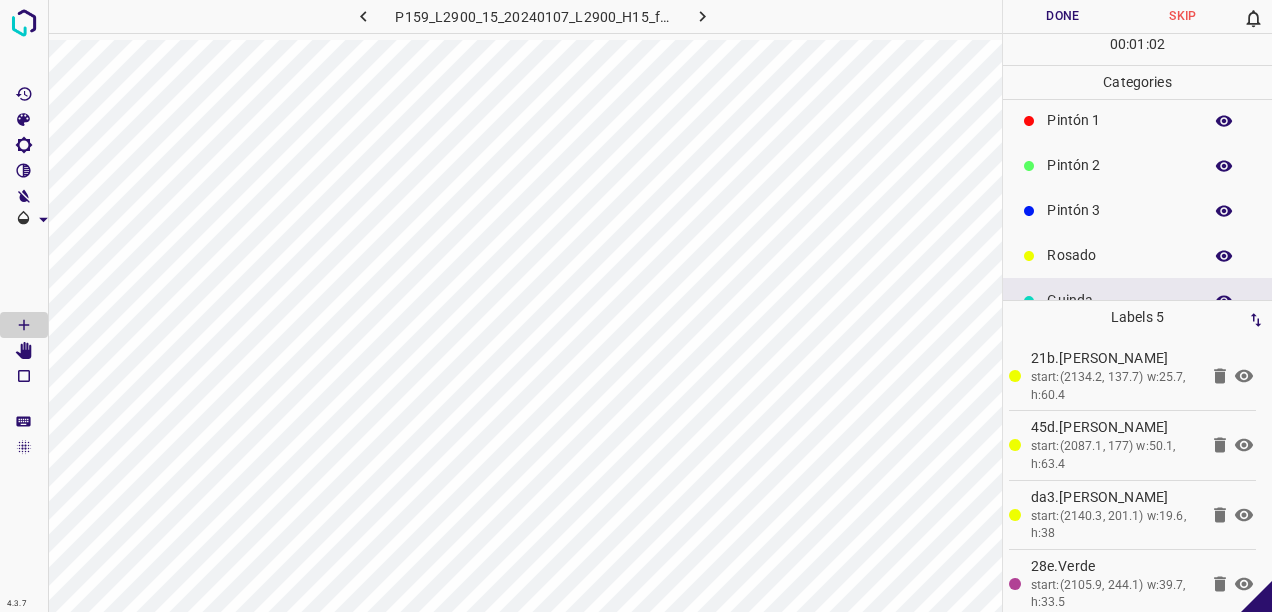 click on "Pintón 3" at bounding box center (1119, 210) 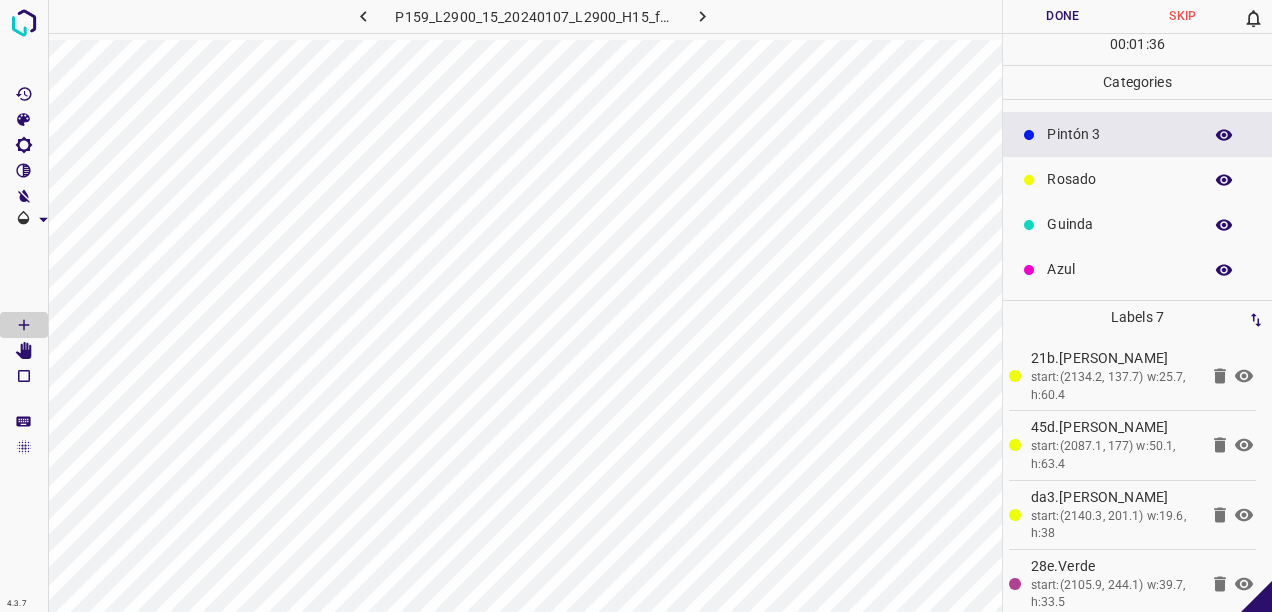 scroll, scrollTop: 0, scrollLeft: 0, axis: both 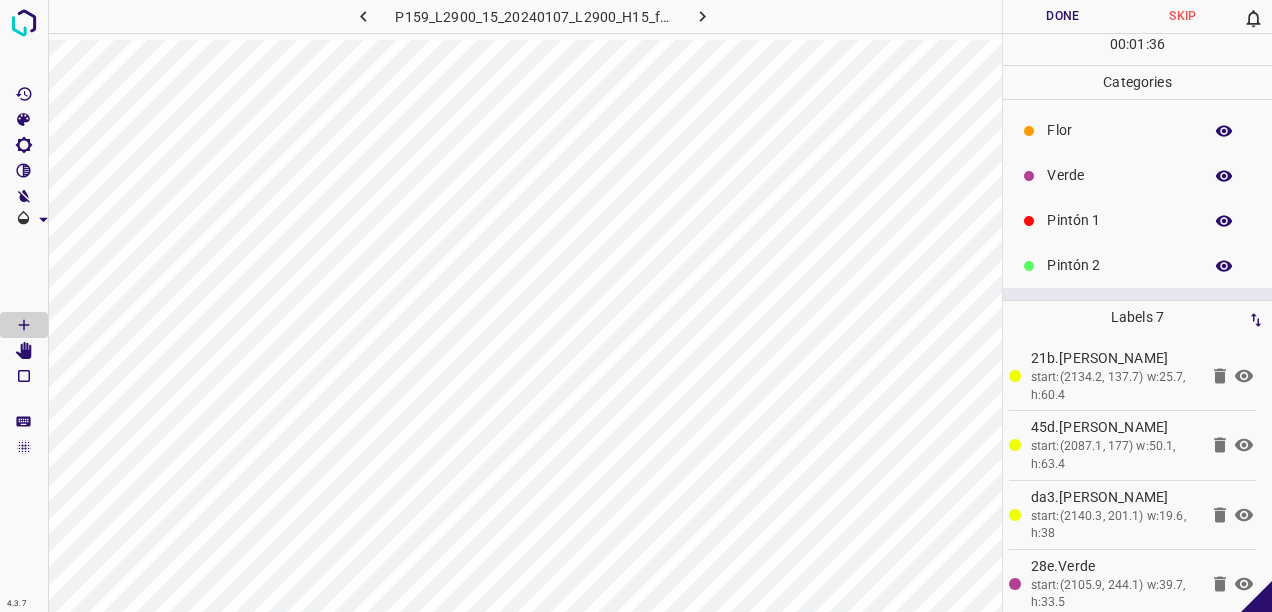 click on "Verde" at bounding box center (1119, 175) 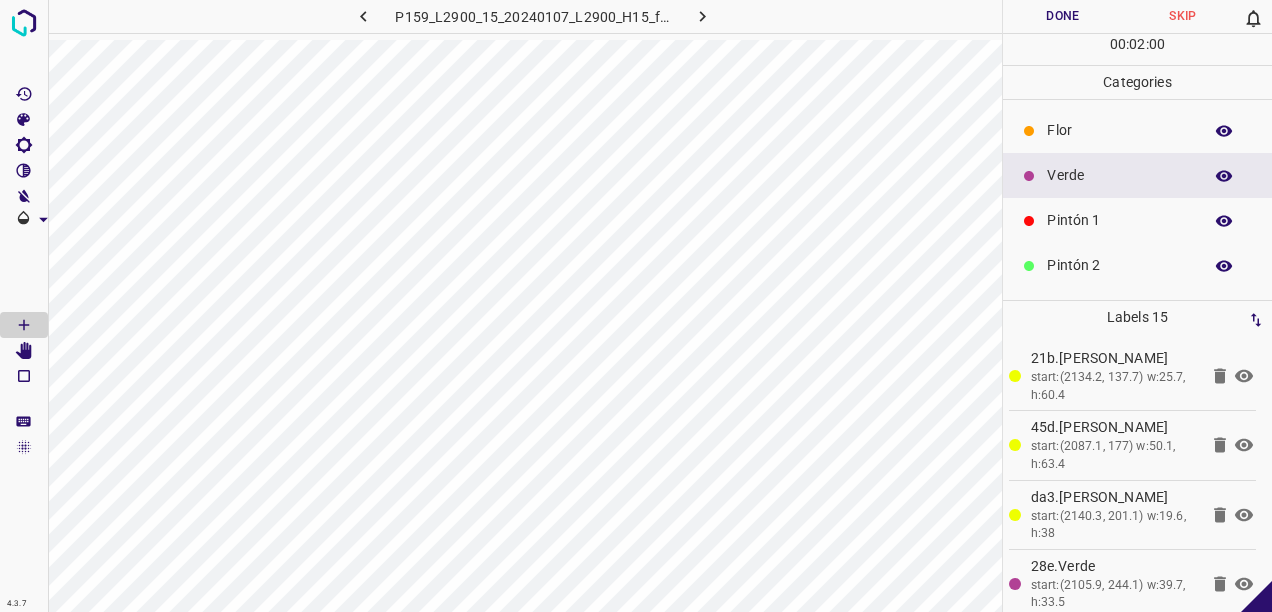 click on "Pintón 2" at bounding box center (1119, 265) 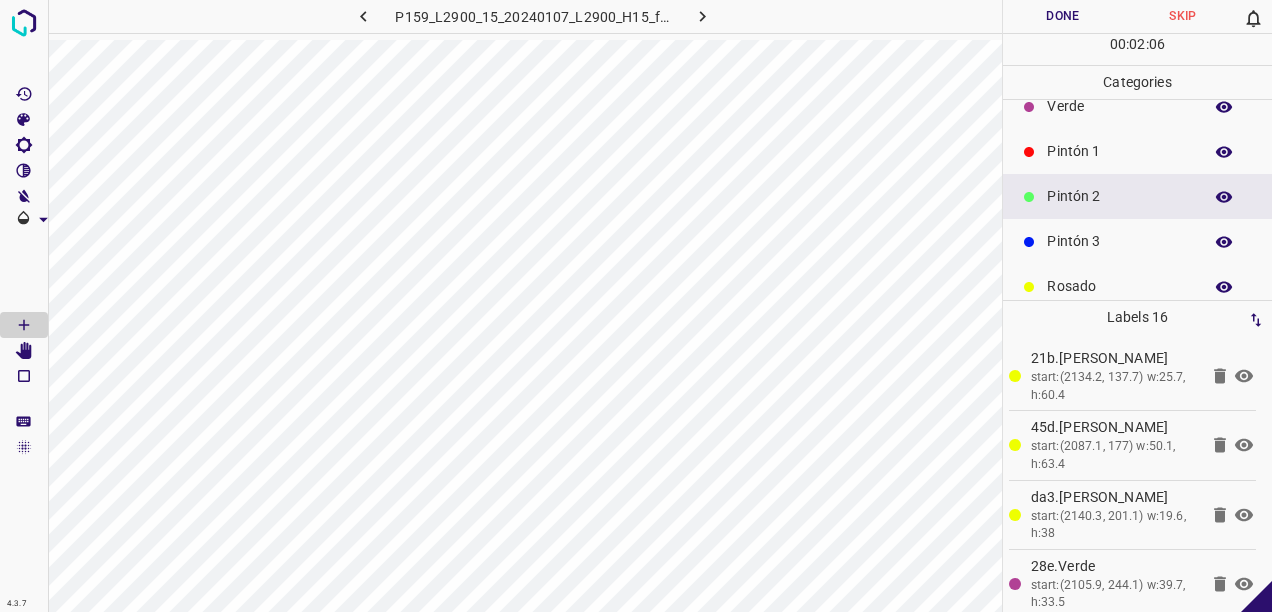 scroll, scrollTop: 100, scrollLeft: 0, axis: vertical 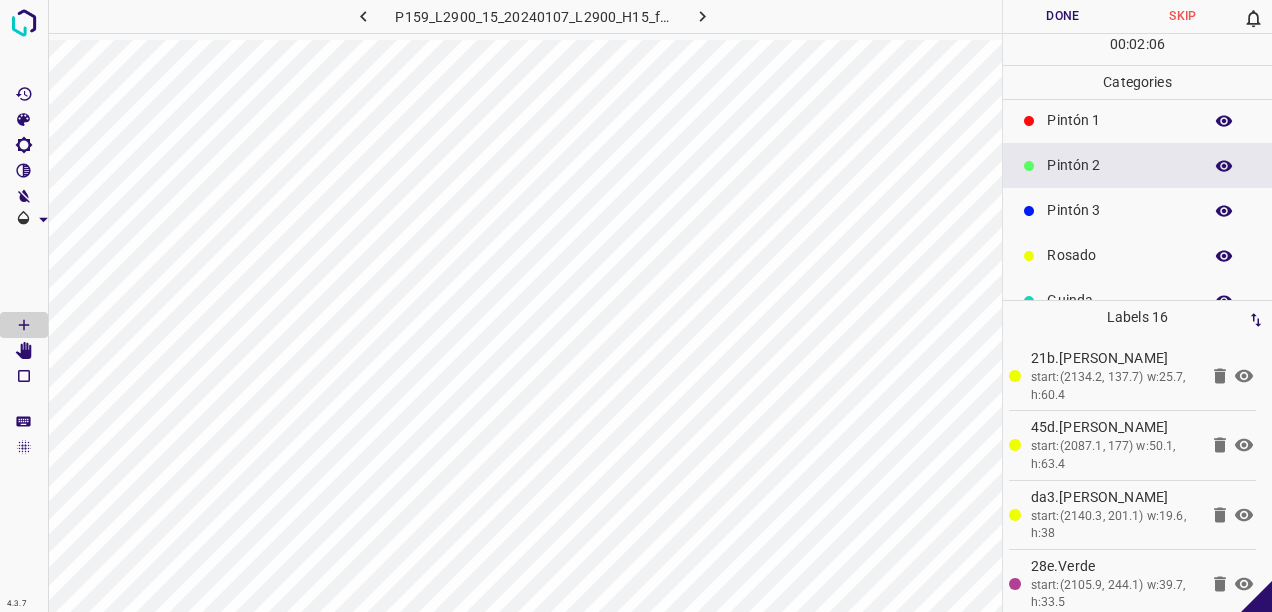 click on "Rosado" at bounding box center (1119, 255) 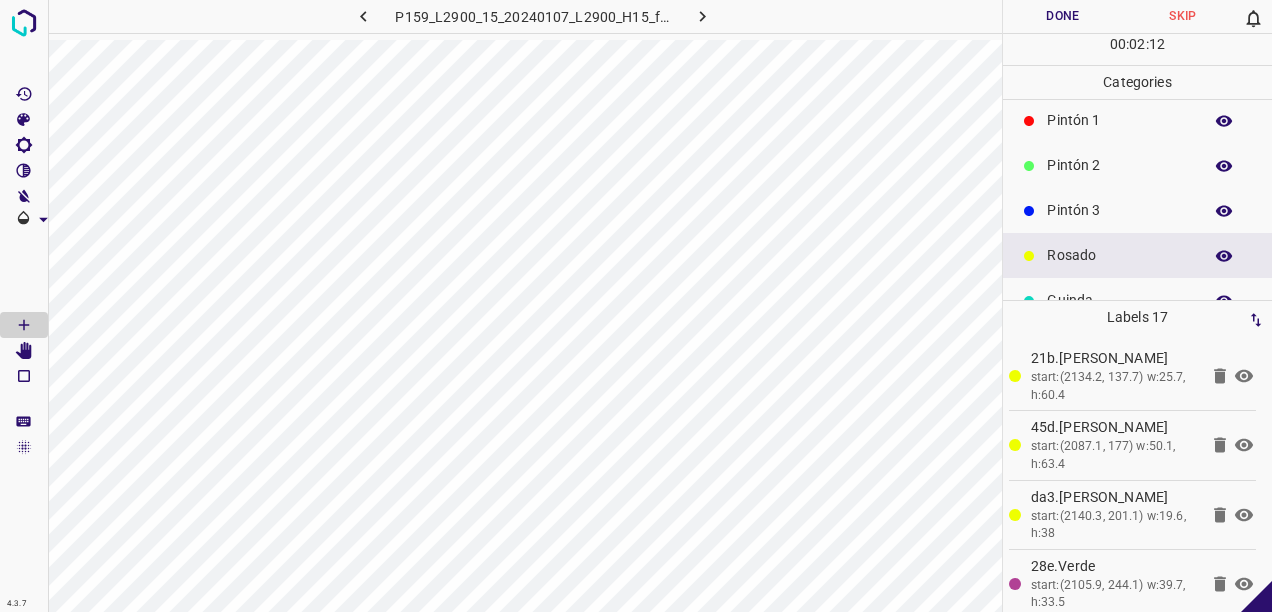click on "Pintón 2" at bounding box center (1137, 165) 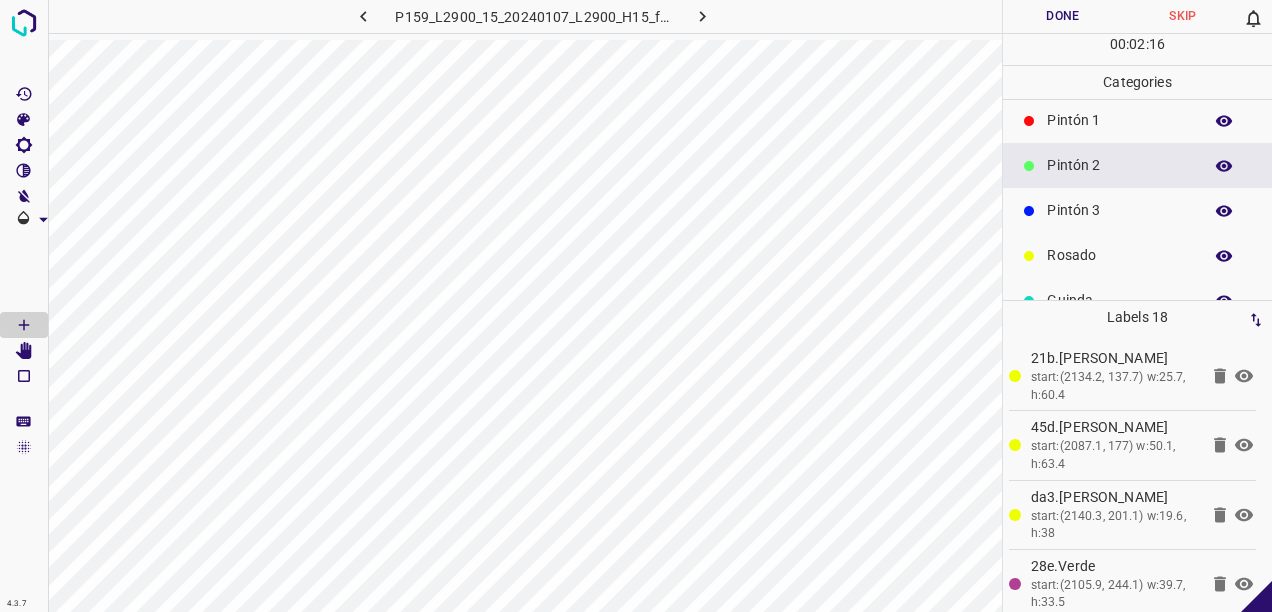 click on "Pintón 3" at bounding box center (1119, 210) 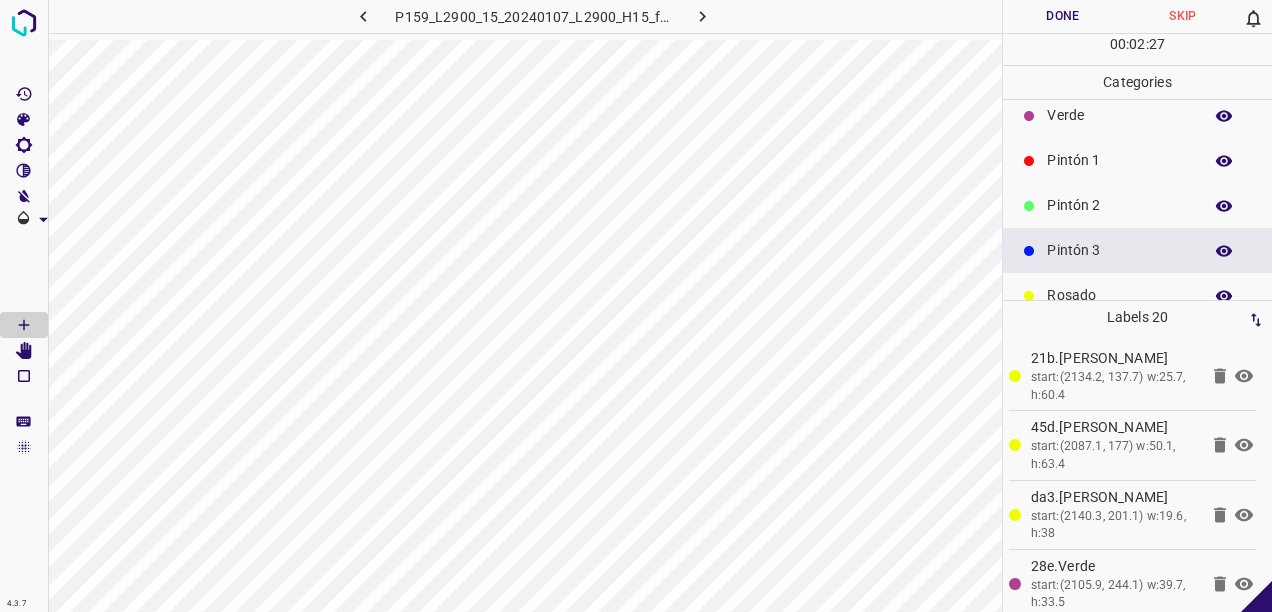 scroll, scrollTop: 0, scrollLeft: 0, axis: both 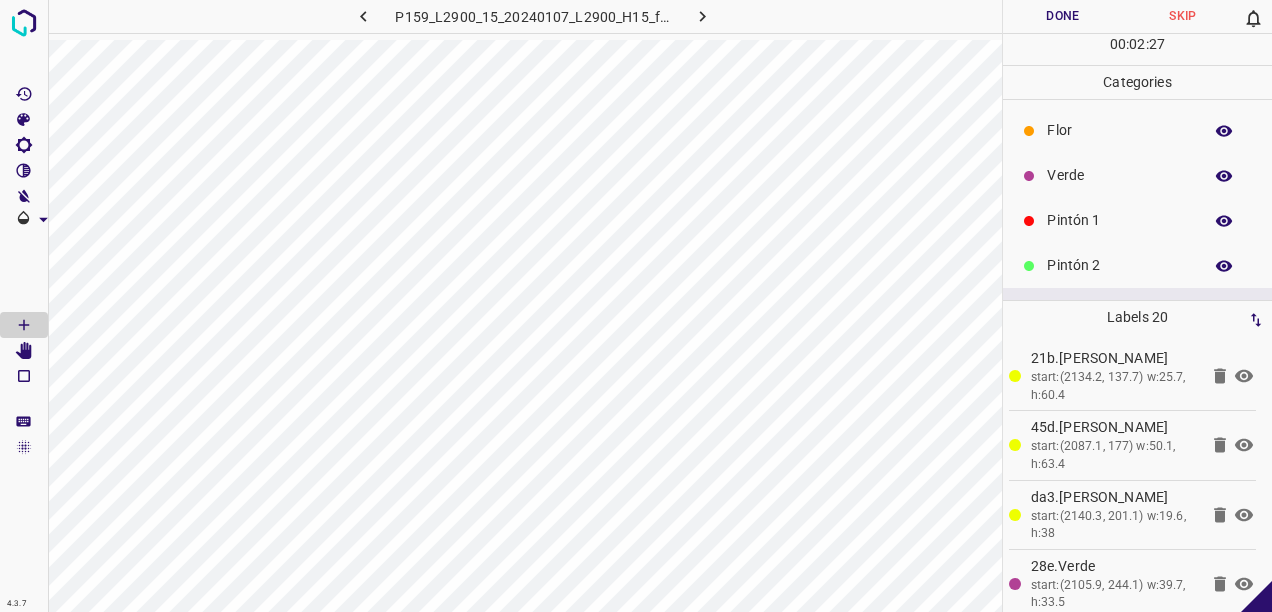 click on "Verde" at bounding box center (1119, 175) 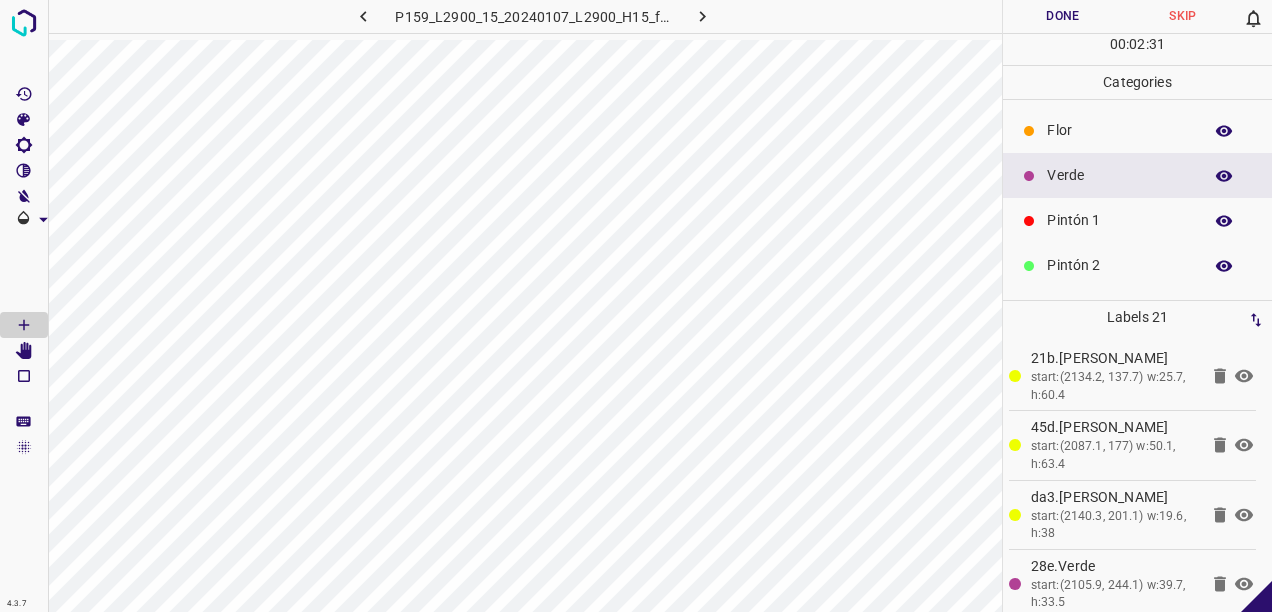 click on "Pintón 2" at bounding box center [1119, 265] 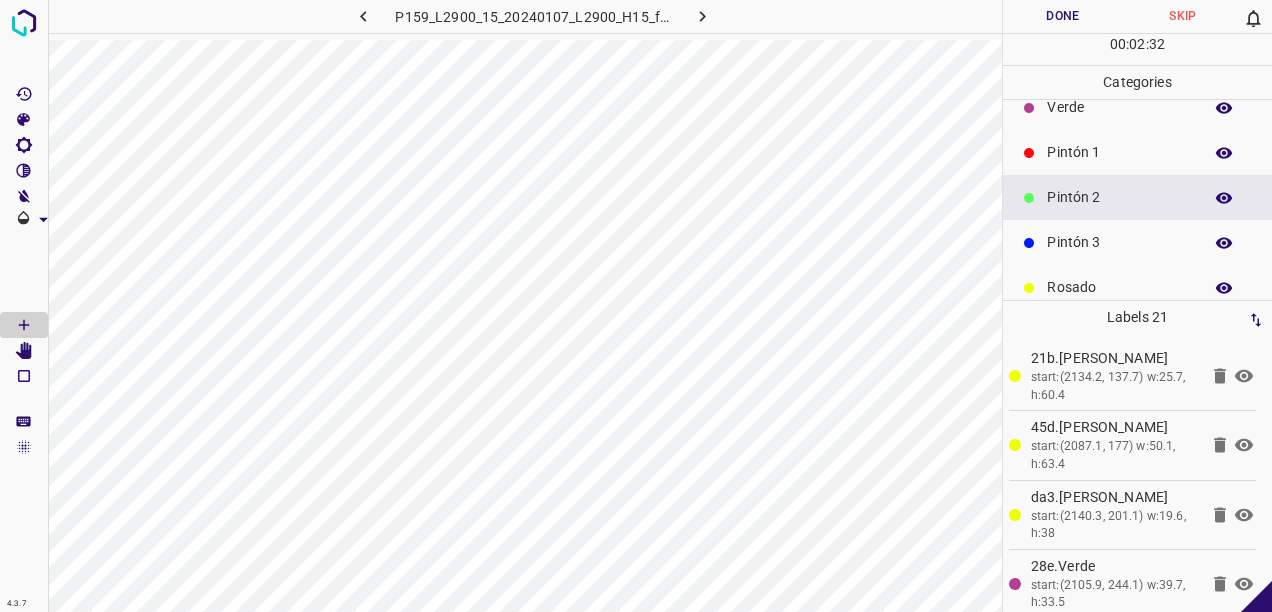 scroll, scrollTop: 100, scrollLeft: 0, axis: vertical 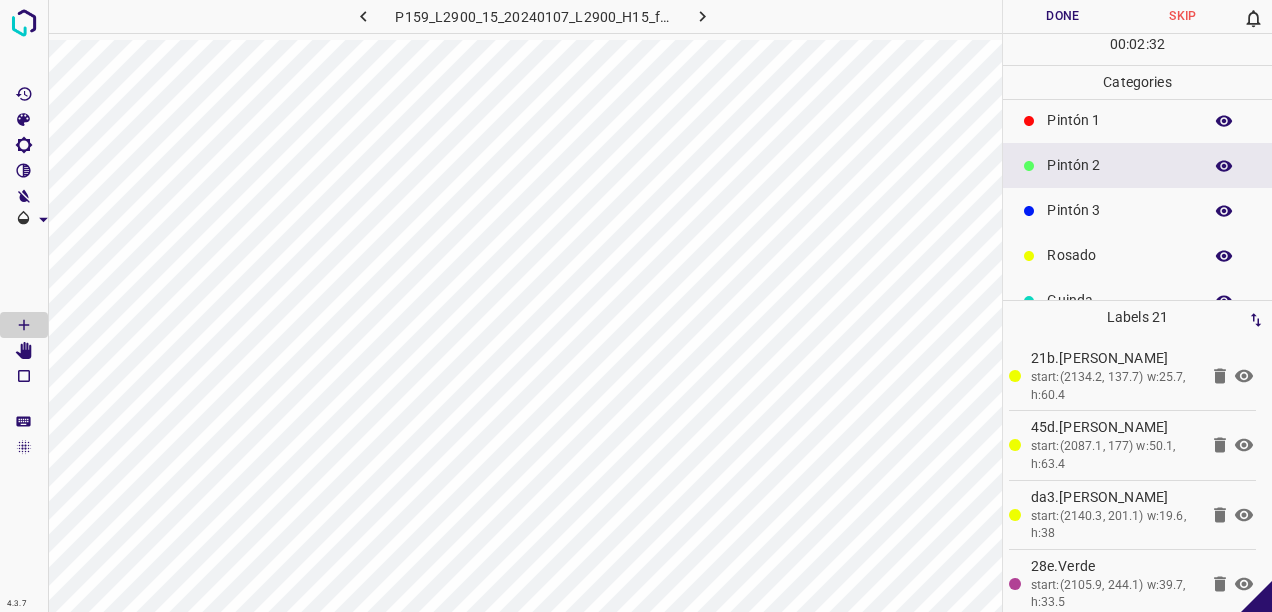 click on "Pintón 3" at bounding box center (1119, 210) 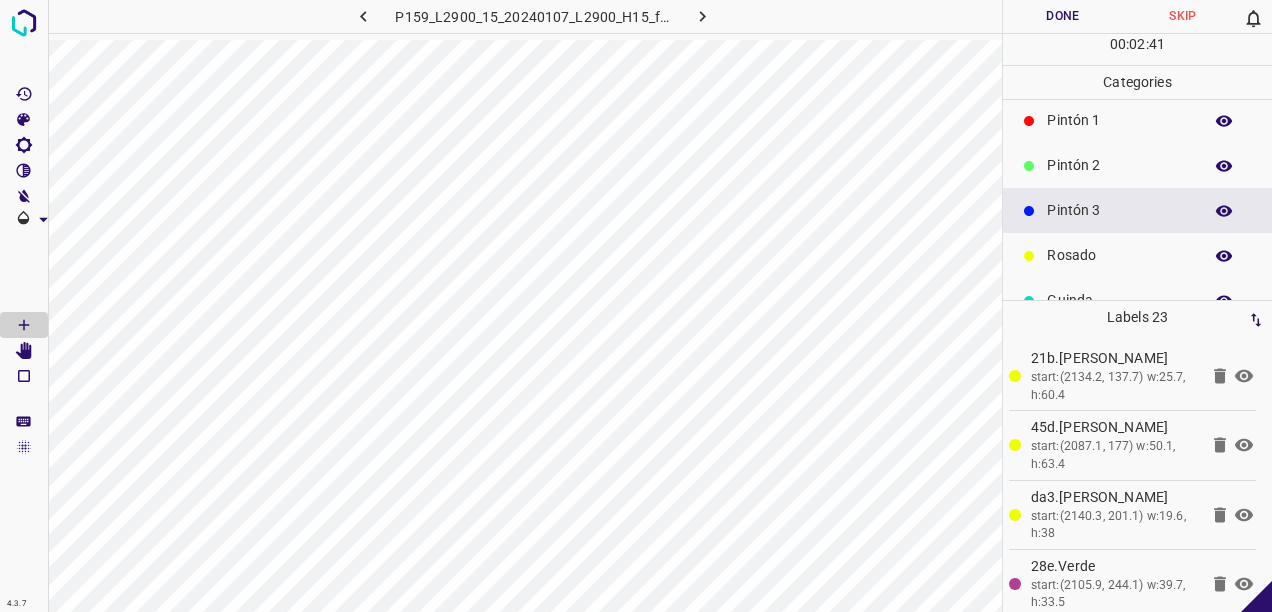scroll, scrollTop: 176, scrollLeft: 0, axis: vertical 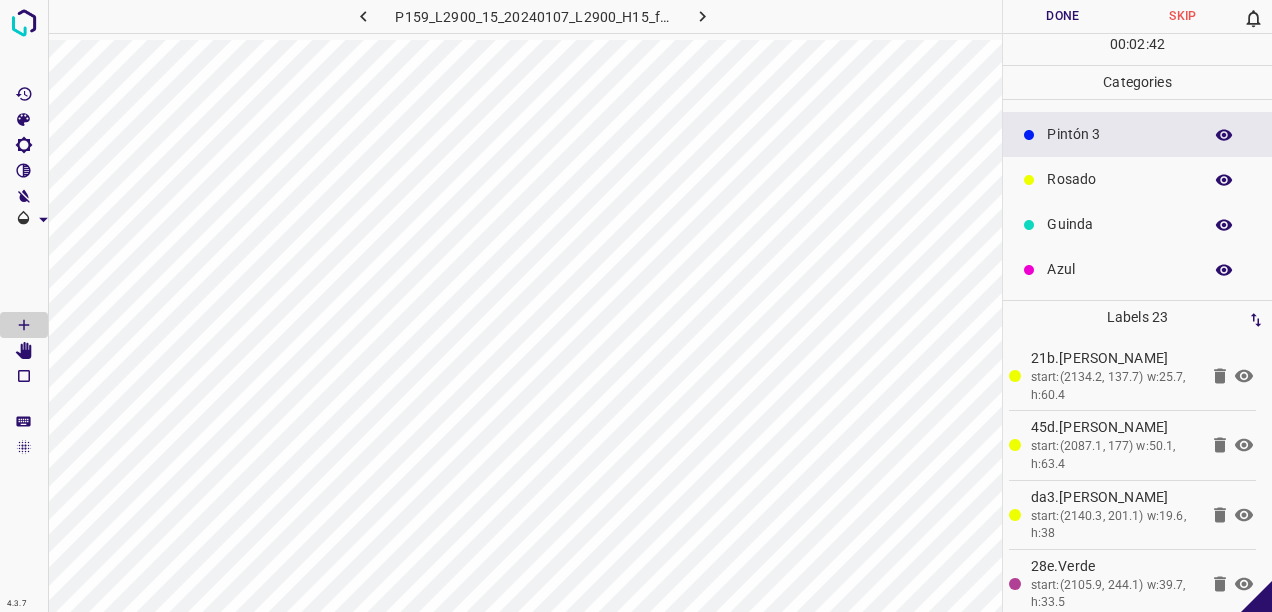 click on "Guinda" at bounding box center [1119, 224] 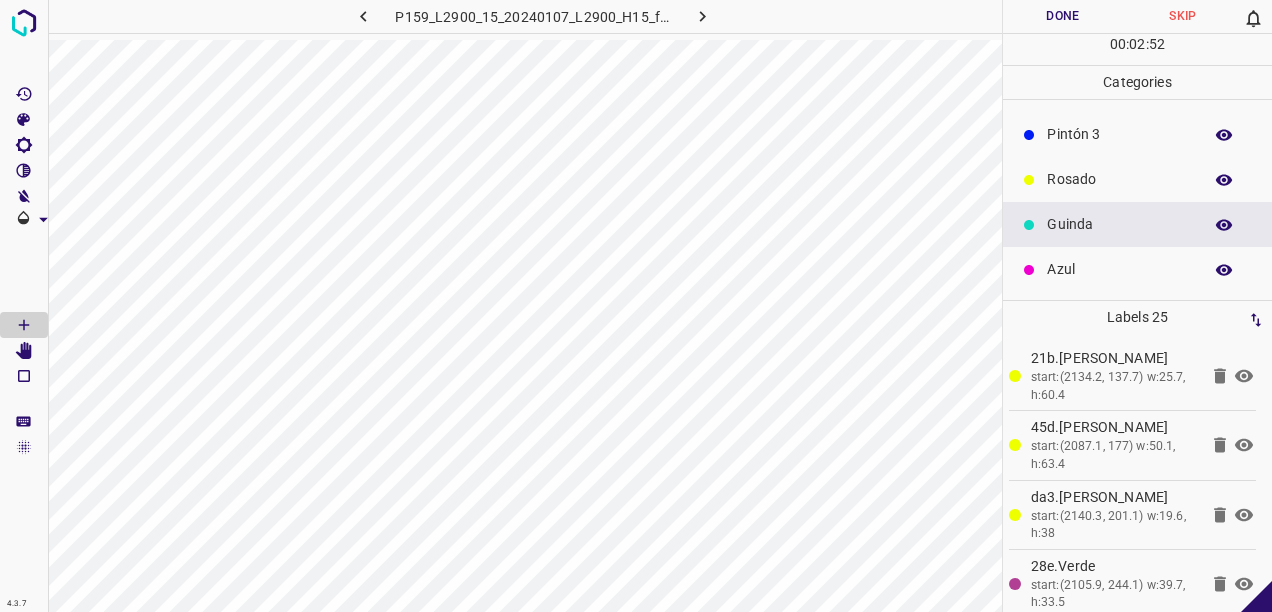 click on "Rosado" at bounding box center (1137, 179) 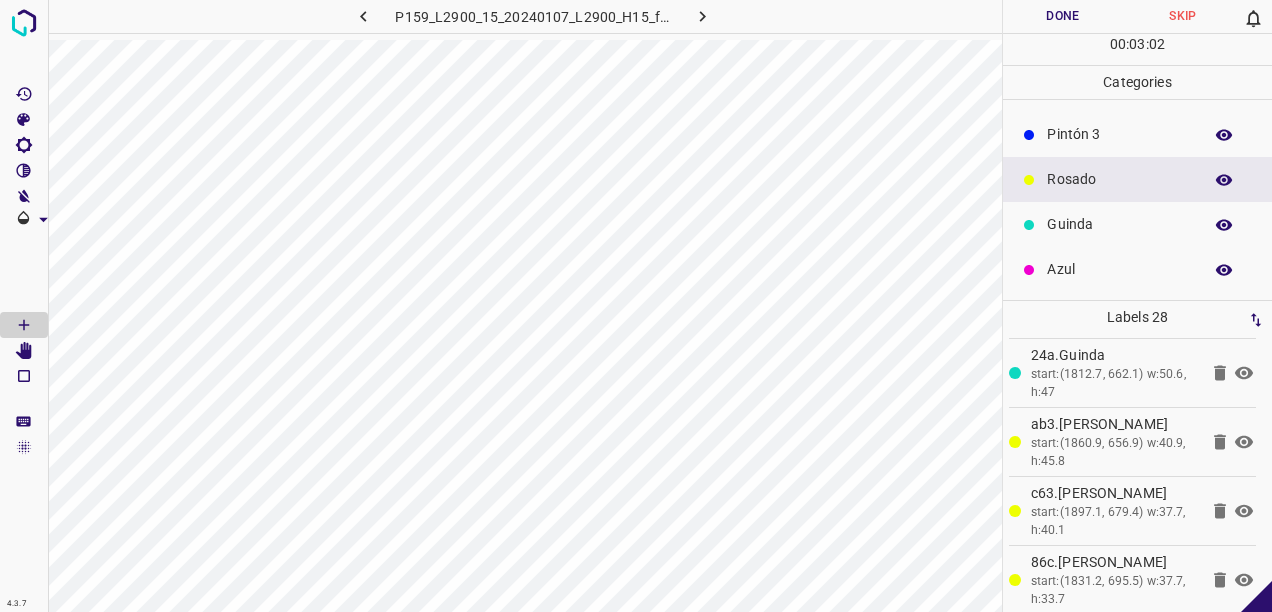 drag, startPoint x: 1199, startPoint y: 571, endPoint x: 1186, endPoint y: 568, distance: 13.341664 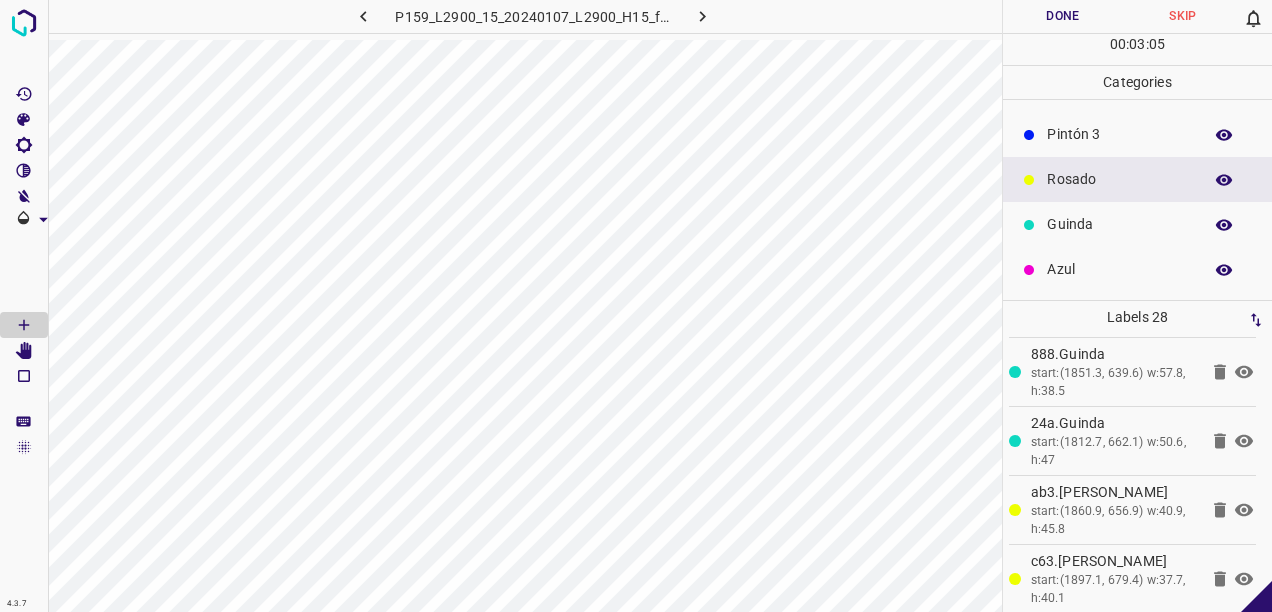 scroll, scrollTop: 1660, scrollLeft: 0, axis: vertical 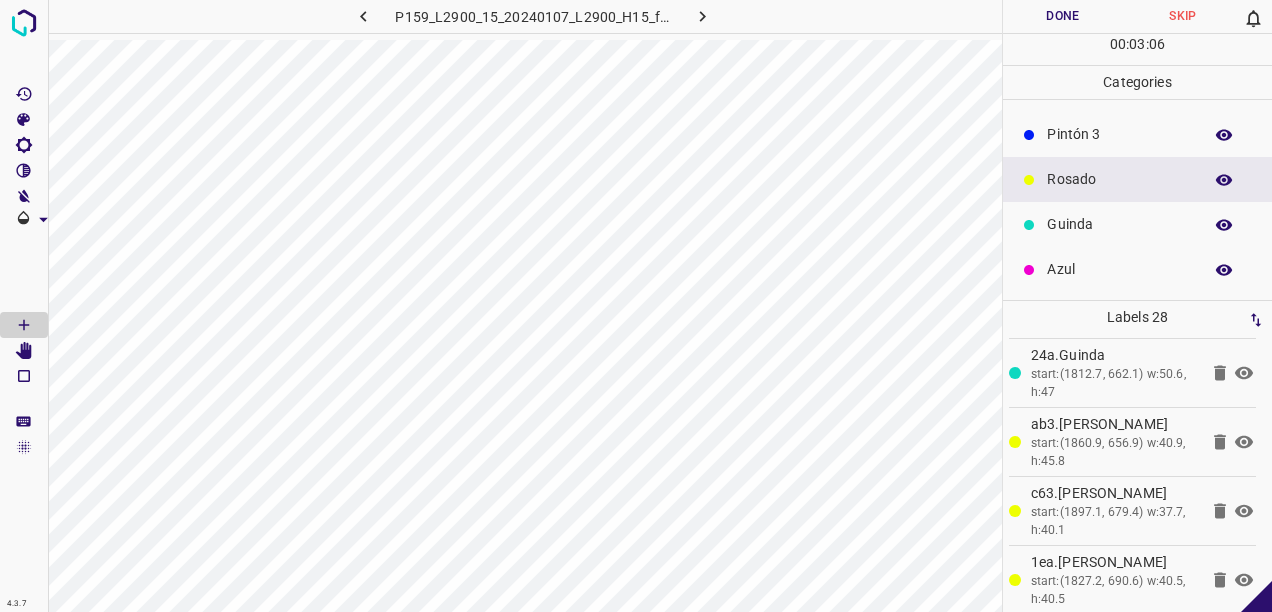 click on "Azul" at bounding box center (1119, 269) 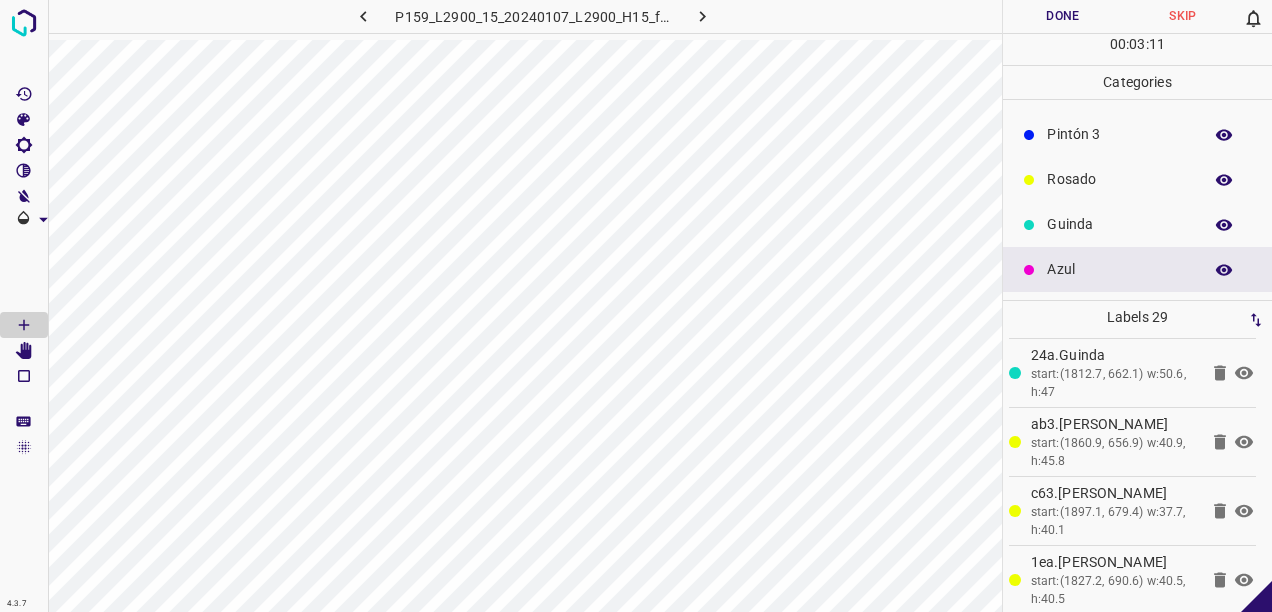 click on "Rosado" at bounding box center [1137, 179] 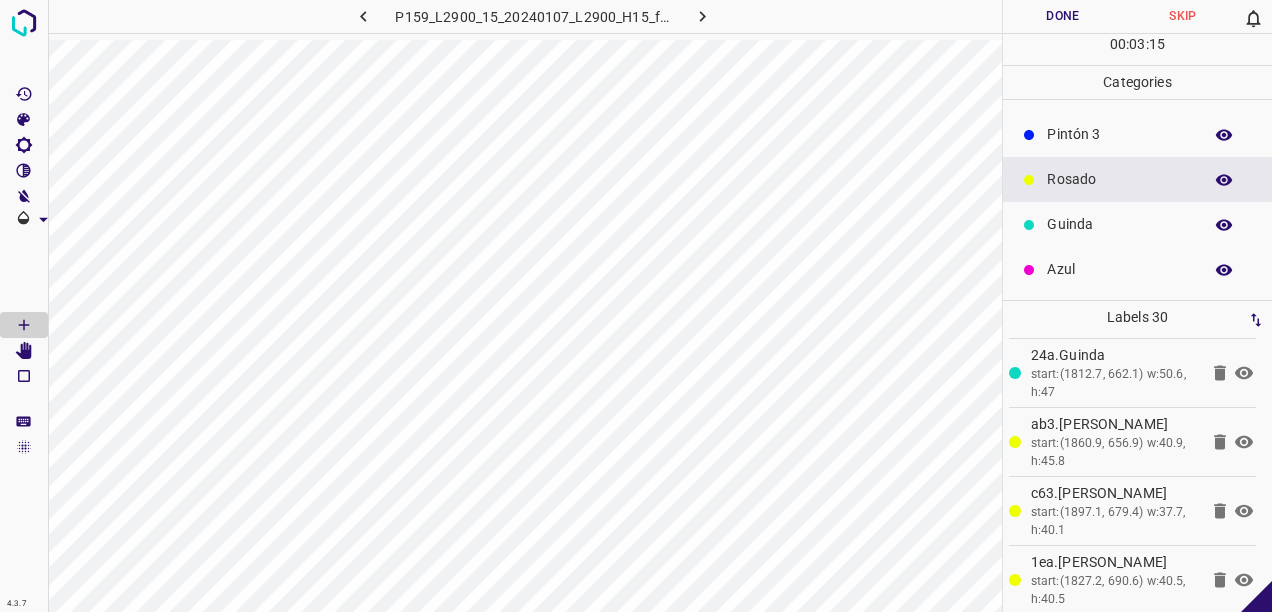 scroll, scrollTop: 0, scrollLeft: 0, axis: both 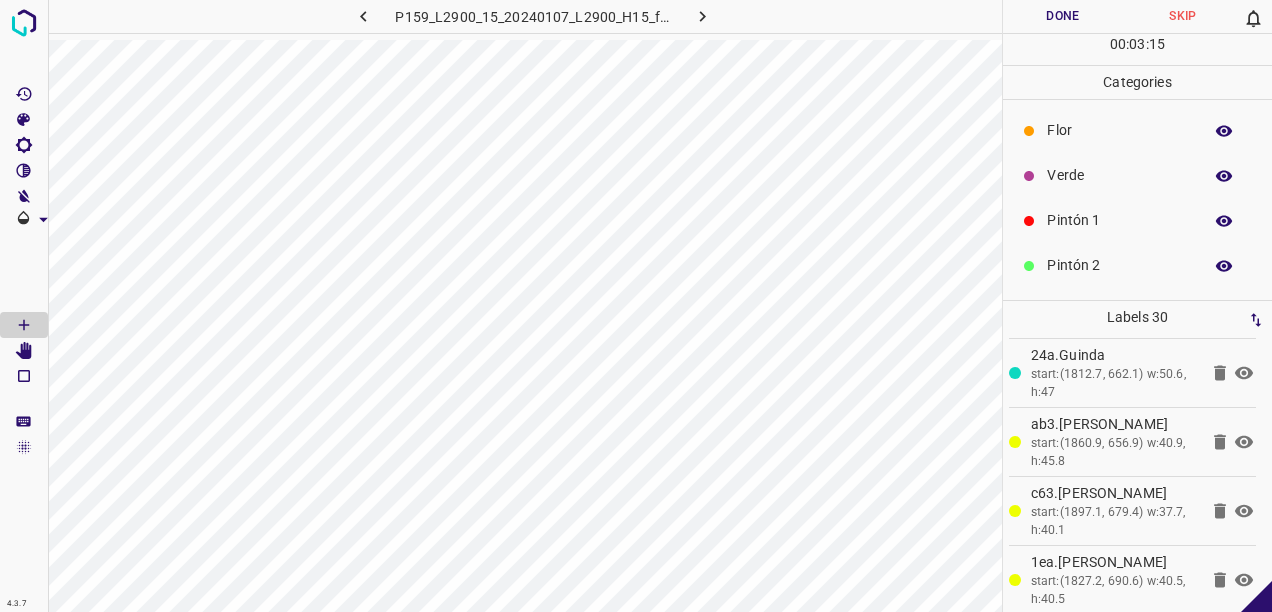 click on "Verde" at bounding box center (1119, 175) 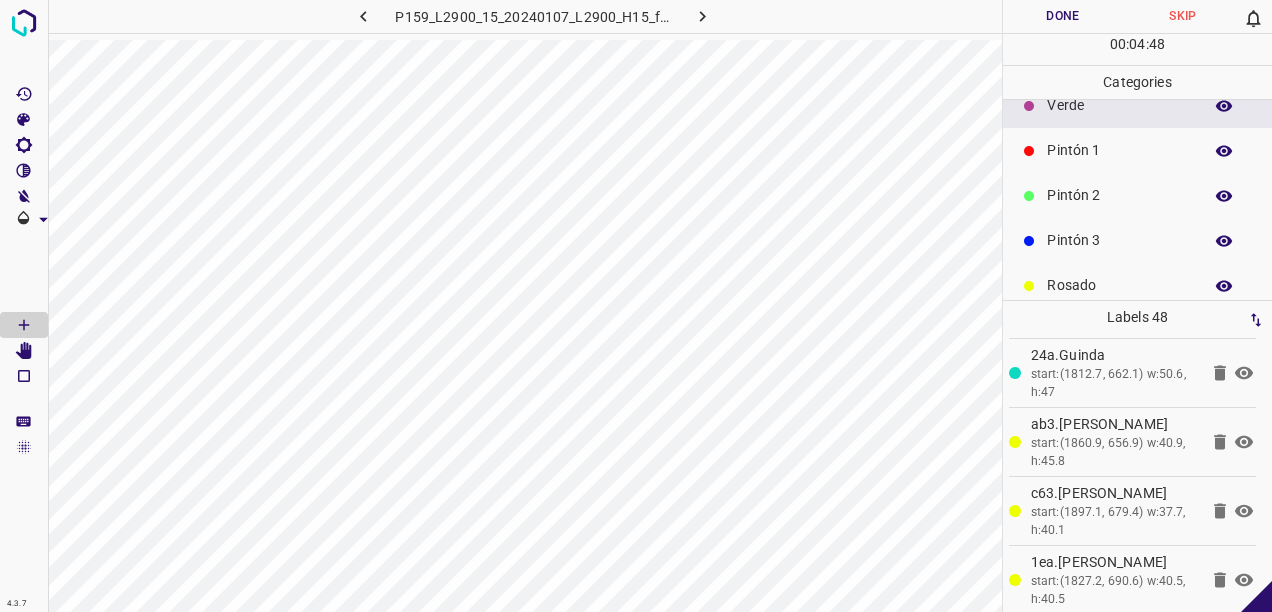 scroll, scrollTop: 100, scrollLeft: 0, axis: vertical 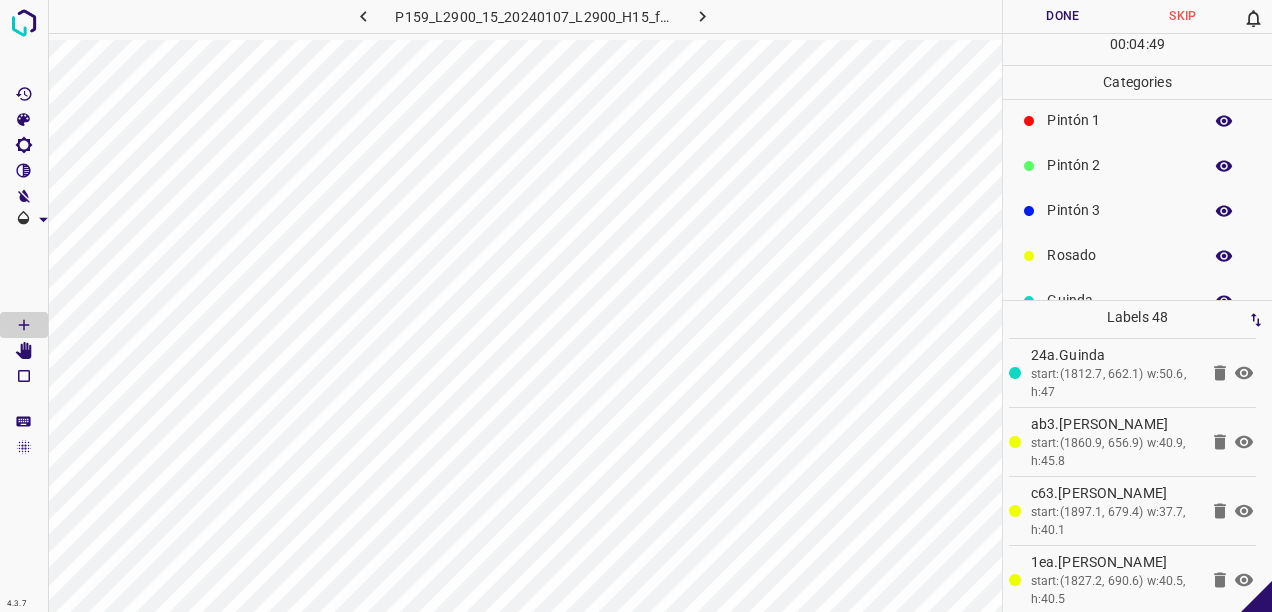 click on "Rosado" at bounding box center [1119, 255] 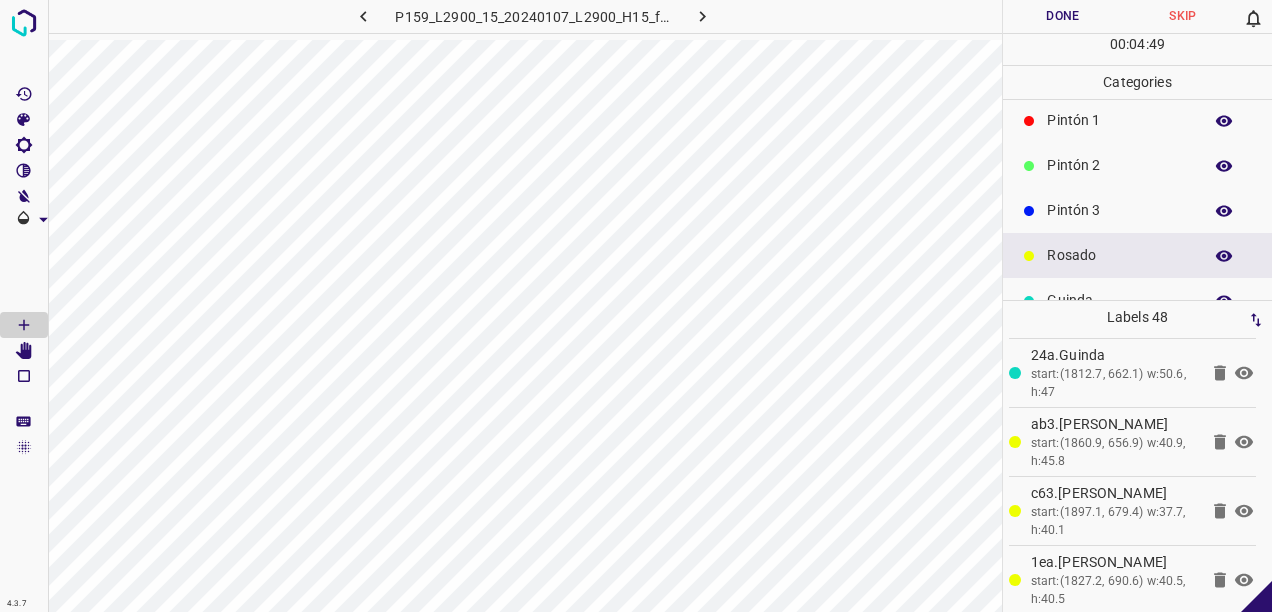 click on "Pintón 3" at bounding box center [1137, 210] 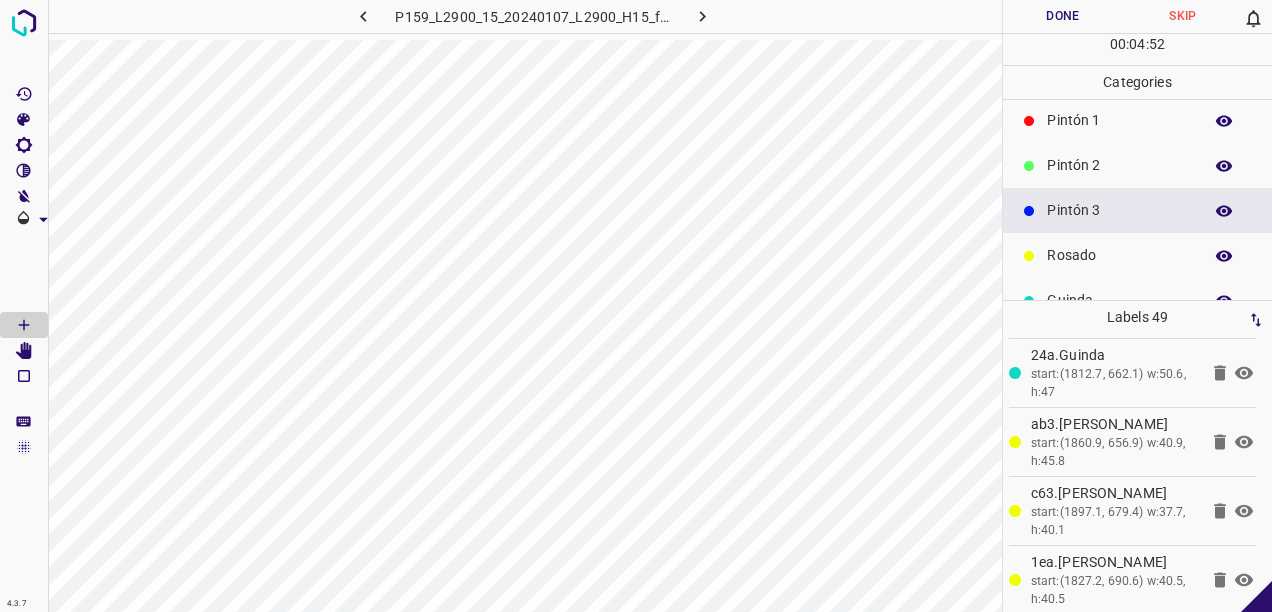 scroll, scrollTop: 176, scrollLeft: 0, axis: vertical 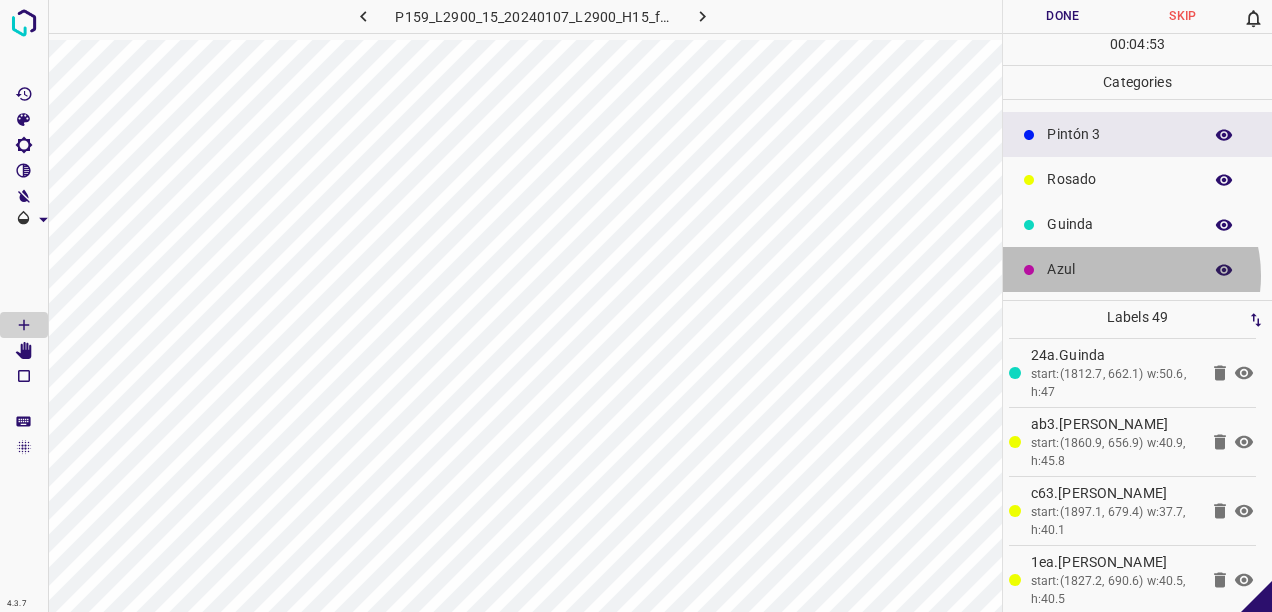 click on "Azul" at bounding box center [1119, 269] 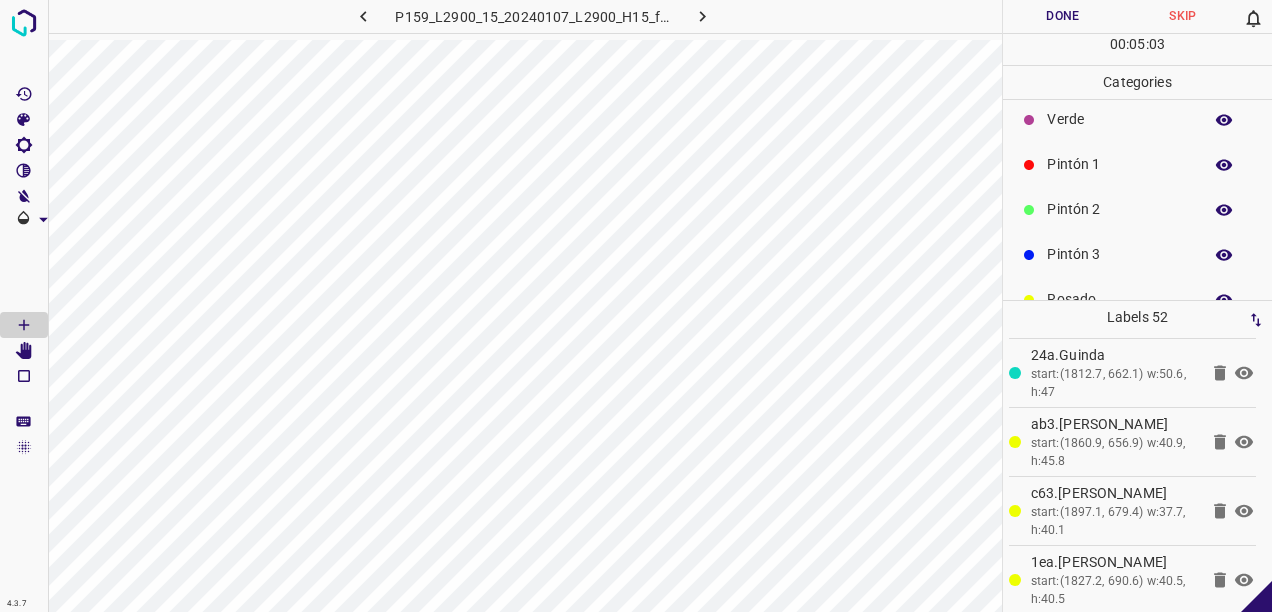 scroll, scrollTop: 0, scrollLeft: 0, axis: both 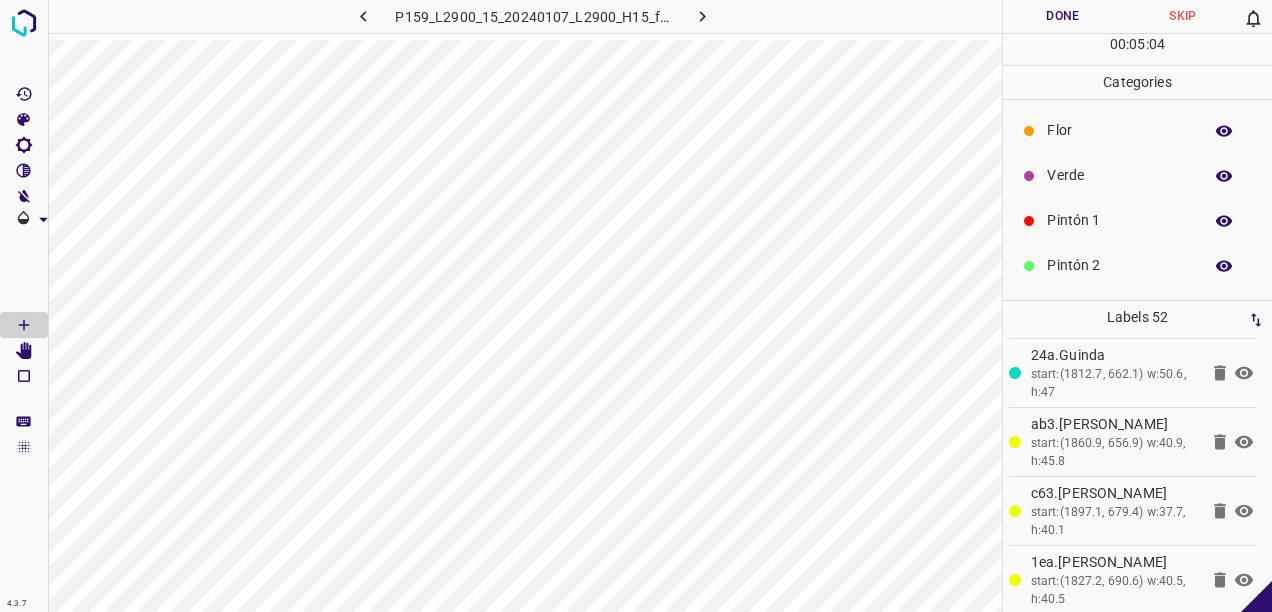 drag, startPoint x: 1096, startPoint y: 170, endPoint x: 1022, endPoint y: 204, distance: 81.437096 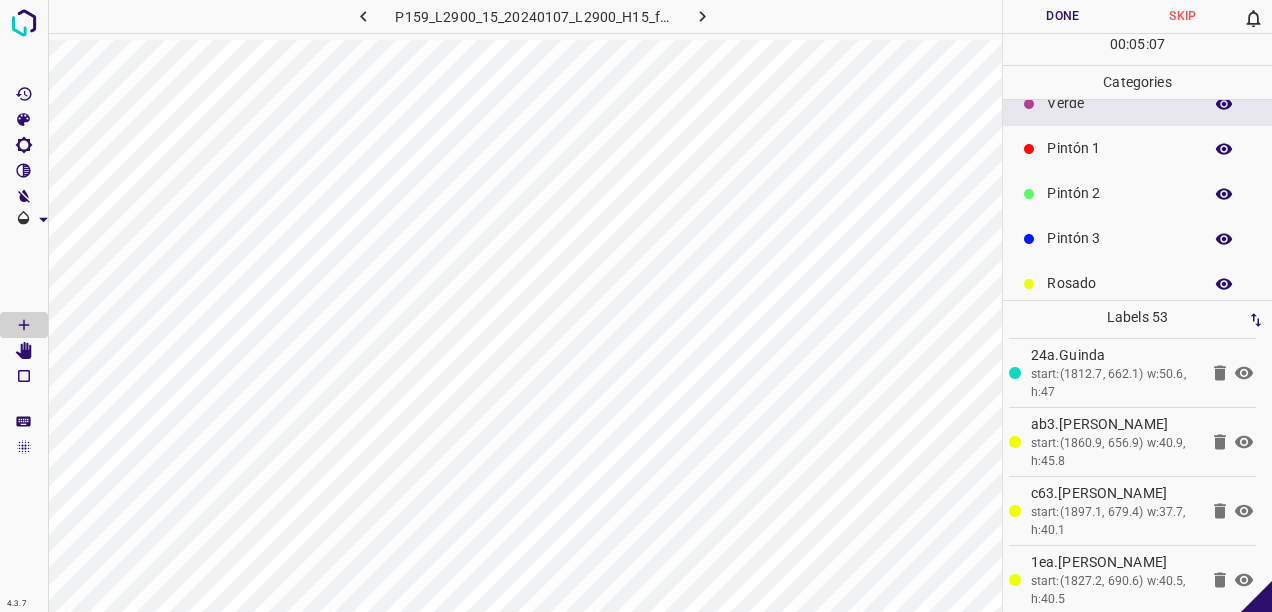 scroll, scrollTop: 176, scrollLeft: 0, axis: vertical 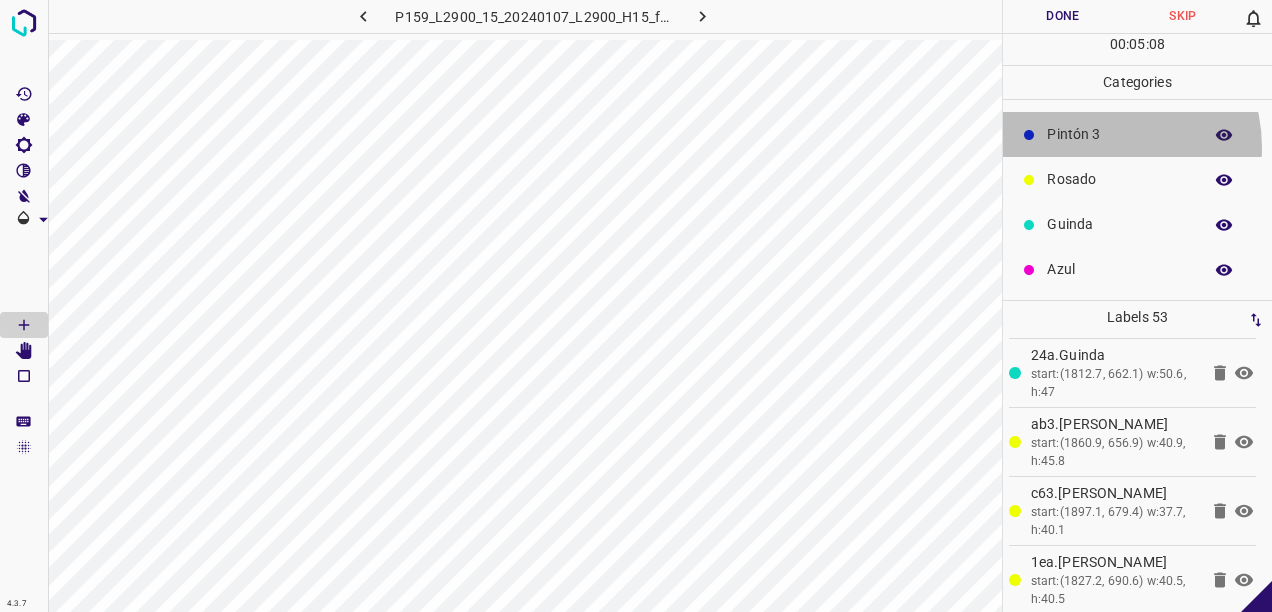 click on "Pintón 3" at bounding box center (1137, 134) 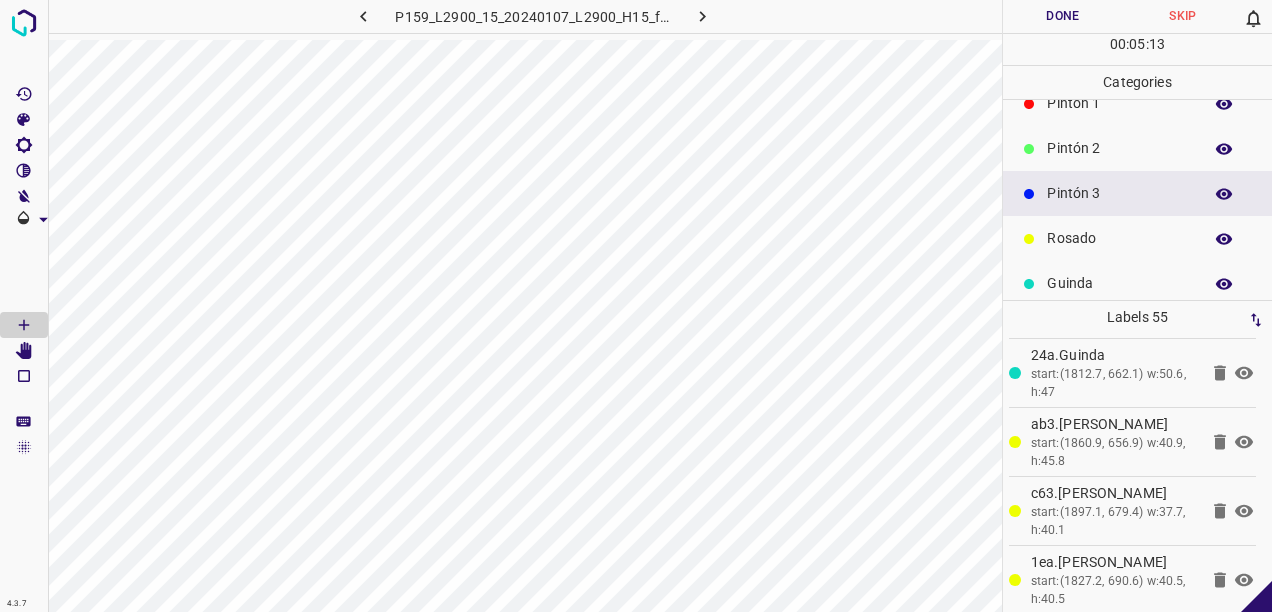 scroll, scrollTop: 0, scrollLeft: 0, axis: both 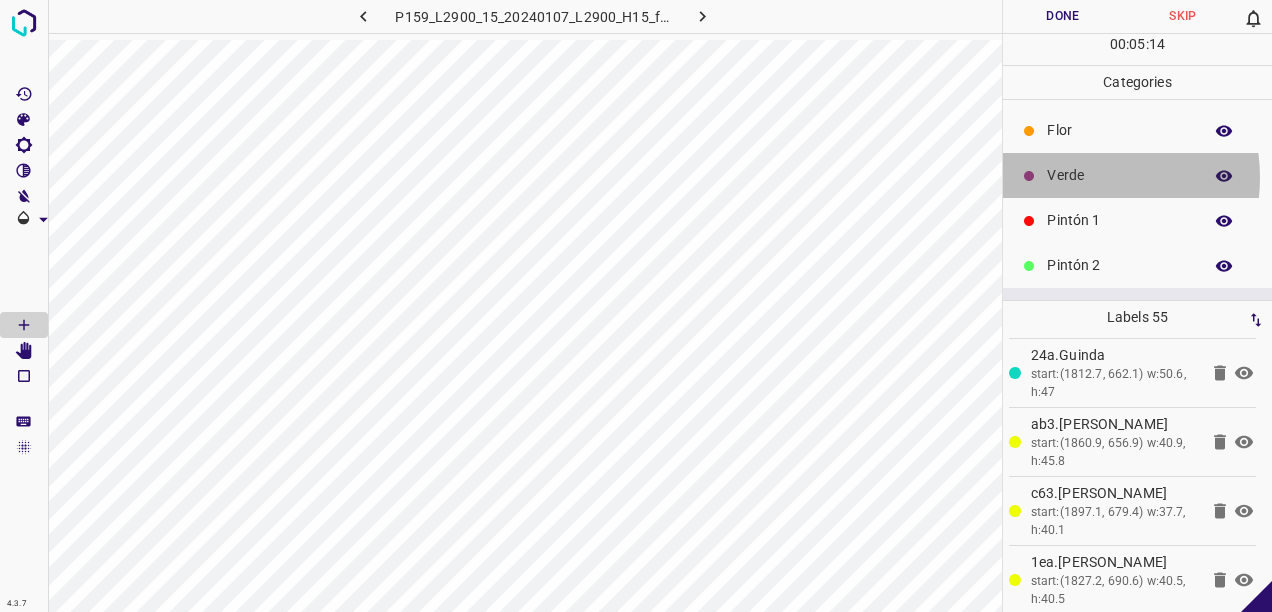 drag, startPoint x: 1075, startPoint y: 176, endPoint x: 1038, endPoint y: 196, distance: 42.059483 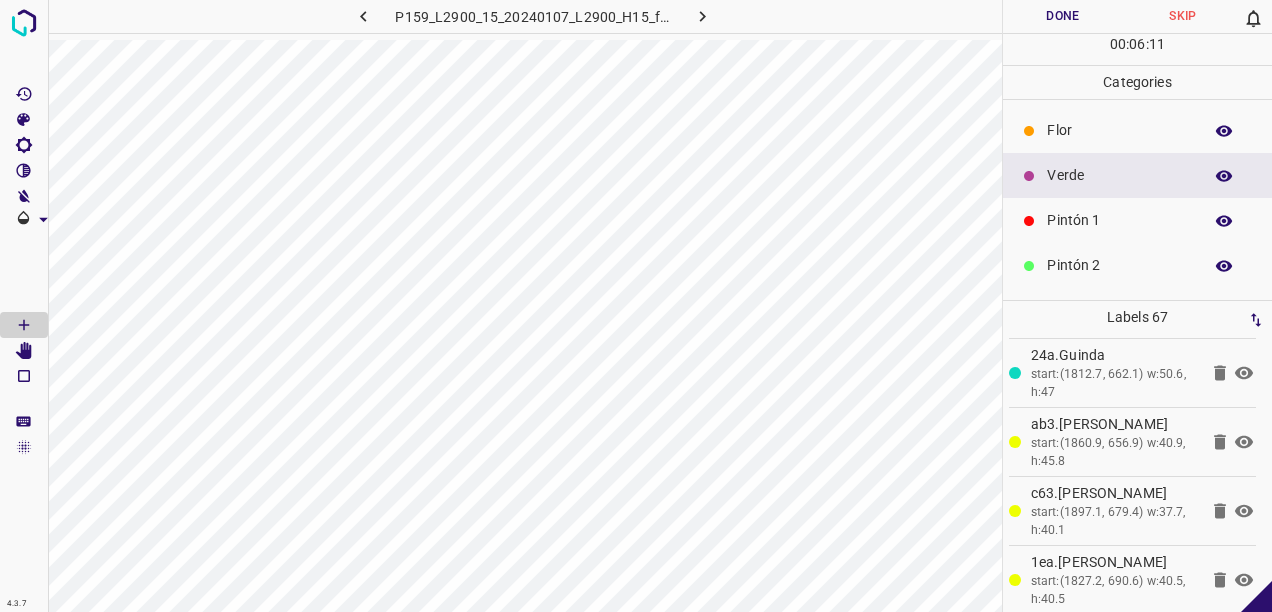 click on "Pintón 1" at bounding box center (1137, 220) 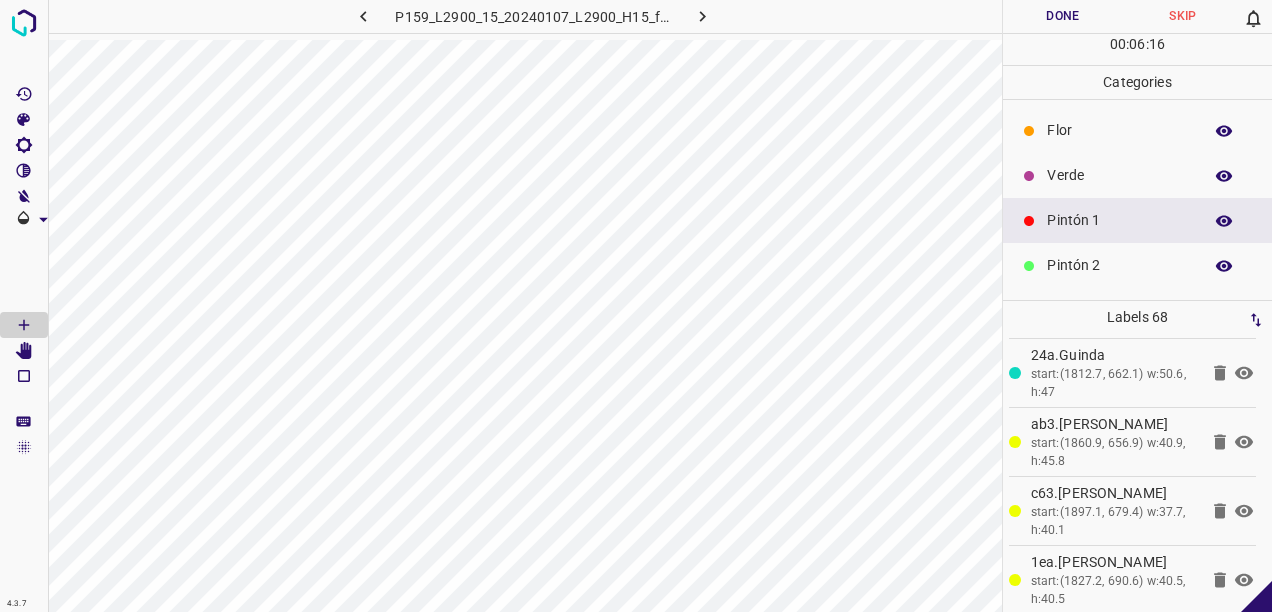 click on "Flor" at bounding box center (1119, 130) 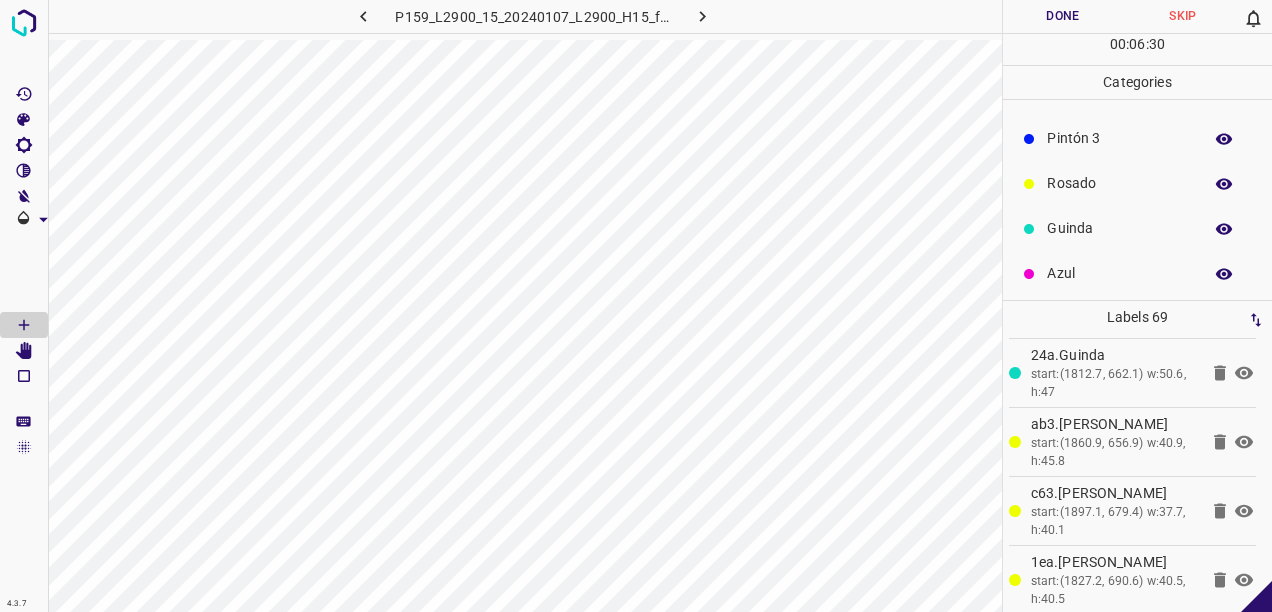 scroll, scrollTop: 176, scrollLeft: 0, axis: vertical 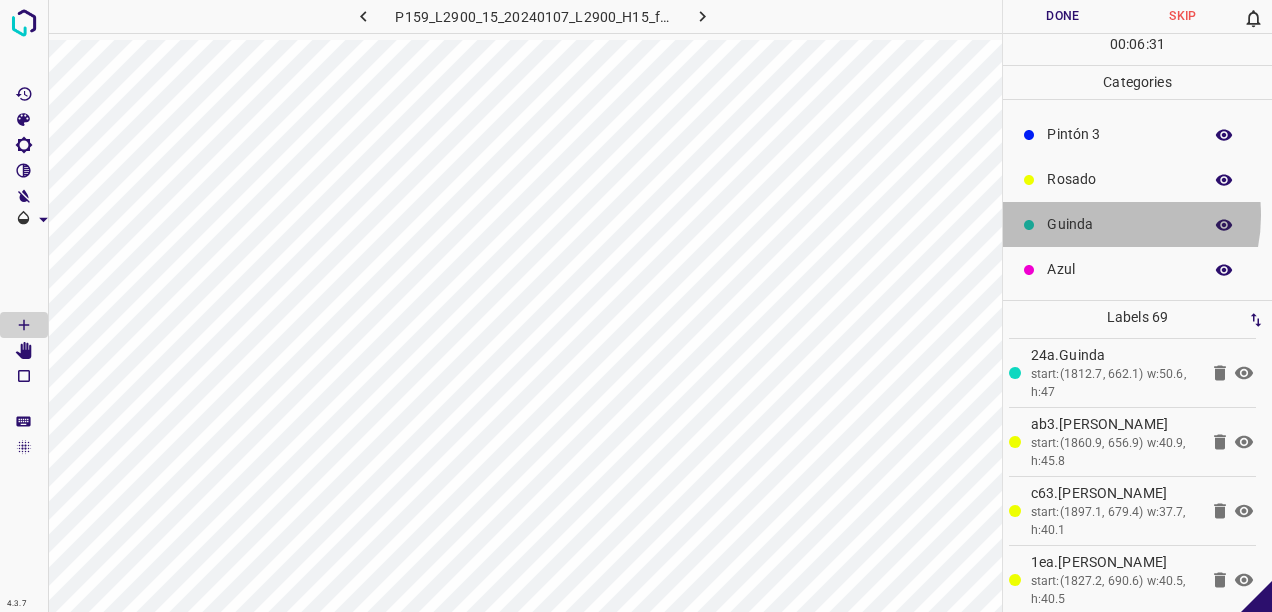 click on "Guinda" at bounding box center (1119, 224) 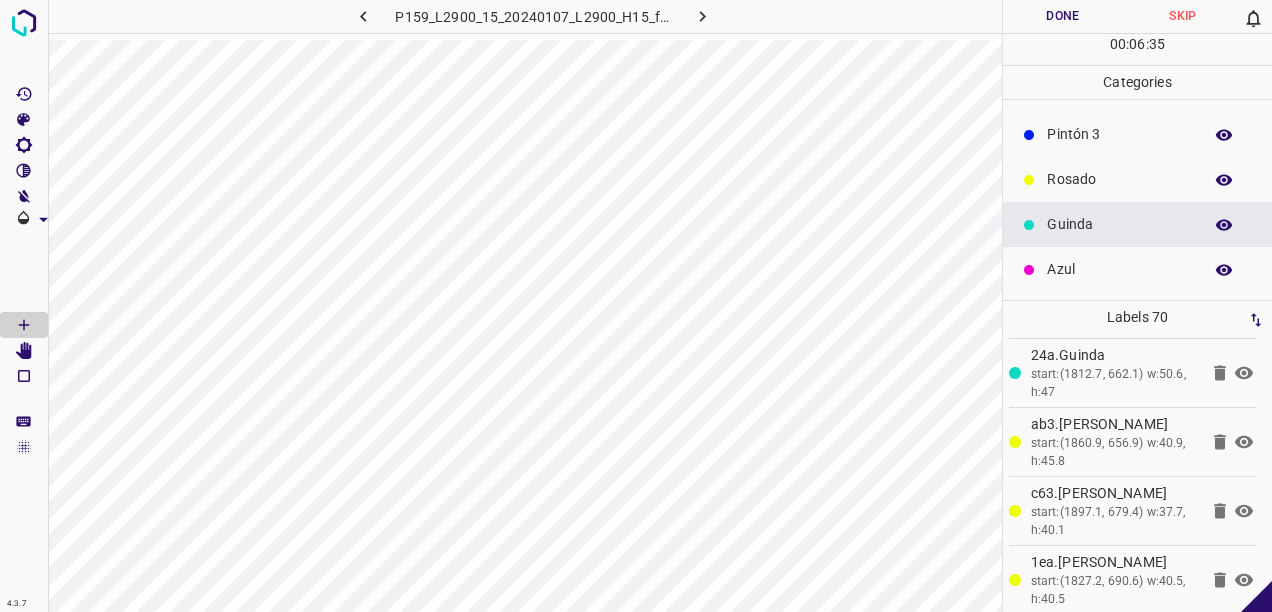 scroll, scrollTop: 0, scrollLeft: 0, axis: both 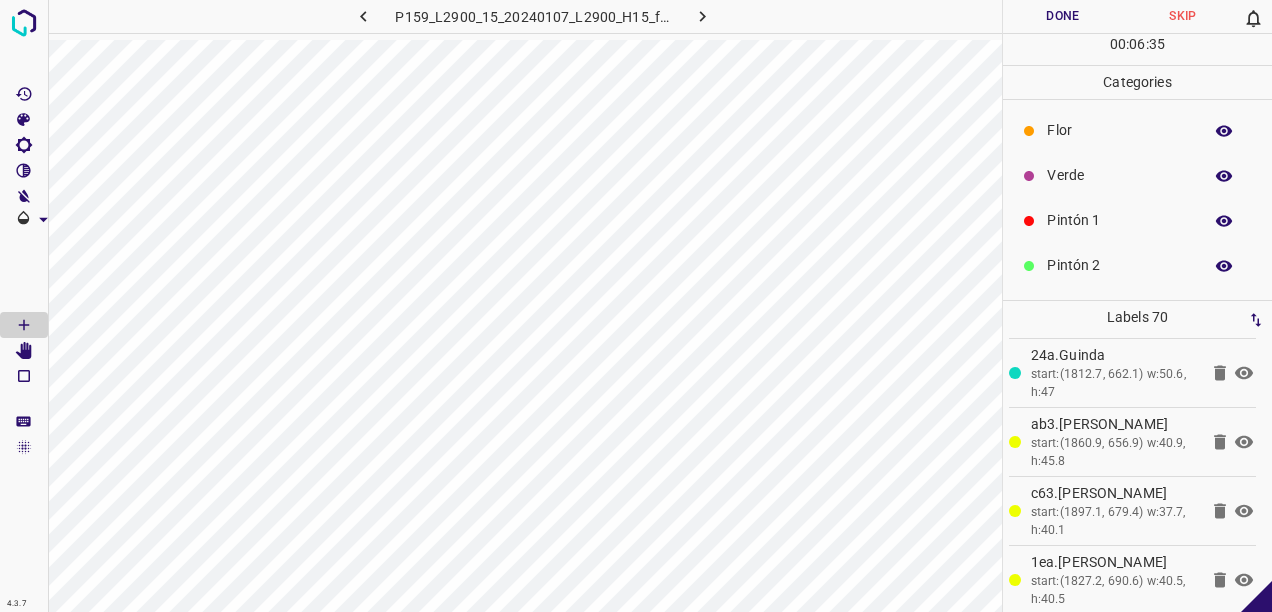 click on "Verde" at bounding box center (1119, 175) 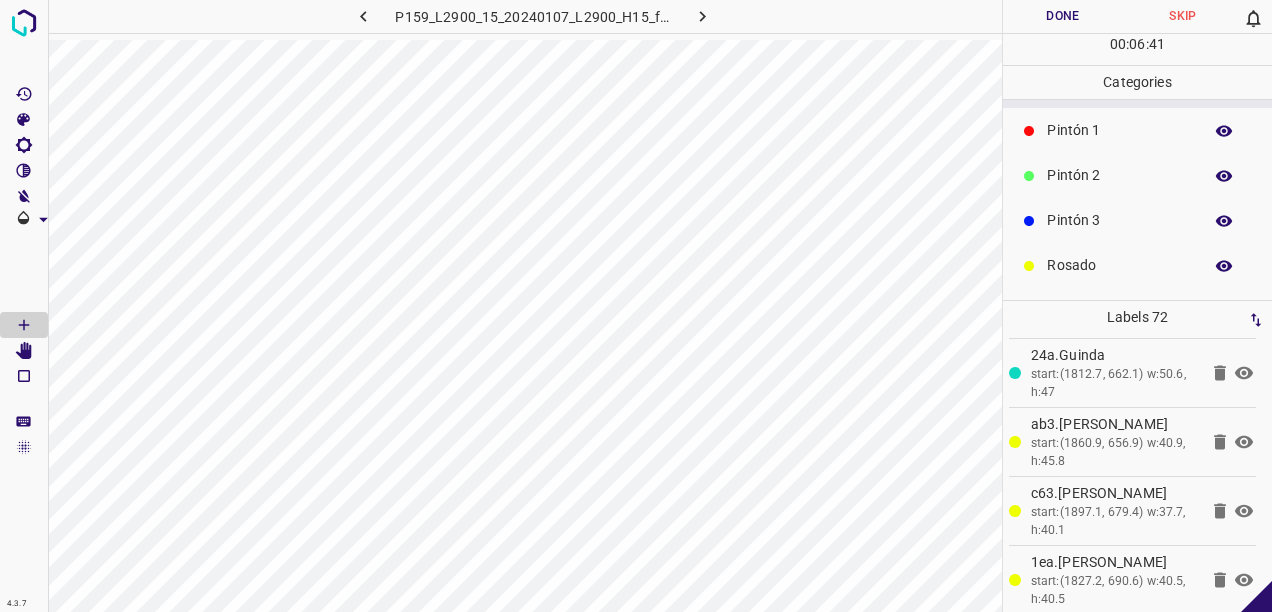 scroll, scrollTop: 176, scrollLeft: 0, axis: vertical 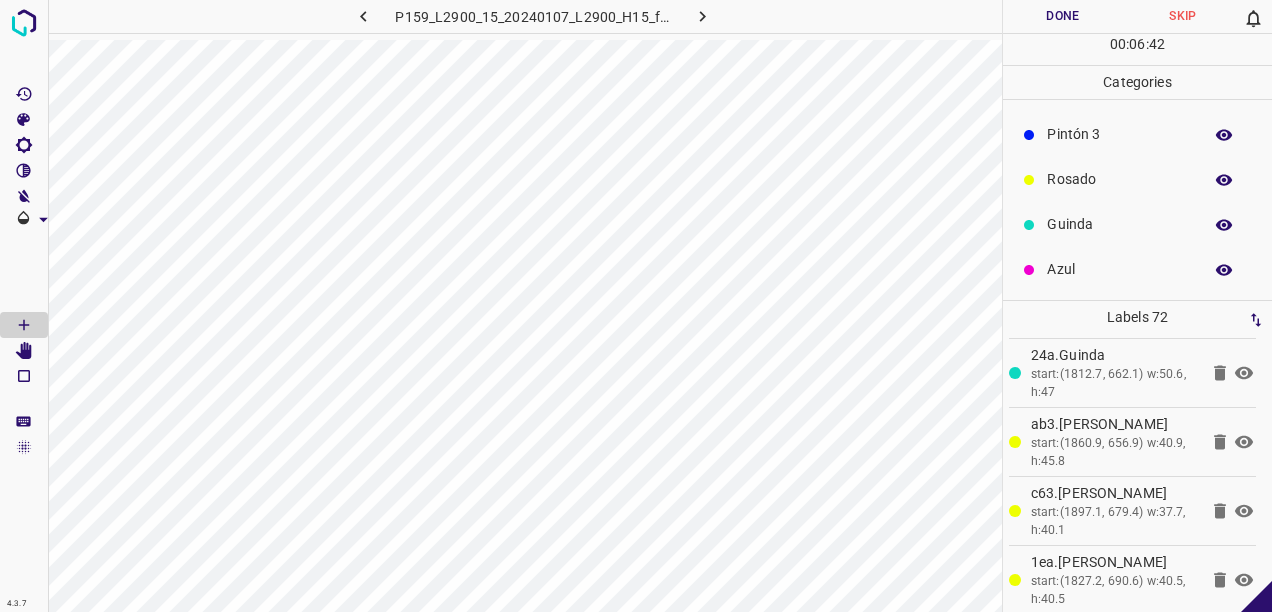 click on "Guinda" at bounding box center (1119, 224) 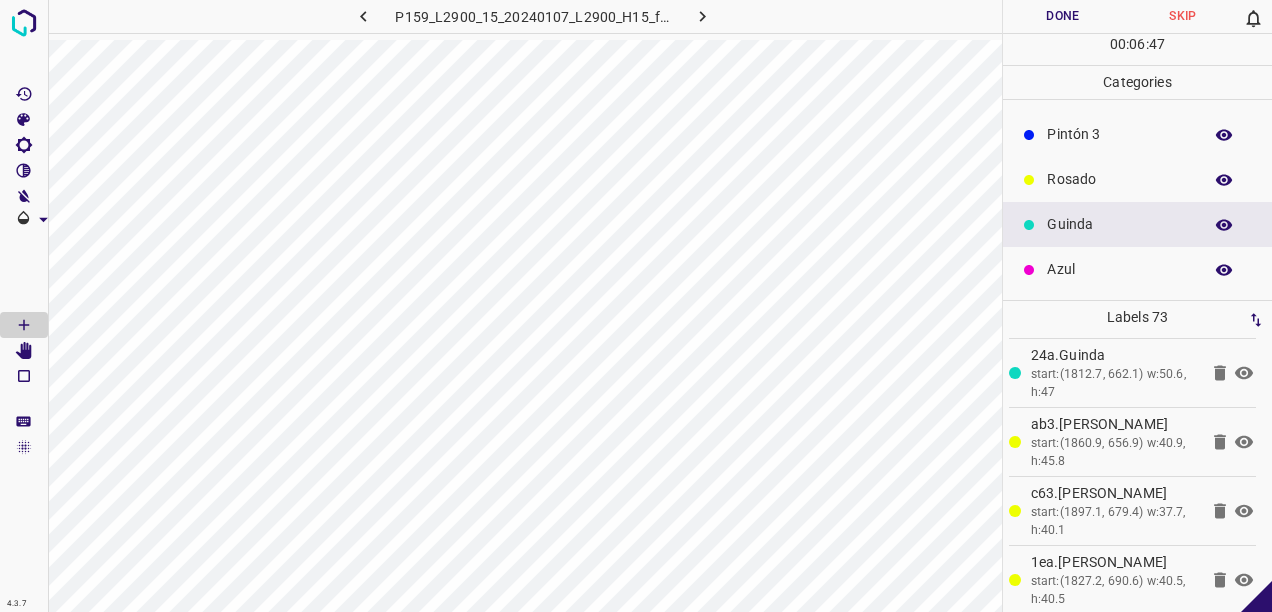 scroll, scrollTop: 0, scrollLeft: 0, axis: both 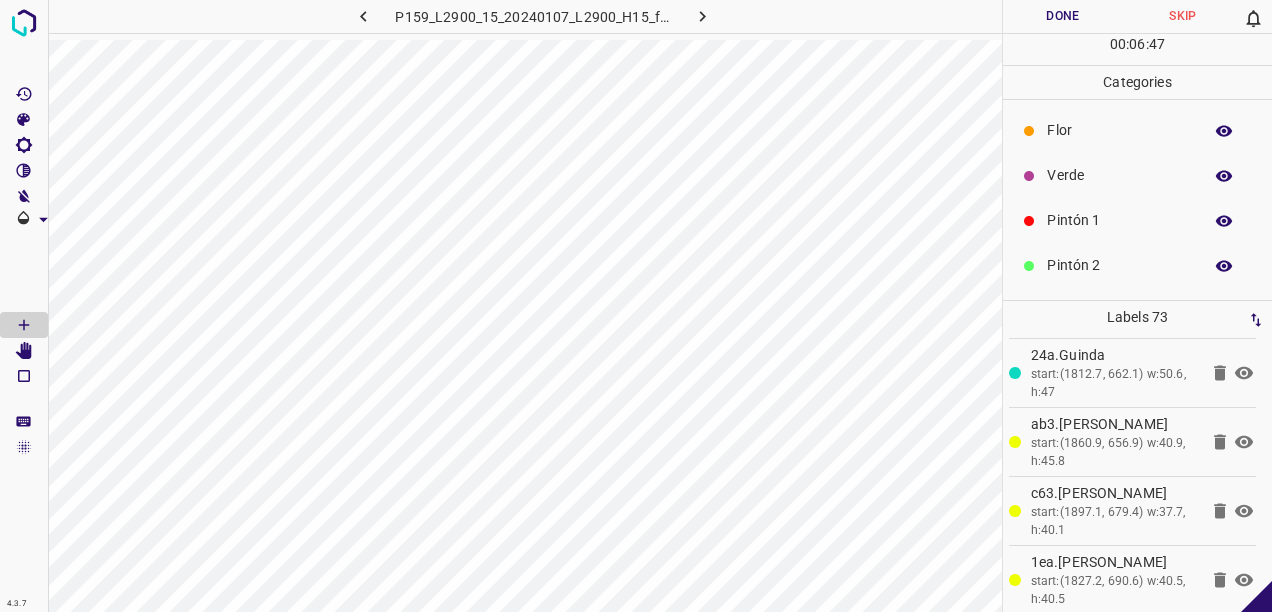 click on "Verde" at bounding box center (1119, 175) 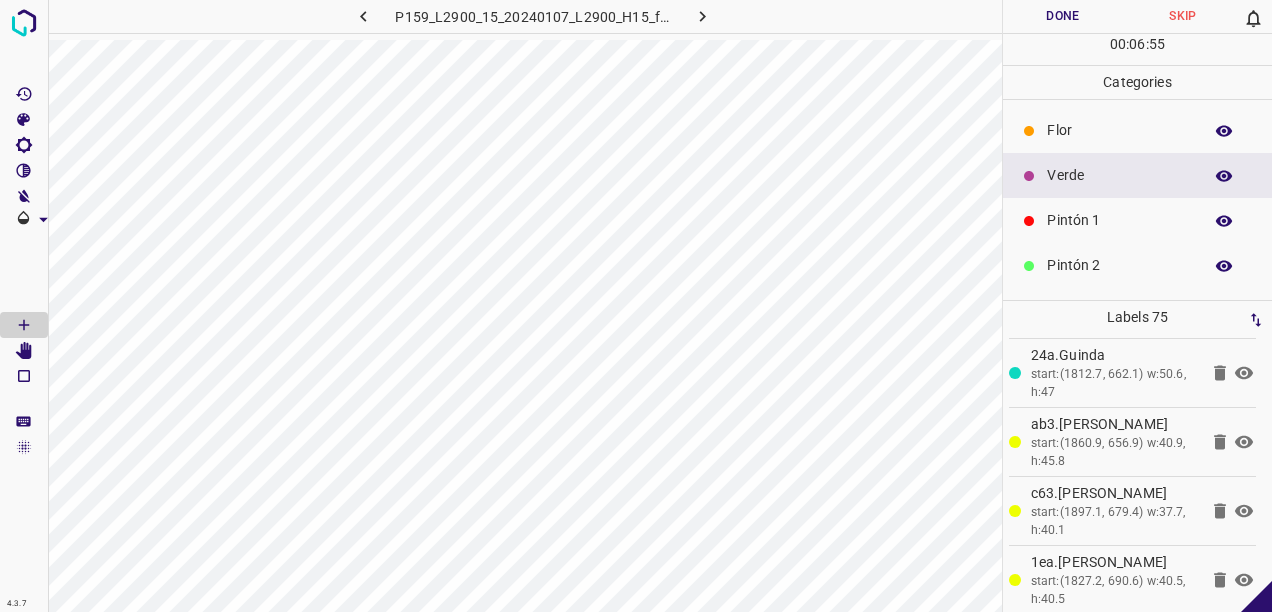 click on "Pintón 2" at bounding box center [1137, 265] 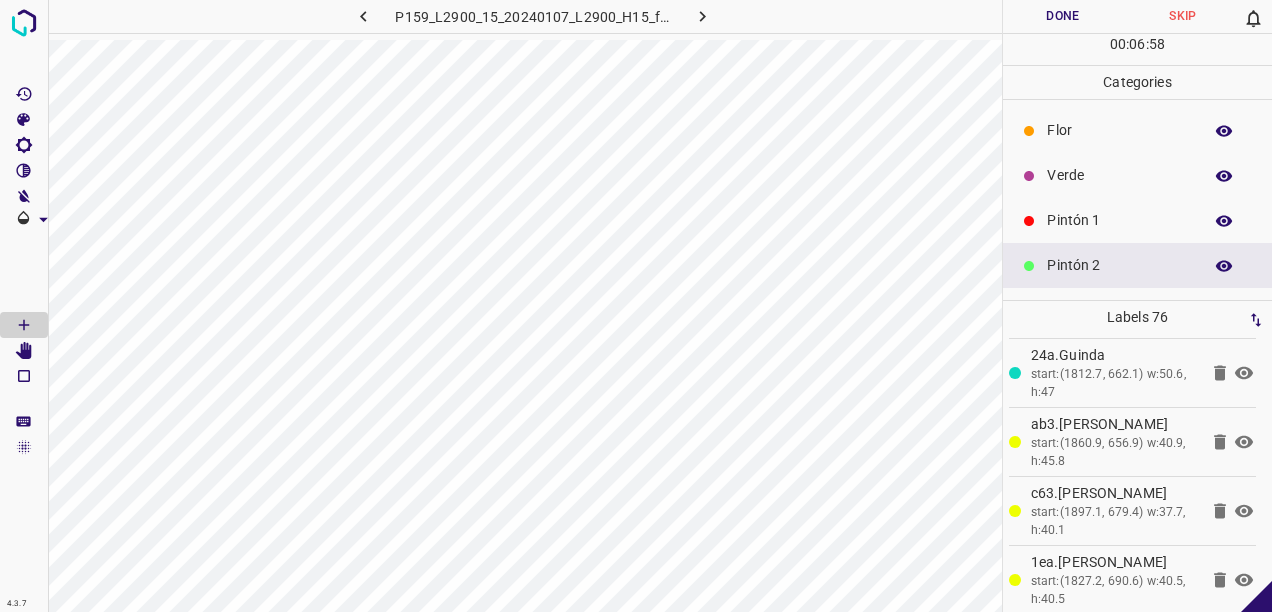 click on "Verde" at bounding box center (1119, 175) 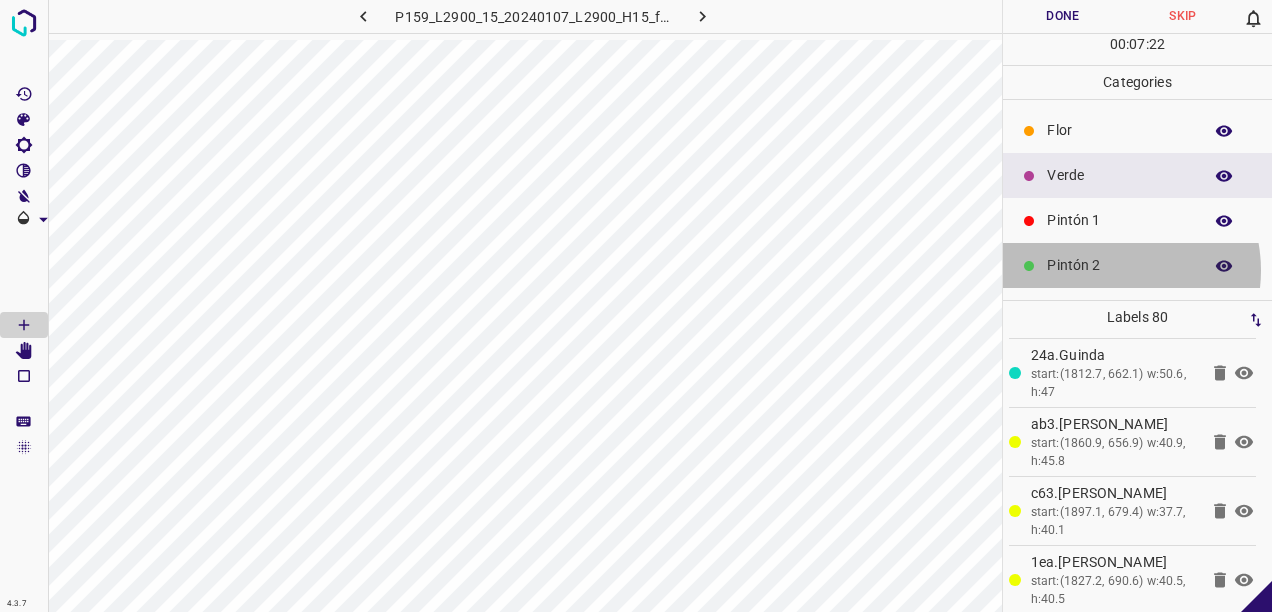 click on "Pintón 2" at bounding box center (1119, 265) 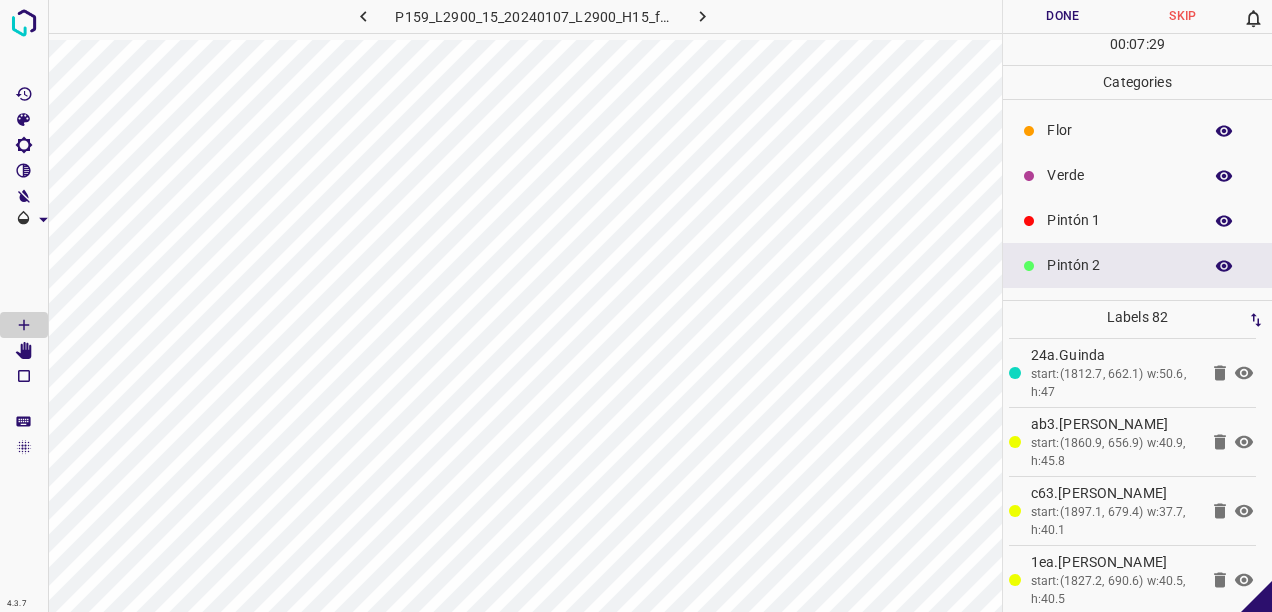 drag, startPoint x: 1066, startPoint y: 180, endPoint x: 1050, endPoint y: 182, distance: 16.124516 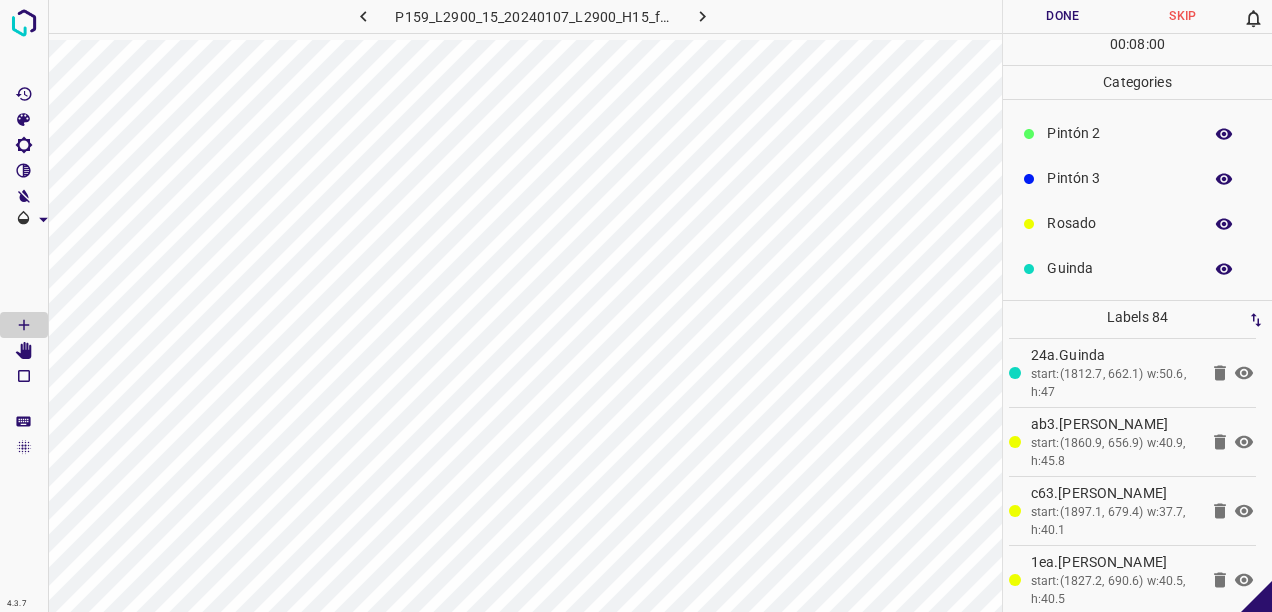 scroll, scrollTop: 176, scrollLeft: 0, axis: vertical 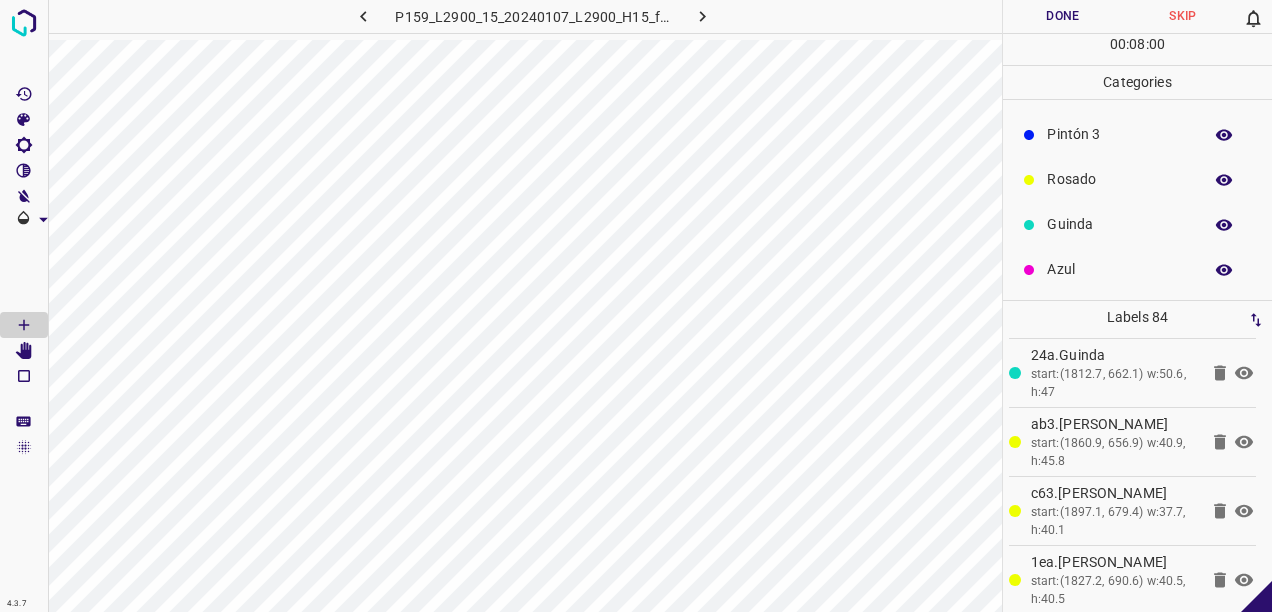 drag, startPoint x: 1081, startPoint y: 272, endPoint x: 1044, endPoint y: 278, distance: 37.48333 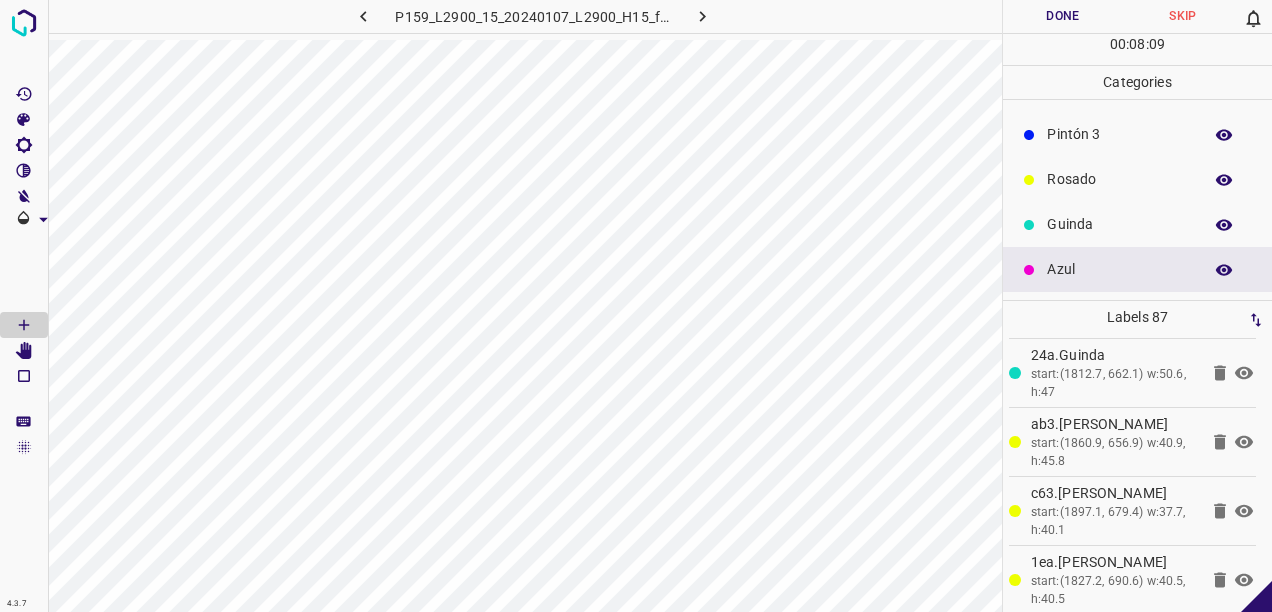 drag, startPoint x: 1078, startPoint y: 220, endPoint x: 1049, endPoint y: 220, distance: 29 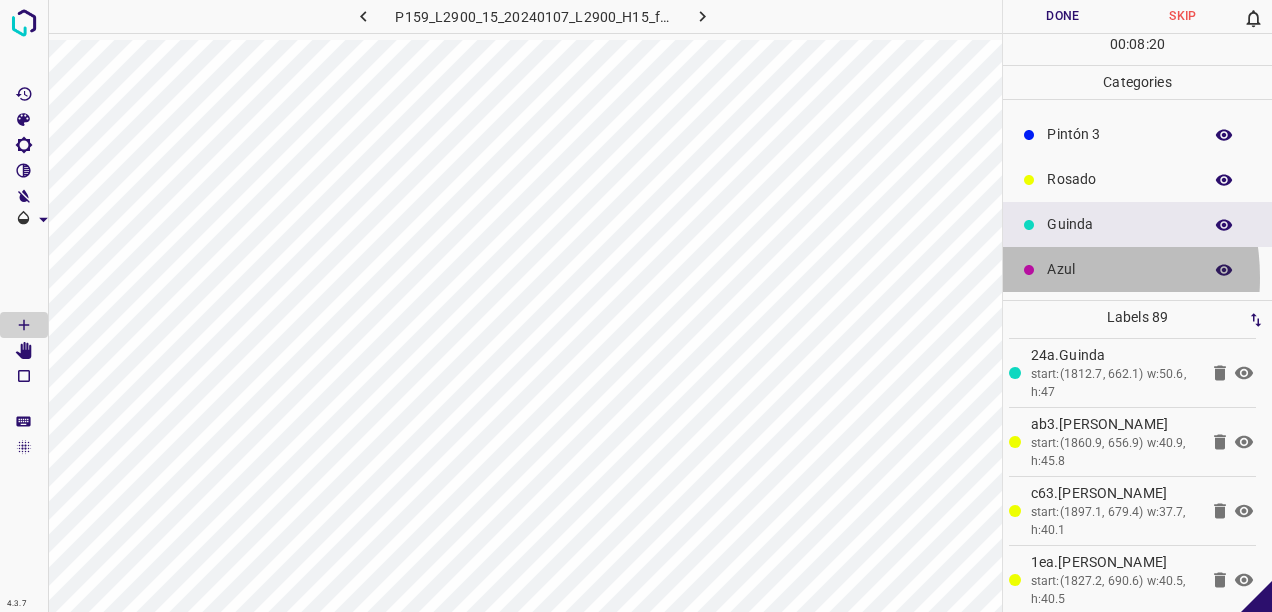 click on "Azul" at bounding box center (1137, 269) 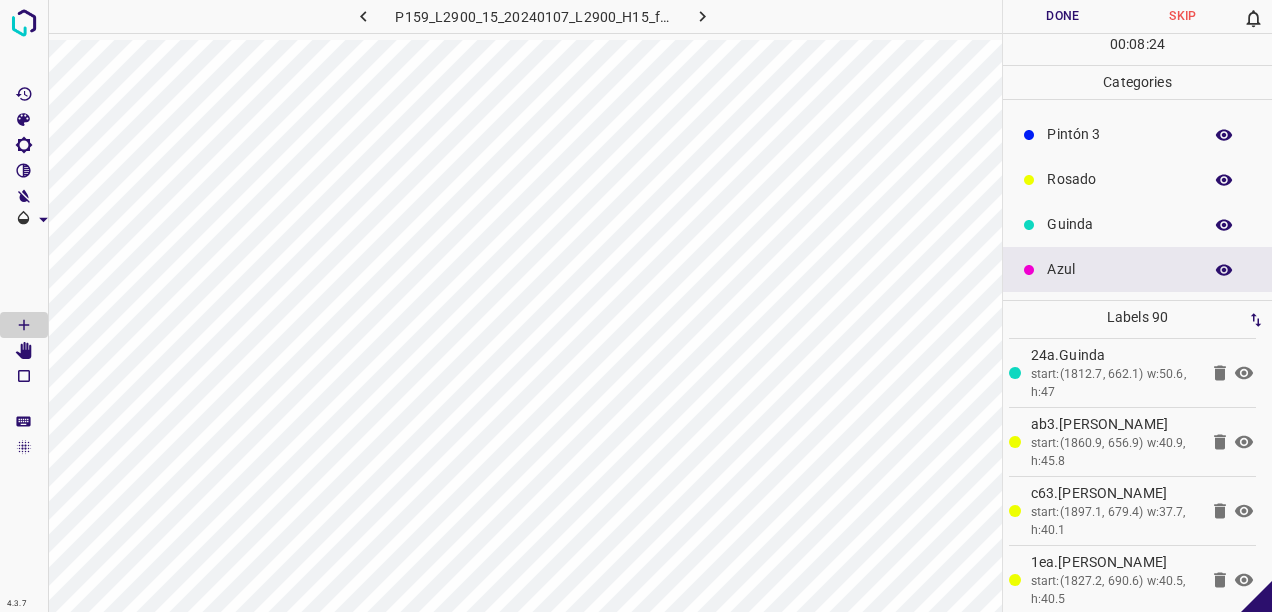click on "Rosado" at bounding box center (1119, 179) 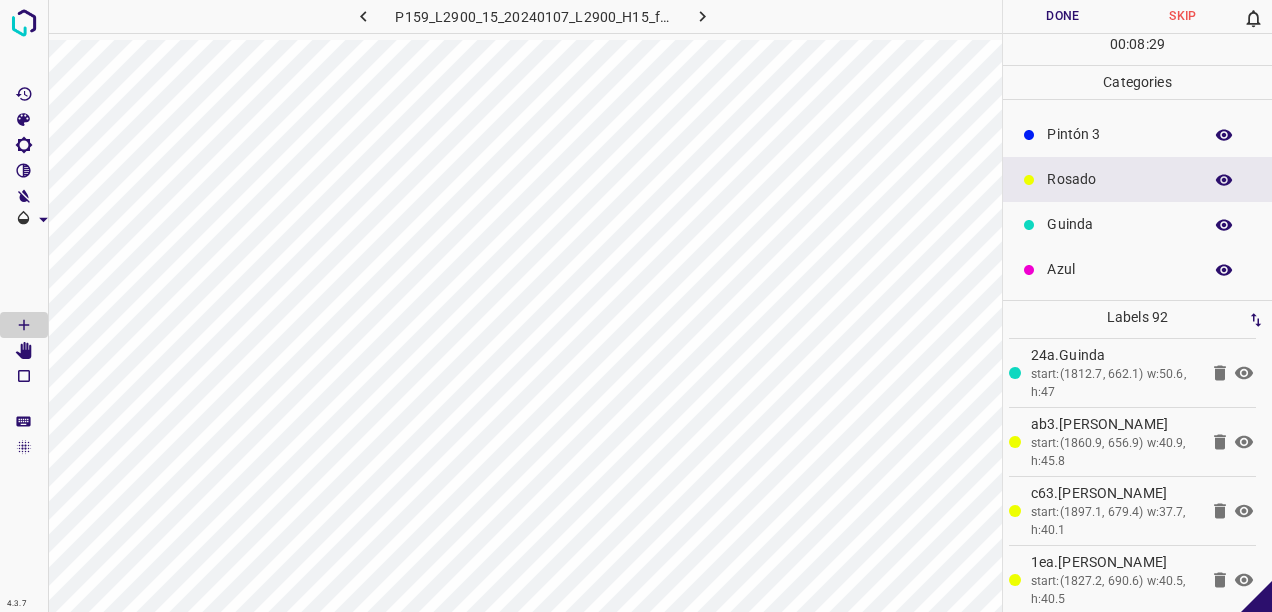 drag, startPoint x: 1059, startPoint y: 279, endPoint x: 1009, endPoint y: 282, distance: 50.08992 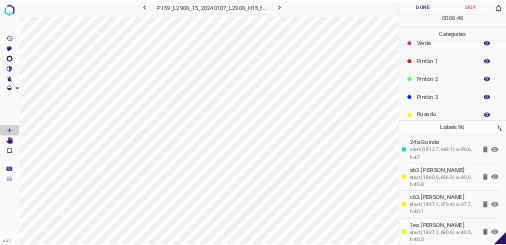scroll, scrollTop: 176, scrollLeft: 0, axis: vertical 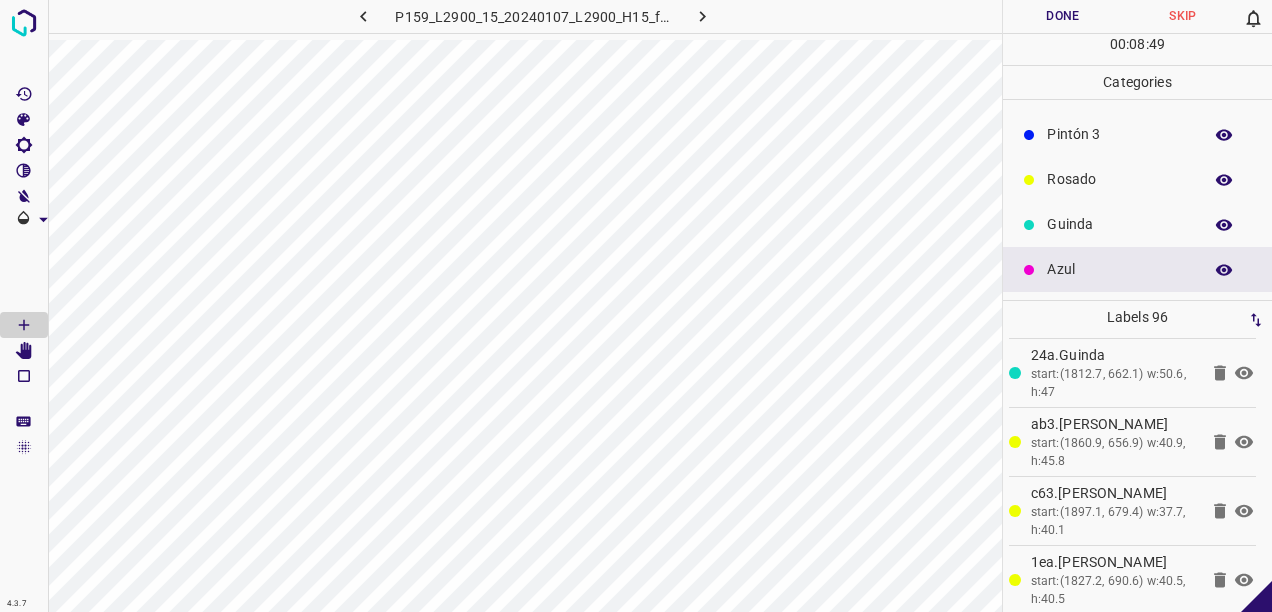 click on "Rosado" at bounding box center [1119, 179] 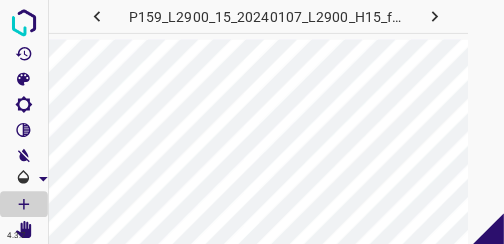 scroll, scrollTop: 1231, scrollLeft: 0, axis: vertical 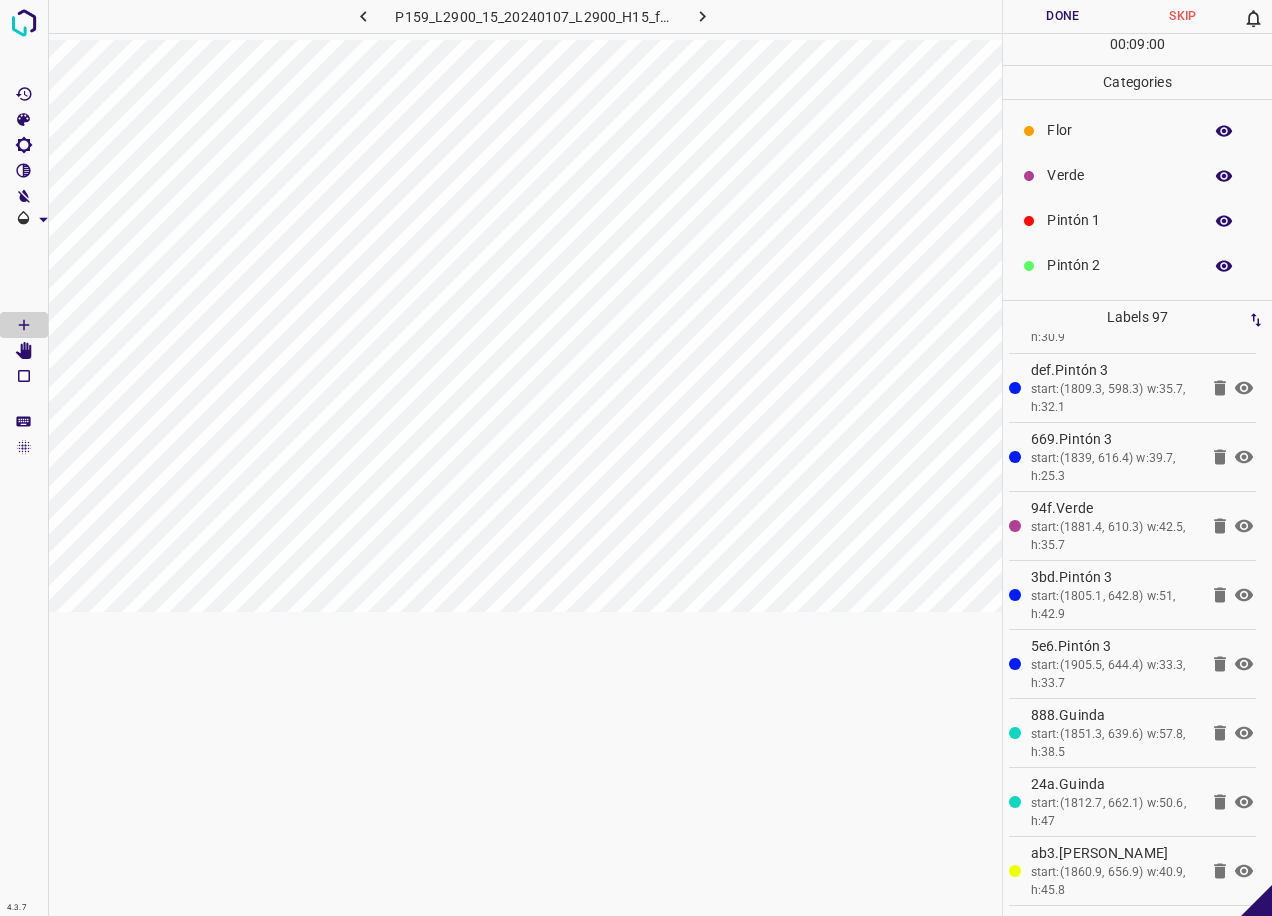 click on "Verde" at bounding box center [1119, 175] 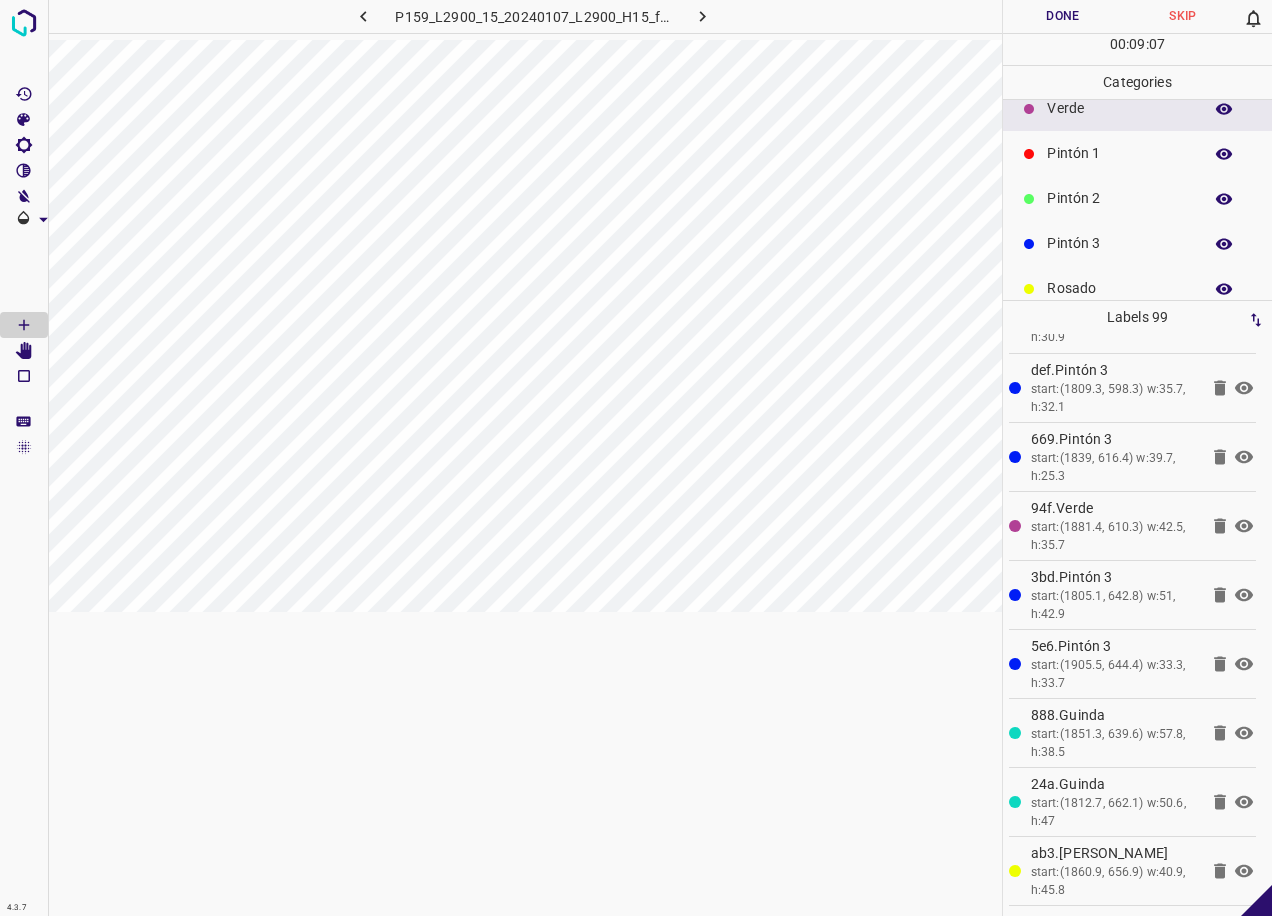 scroll, scrollTop: 176, scrollLeft: 0, axis: vertical 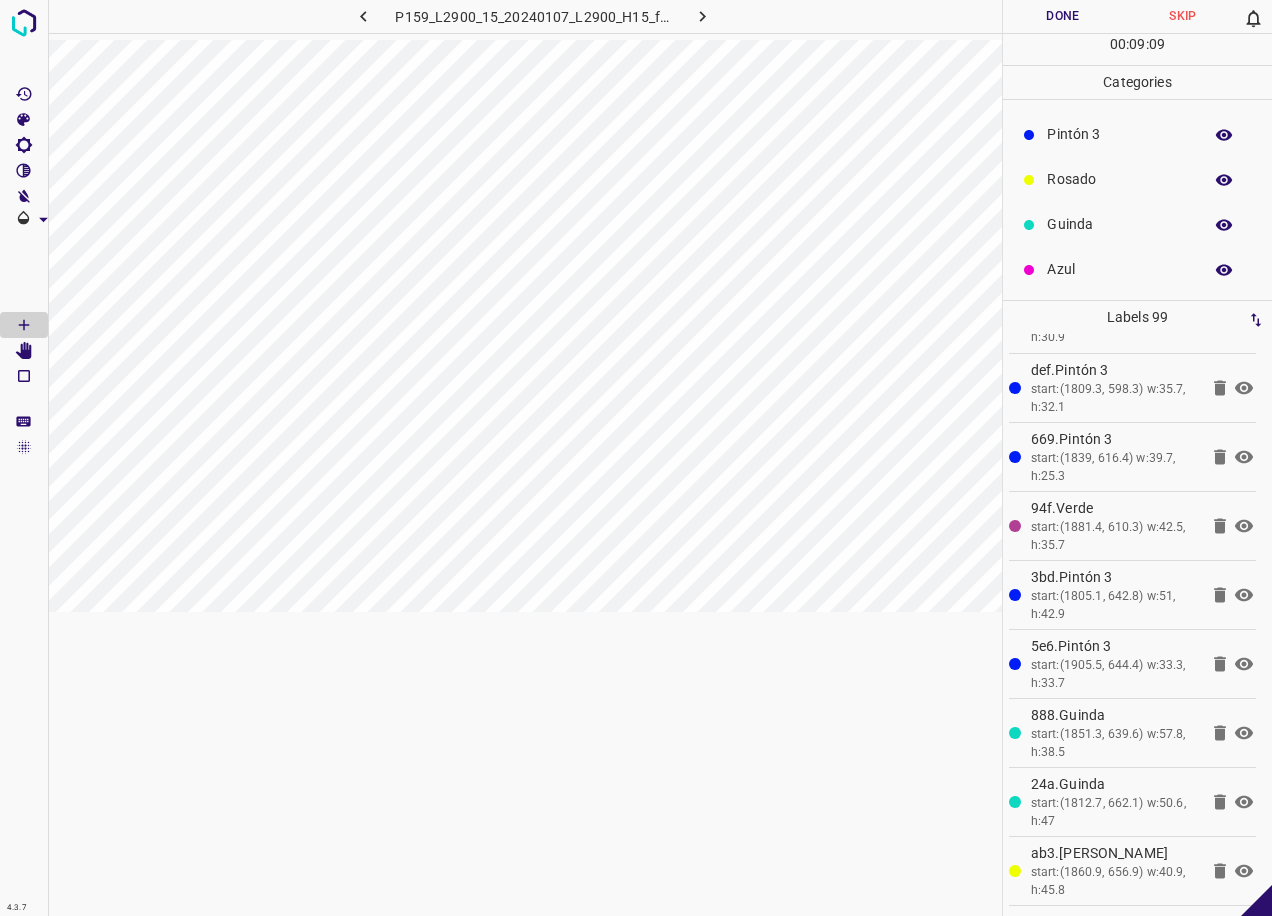 click on "Rosado" at bounding box center [1119, 179] 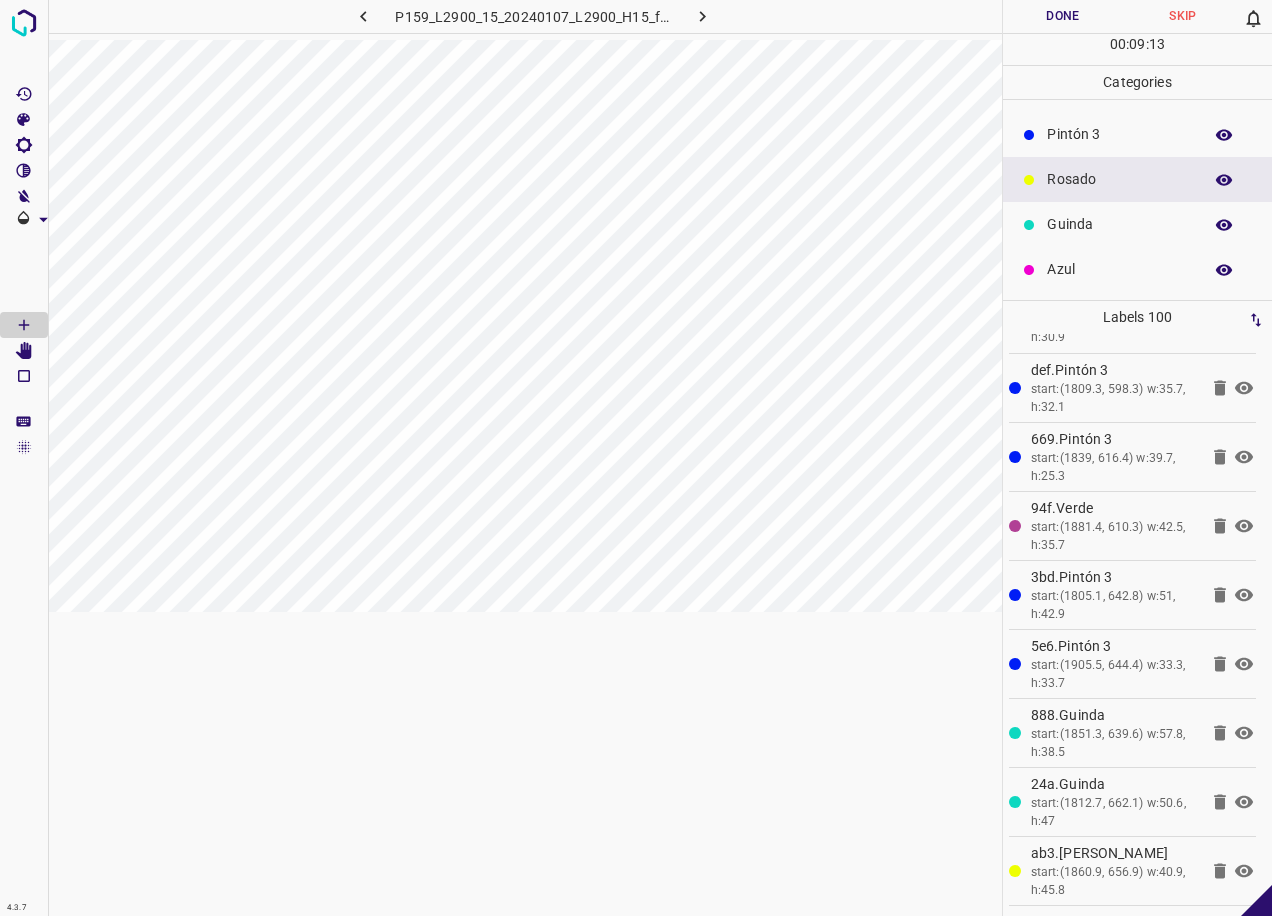 click on "Pintón 3" at bounding box center (1137, 134) 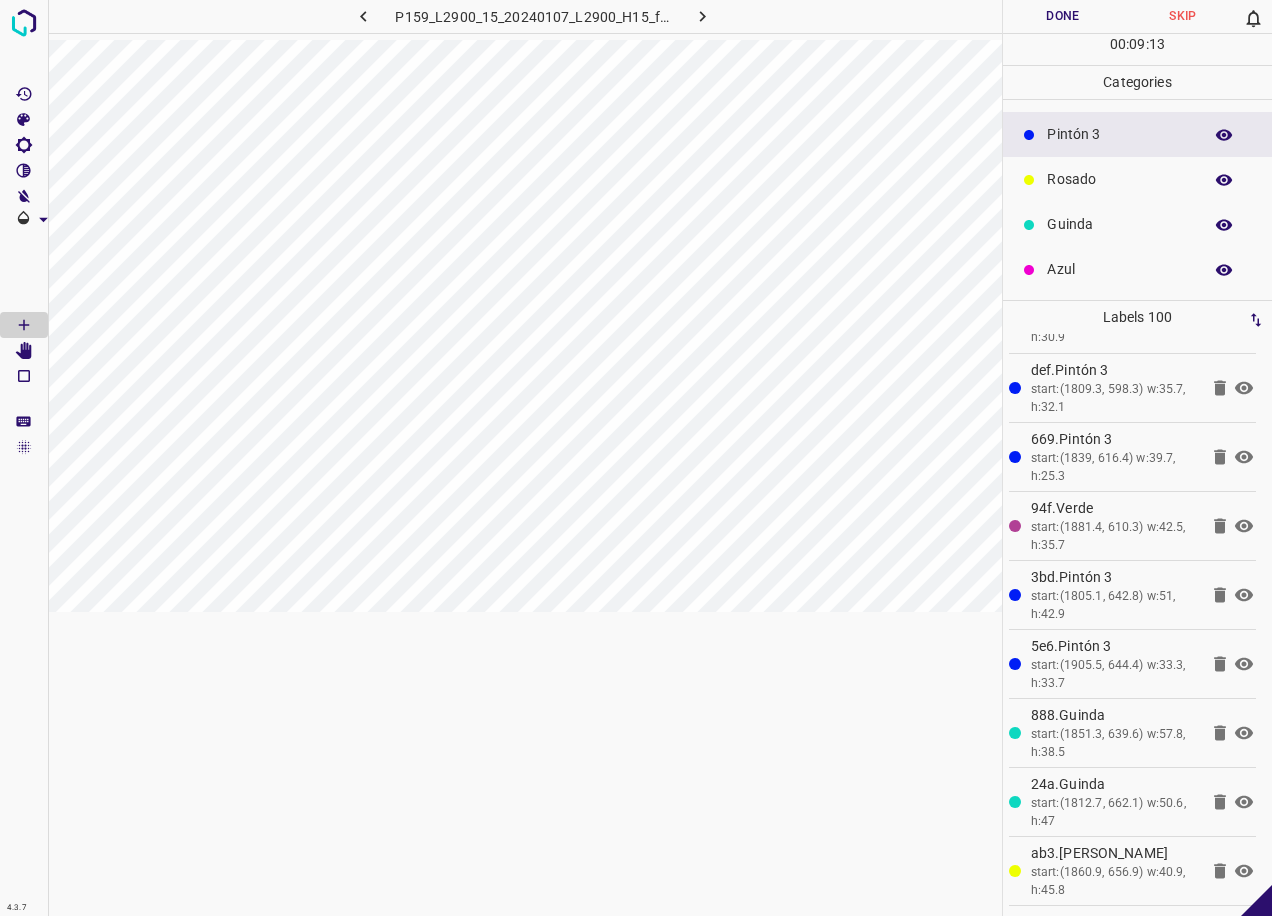 drag, startPoint x: 1092, startPoint y: 144, endPoint x: 1021, endPoint y: 182, distance: 80.529495 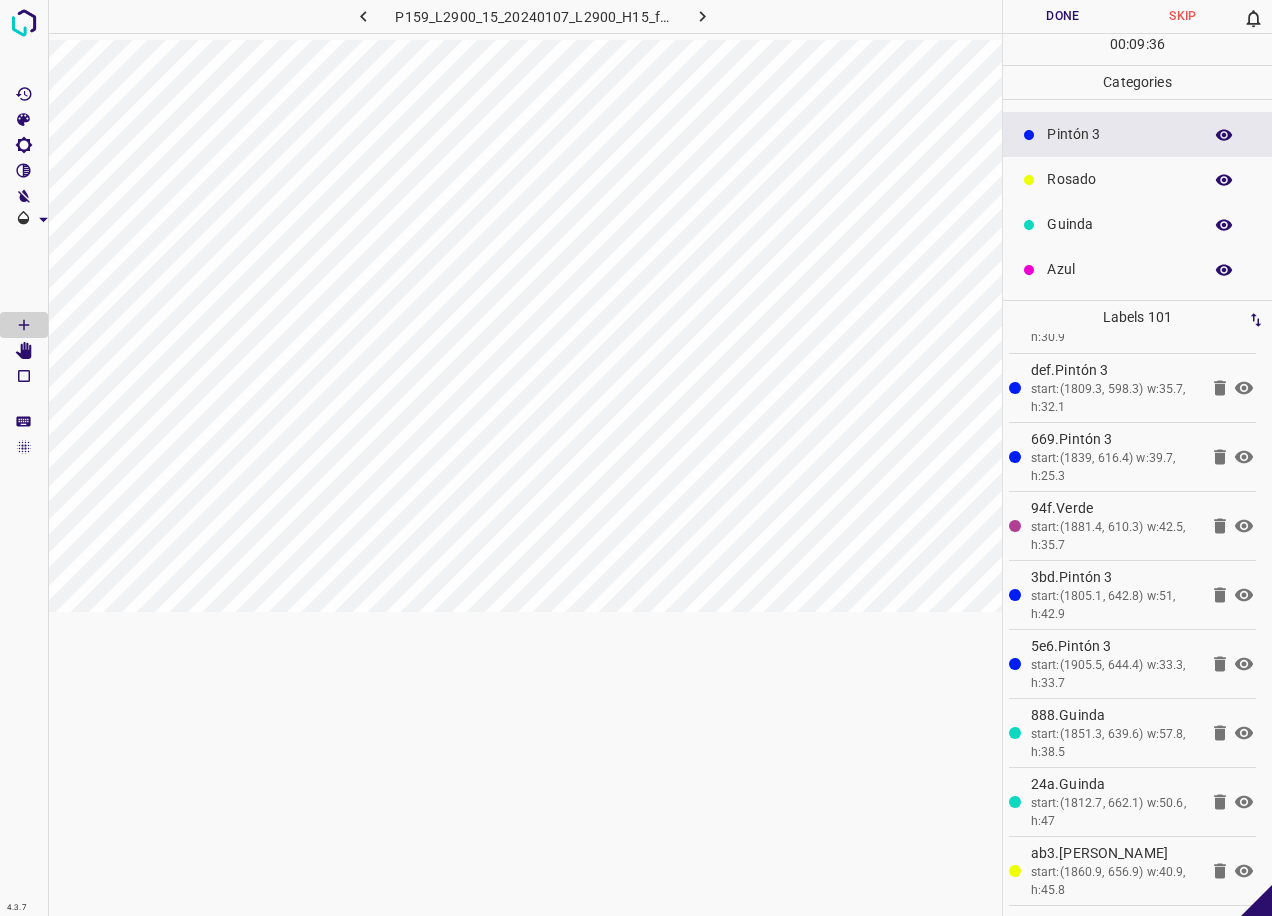 click on "Azul" at bounding box center (1119, 269) 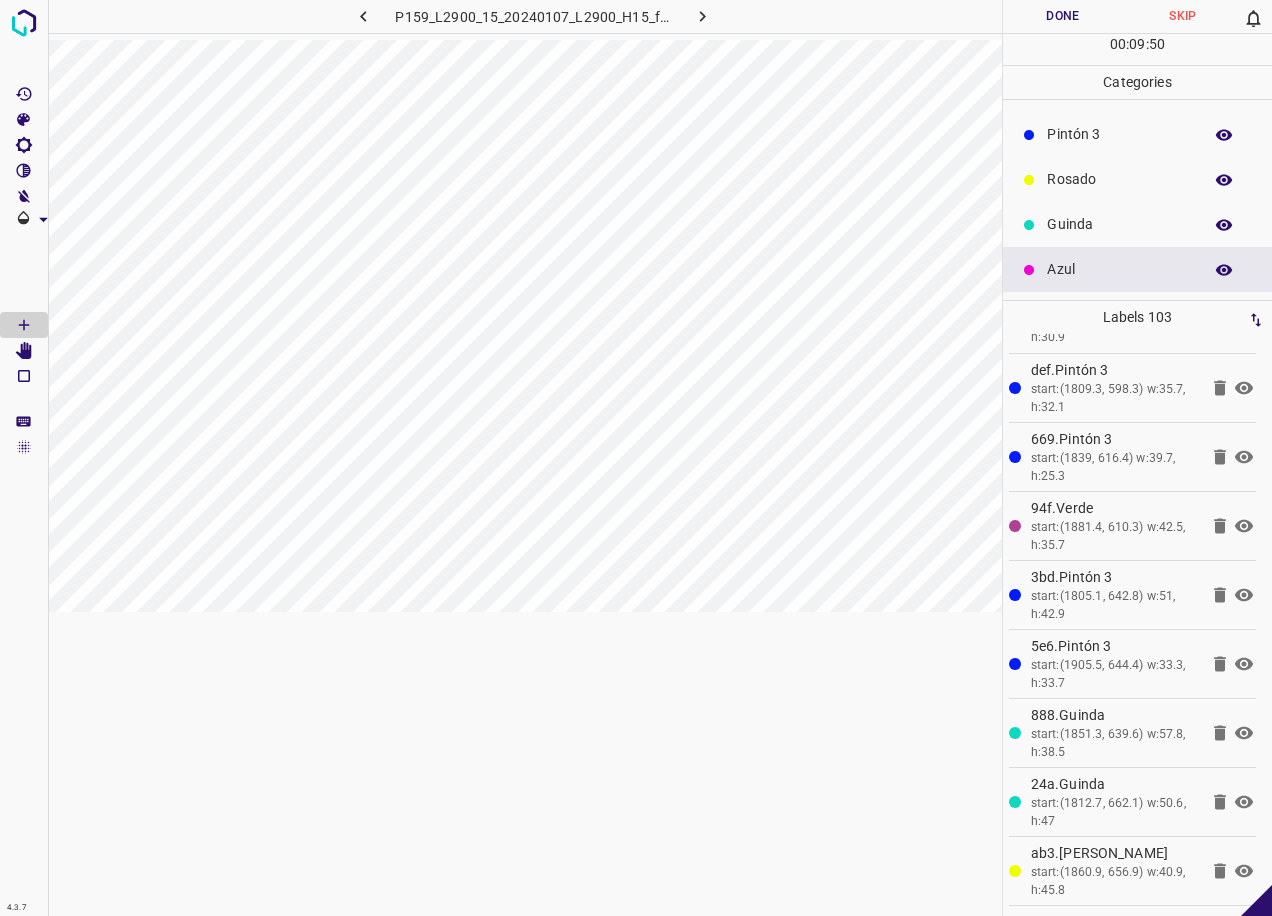 click on "Rosado" at bounding box center [1119, 179] 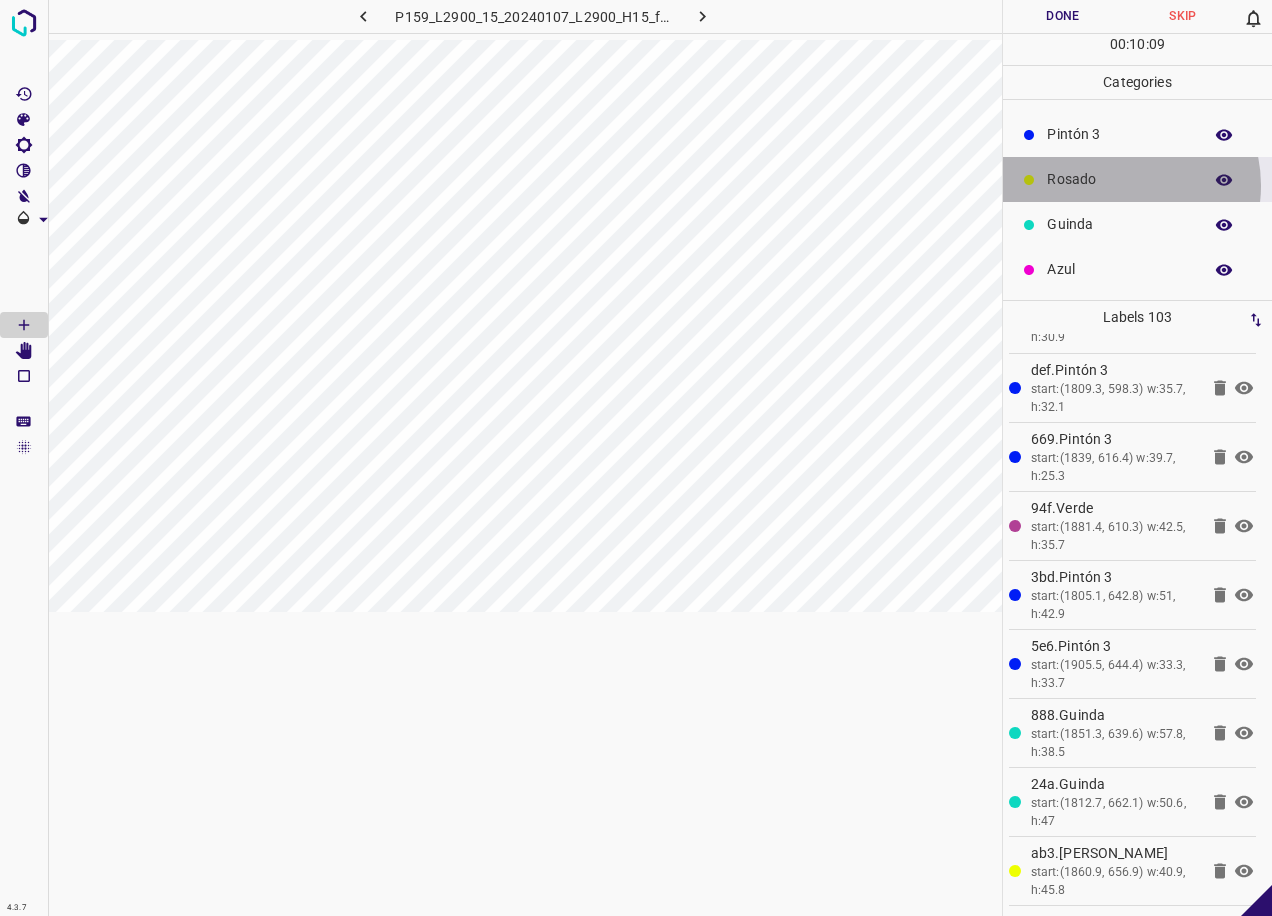 click on "Rosado" at bounding box center (1119, 179) 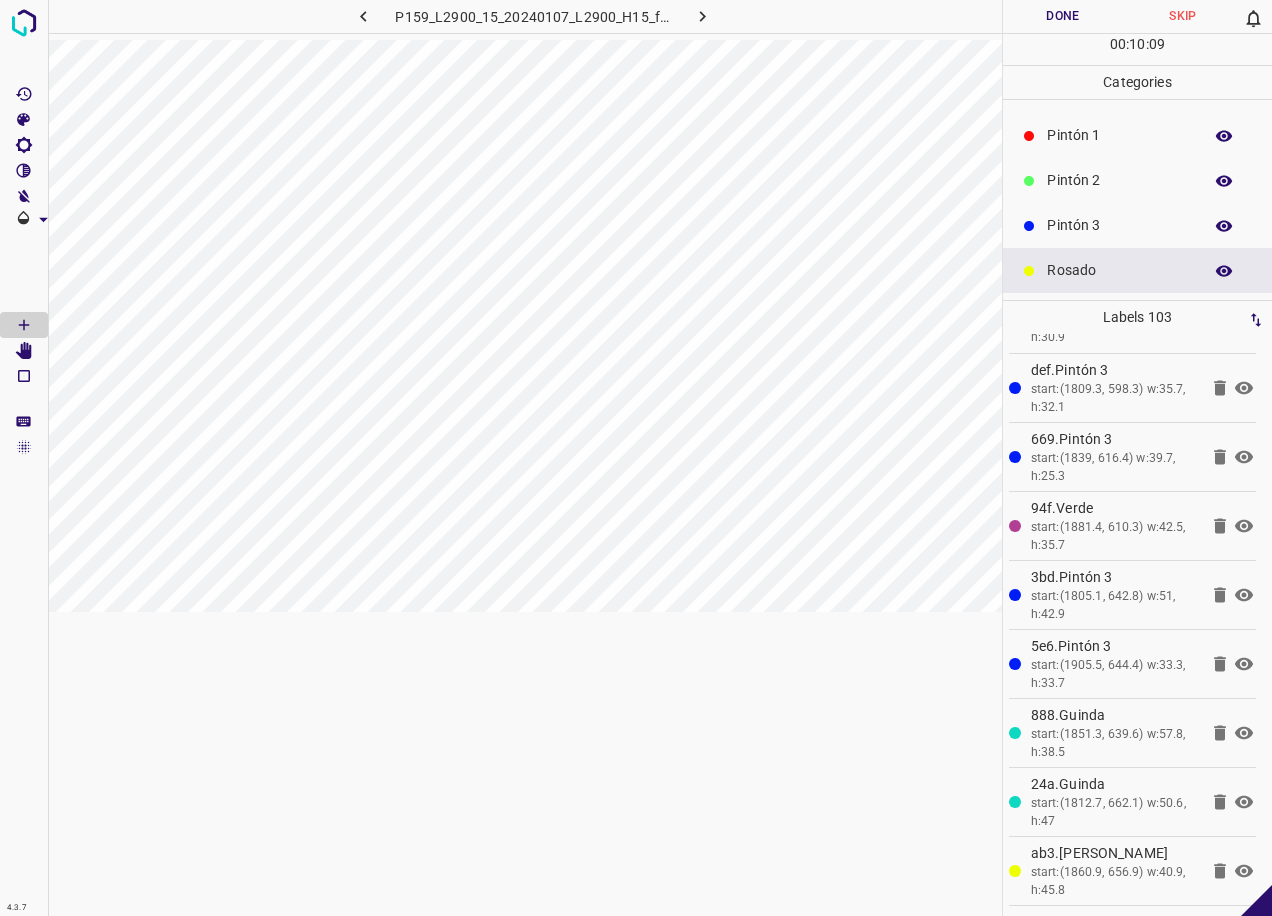 scroll, scrollTop: 0, scrollLeft: 0, axis: both 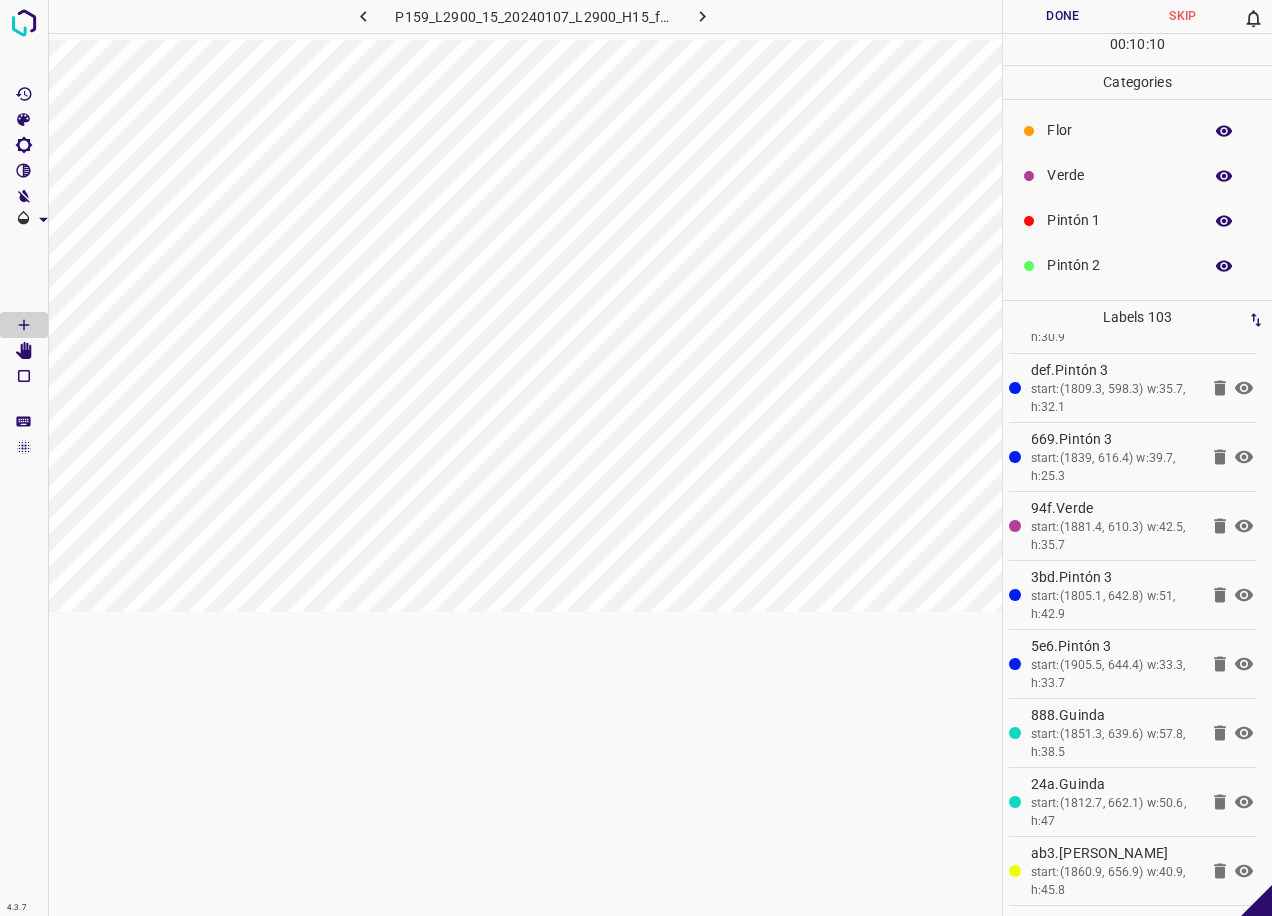 click on "Verde" at bounding box center (1119, 175) 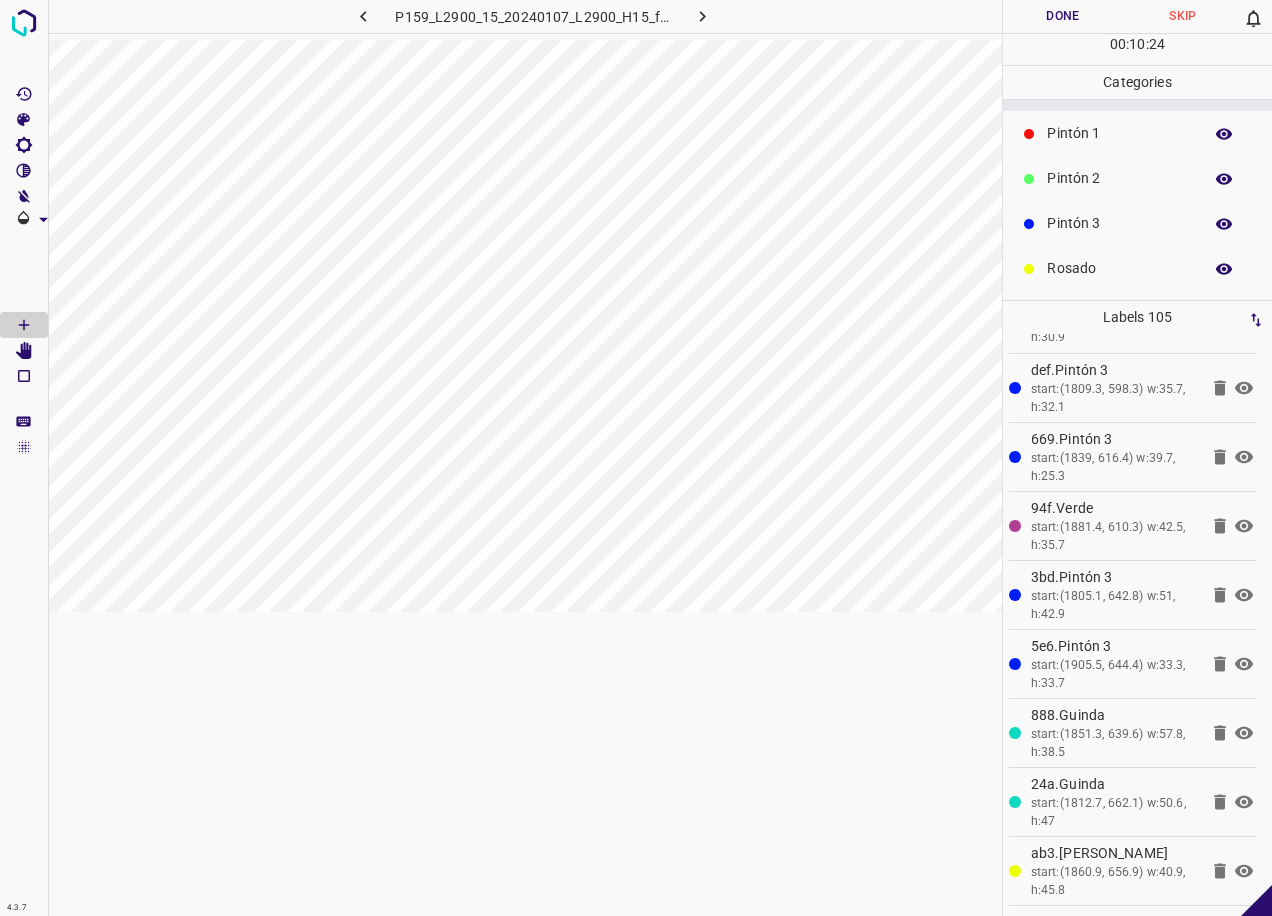 scroll, scrollTop: 176, scrollLeft: 0, axis: vertical 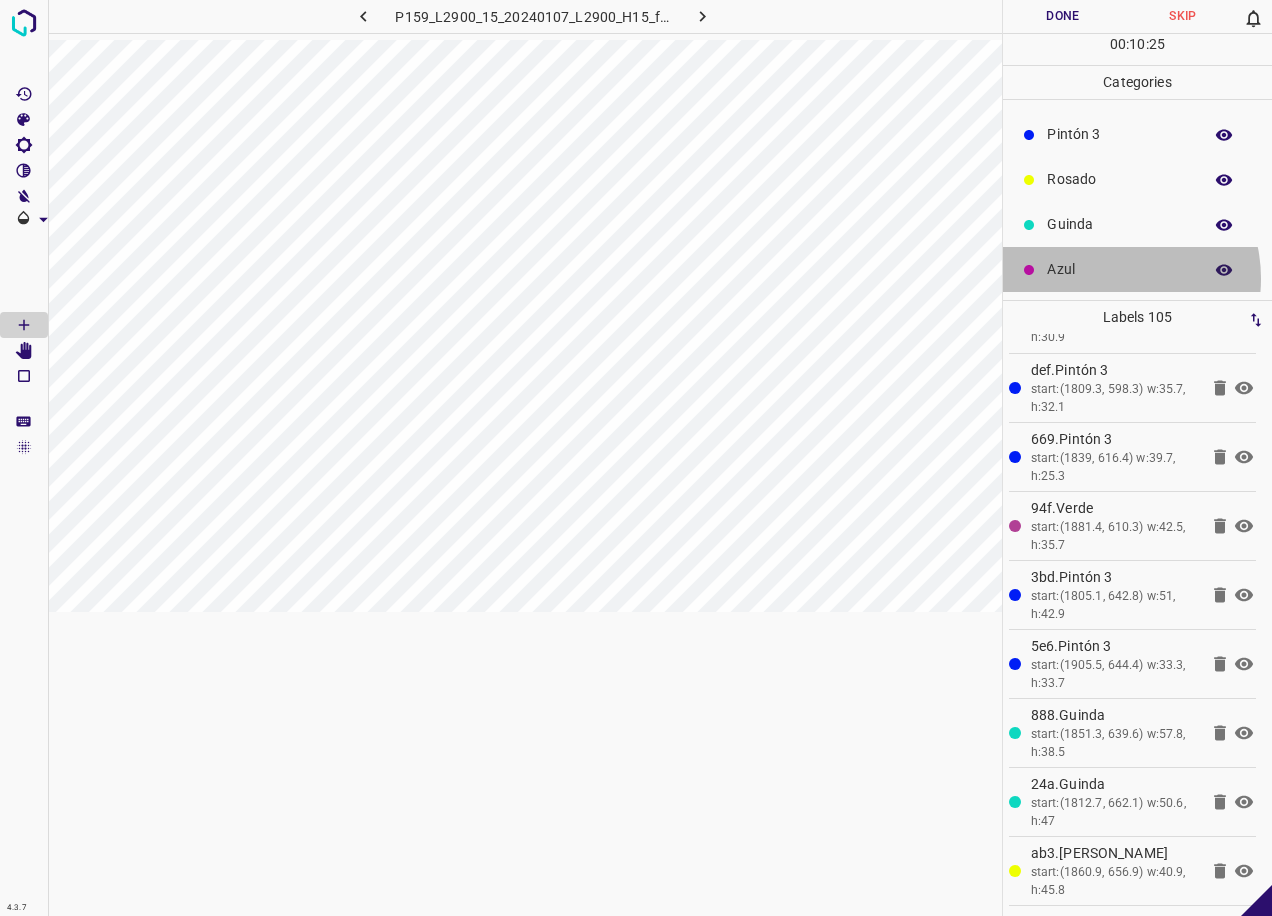 drag, startPoint x: 1111, startPoint y: 278, endPoint x: 1049, endPoint y: 208, distance: 93.50936 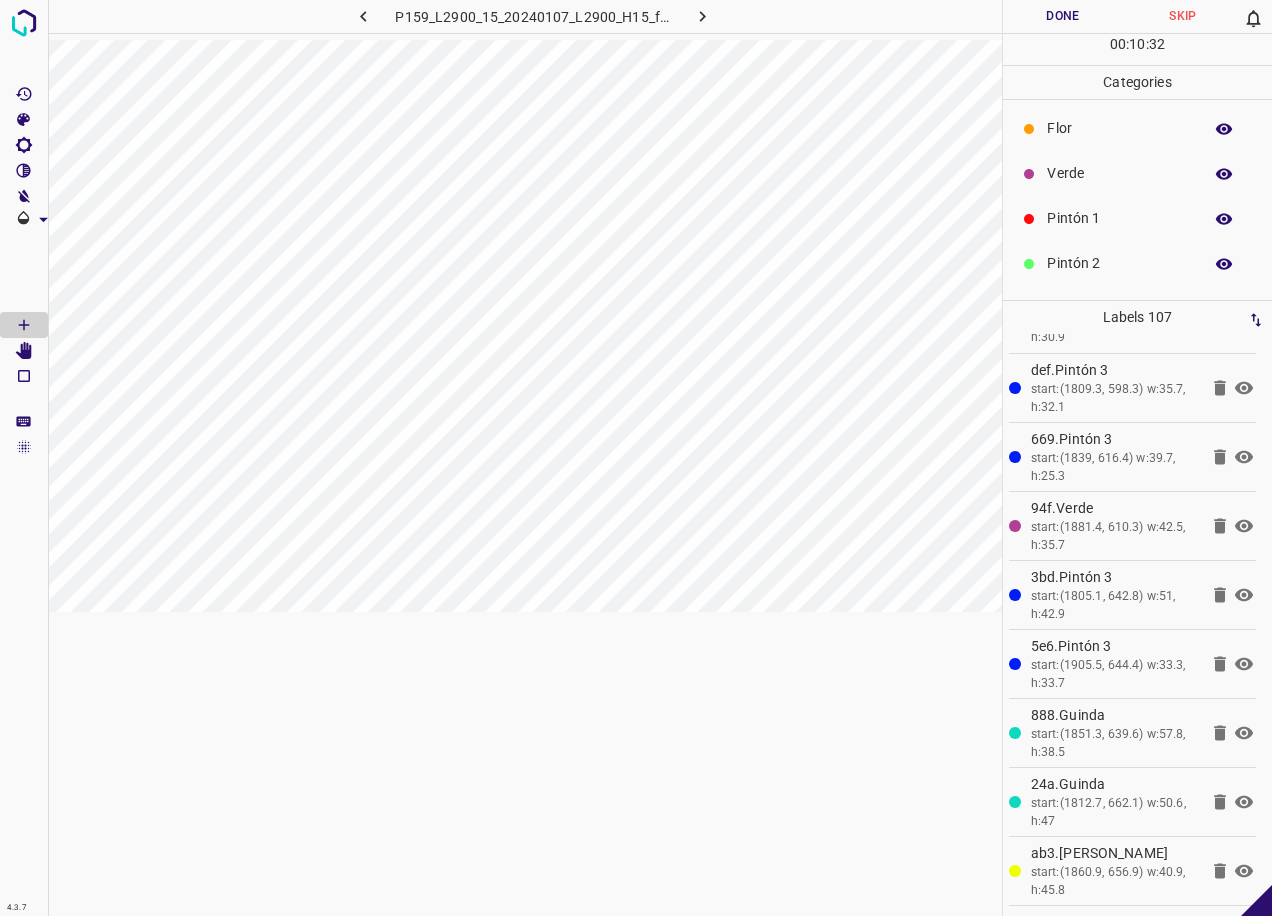 scroll, scrollTop: 0, scrollLeft: 0, axis: both 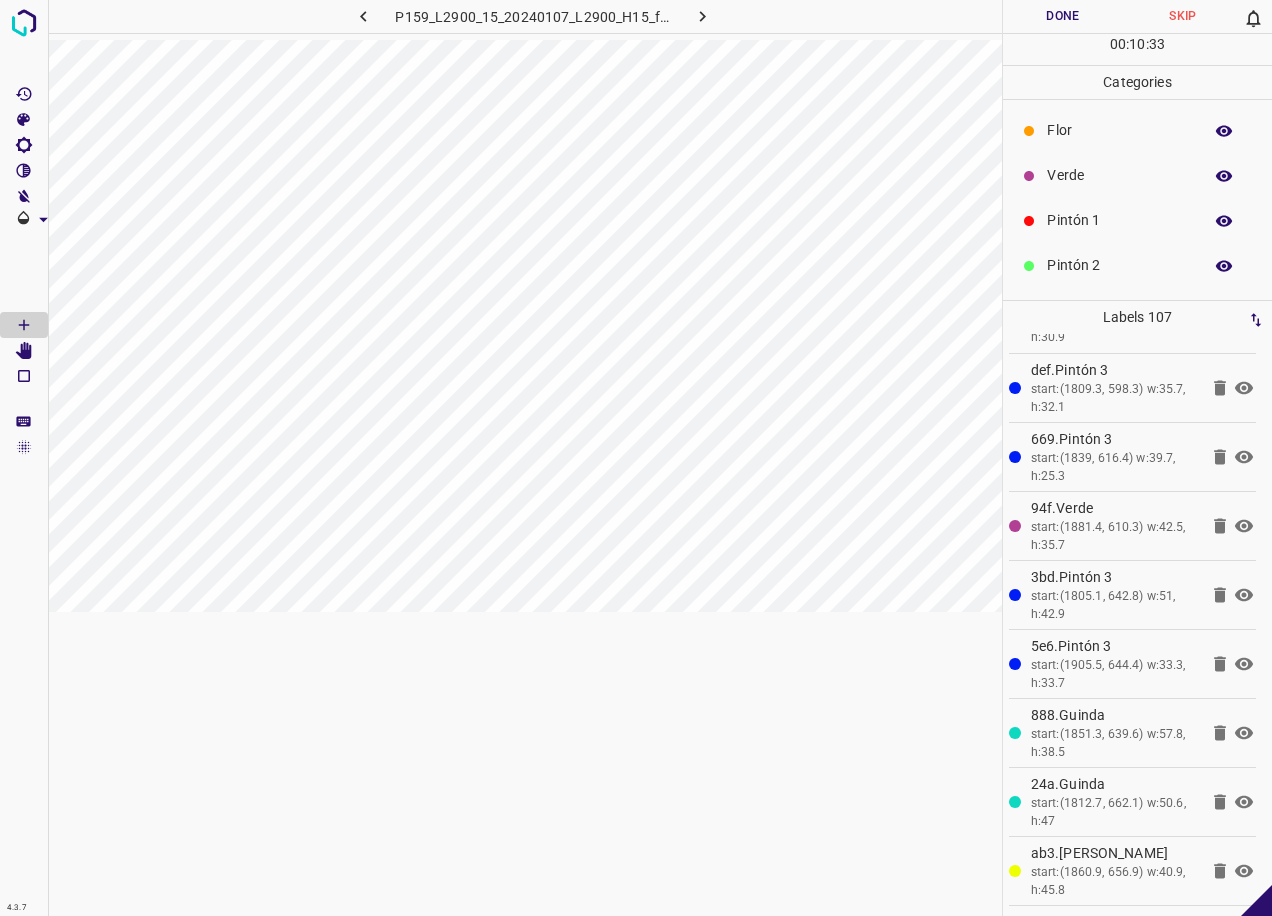 click on "Verde" at bounding box center [1137, 175] 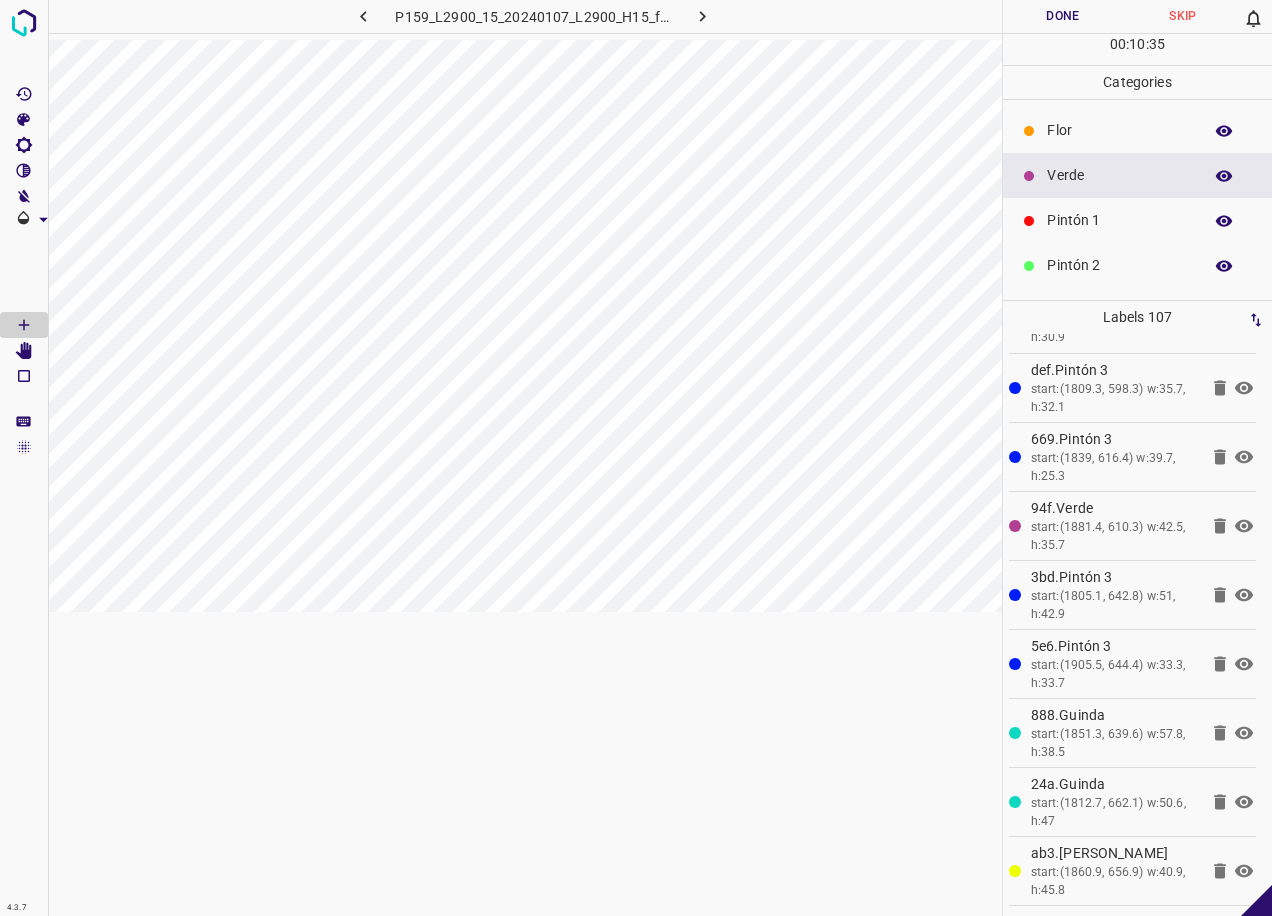 drag, startPoint x: 1096, startPoint y: 219, endPoint x: 1021, endPoint y: 214, distance: 75.16648 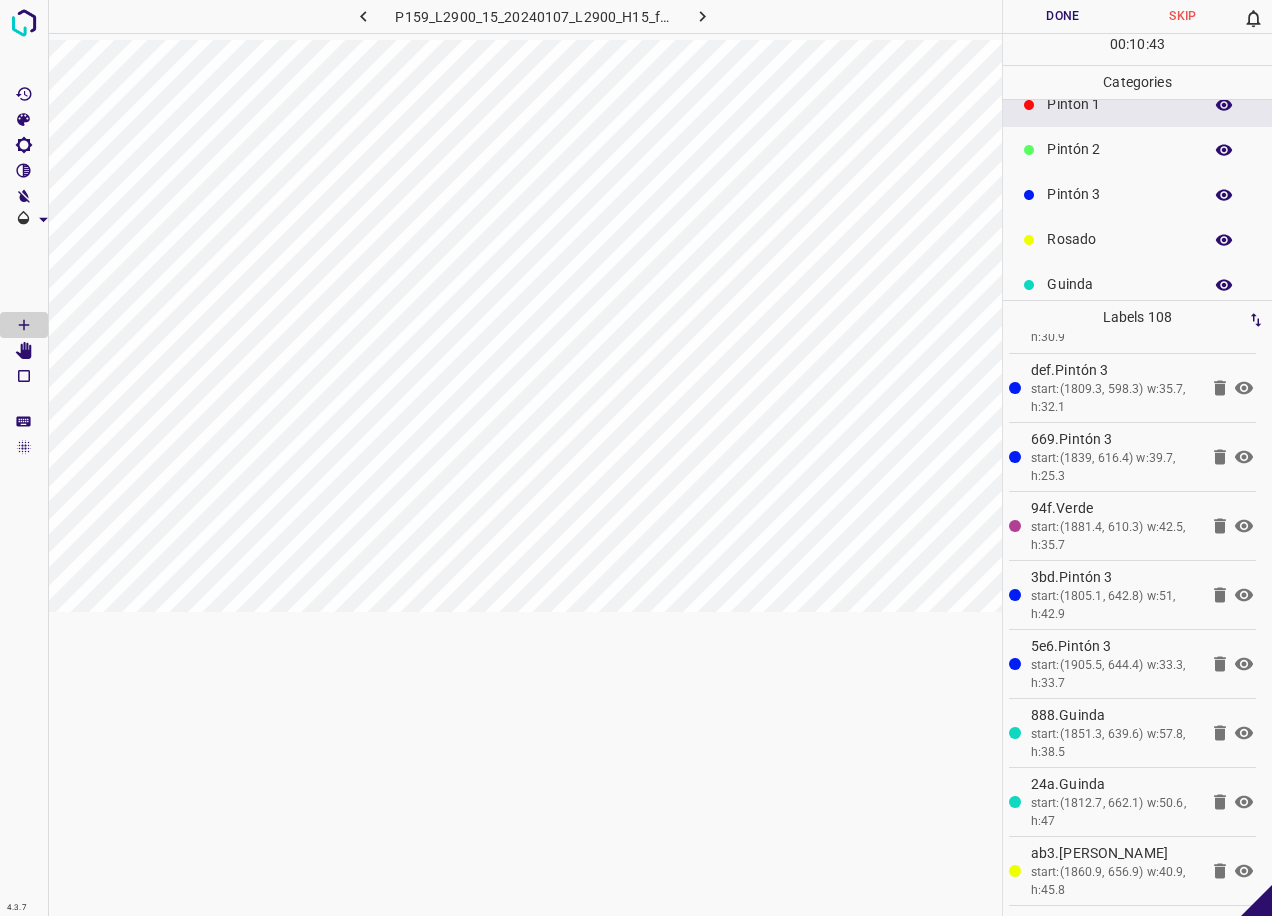 scroll, scrollTop: 176, scrollLeft: 0, axis: vertical 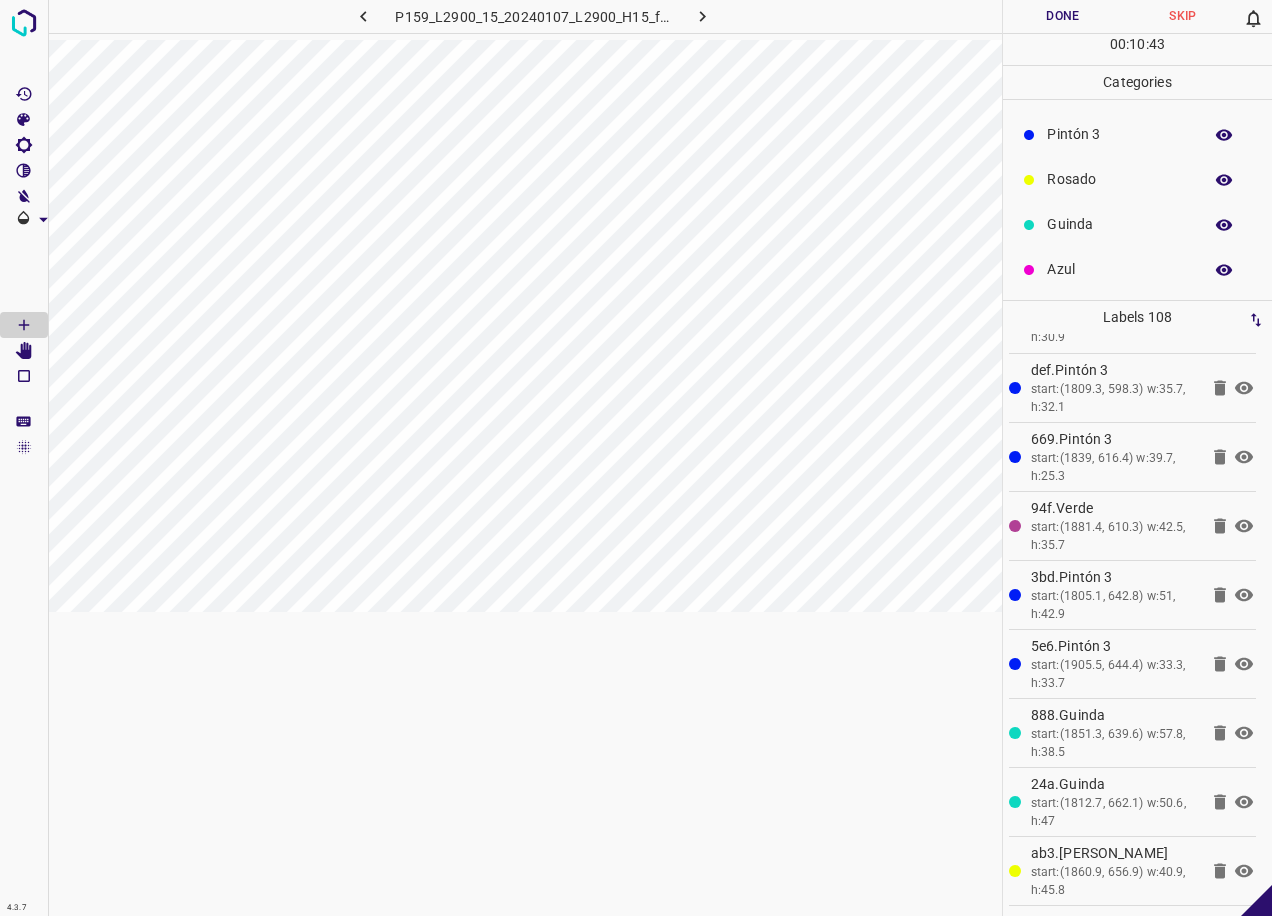 click on "Azul" at bounding box center (1119, 269) 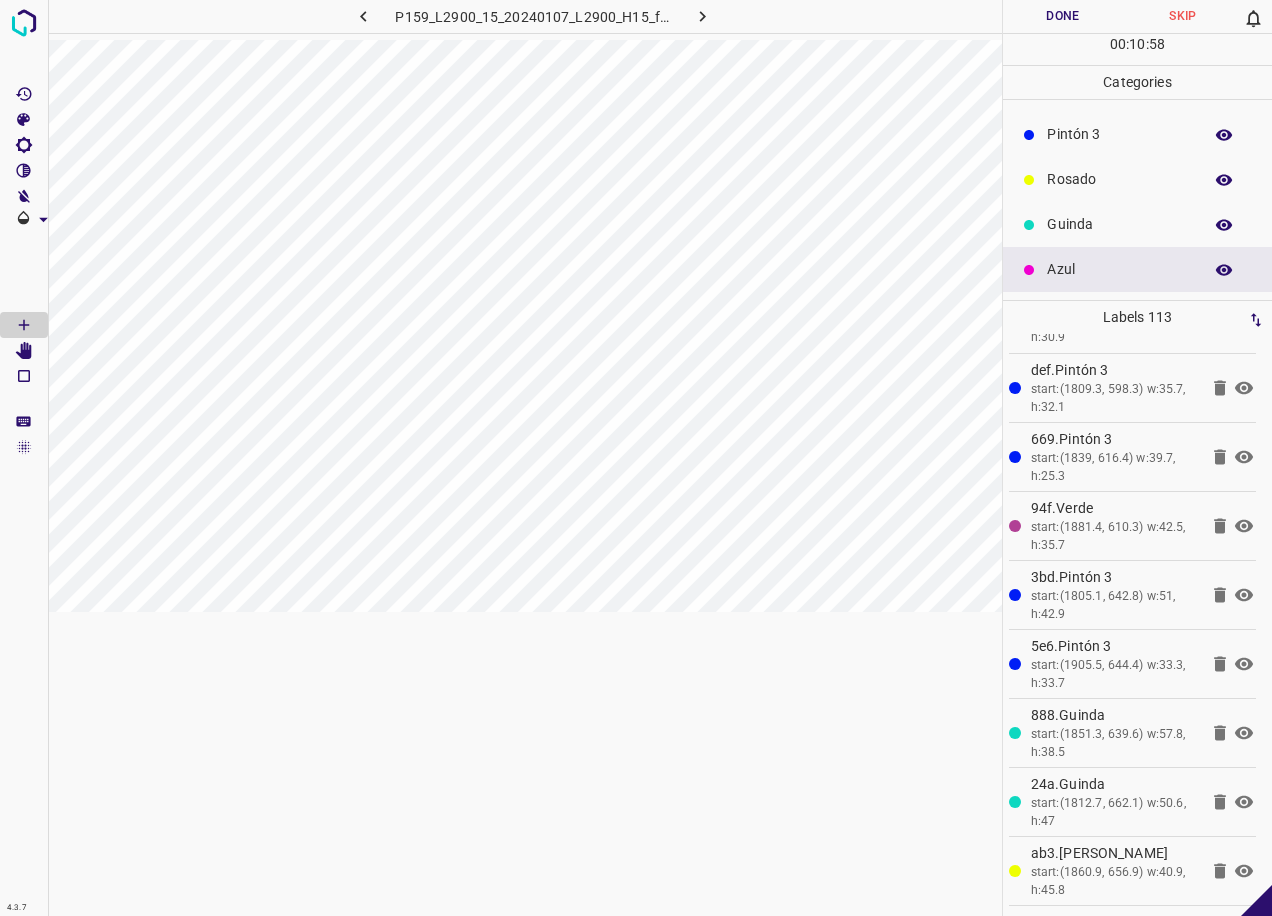 click on "Rosado" at bounding box center (1119, 179) 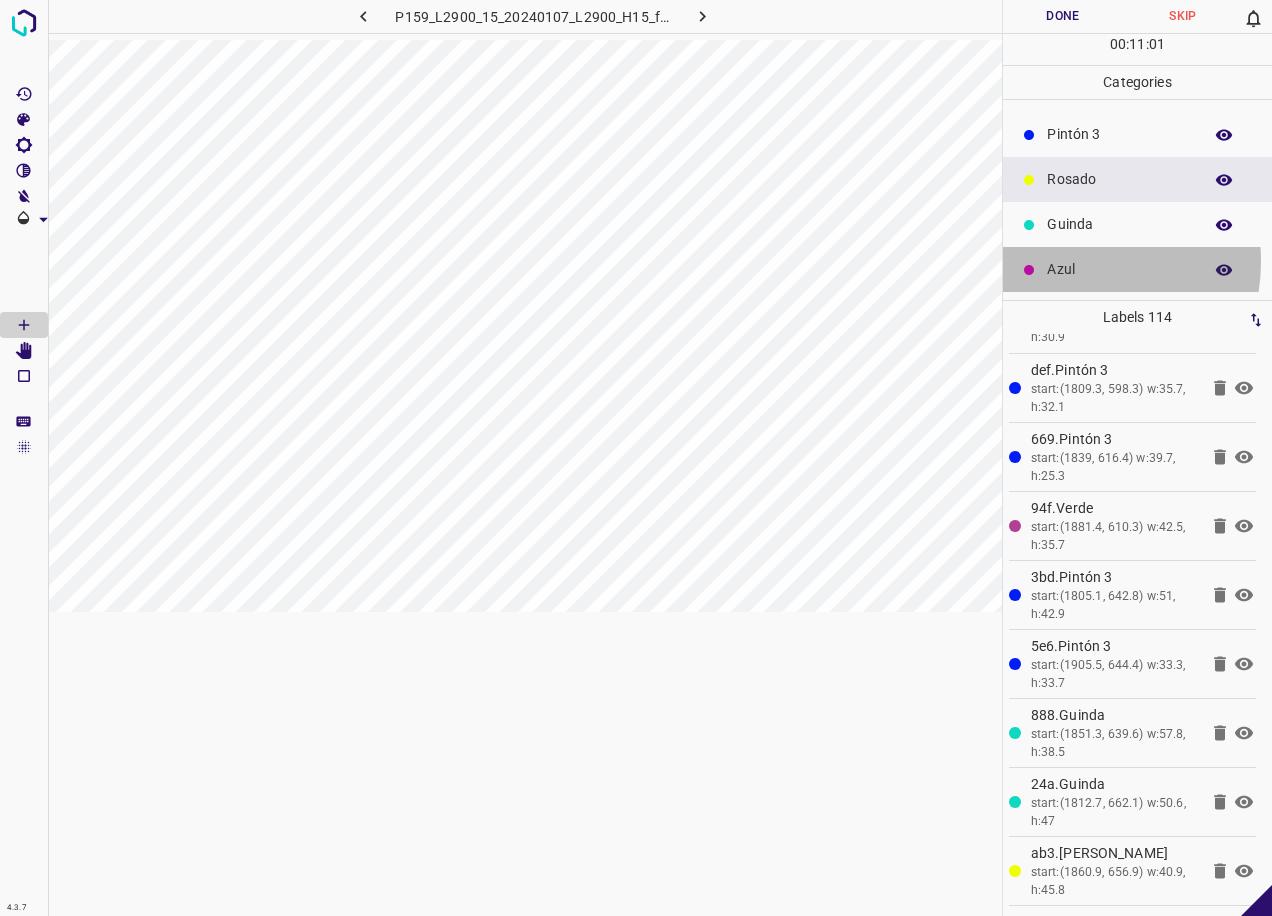 click on "Azul" at bounding box center (1119, 269) 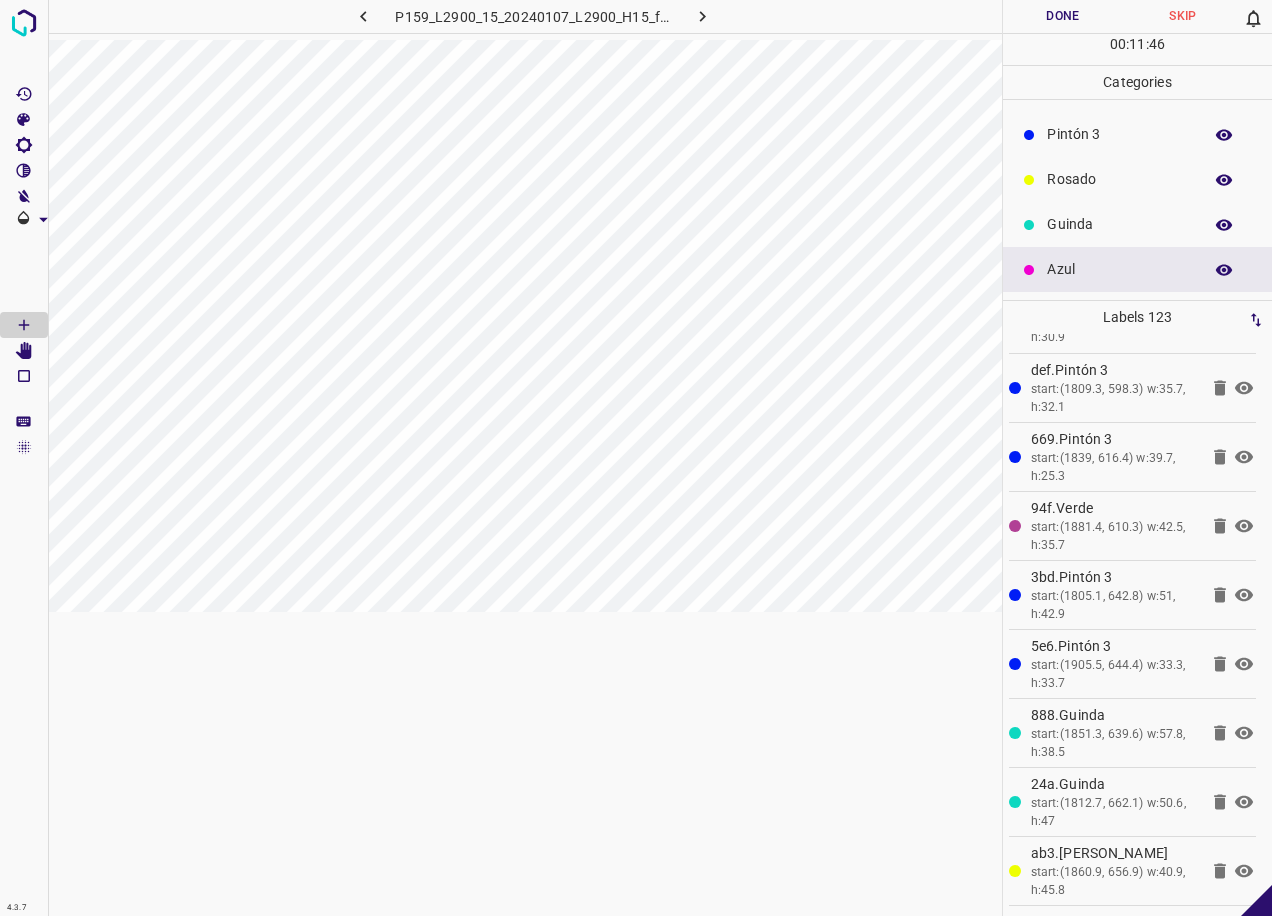 click on "Rosado" at bounding box center (1137, 179) 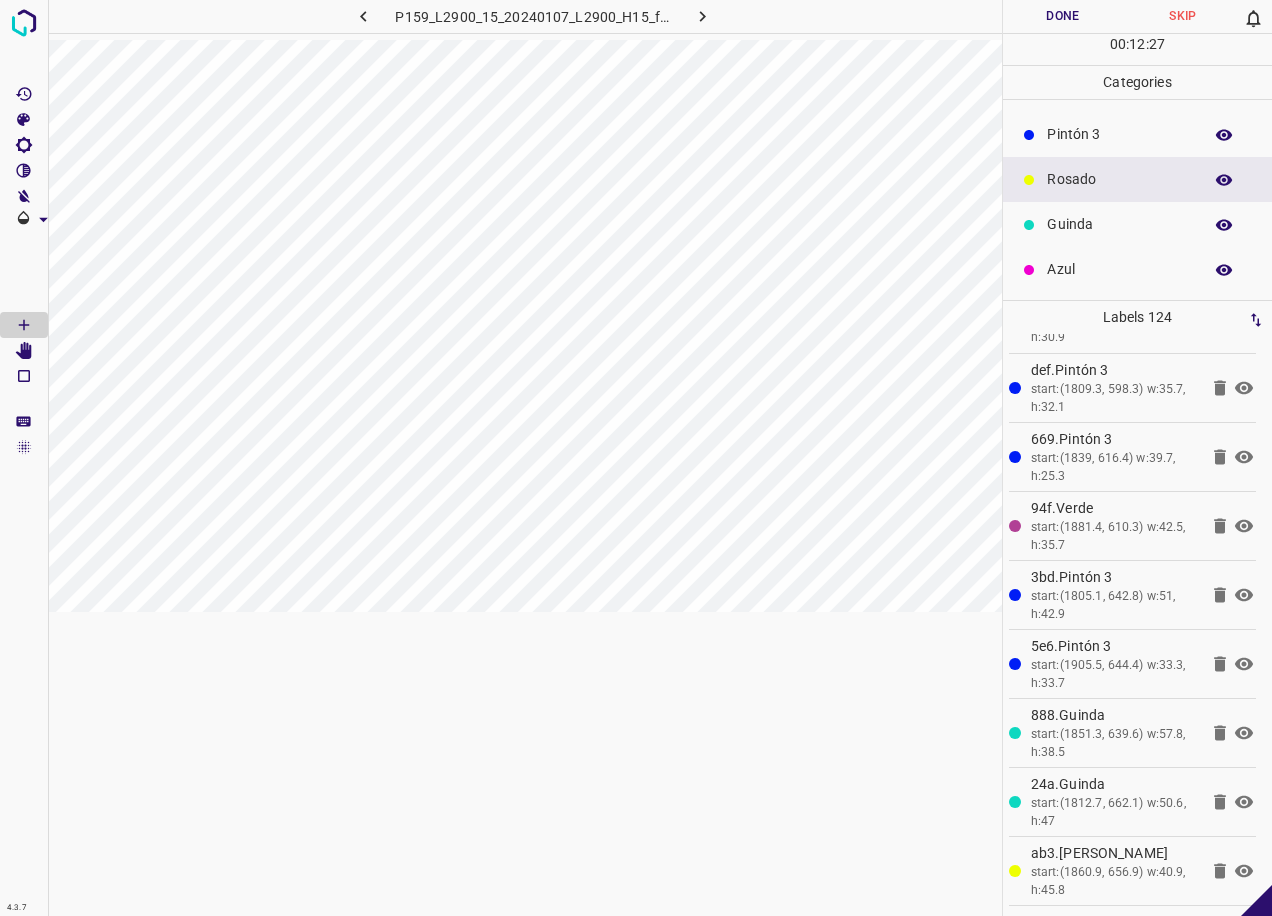 drag, startPoint x: 1071, startPoint y: 286, endPoint x: 1009, endPoint y: 301, distance: 63.788715 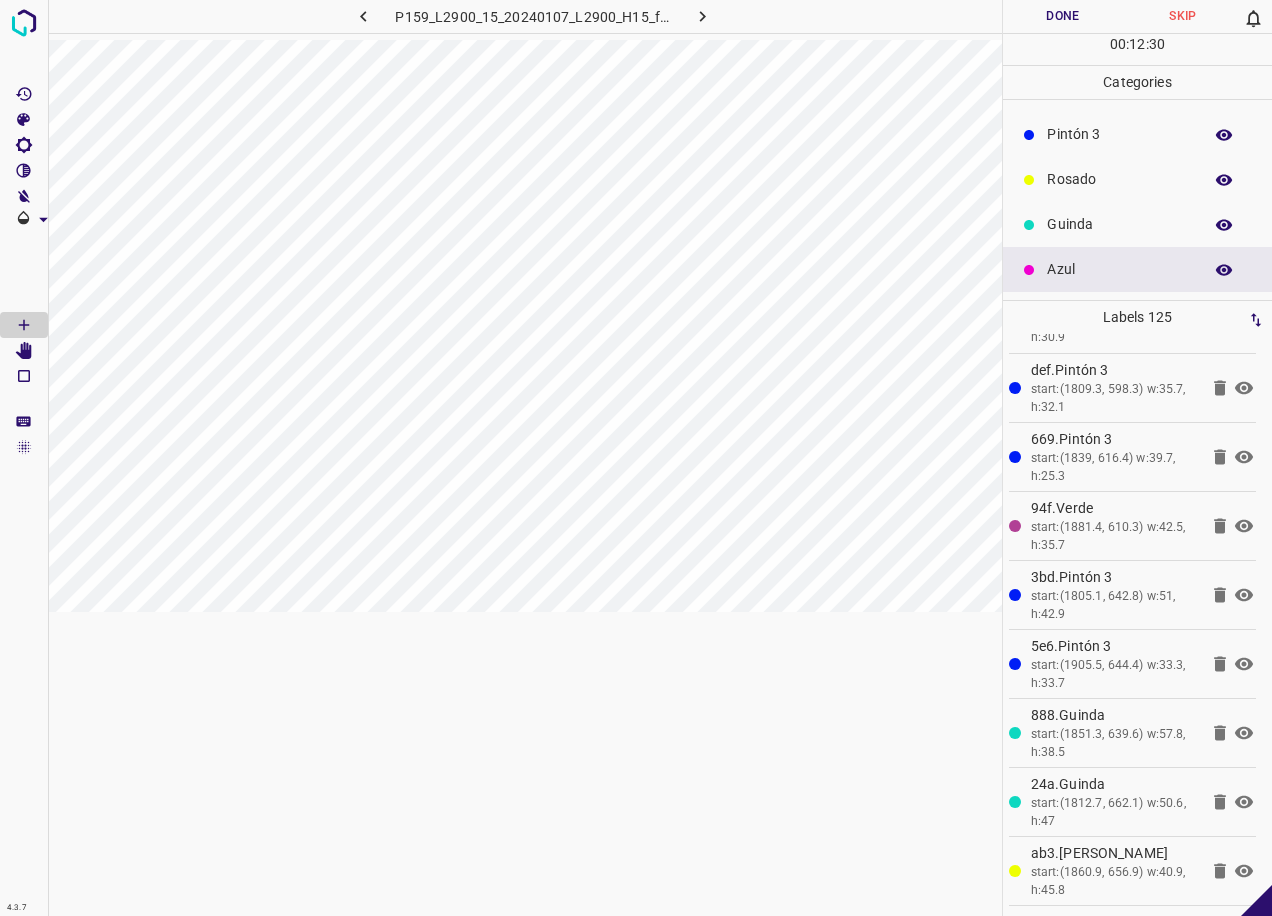 click on "Rosado" at bounding box center (1119, 179) 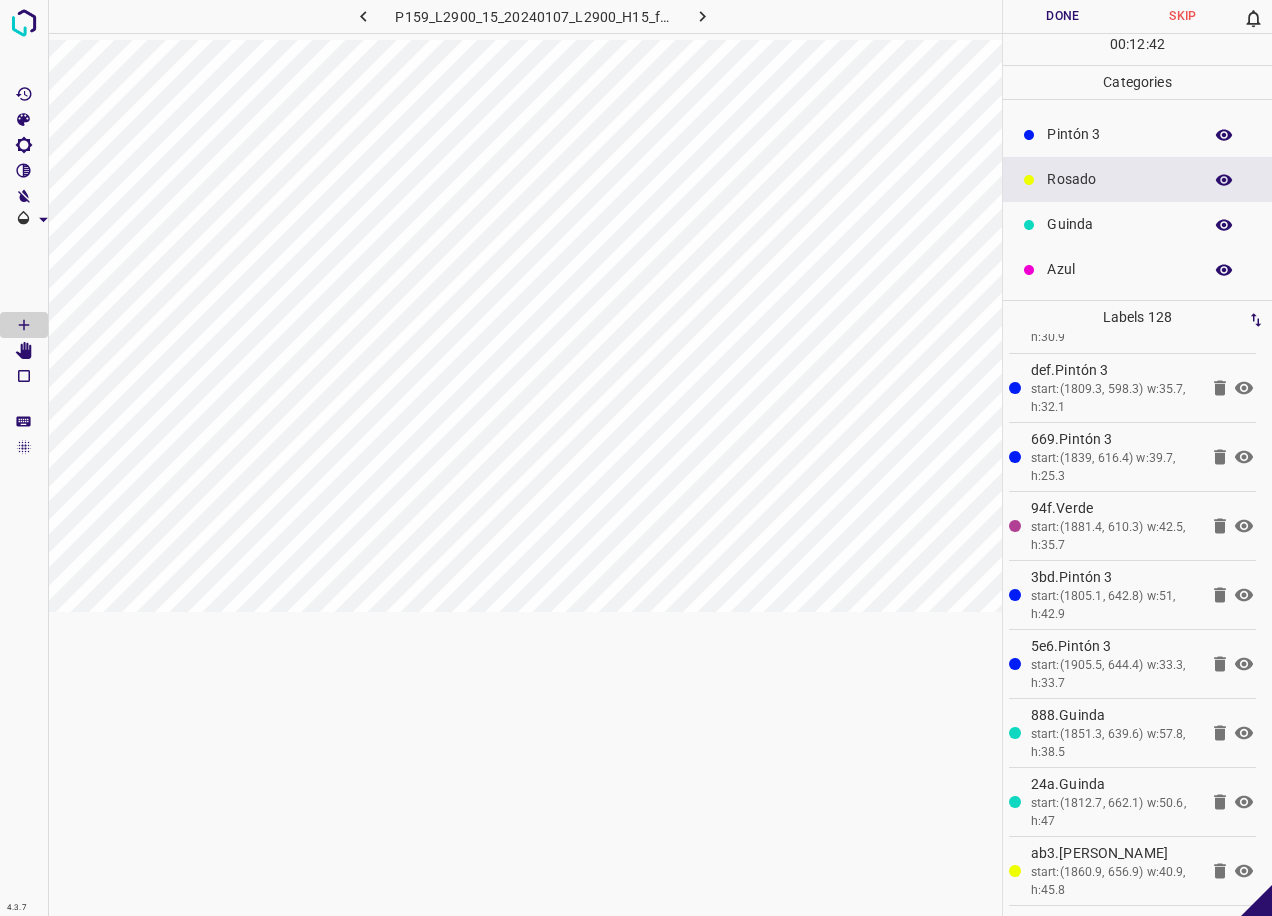 drag, startPoint x: 1121, startPoint y: 266, endPoint x: 1059, endPoint y: 266, distance: 62 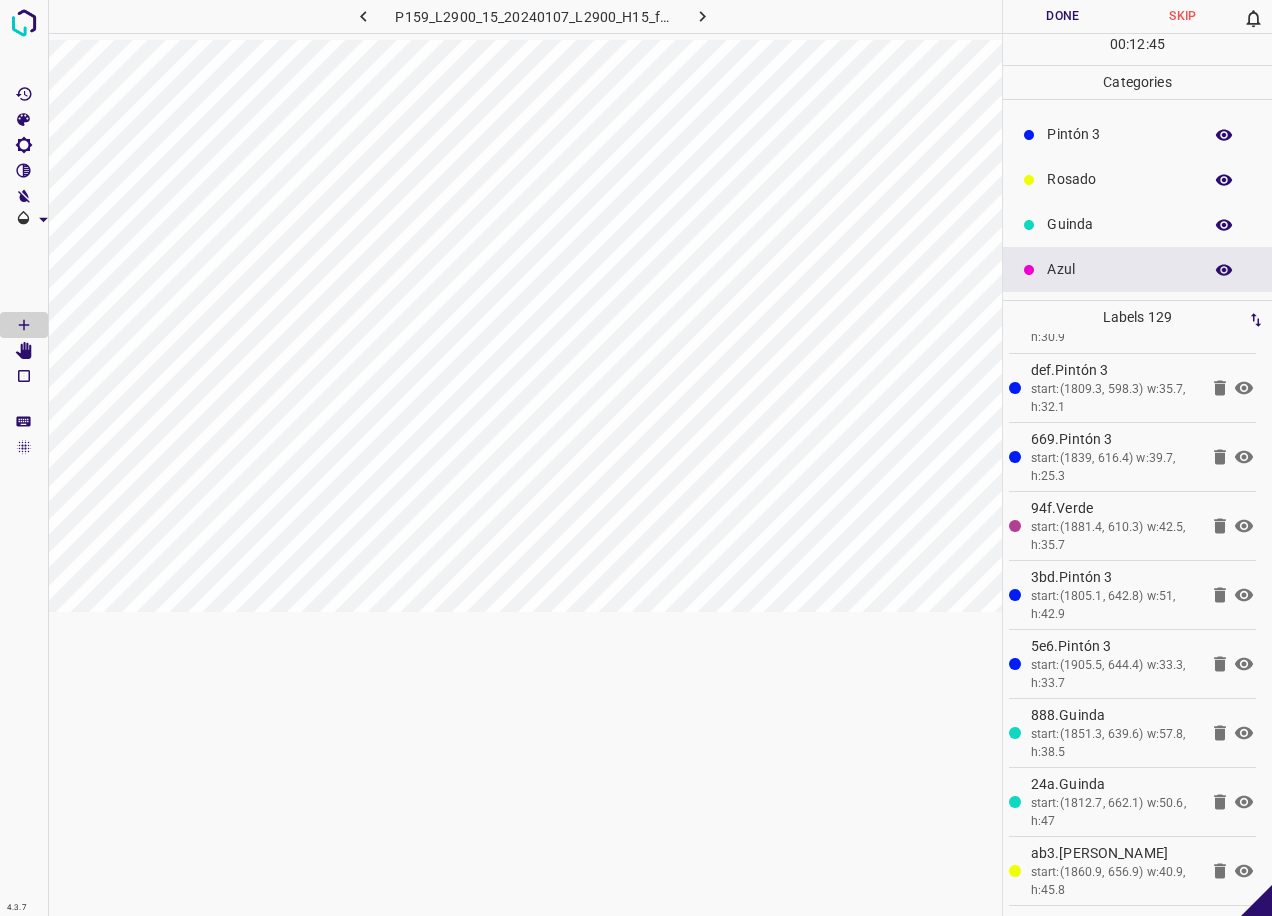 click on "Pintón 3" at bounding box center (1119, 134) 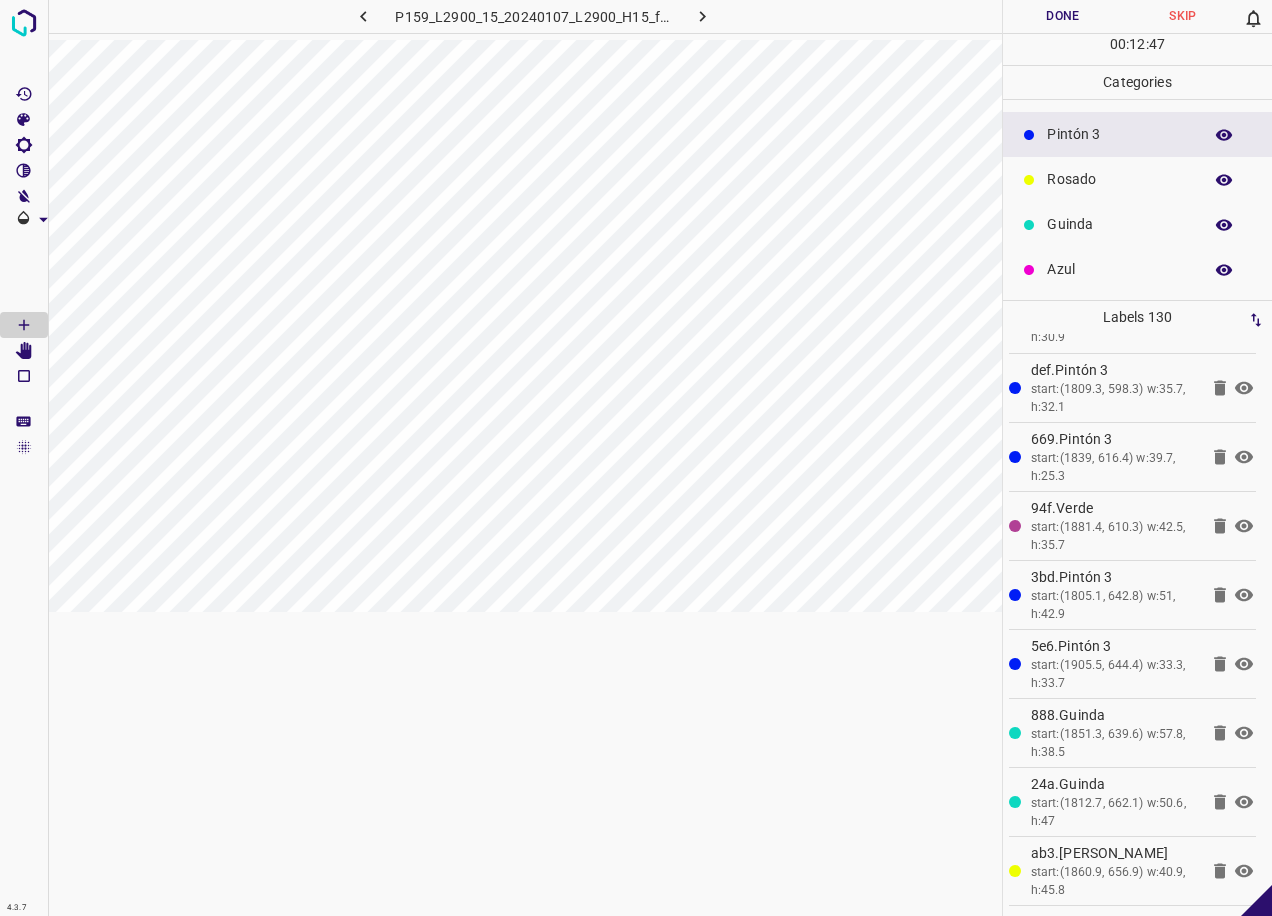 click on "Guinda" at bounding box center (1119, 224) 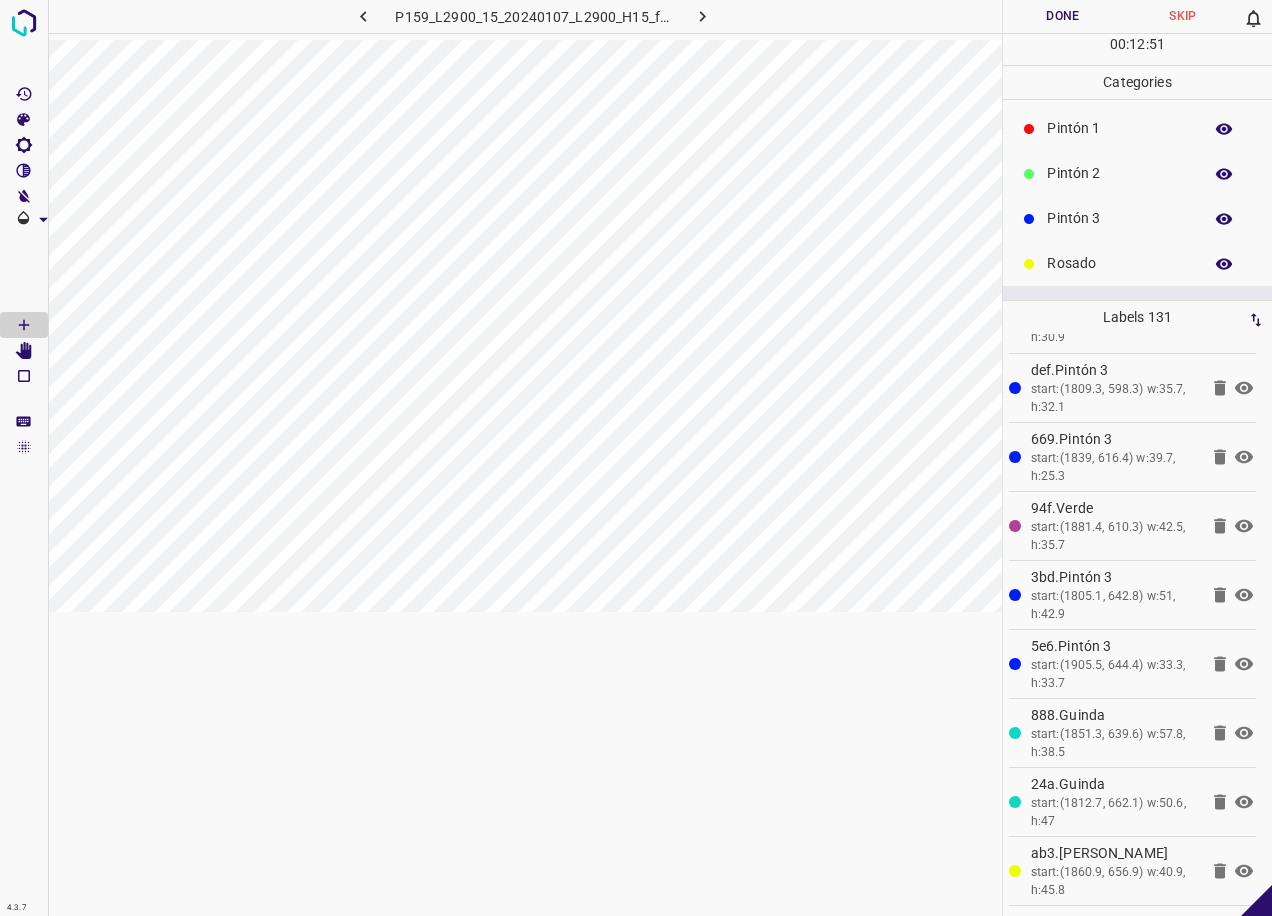 scroll, scrollTop: 0, scrollLeft: 0, axis: both 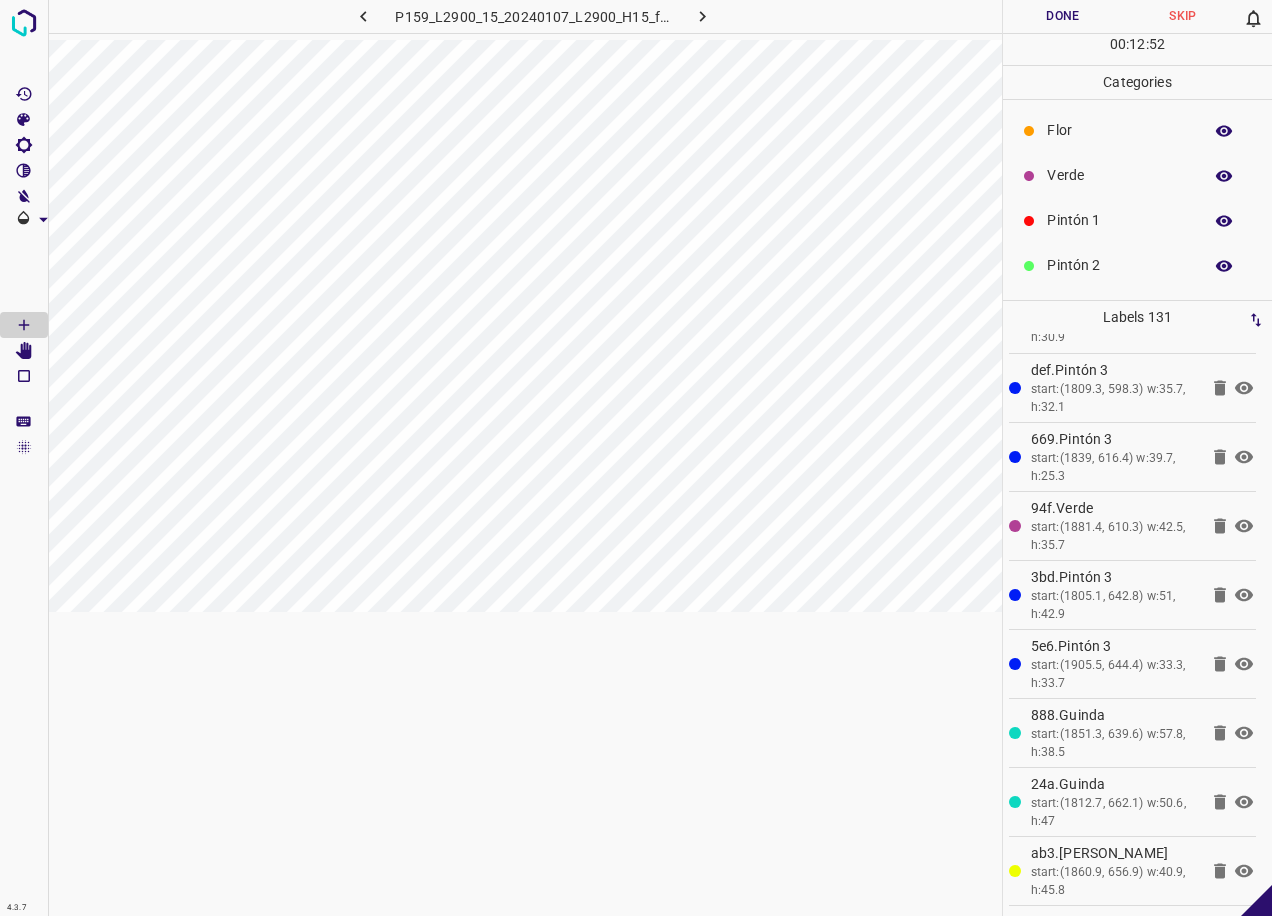 click on "Pintón 1" at bounding box center (1137, 220) 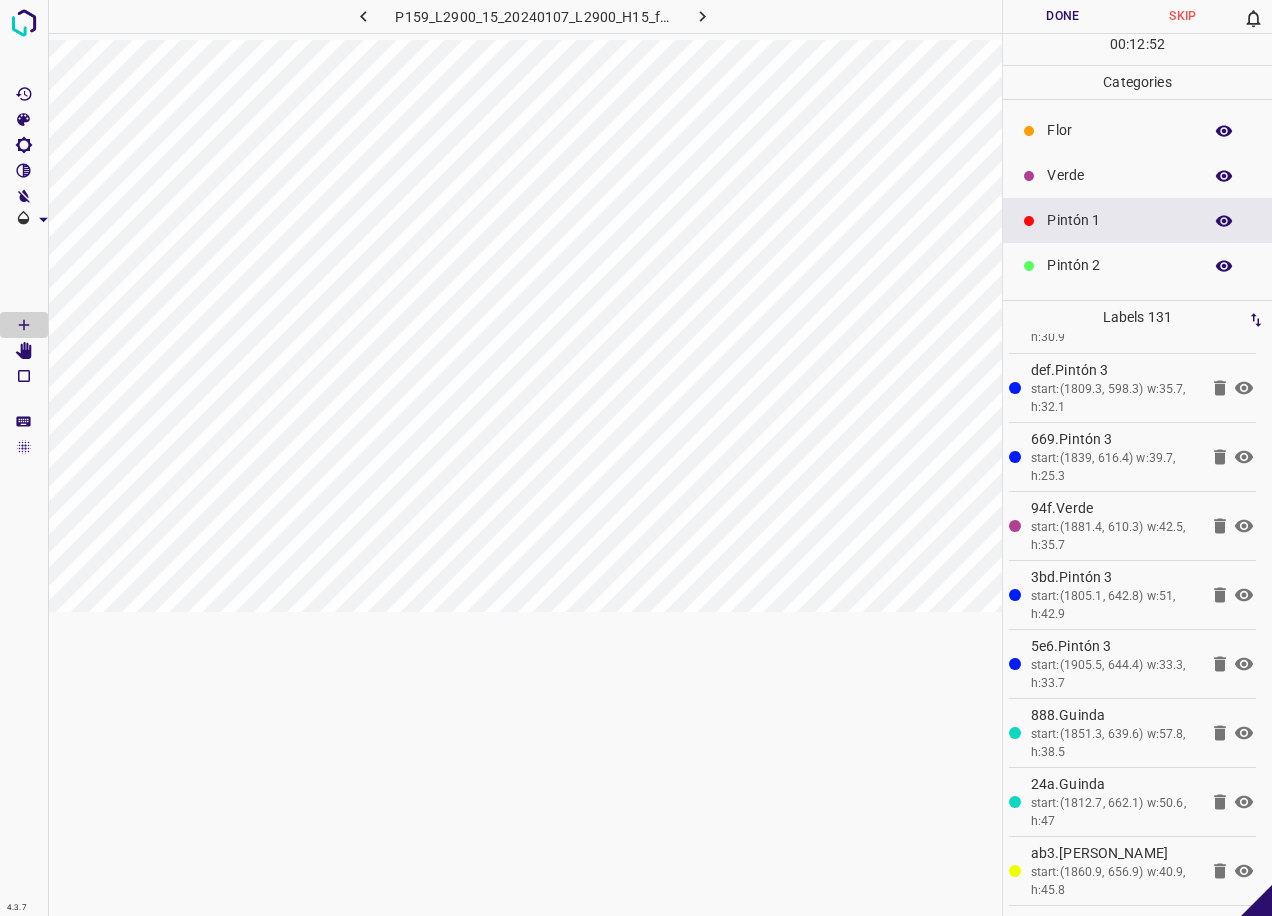 click on "Pintón 2" at bounding box center [1119, 265] 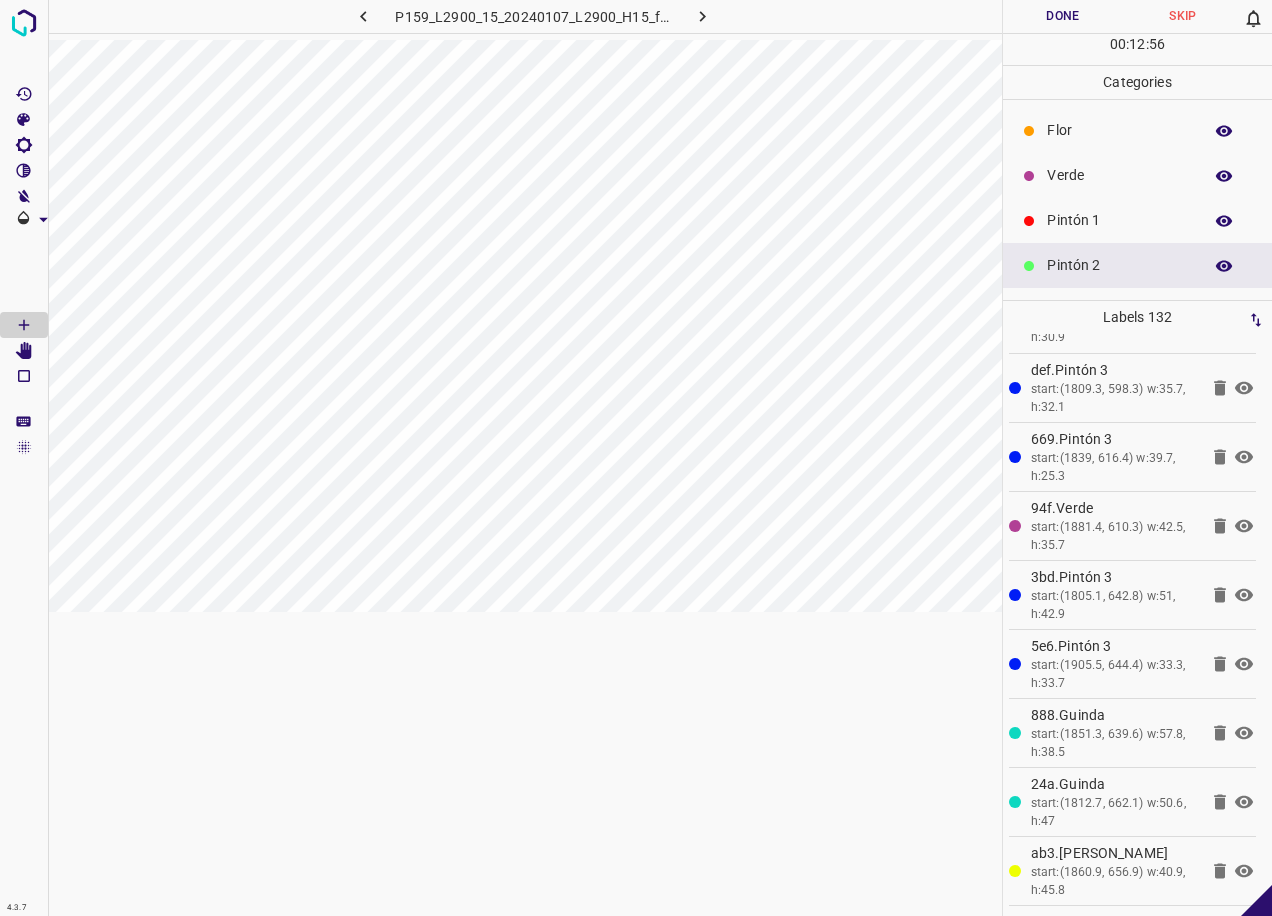 scroll, scrollTop: 100, scrollLeft: 0, axis: vertical 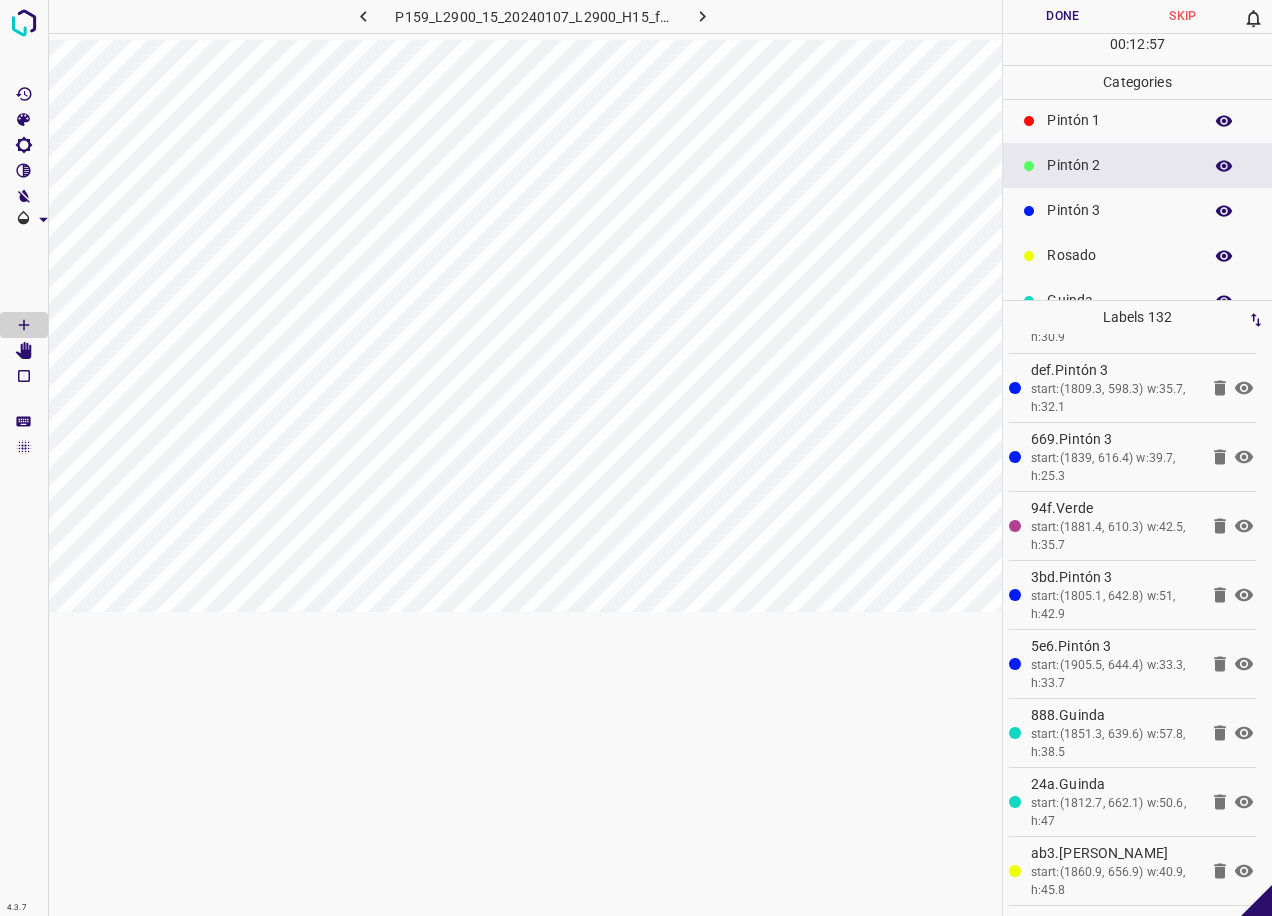 click on "Pintón 3" at bounding box center (1119, 210) 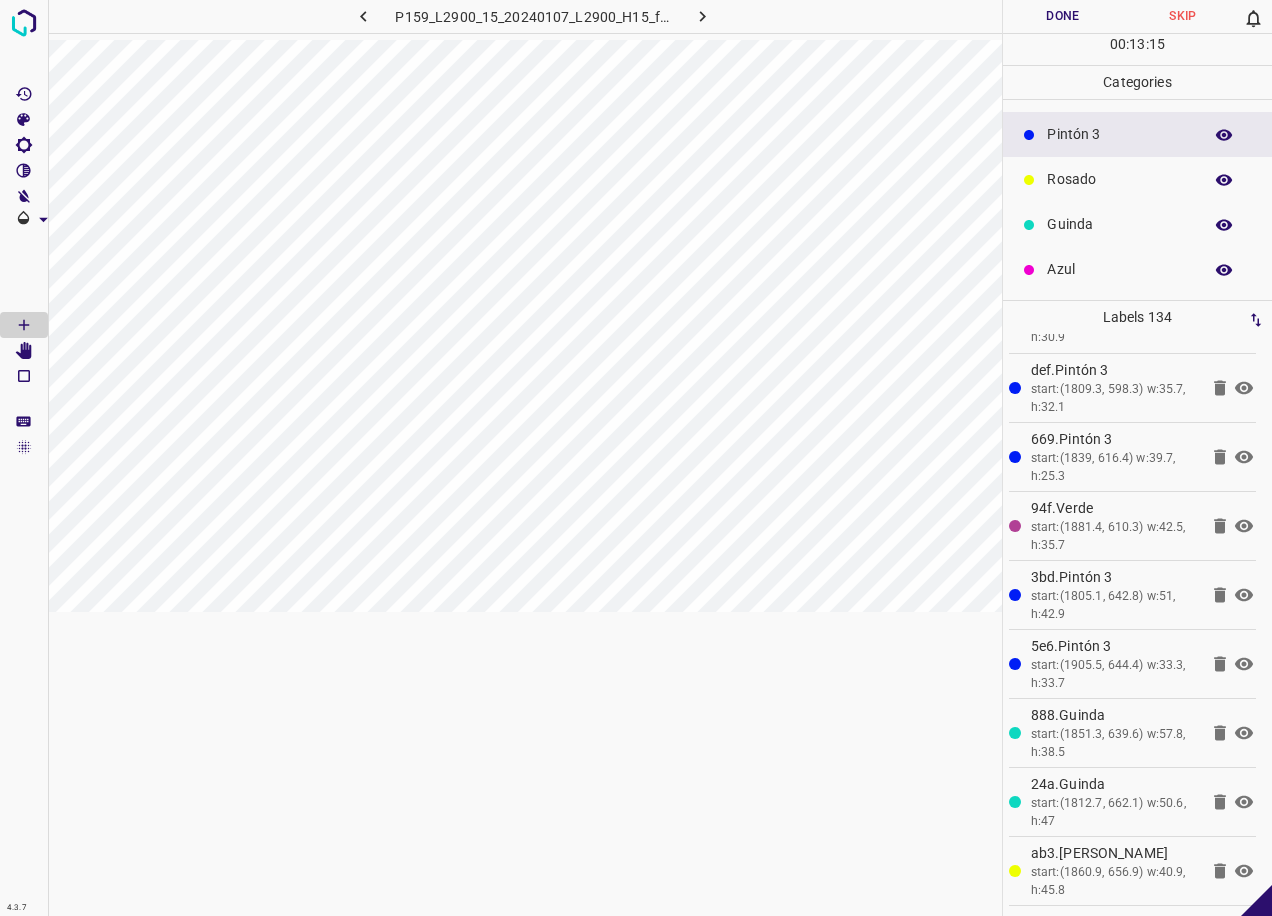 scroll, scrollTop: 0, scrollLeft: 0, axis: both 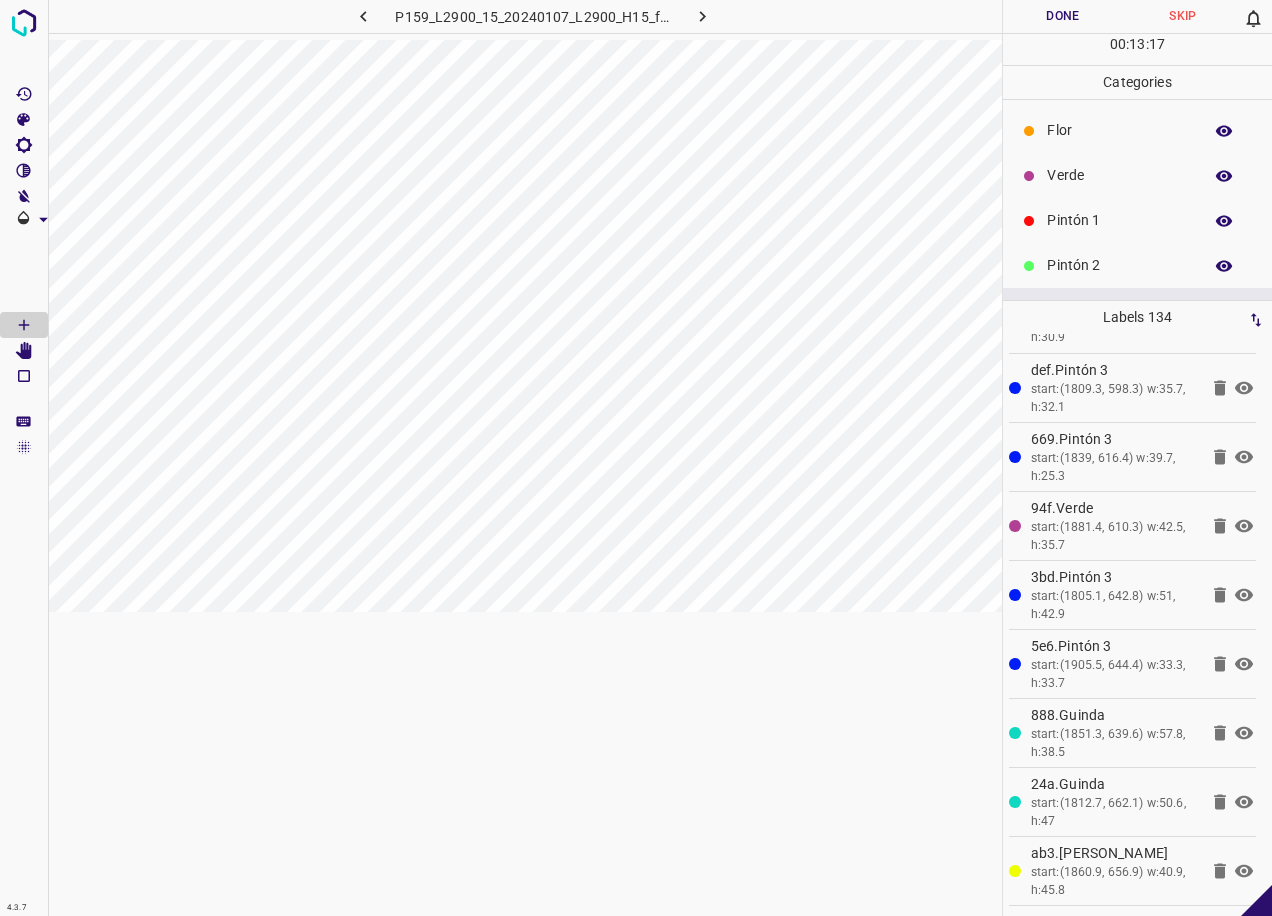 click on "Verde" at bounding box center (1137, 175) 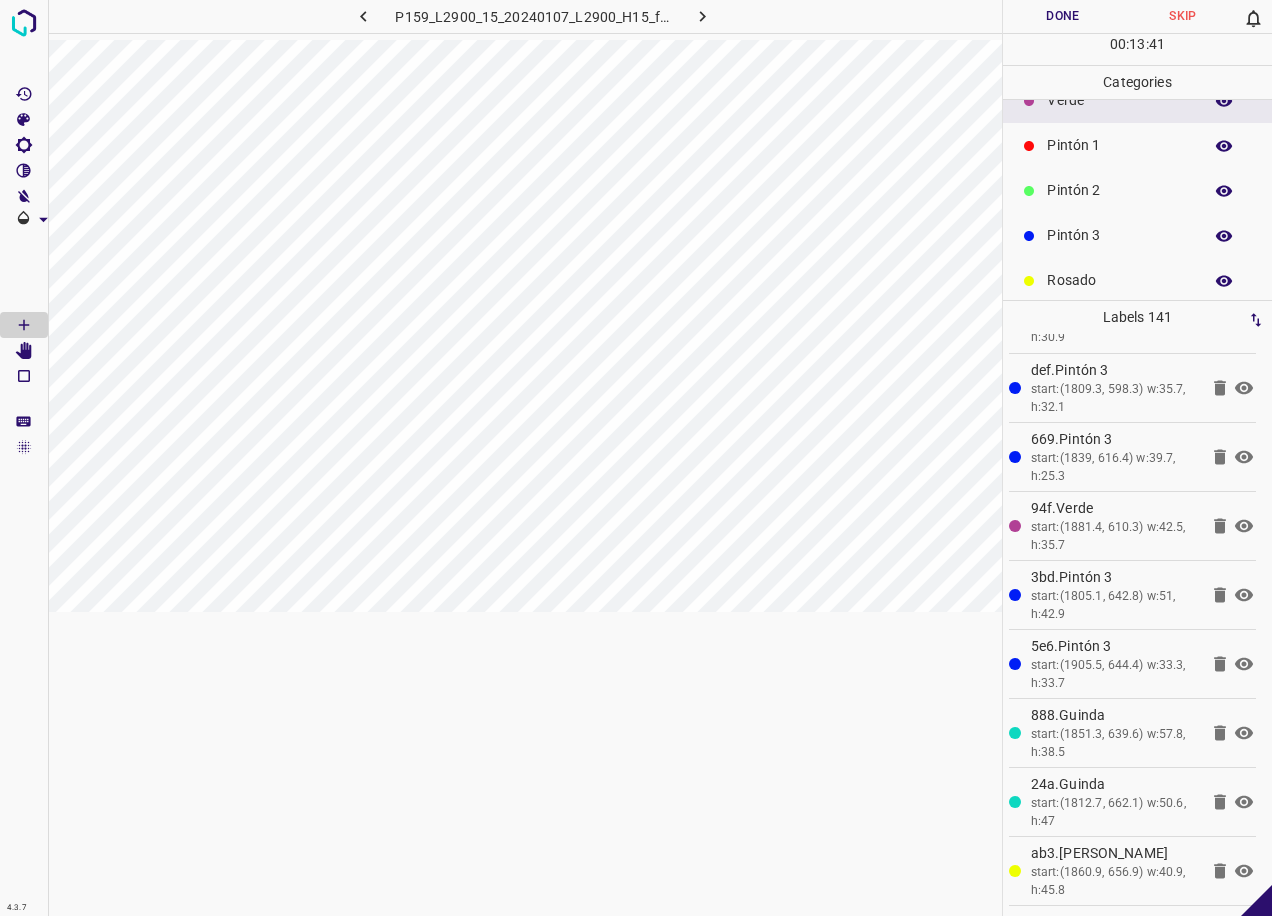 scroll, scrollTop: 176, scrollLeft: 0, axis: vertical 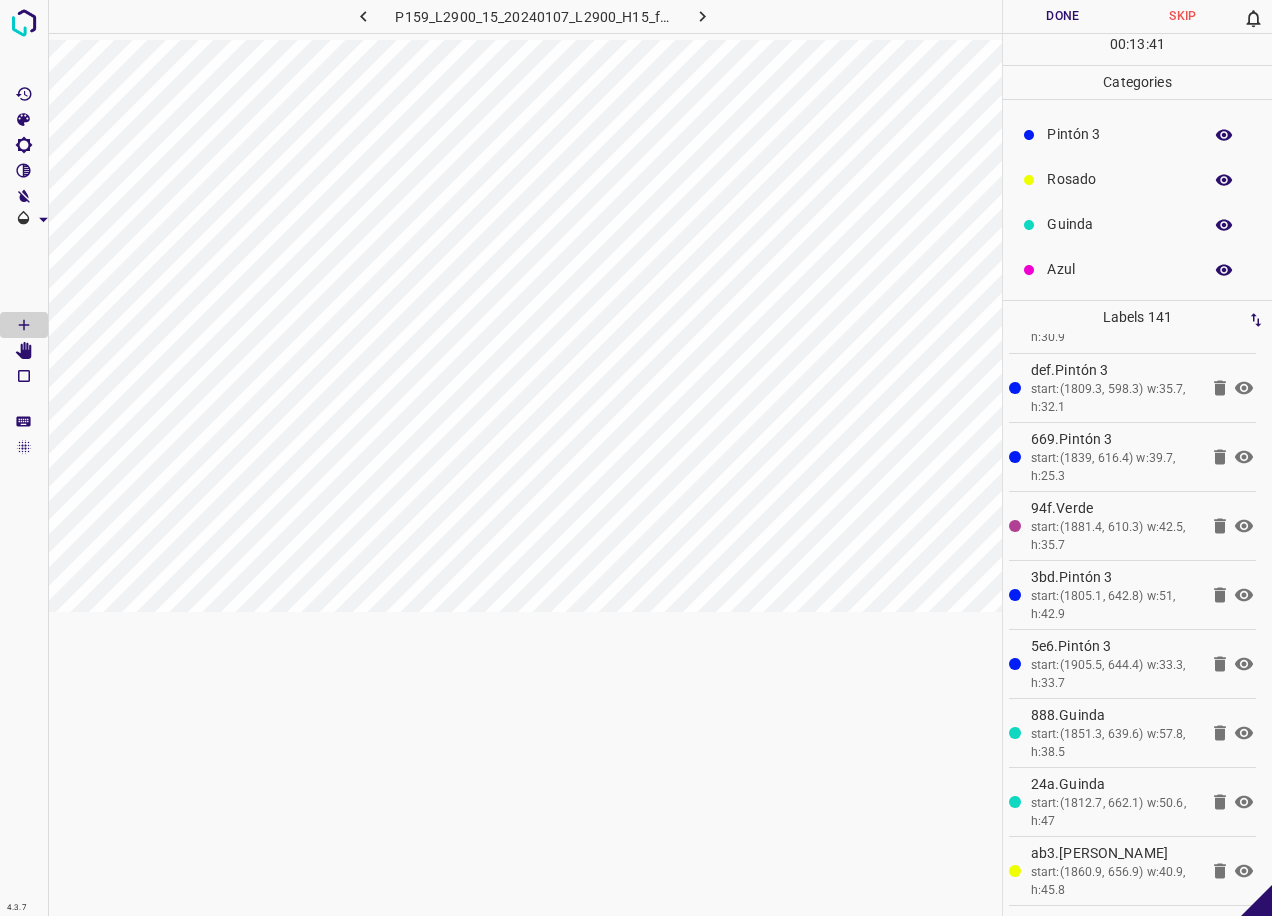drag, startPoint x: 1093, startPoint y: 268, endPoint x: 1077, endPoint y: 275, distance: 17.464249 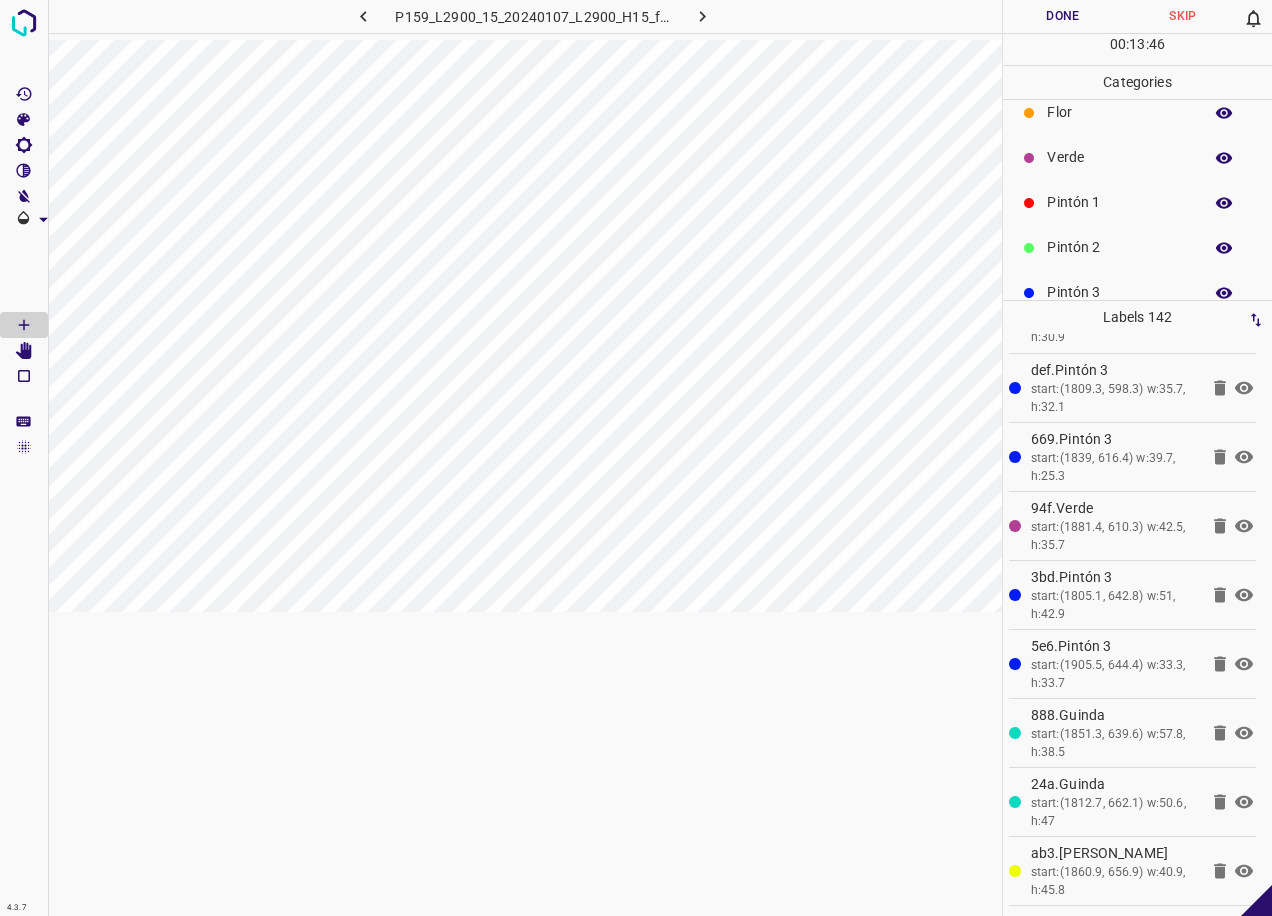 scroll, scrollTop: 0, scrollLeft: 0, axis: both 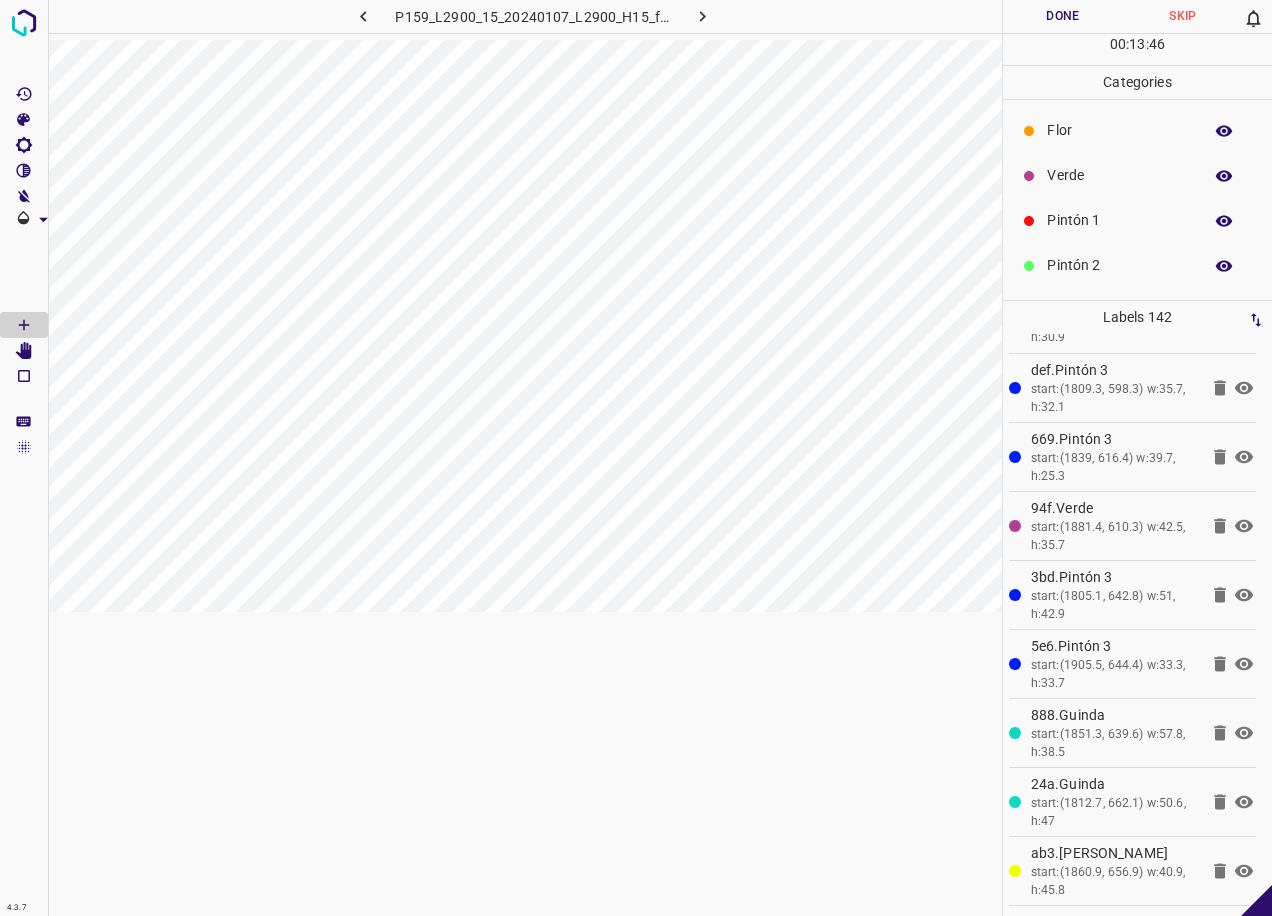 click on "Verde" at bounding box center (1119, 175) 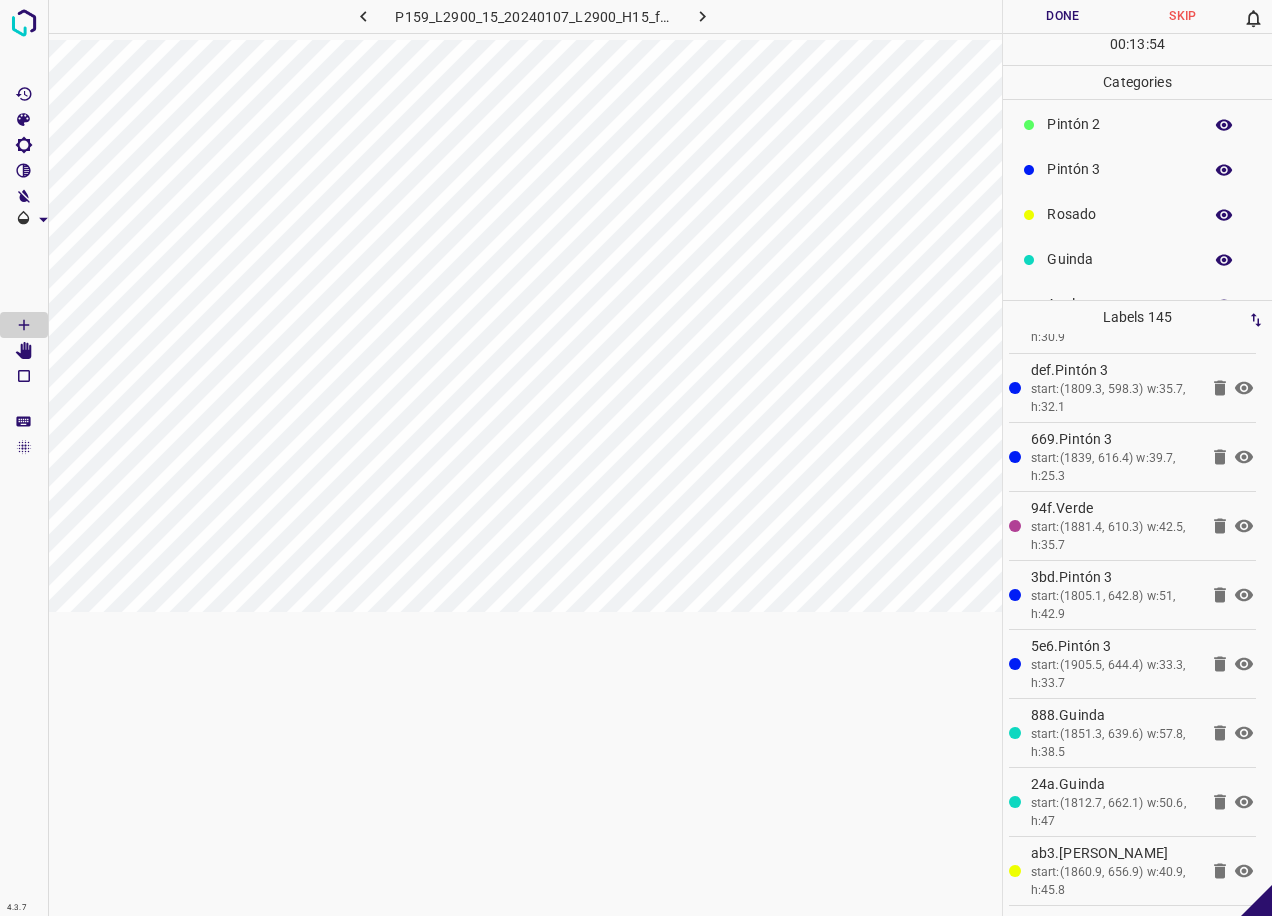 scroll, scrollTop: 176, scrollLeft: 0, axis: vertical 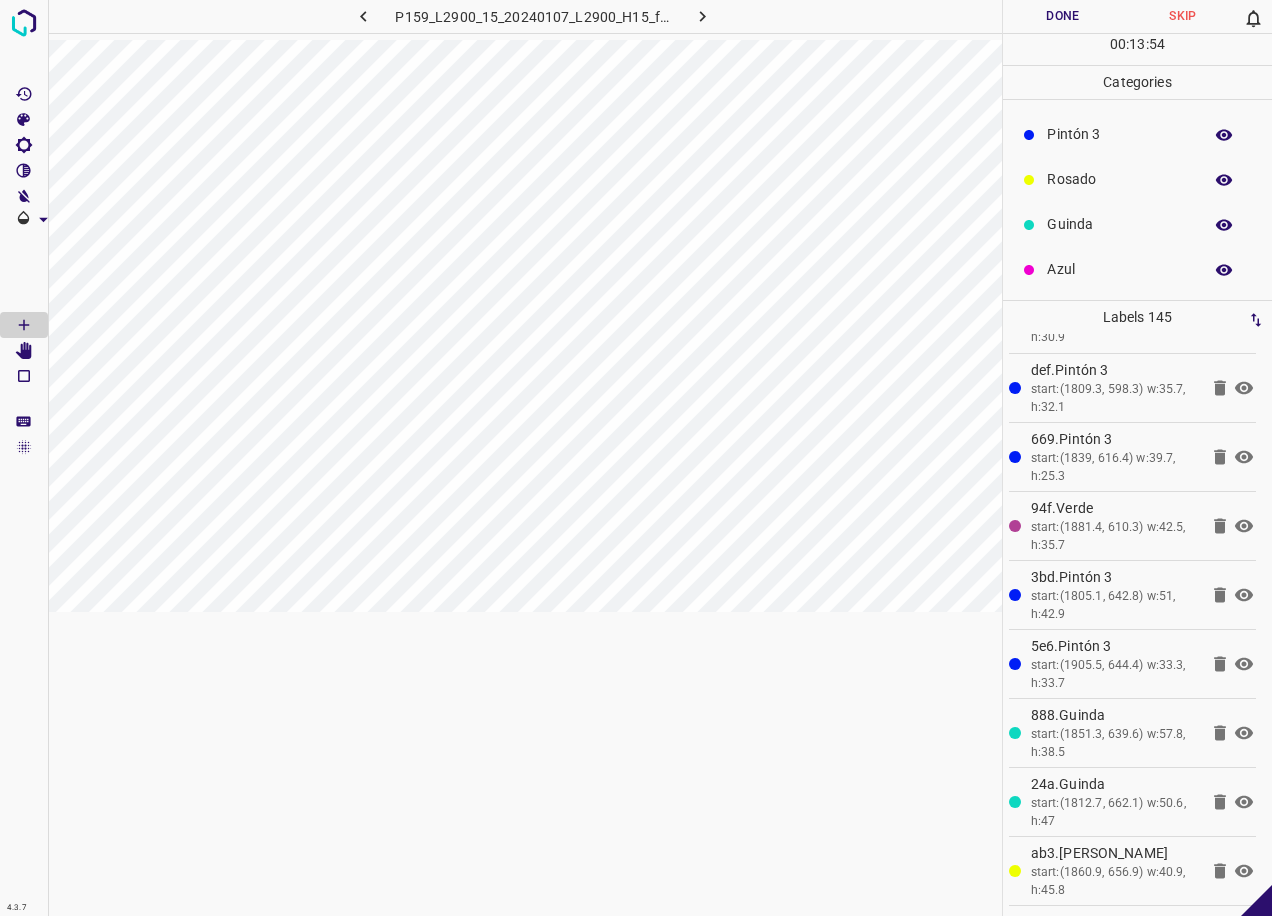 click on "Azul" at bounding box center [1119, 269] 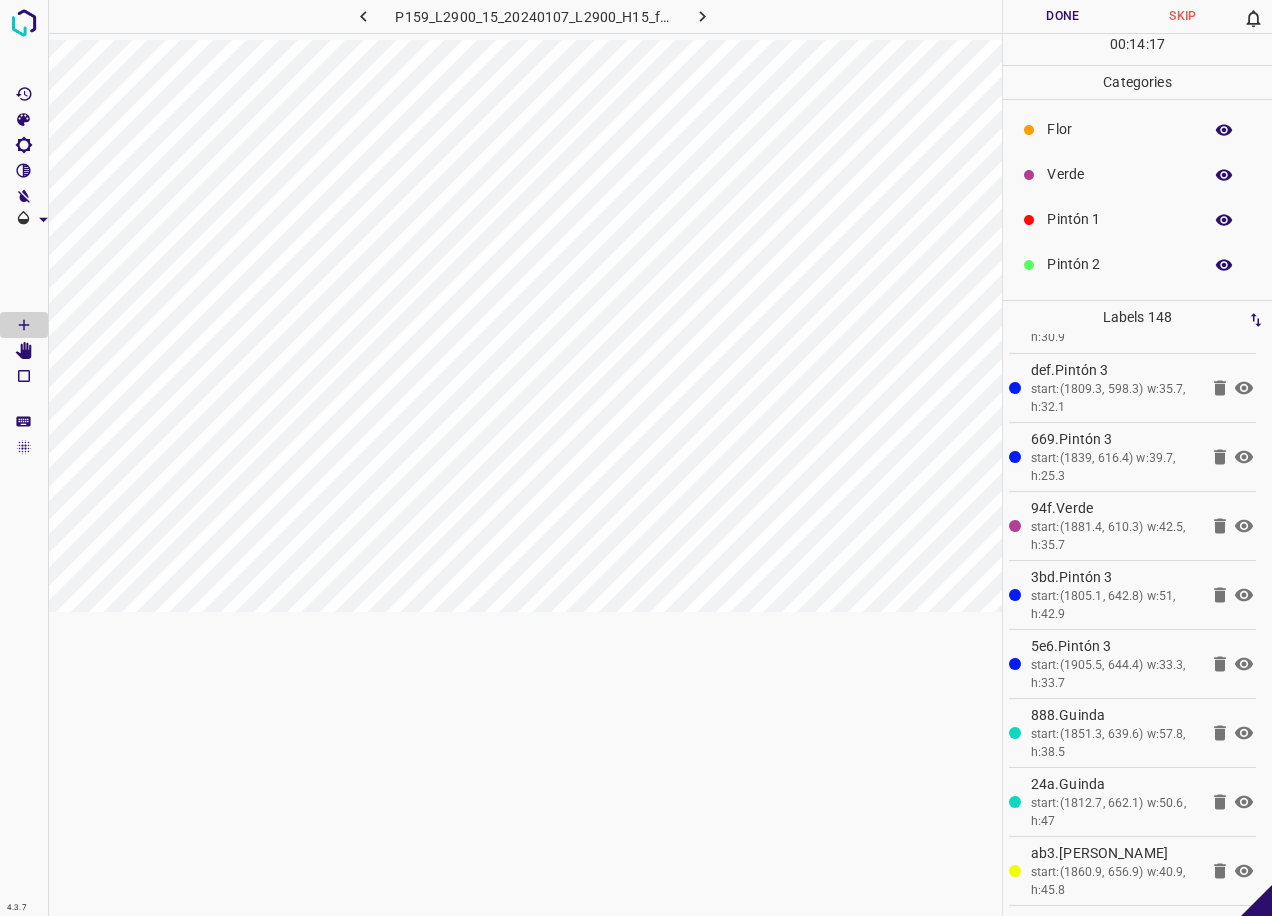 scroll, scrollTop: 0, scrollLeft: 0, axis: both 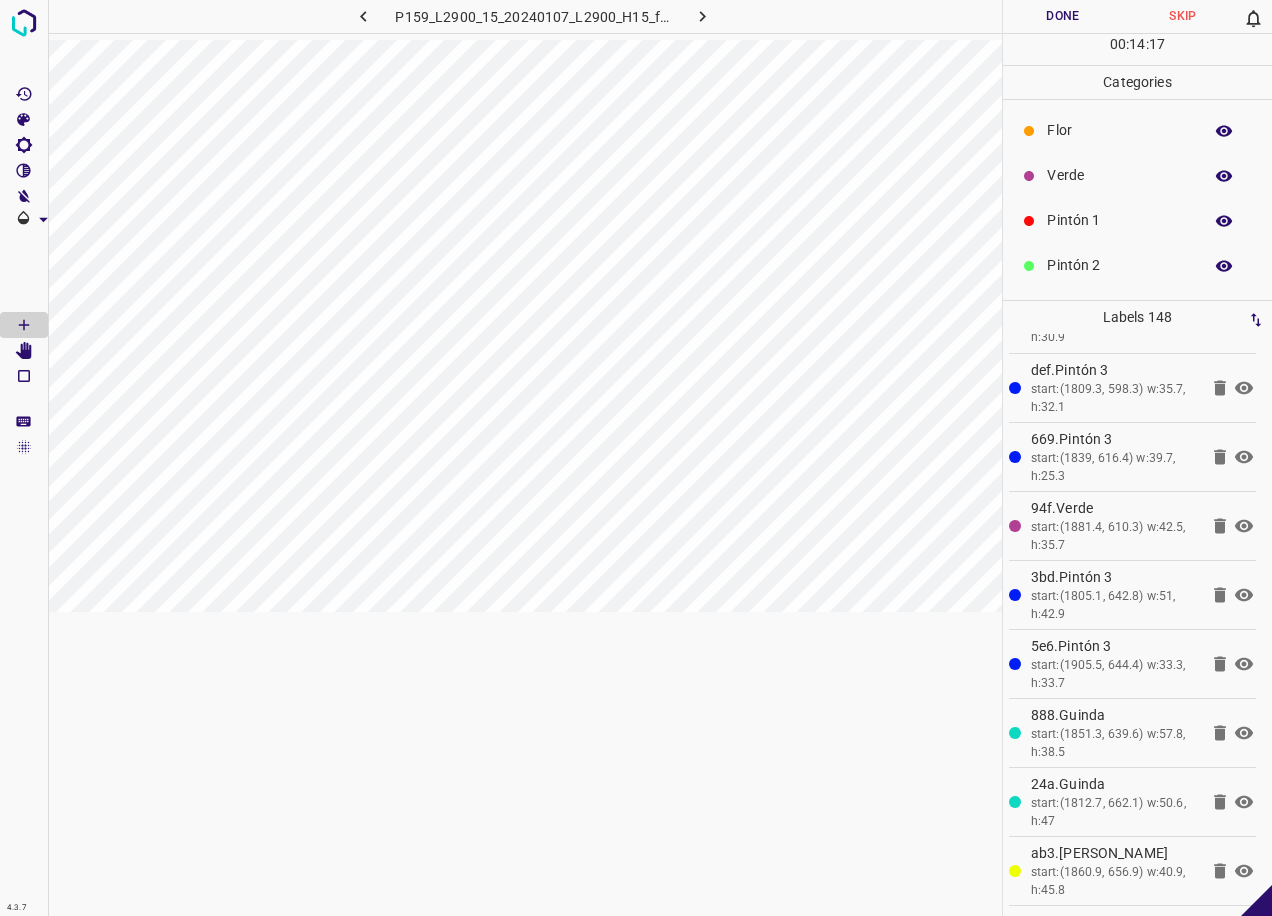 click on "Pintón 2" at bounding box center (1119, 265) 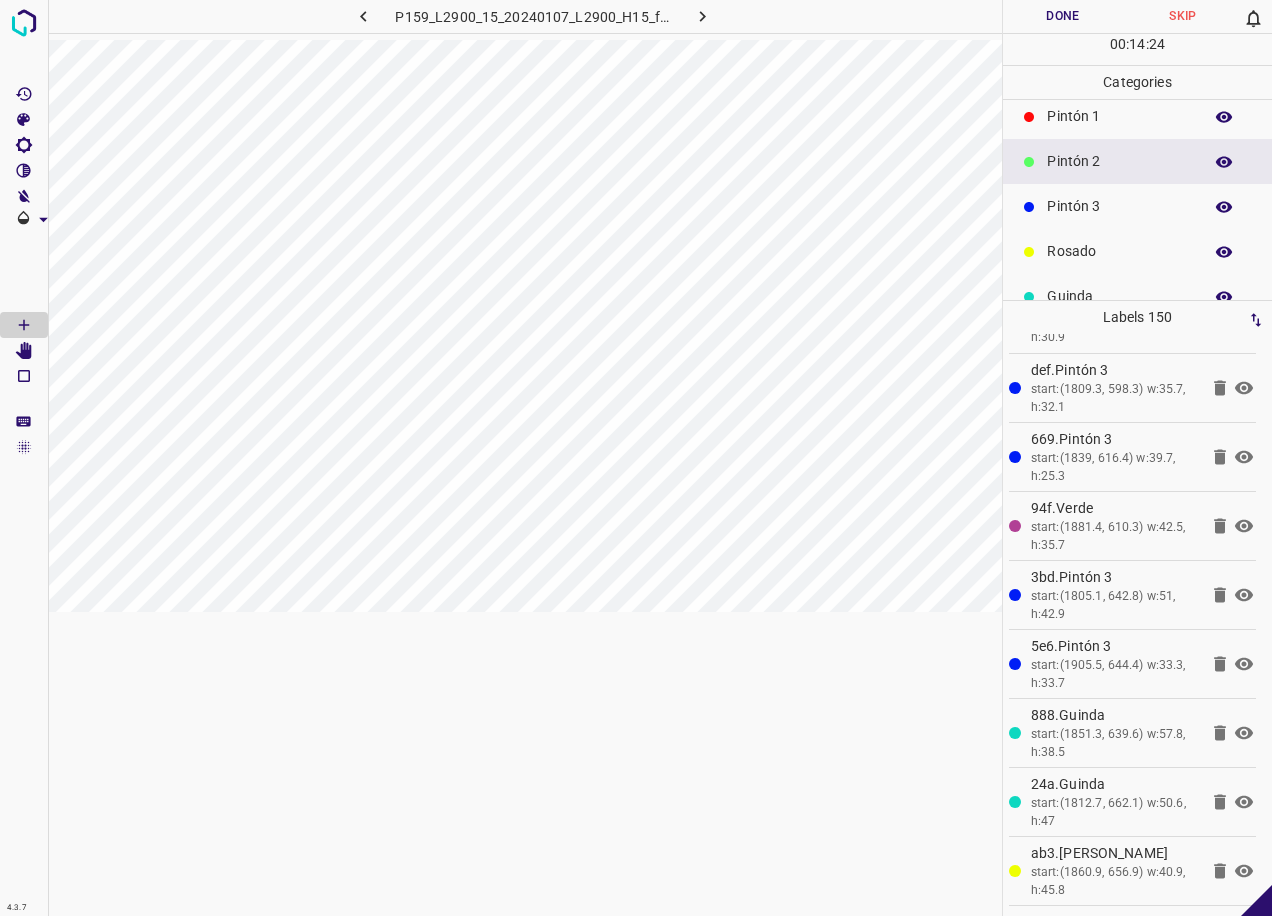 scroll, scrollTop: 176, scrollLeft: 0, axis: vertical 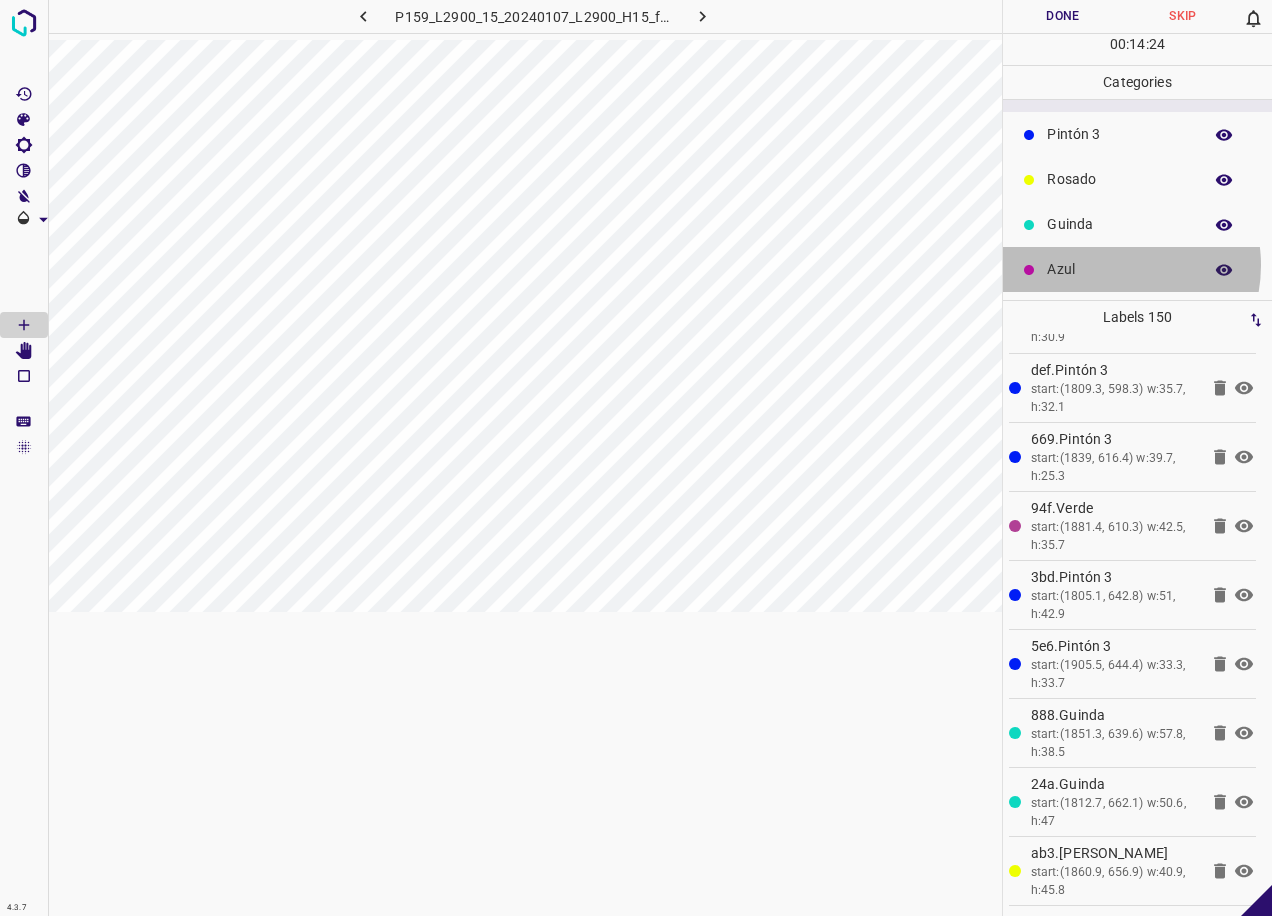 click on "Azul" at bounding box center [1119, 269] 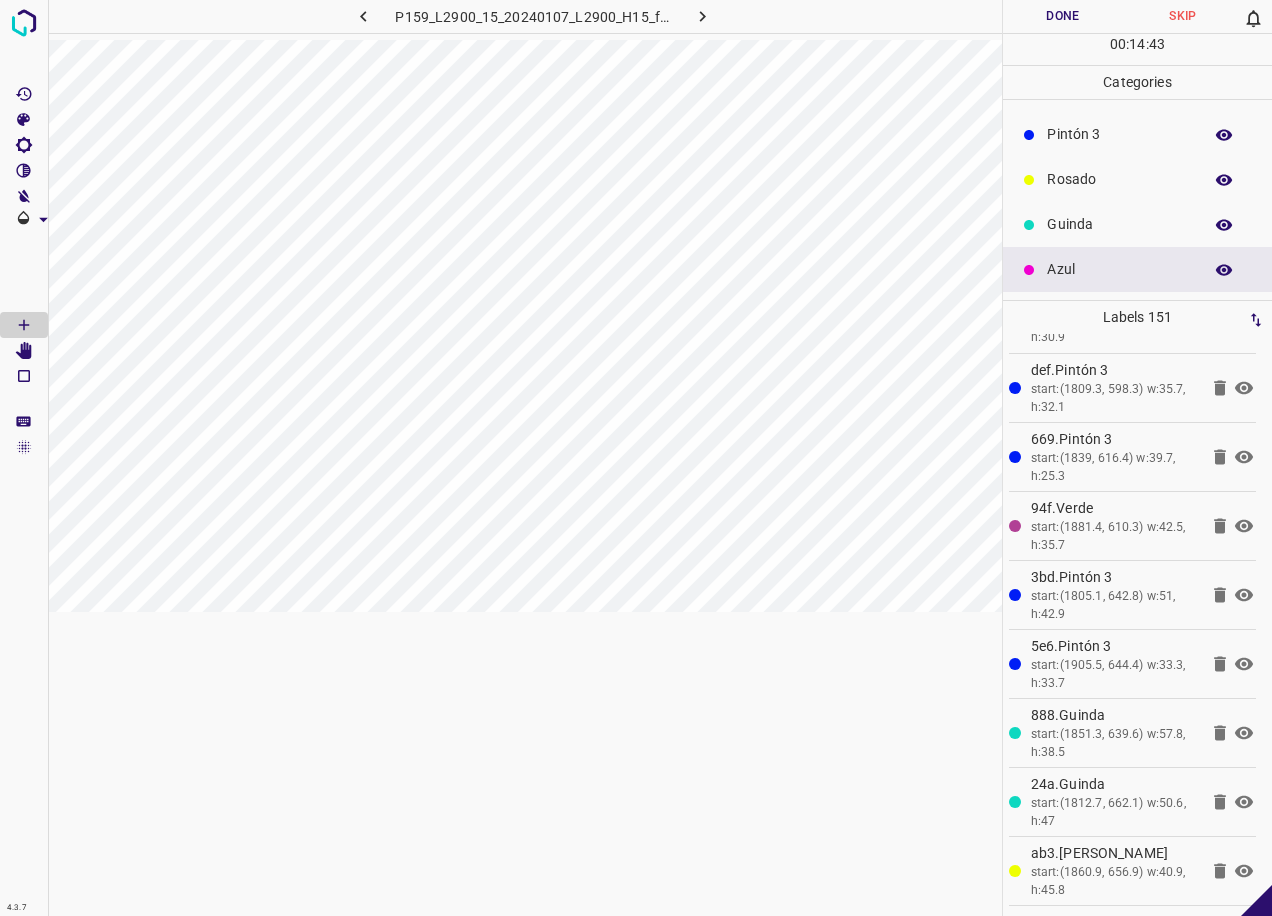 click on "Azul" at bounding box center (1119, 269) 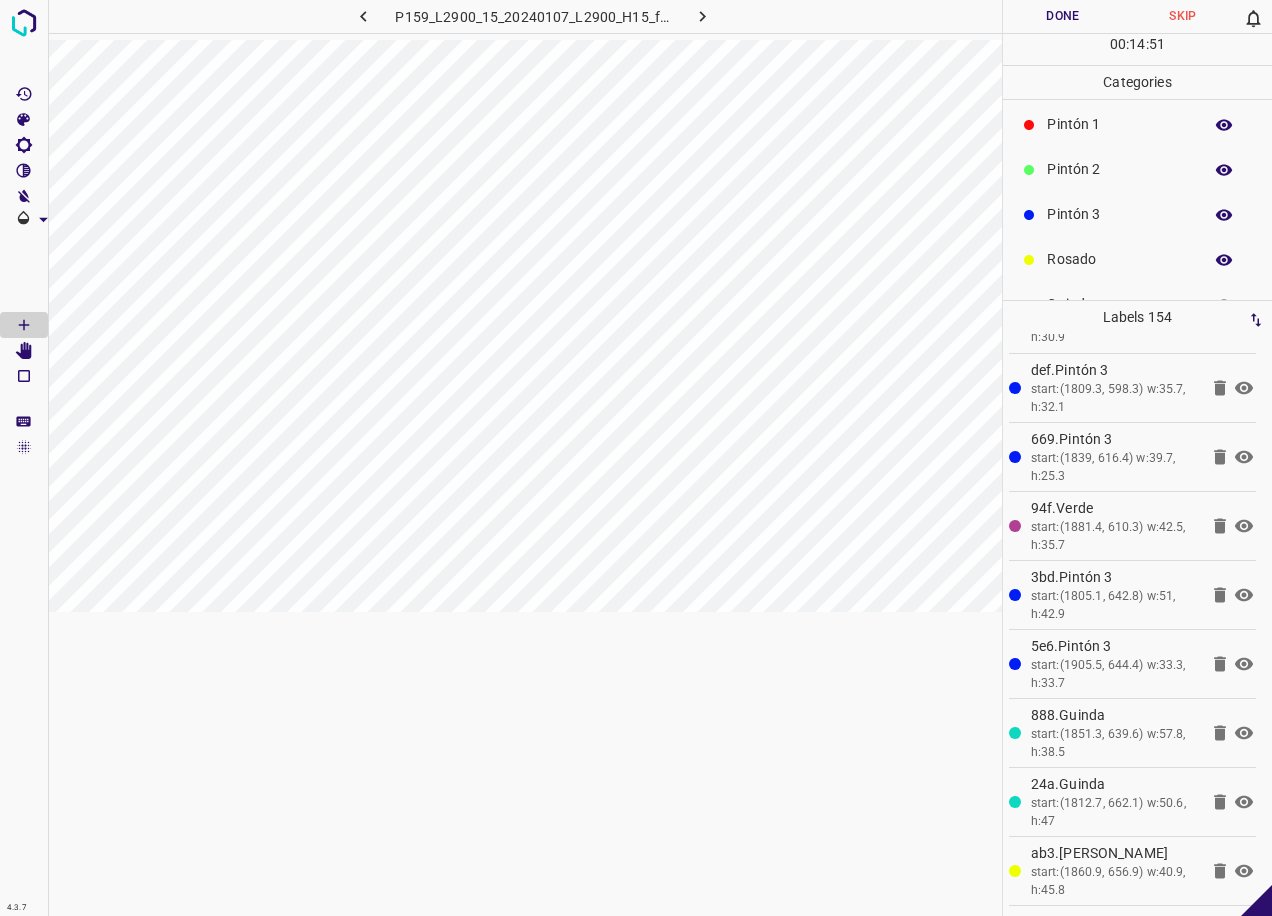 scroll, scrollTop: 0, scrollLeft: 0, axis: both 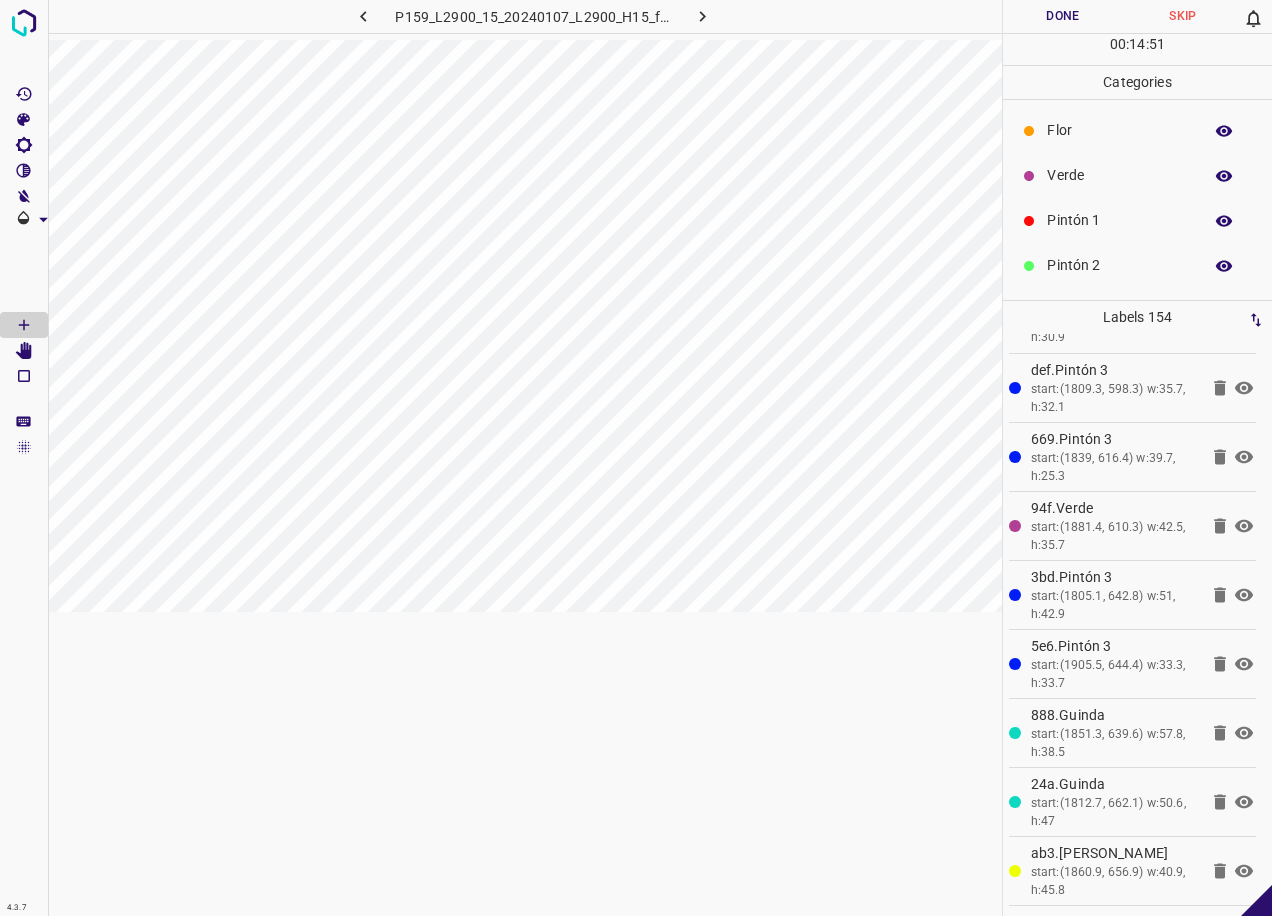 click on "Verde" at bounding box center [1119, 175] 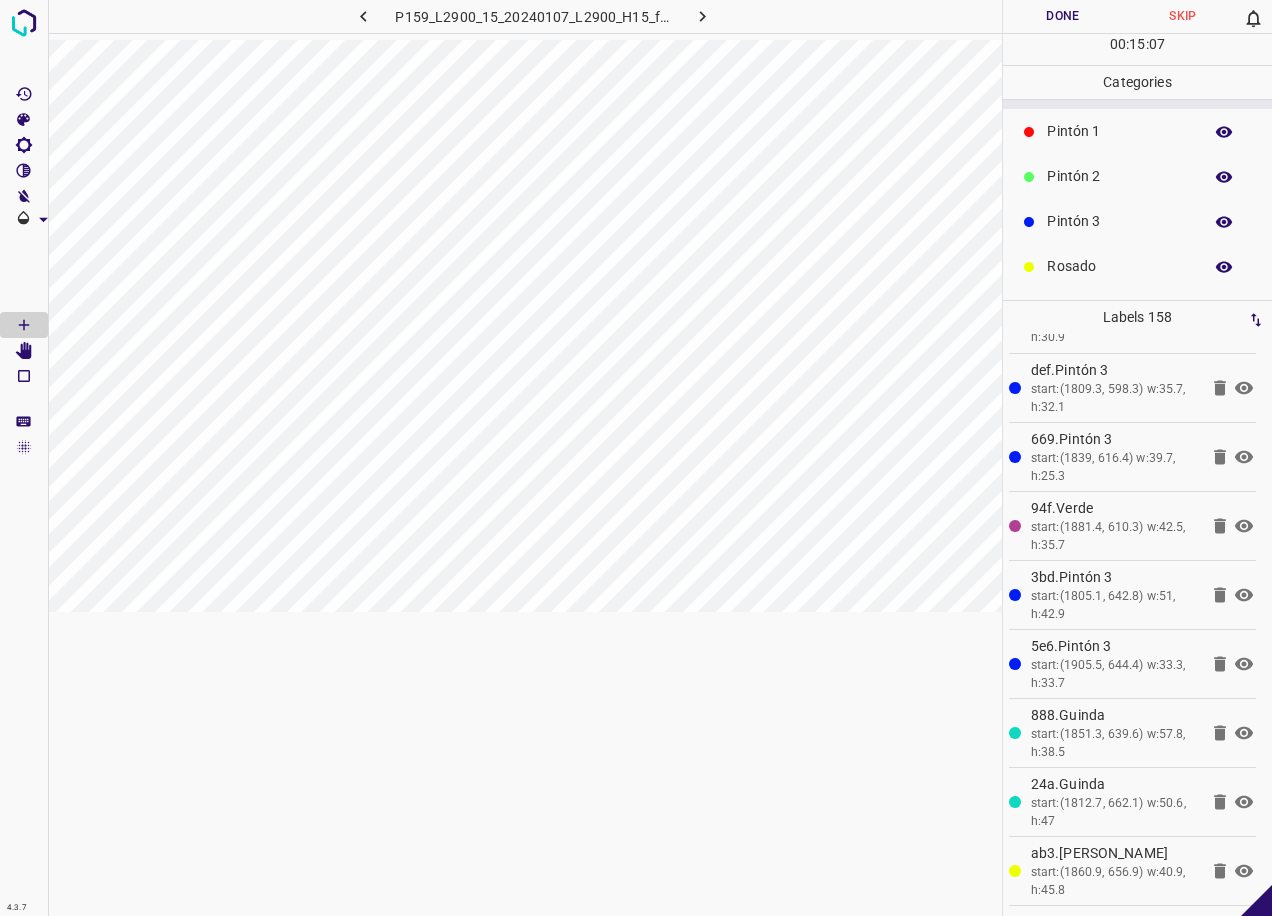 scroll, scrollTop: 176, scrollLeft: 0, axis: vertical 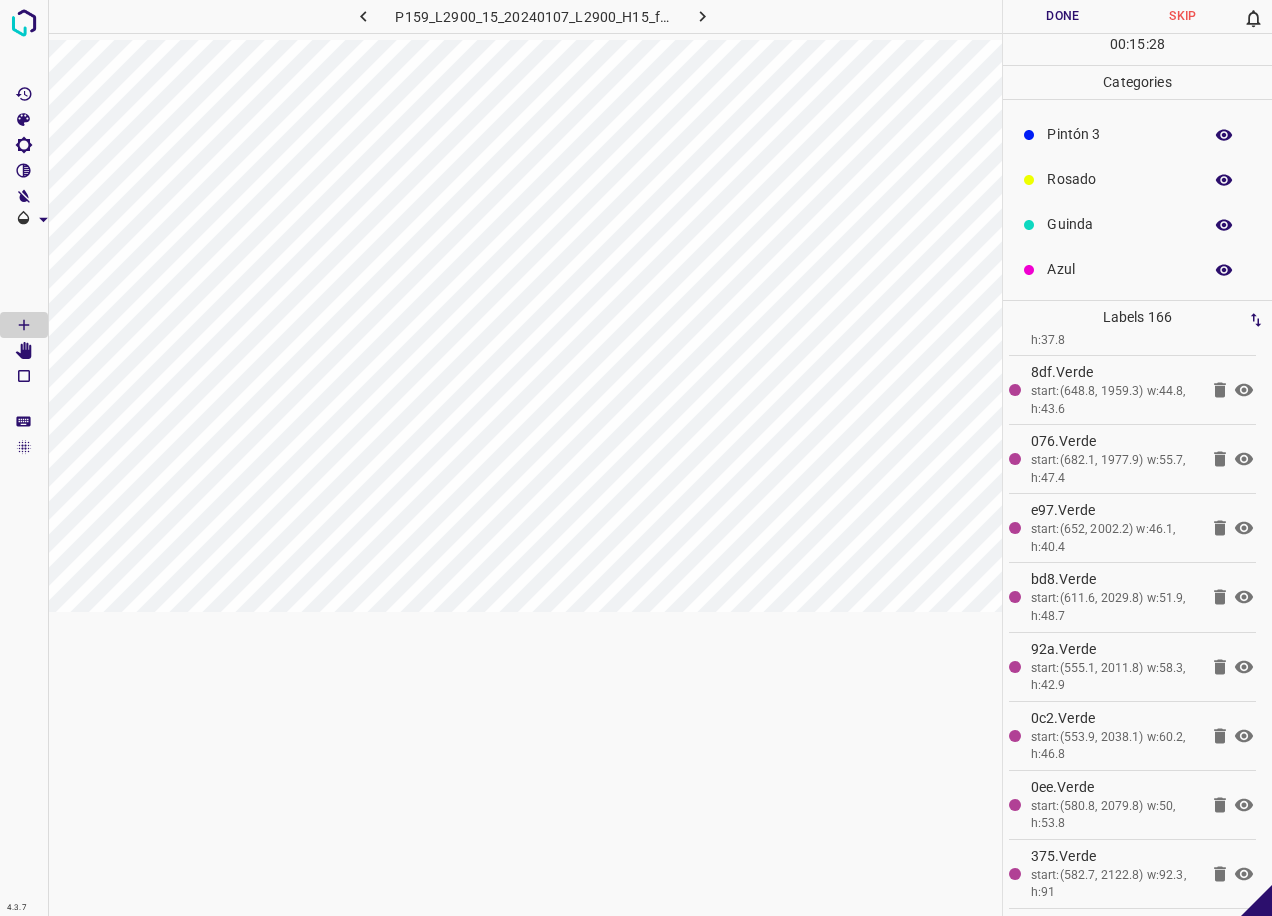 click 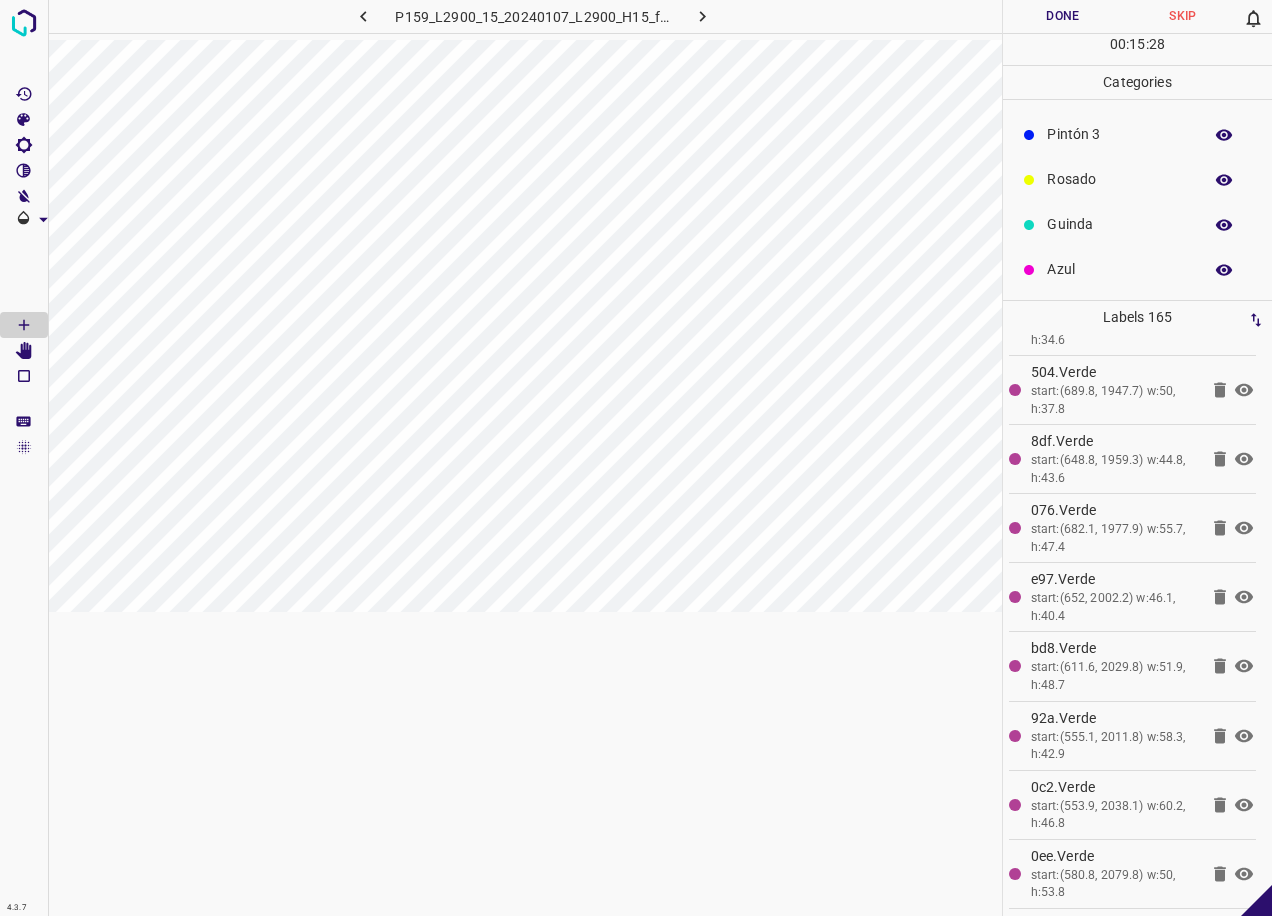 scroll, scrollTop: 10824, scrollLeft: 0, axis: vertical 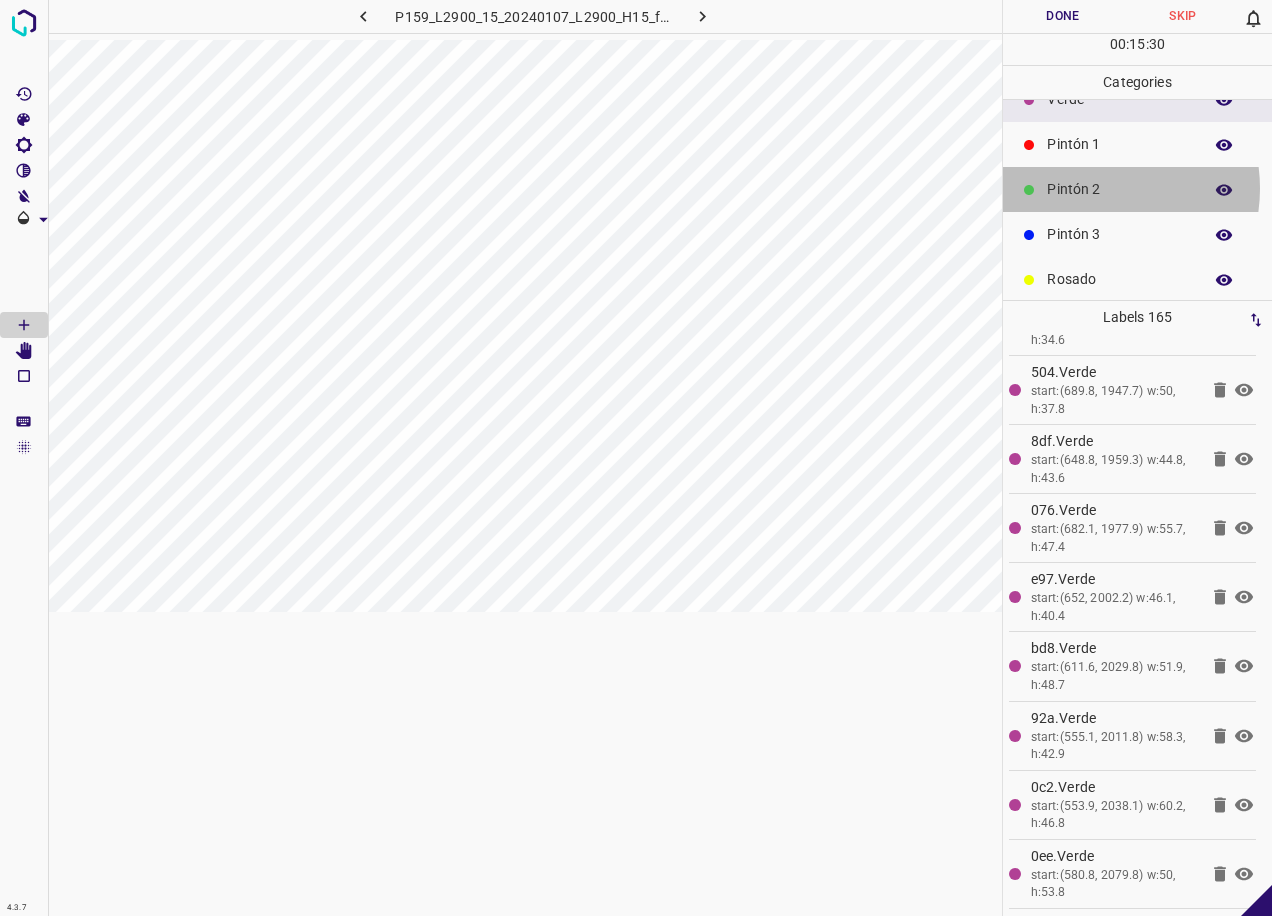 click on "Pintón 2" at bounding box center (1119, 189) 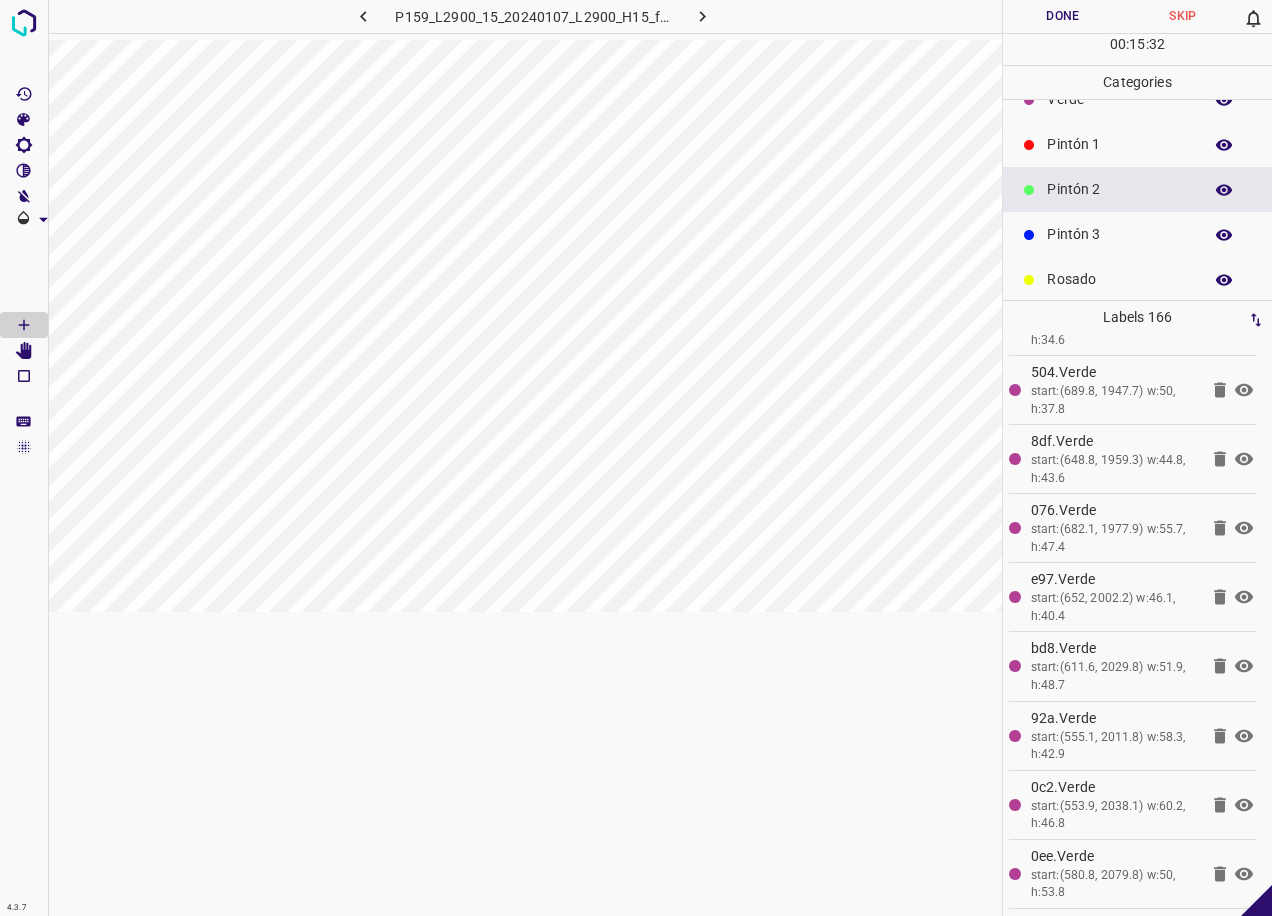 scroll, scrollTop: 10893, scrollLeft: 0, axis: vertical 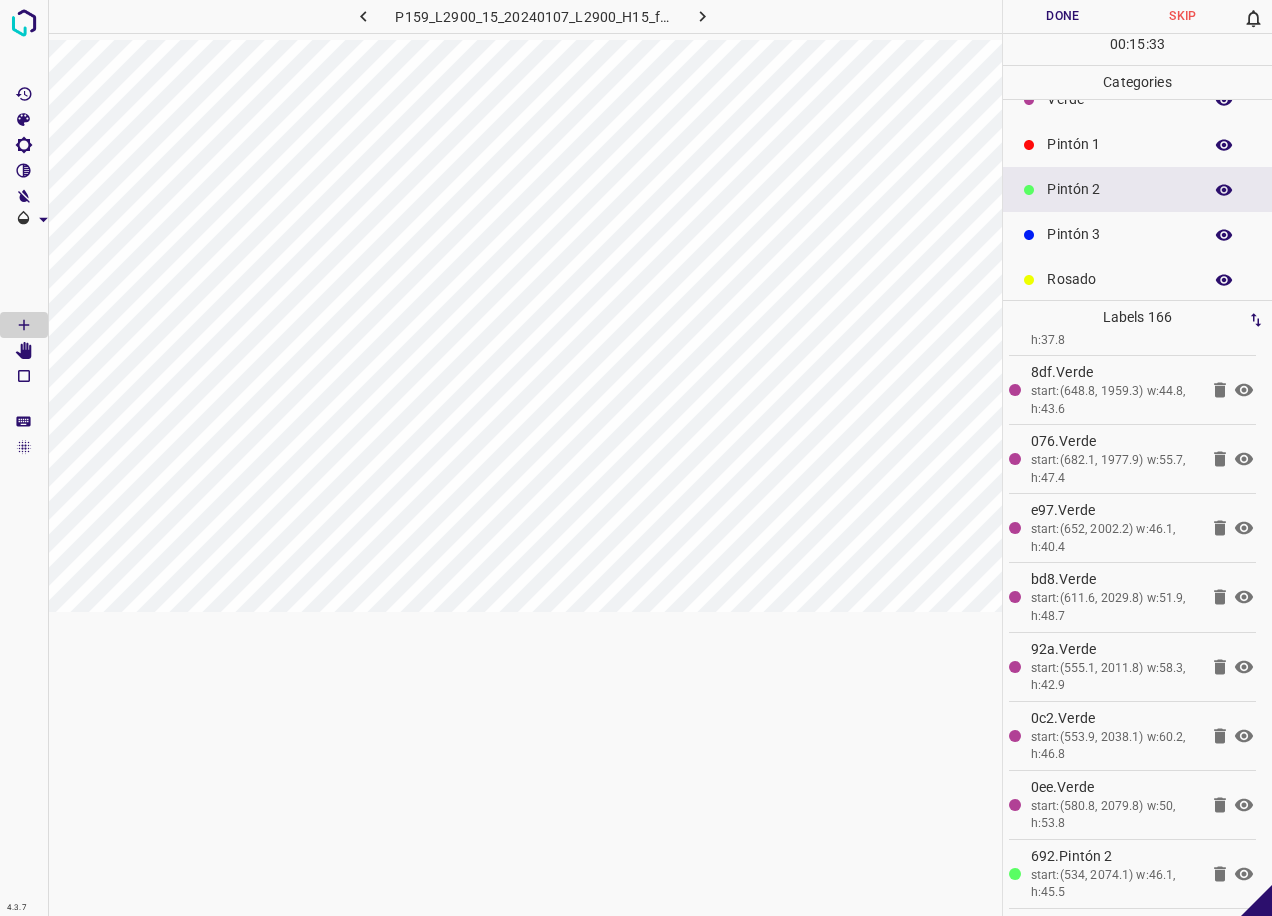 click on "Pintón 3" at bounding box center [1119, 234] 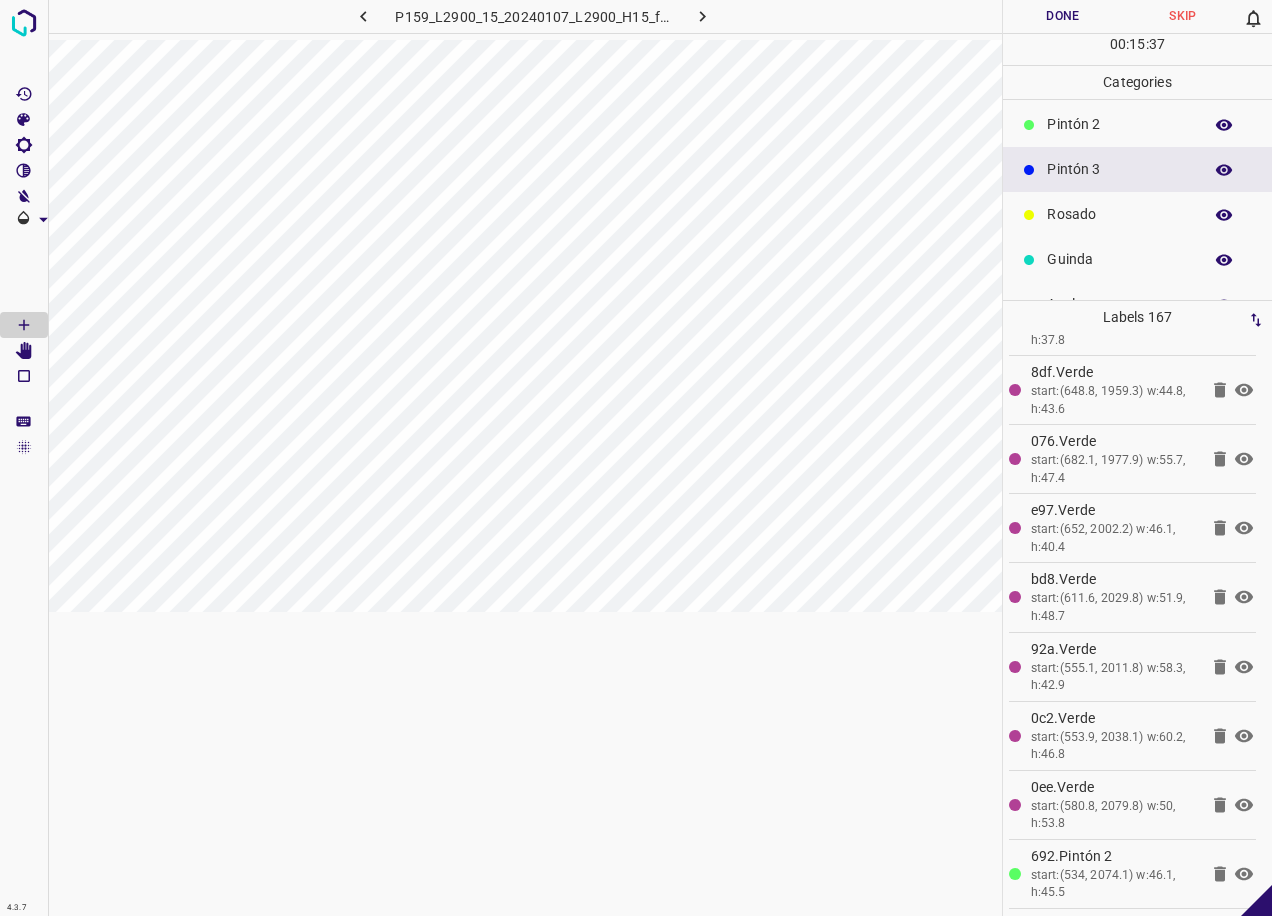 scroll, scrollTop: 176, scrollLeft: 0, axis: vertical 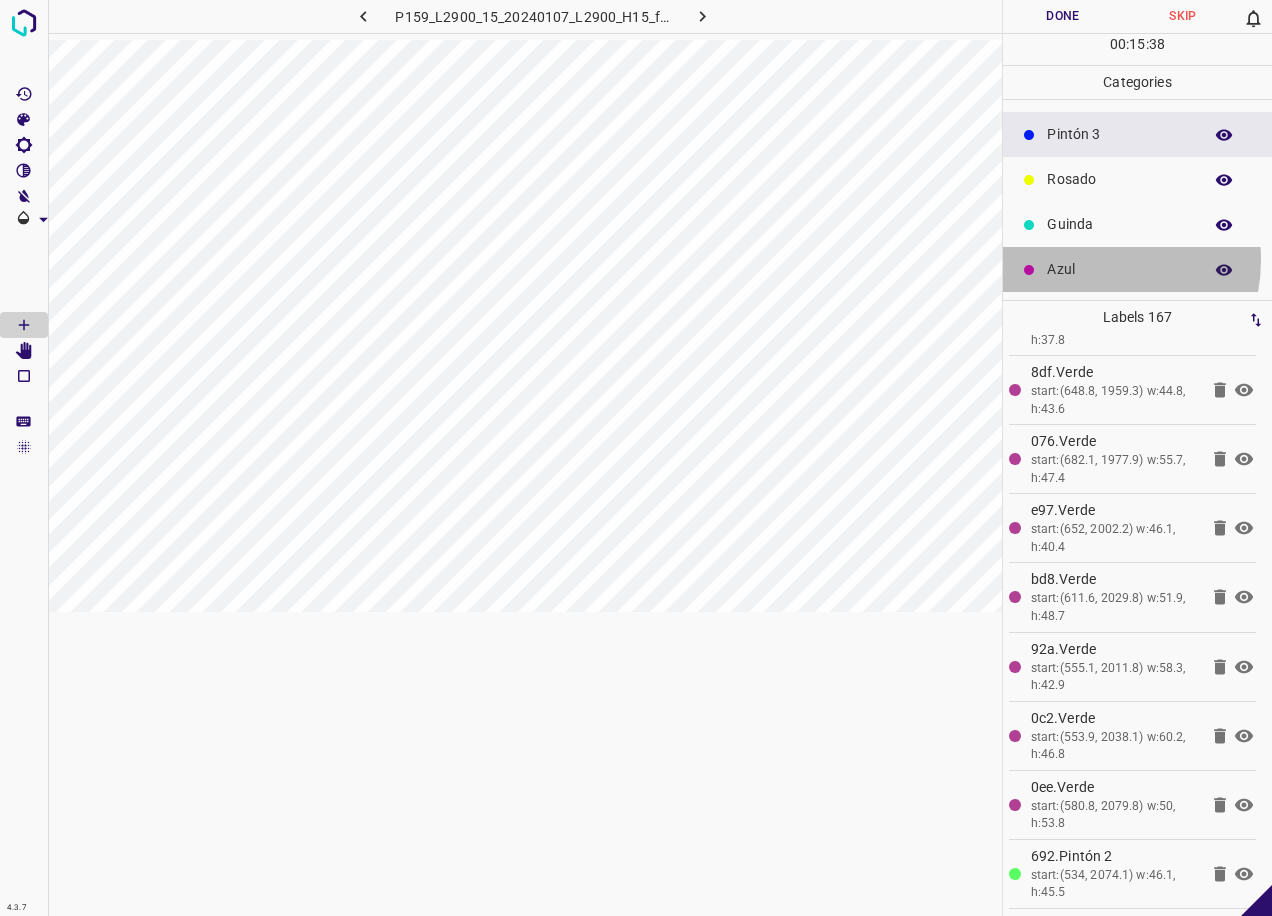 click on "Azul" at bounding box center [1119, 269] 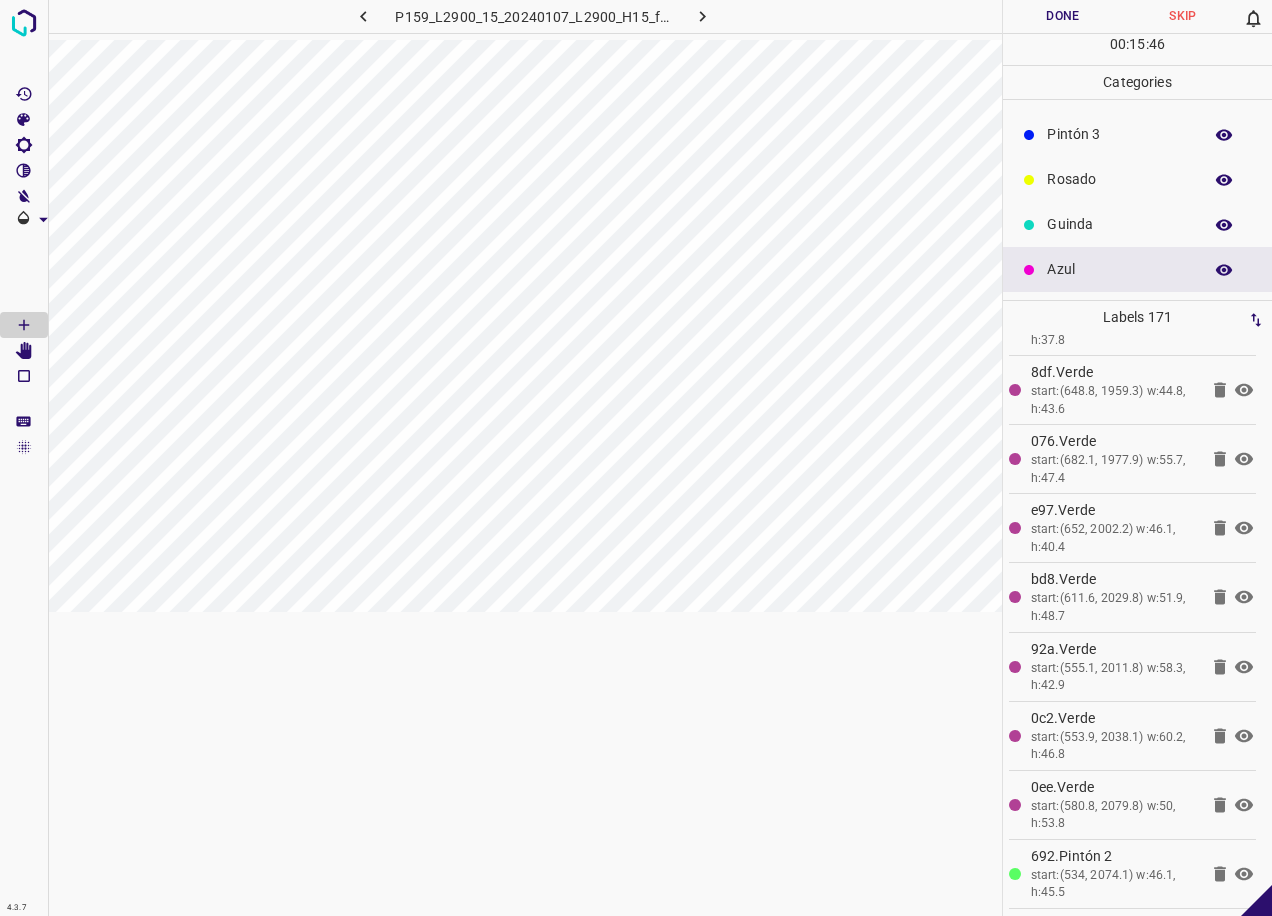 scroll, scrollTop: 11238, scrollLeft: 0, axis: vertical 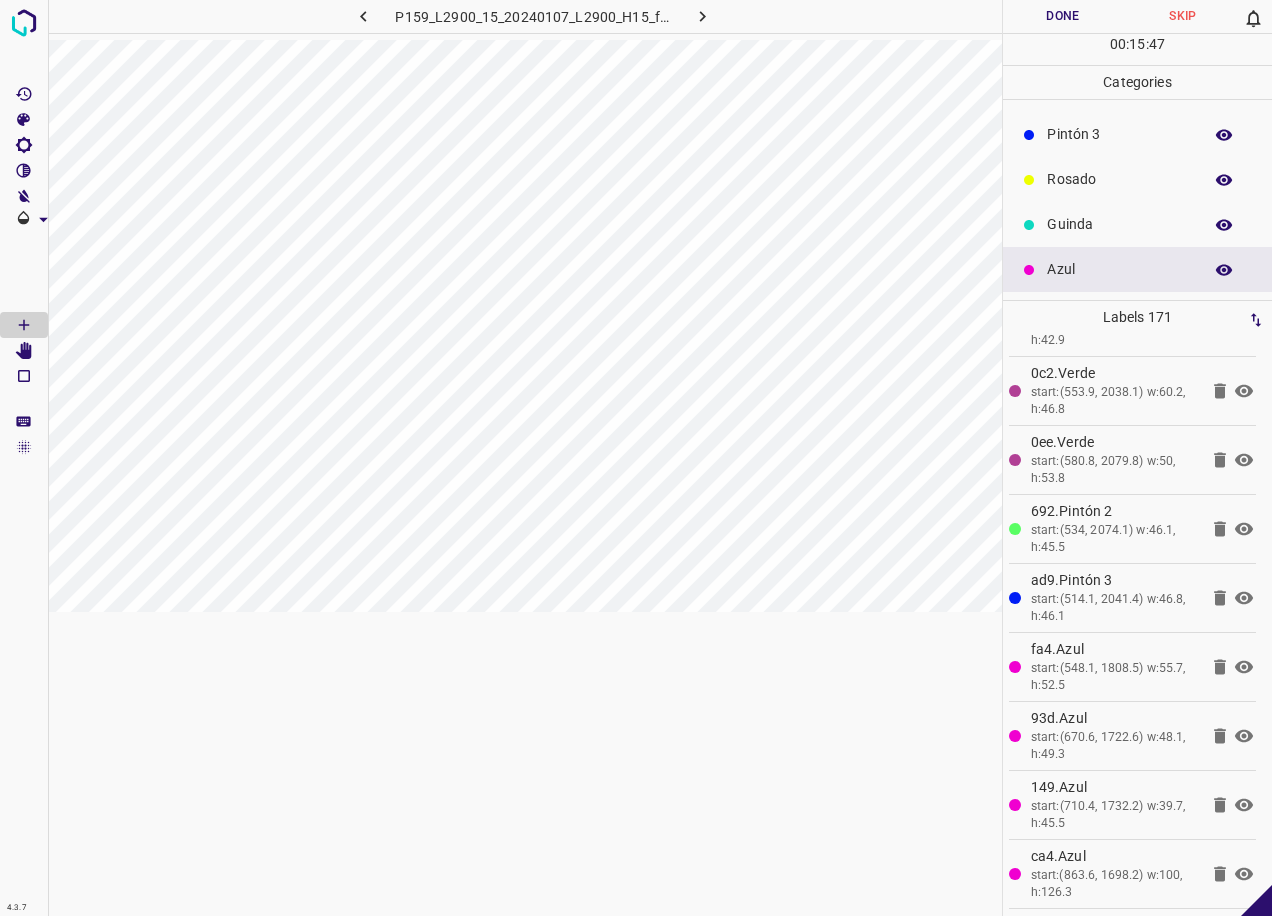 click 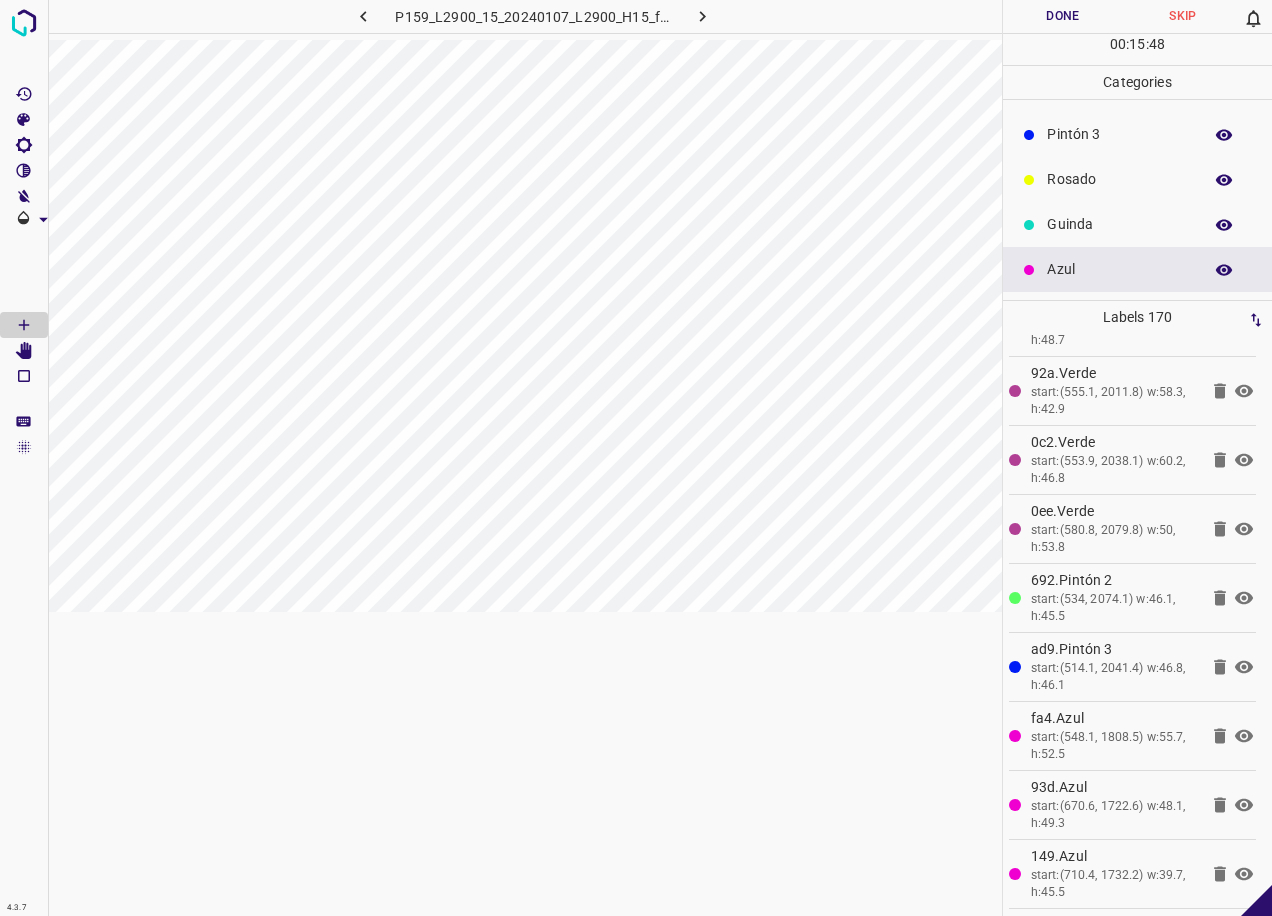 scroll, scrollTop: 11169, scrollLeft: 0, axis: vertical 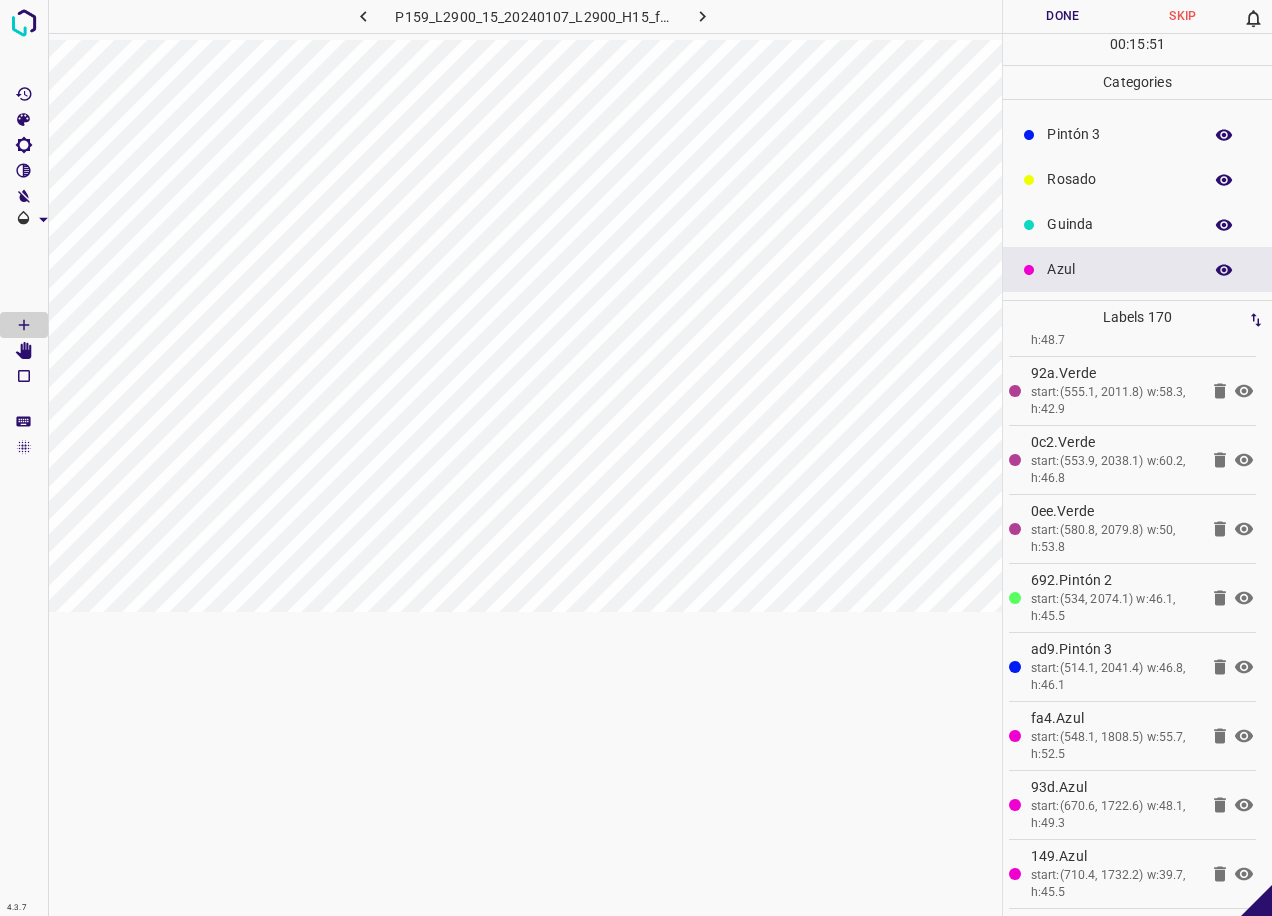 click on "Azul" at bounding box center (1119, 269) 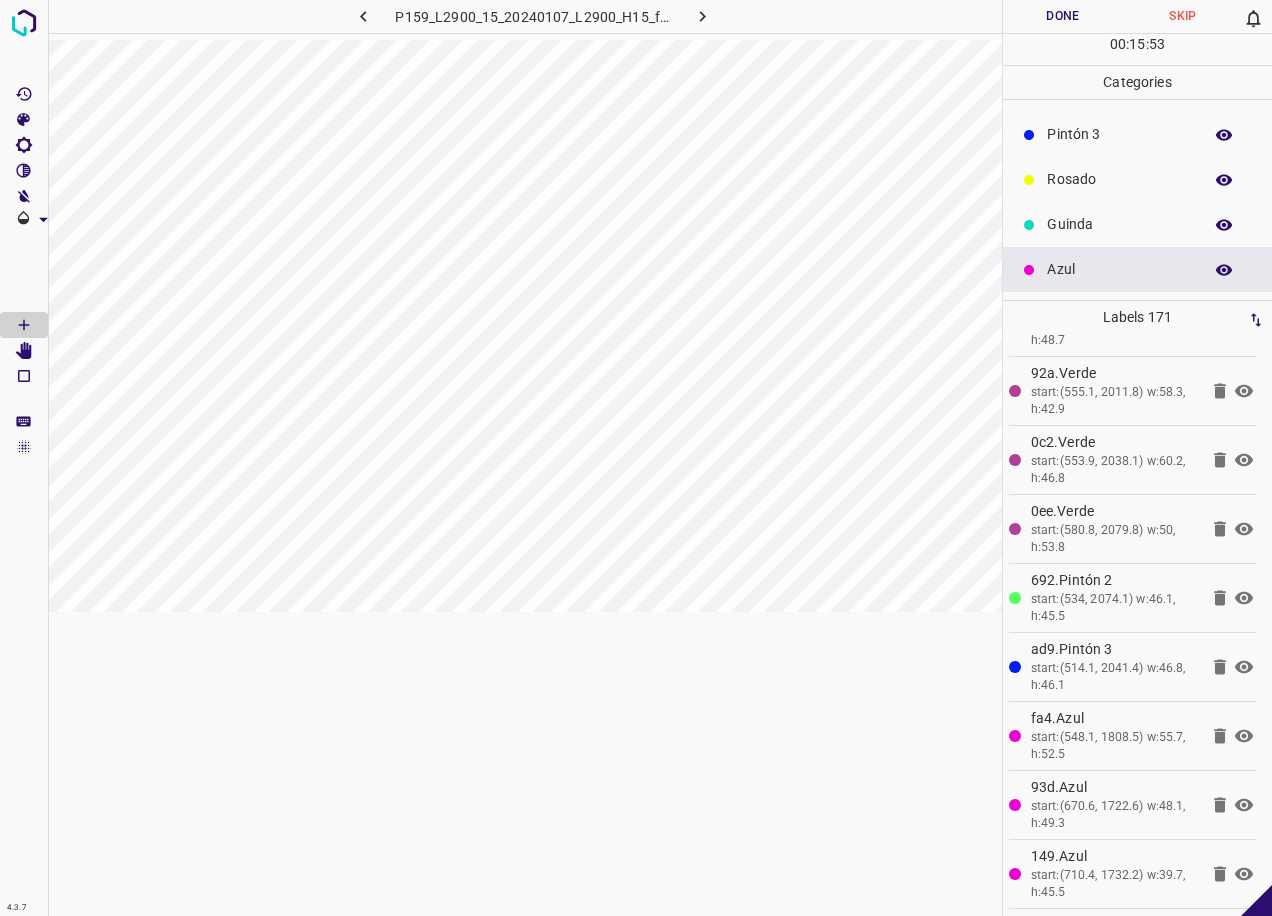 scroll, scrollTop: 11238, scrollLeft: 0, axis: vertical 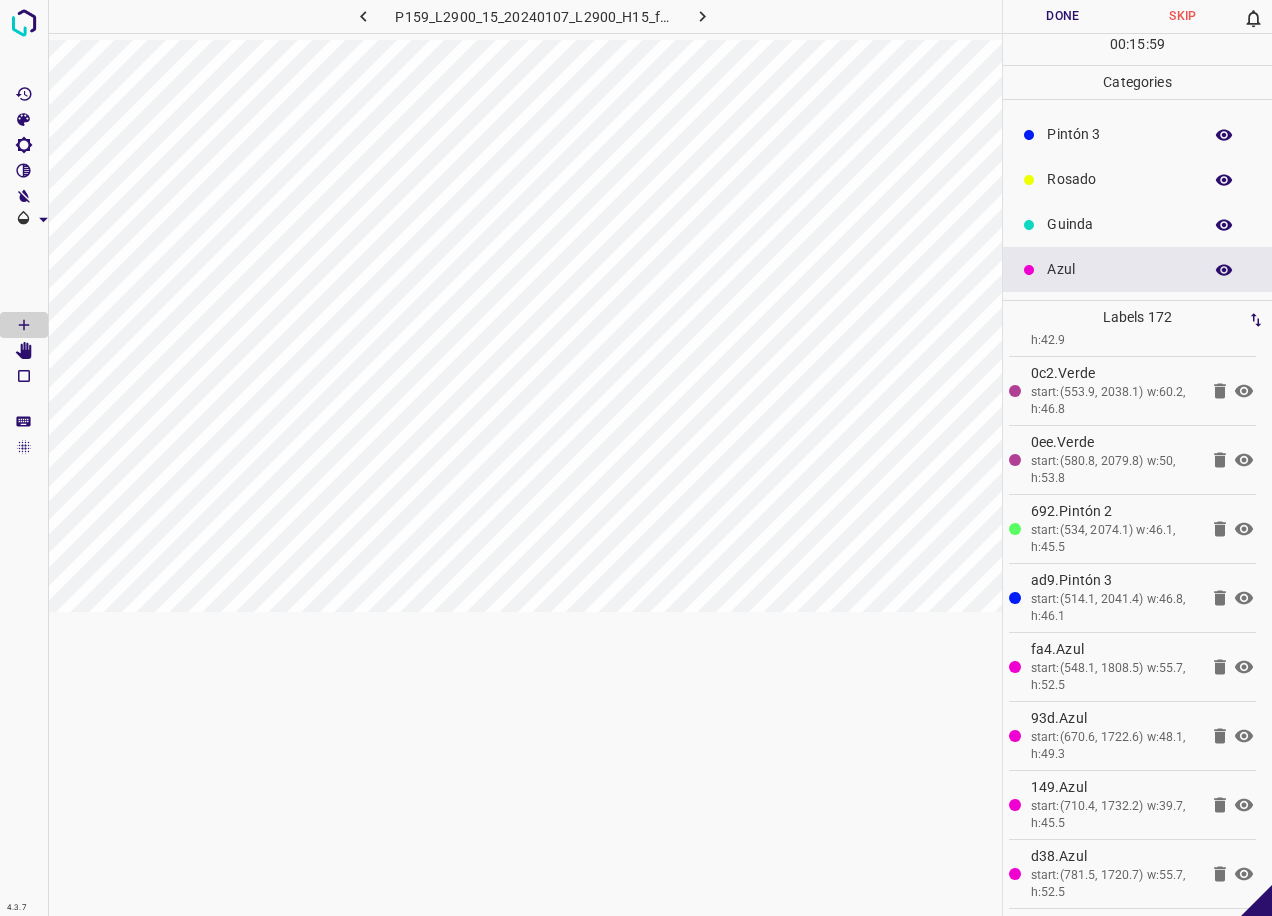 click on "Rosado" at bounding box center [1119, 179] 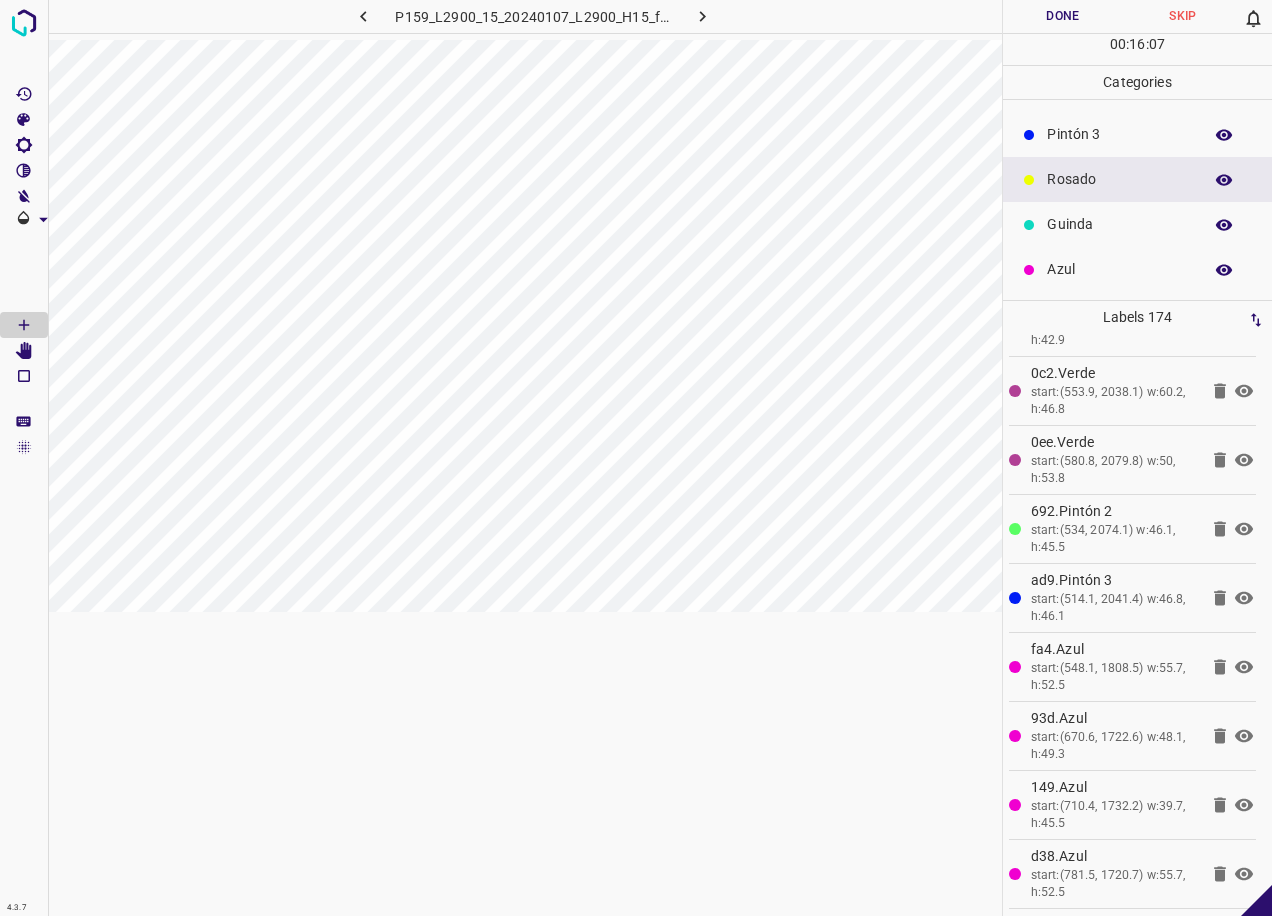 drag, startPoint x: 1081, startPoint y: 139, endPoint x: 1034, endPoint y: 198, distance: 75.43209 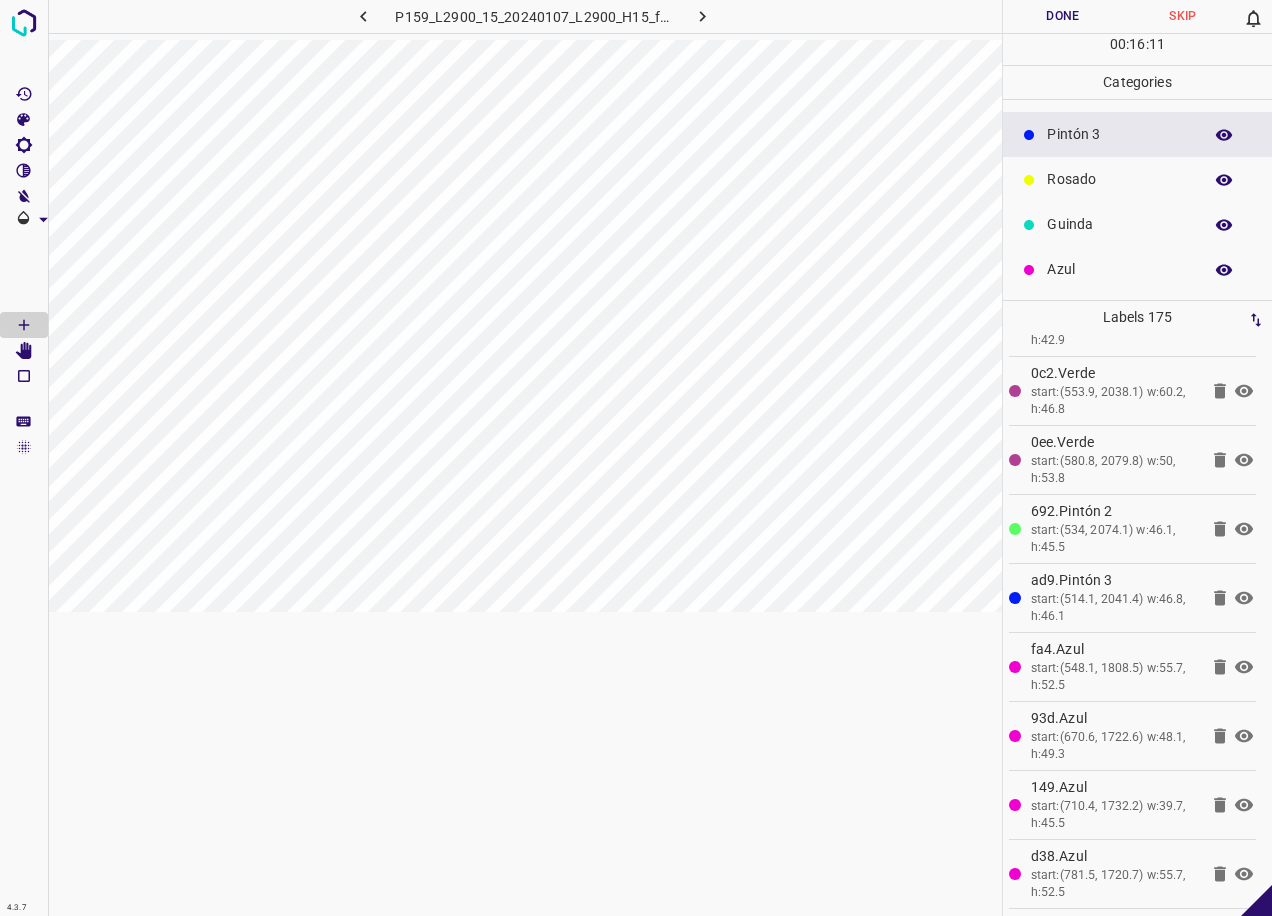 scroll, scrollTop: 76, scrollLeft: 0, axis: vertical 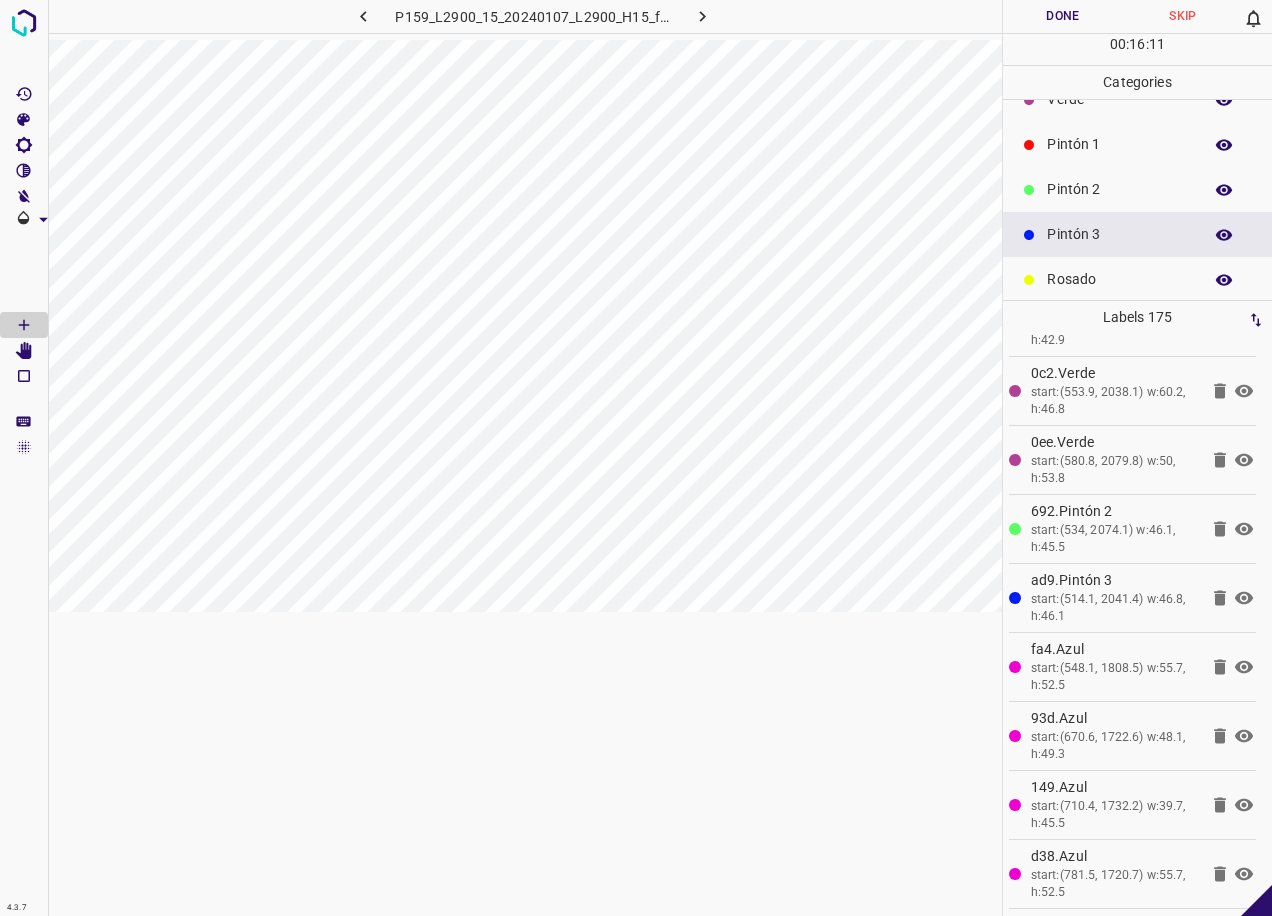 click on "Pintón 2" at bounding box center (1119, 189) 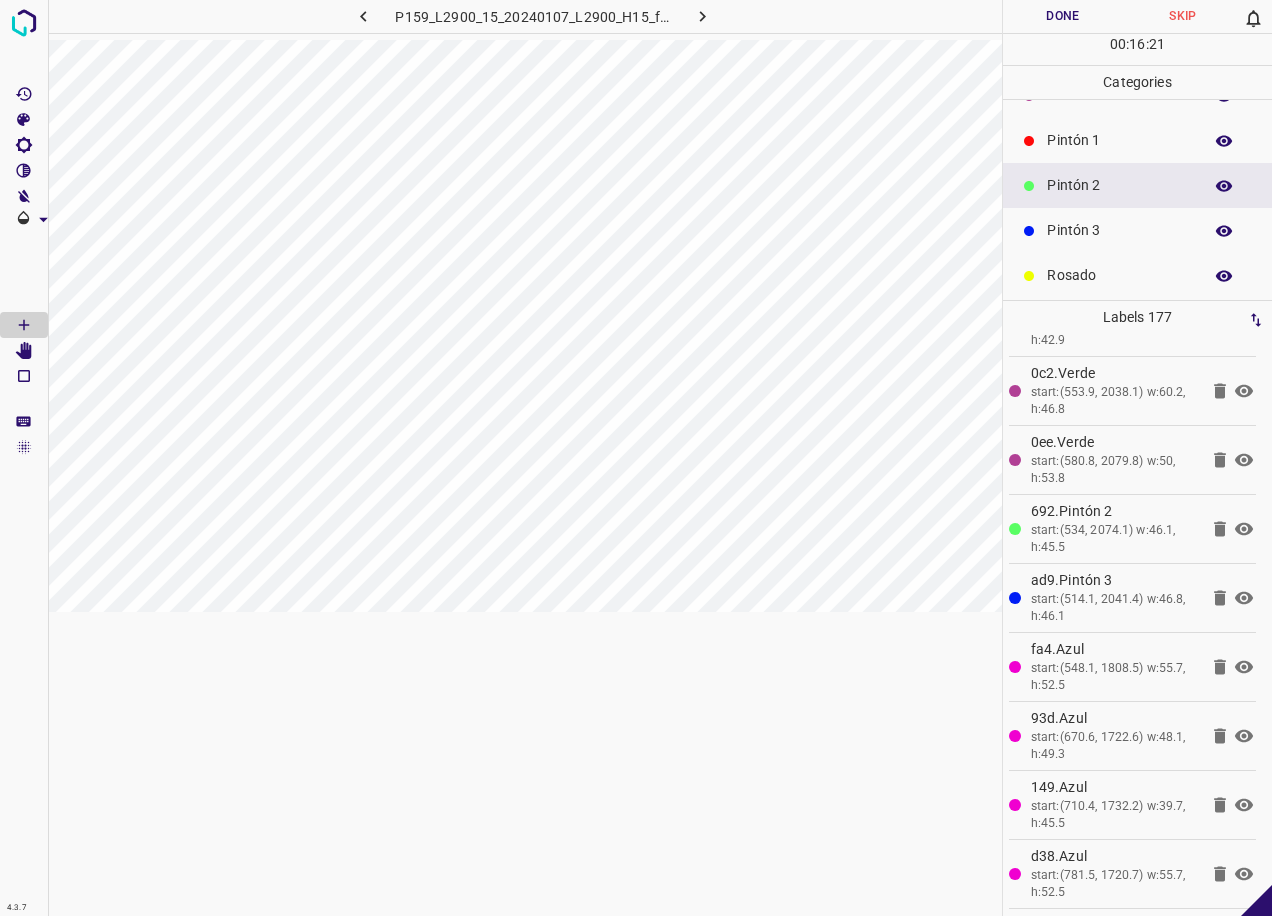 scroll, scrollTop: 176, scrollLeft: 0, axis: vertical 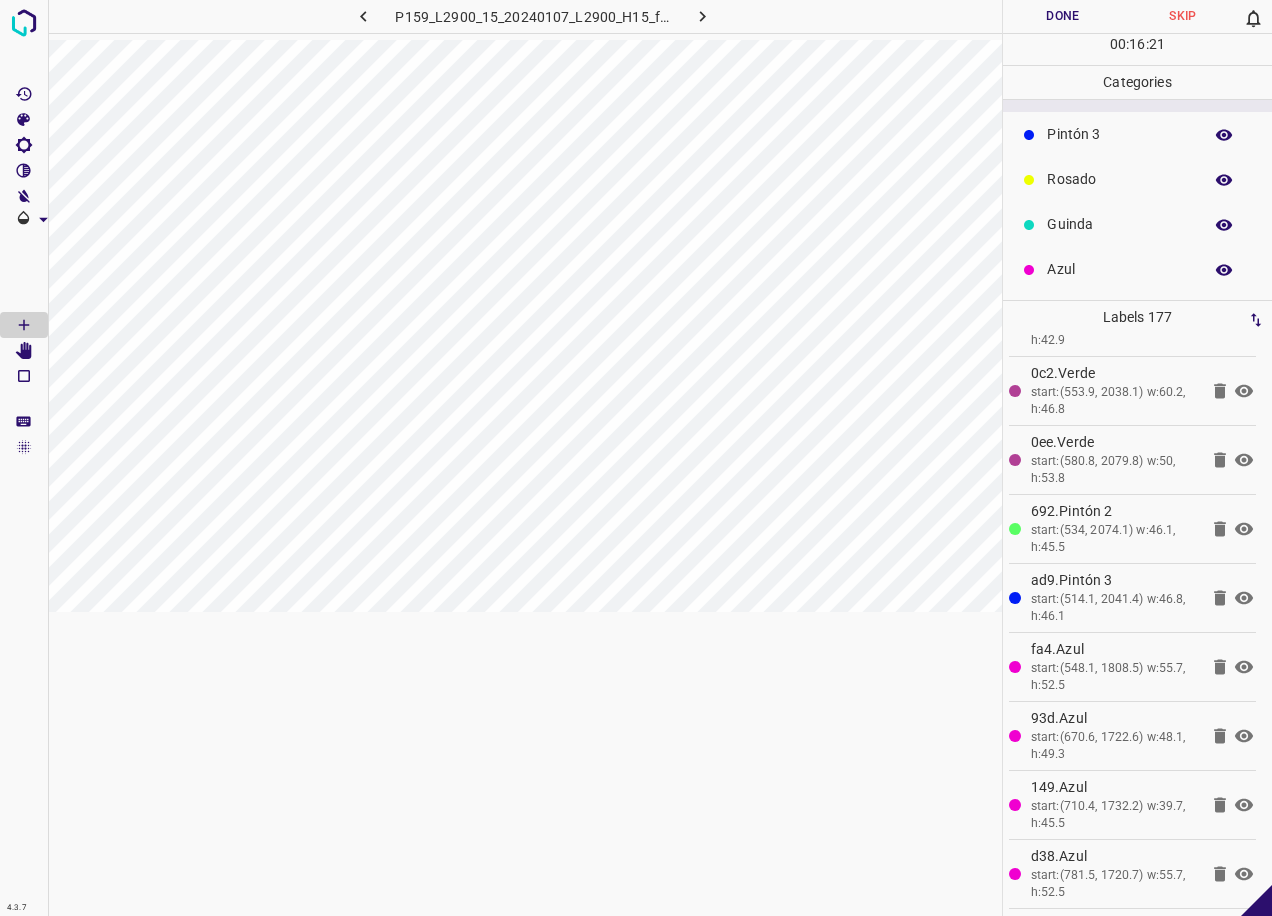 click on "Azul" at bounding box center [1119, 269] 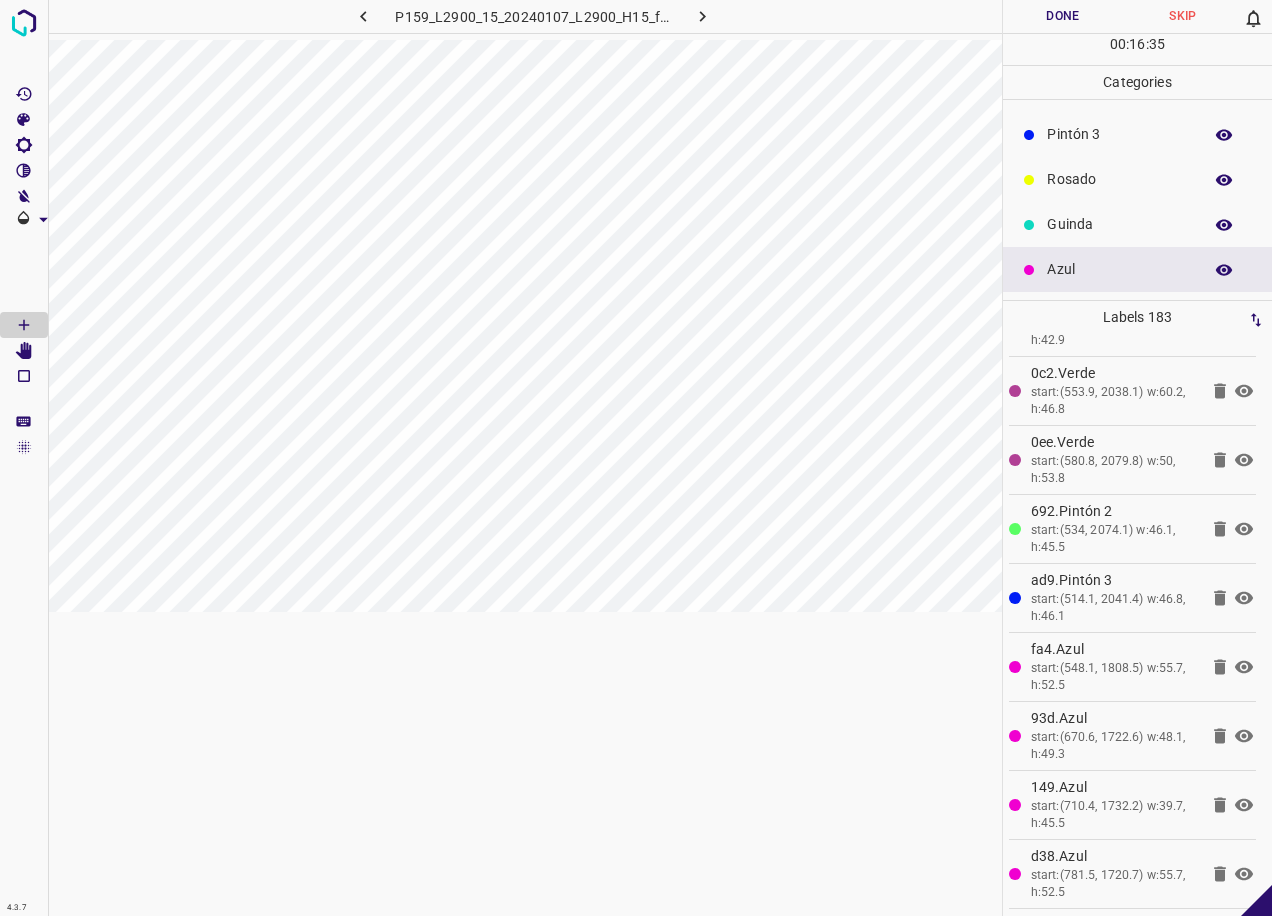 click on "Guinda" at bounding box center [1119, 224] 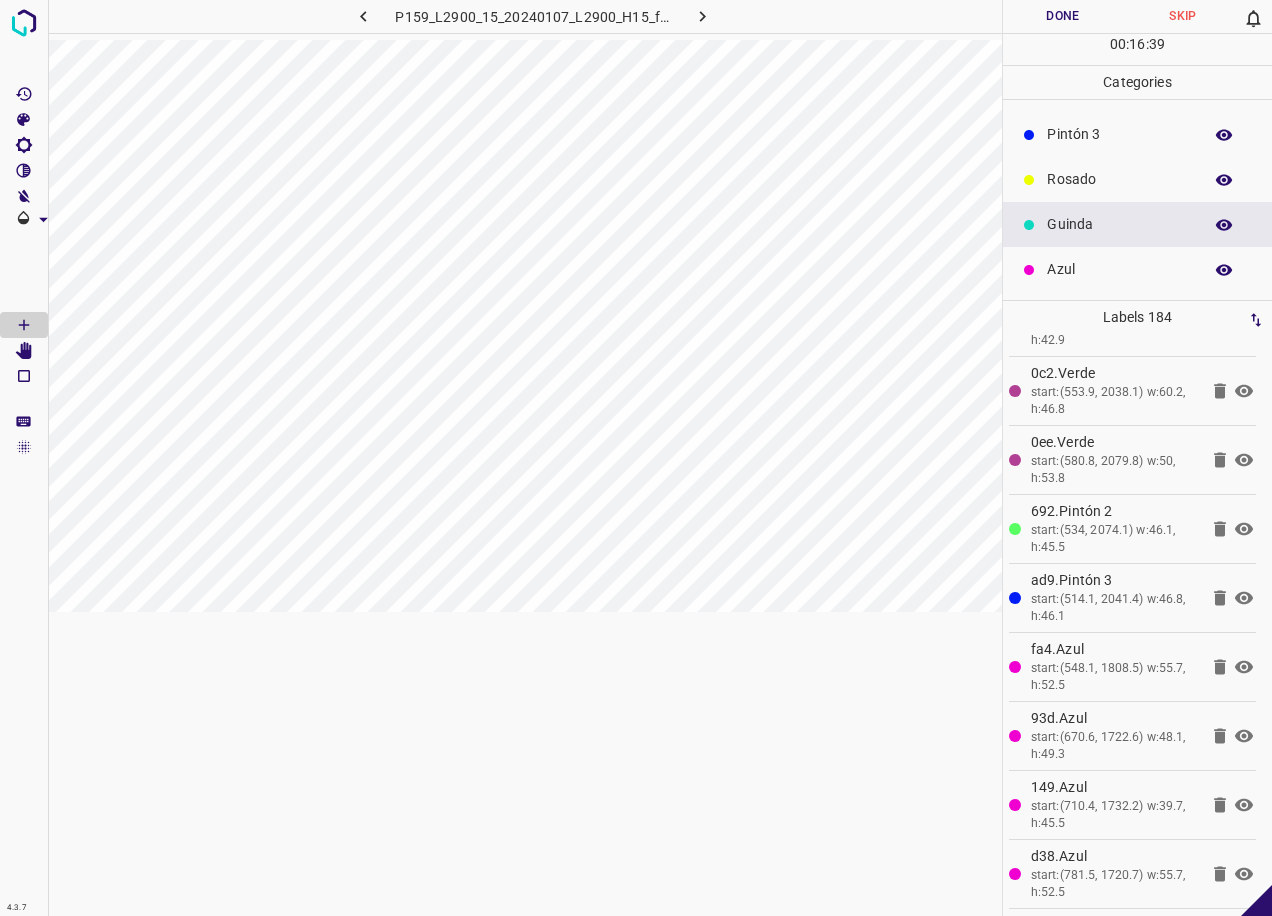 click on "Pintón 3" at bounding box center (1119, 134) 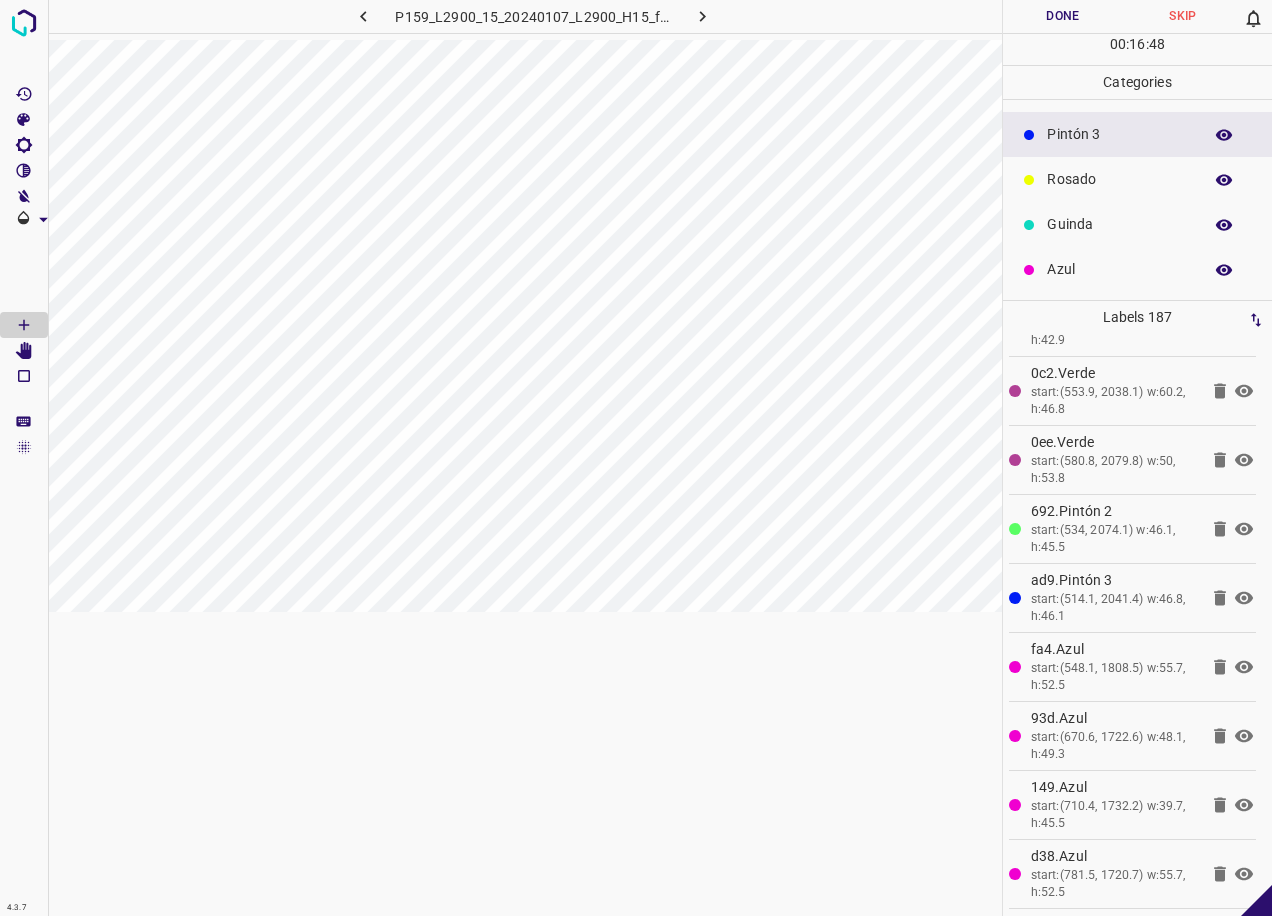 click on "Azul" at bounding box center (1137, 269) 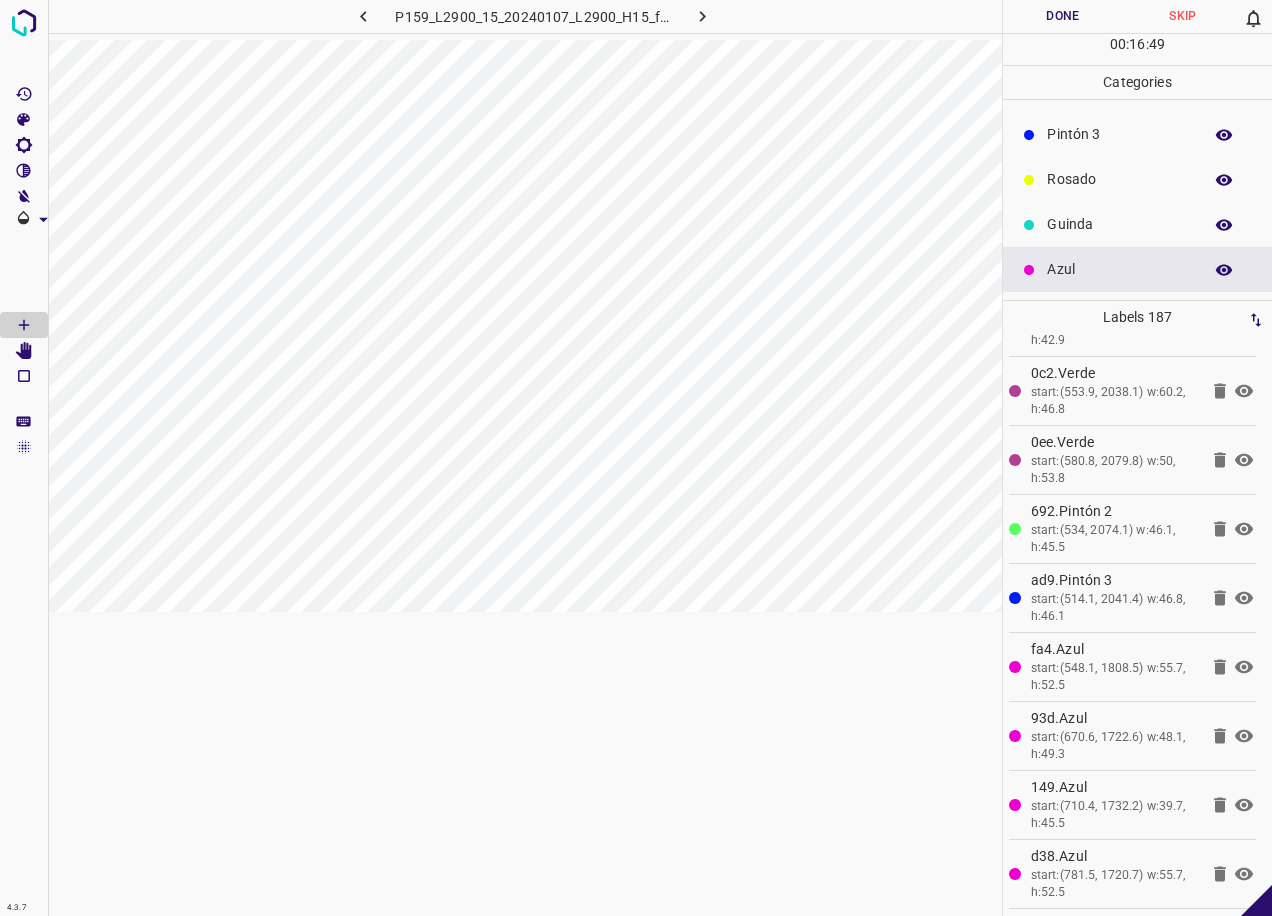 click on "Azul" at bounding box center (1119, 269) 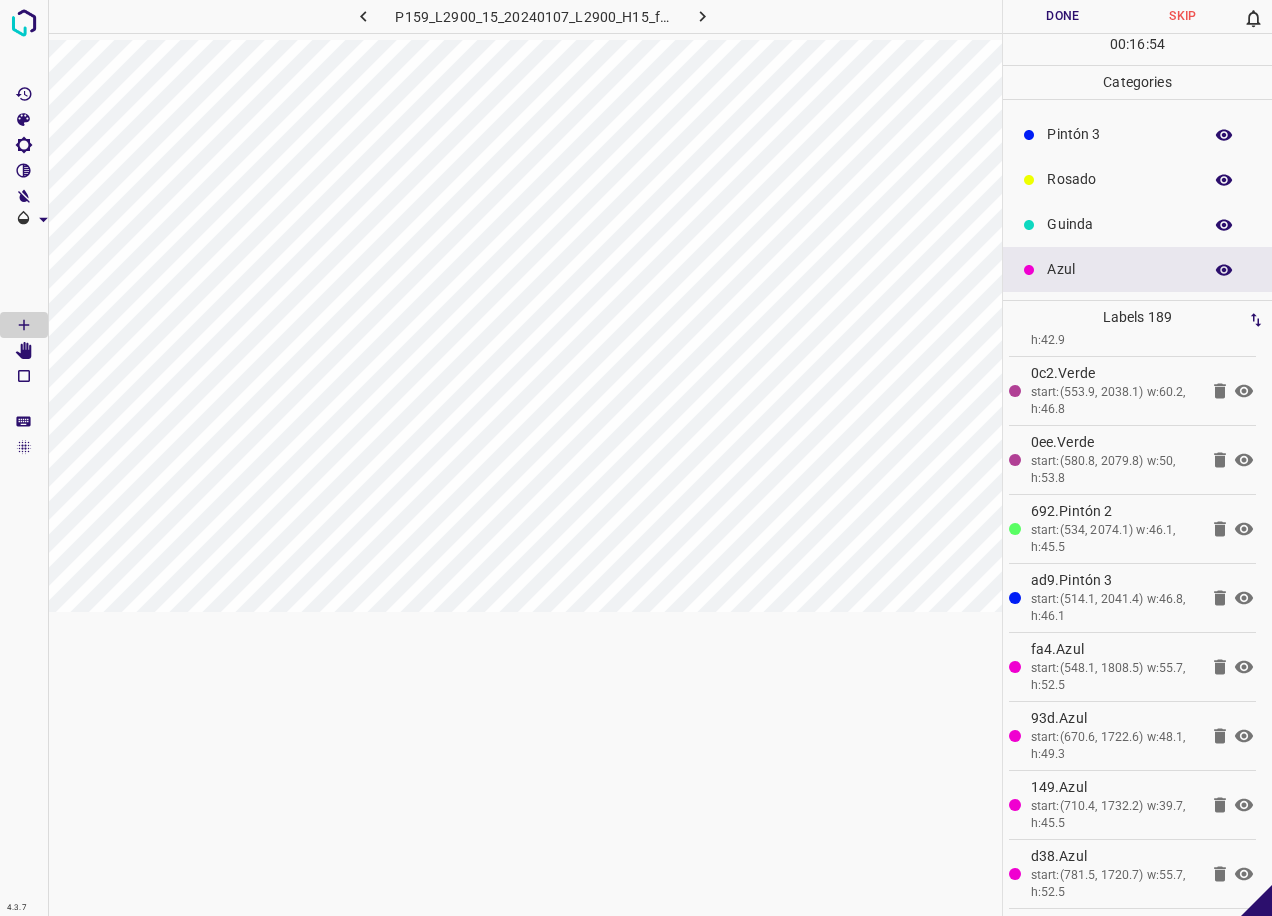 click on "Pintón 3" at bounding box center [1119, 134] 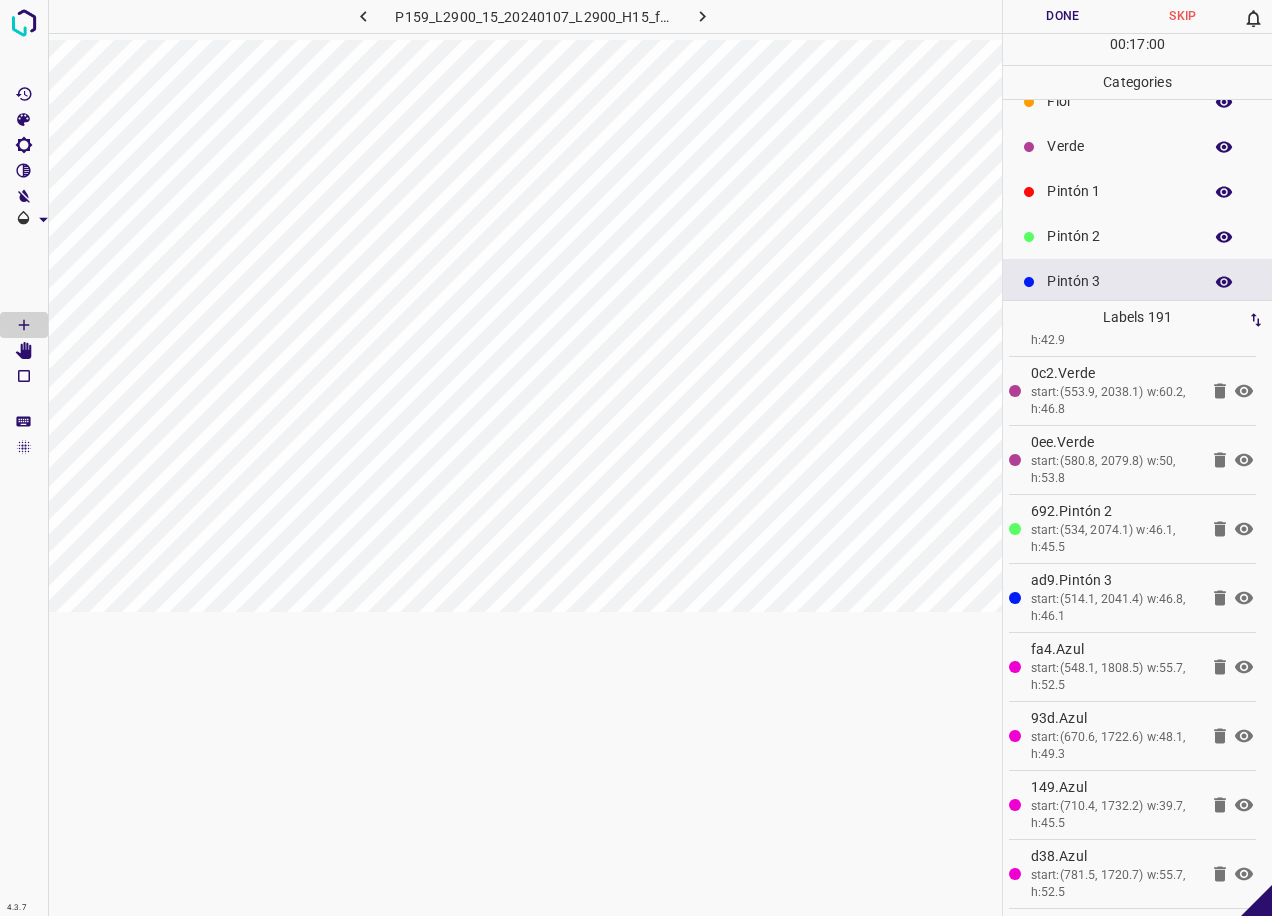 scroll, scrollTop: 0, scrollLeft: 0, axis: both 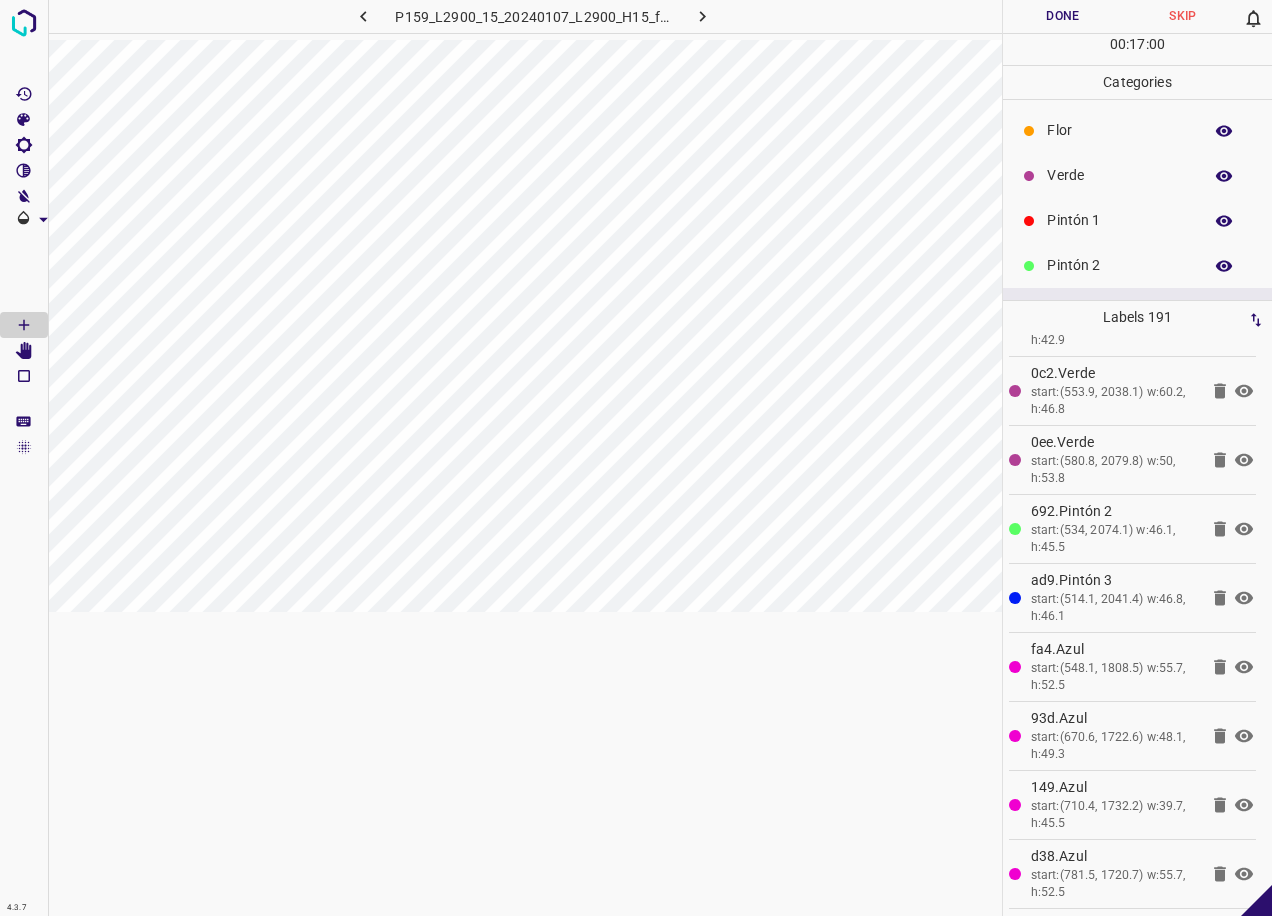 click on "Verde" at bounding box center [1119, 175] 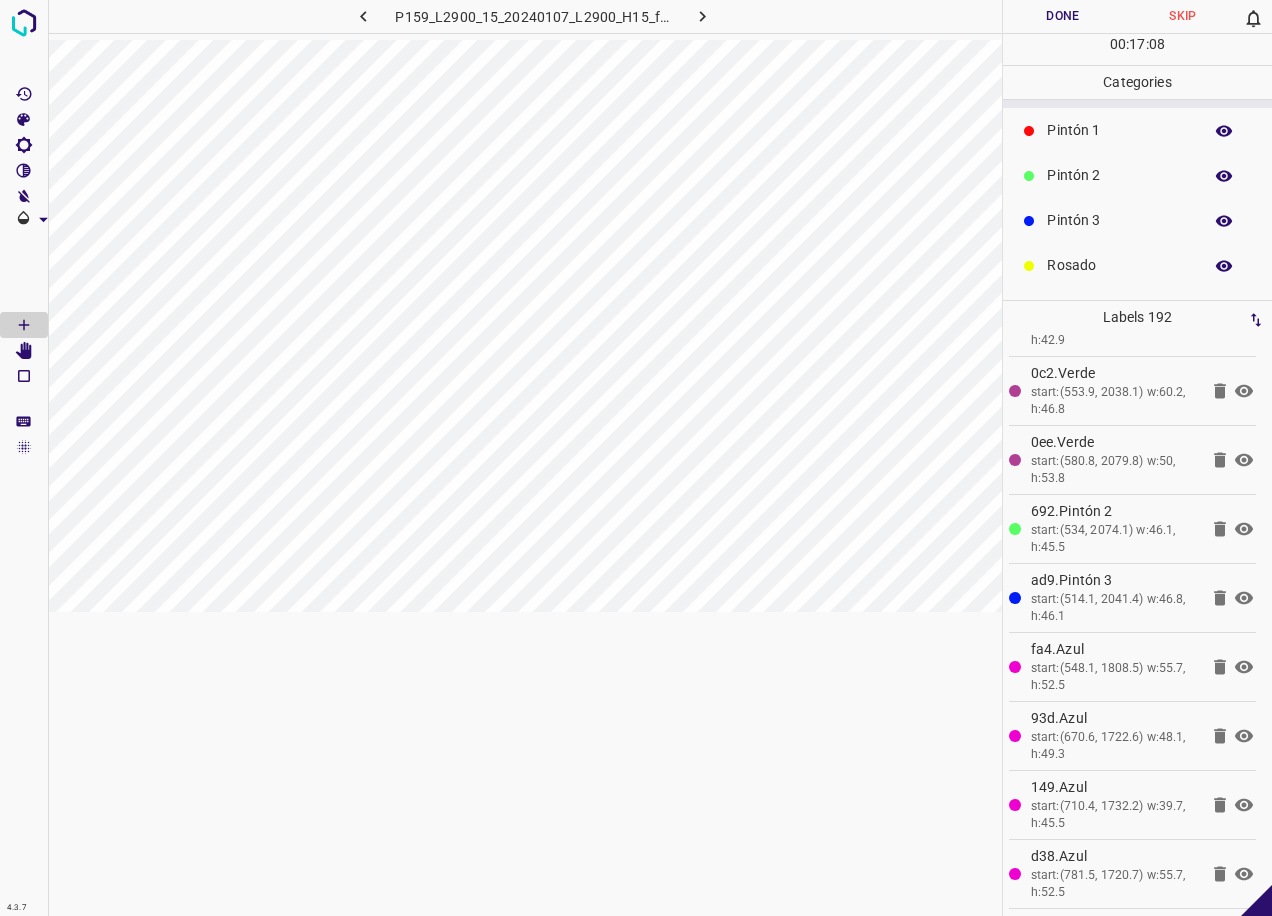 scroll, scrollTop: 176, scrollLeft: 0, axis: vertical 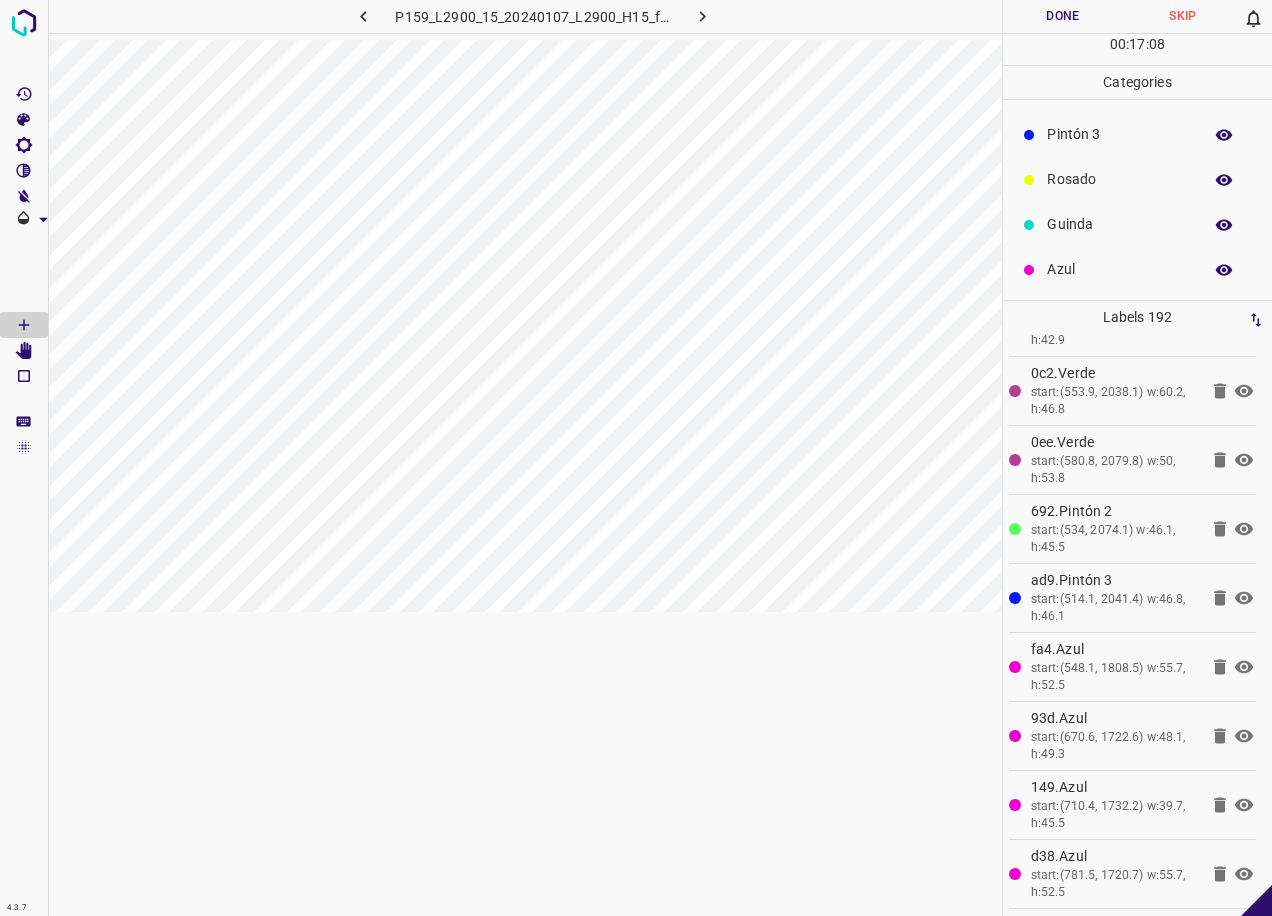click on "Pintón 3" at bounding box center [1119, 134] 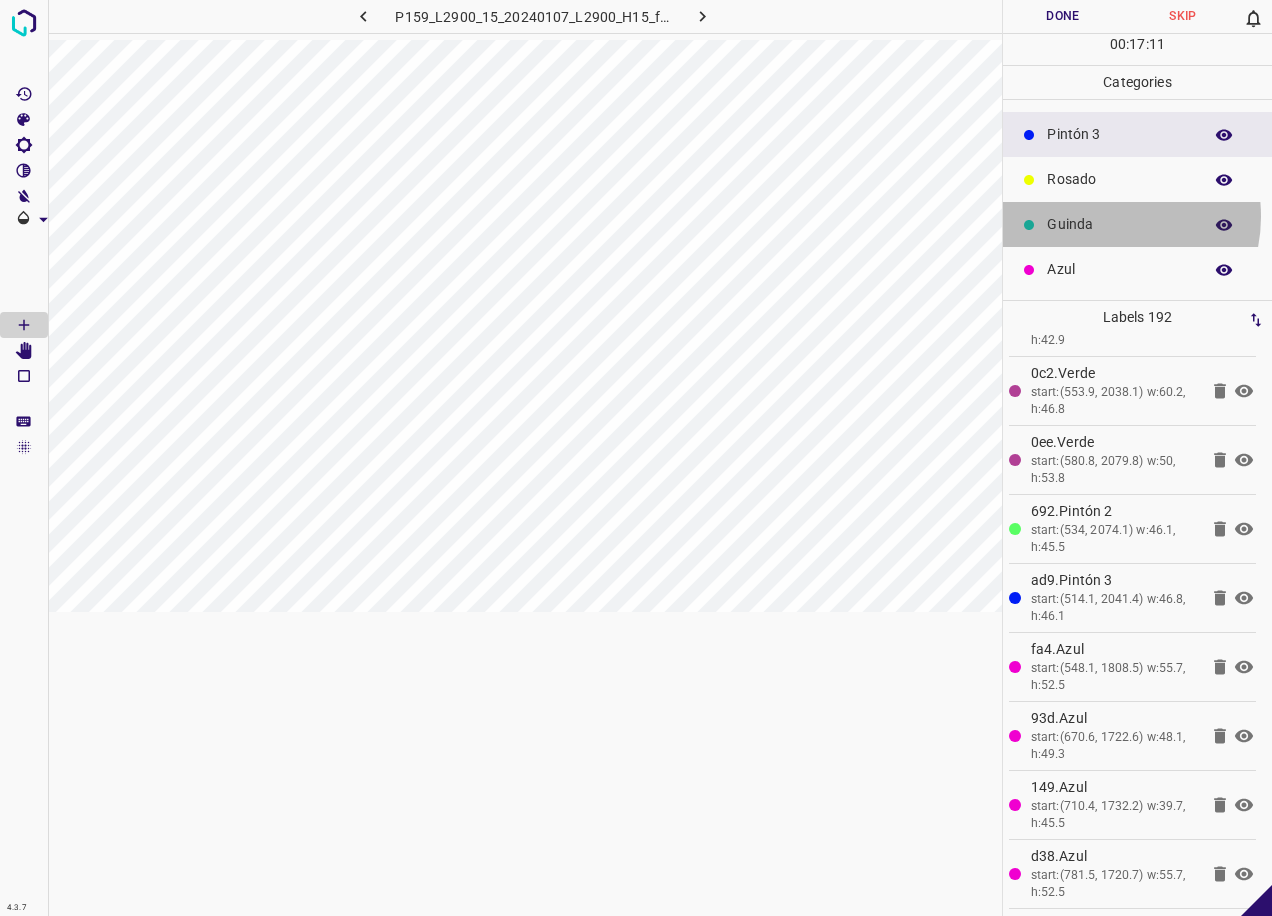 click on "Guinda" at bounding box center (1119, 224) 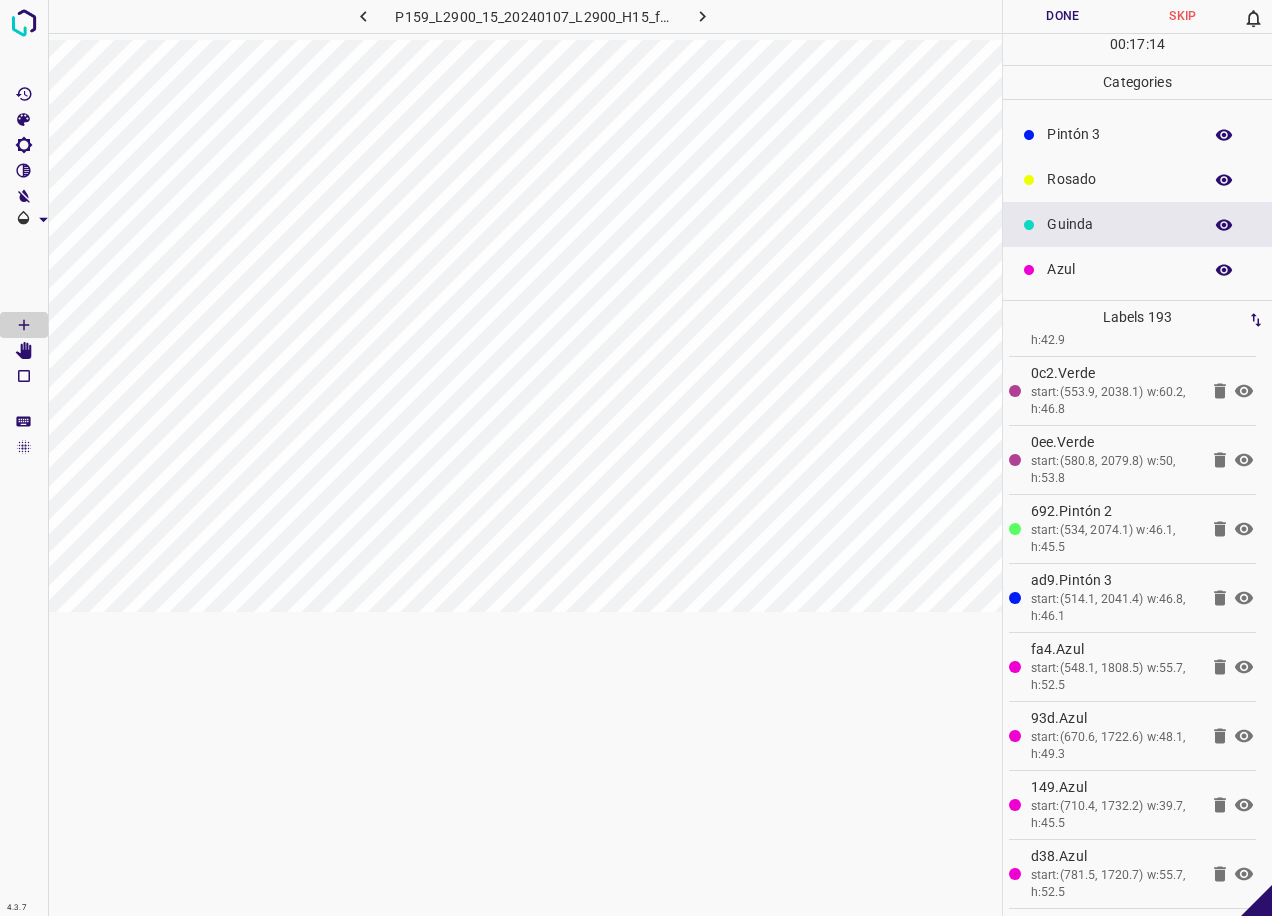 click on "Rosado" at bounding box center (1119, 179) 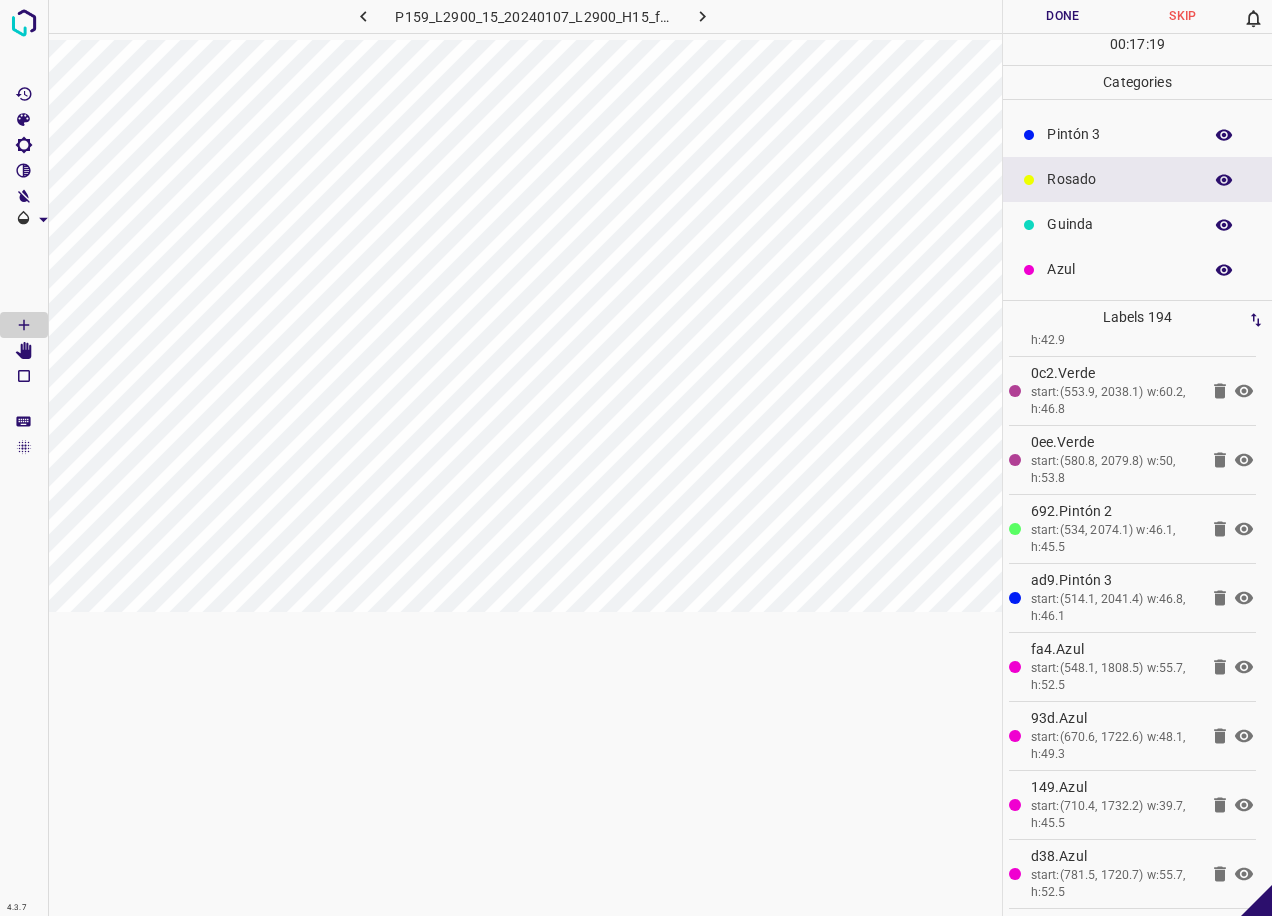 click on "Pintón 3" at bounding box center [1119, 134] 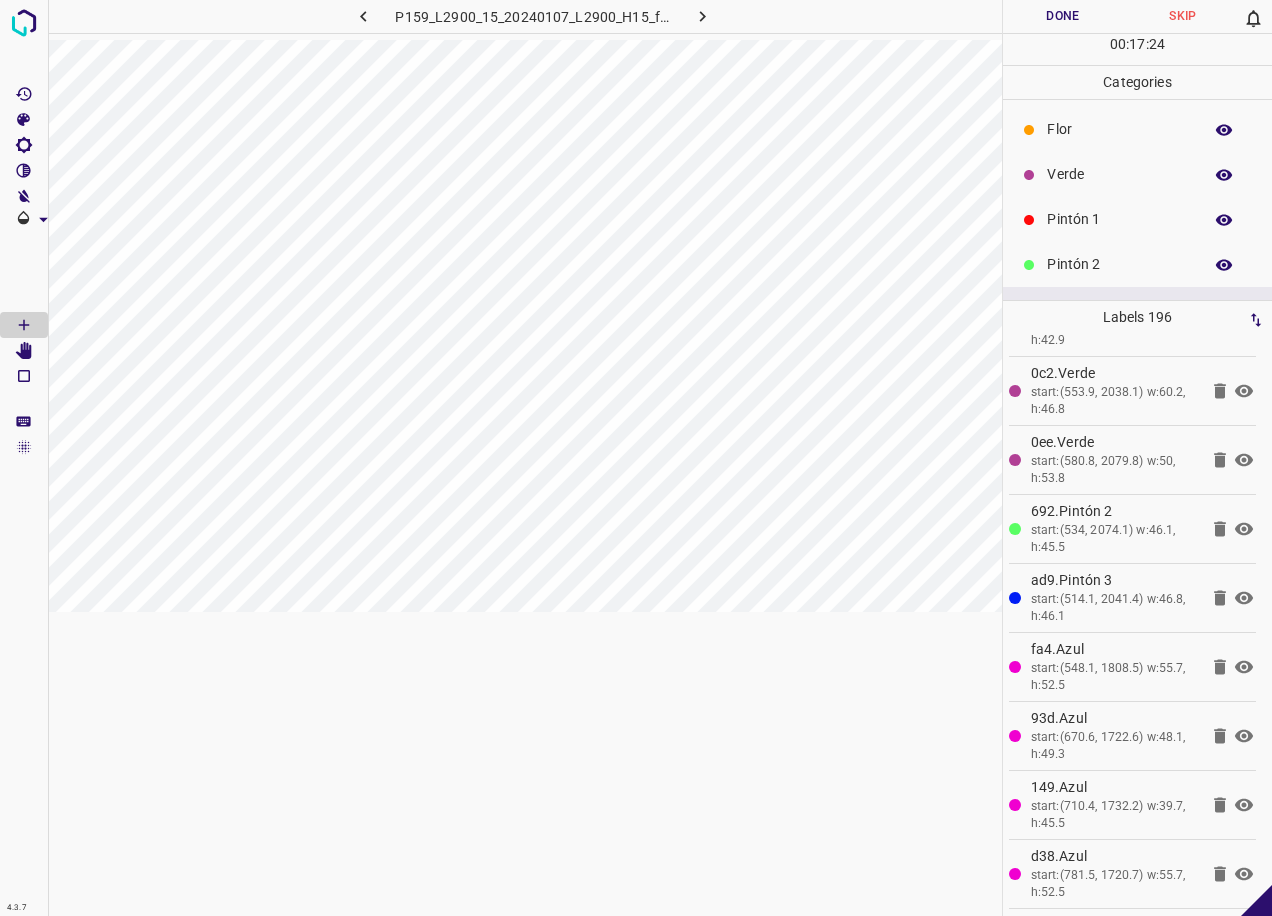 scroll, scrollTop: 0, scrollLeft: 0, axis: both 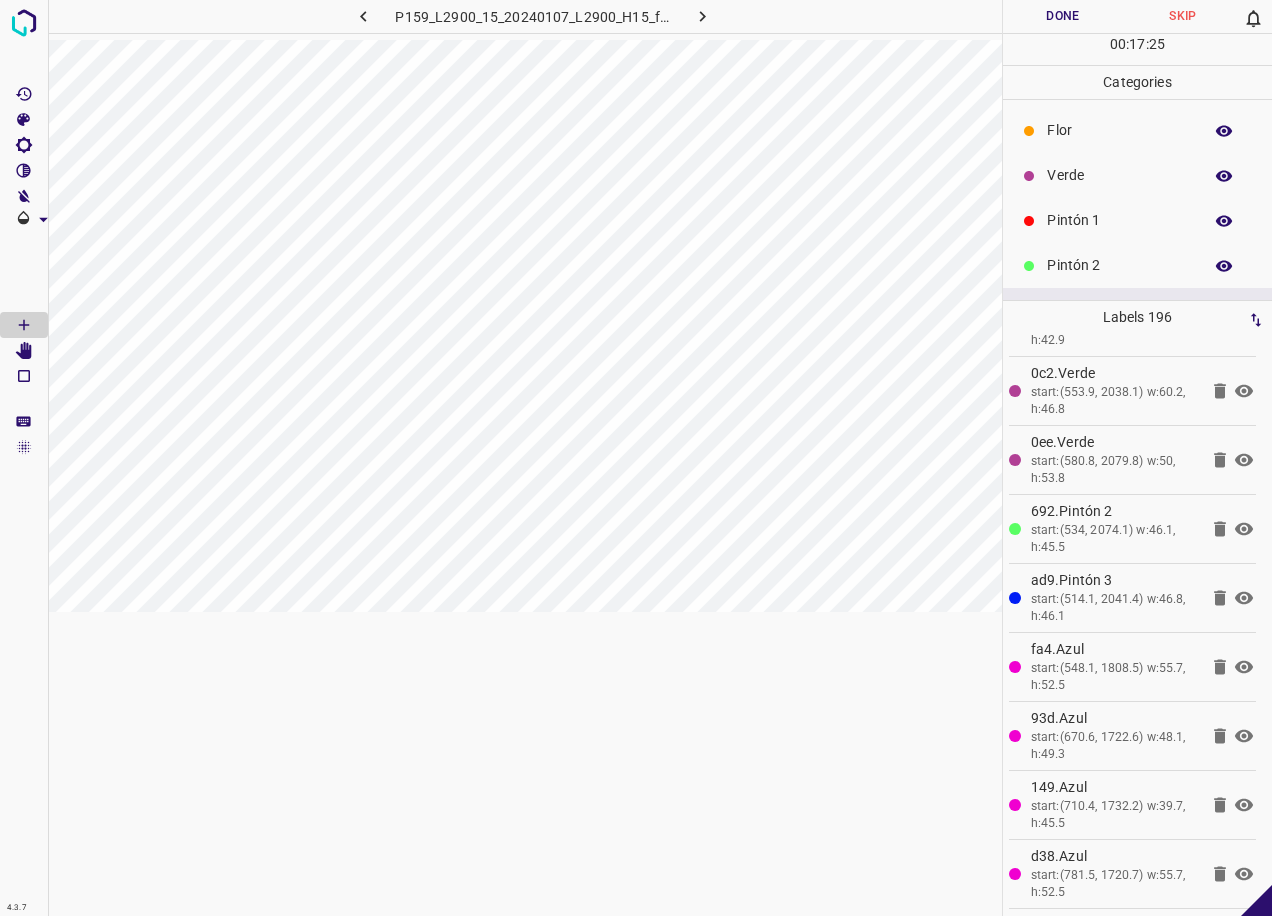 click on "Verde" at bounding box center [1119, 175] 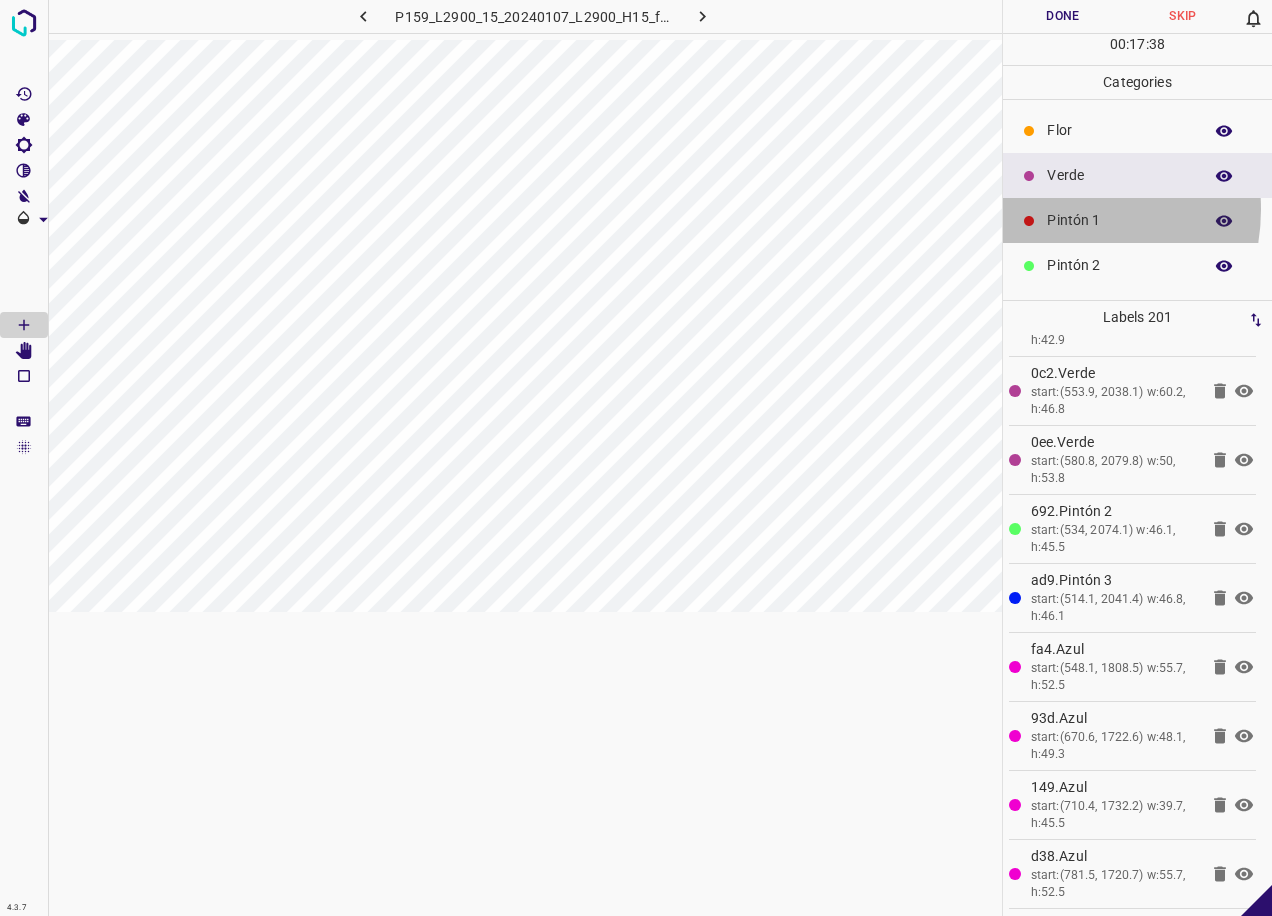click on "Pintón 1" at bounding box center (1137, 220) 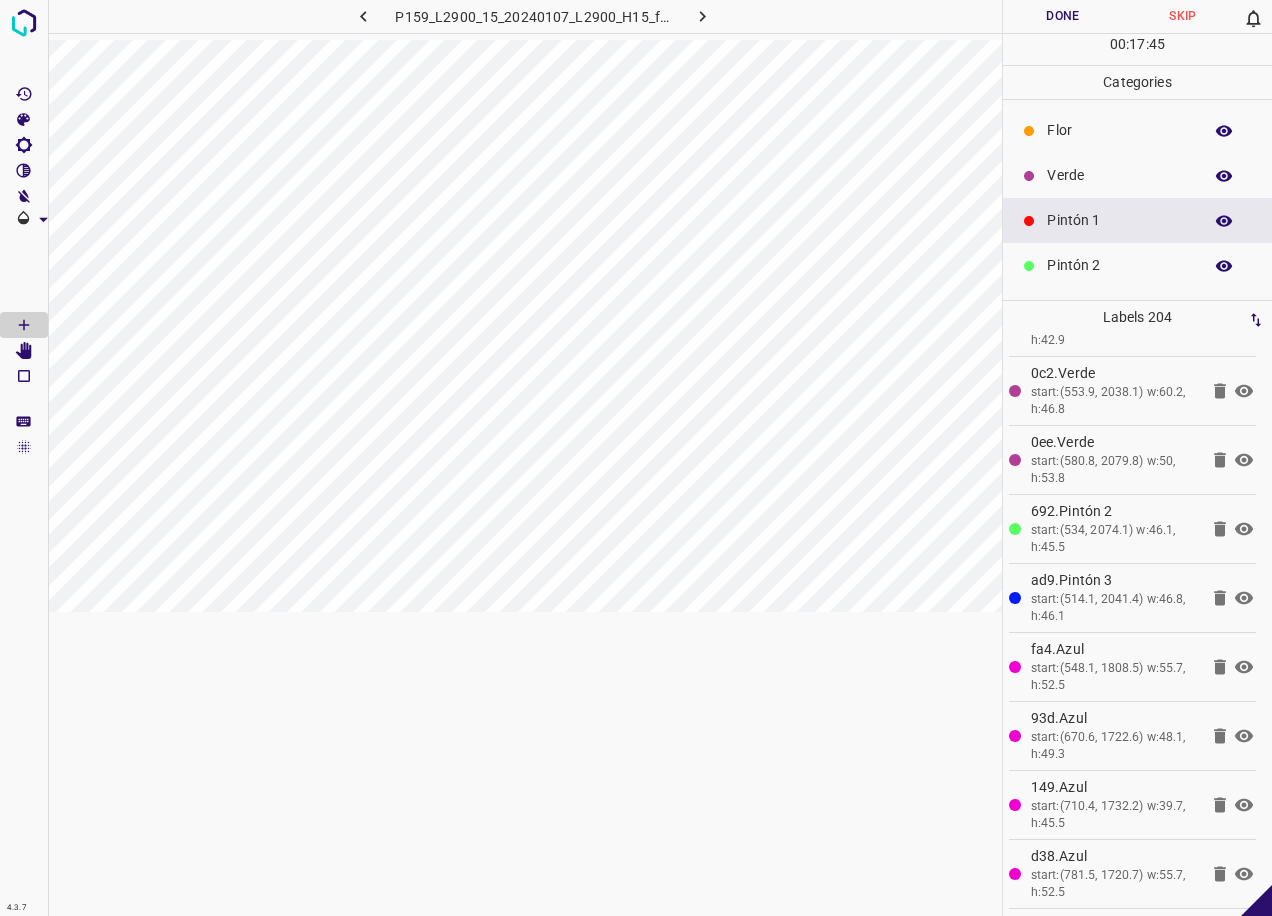 drag, startPoint x: 1105, startPoint y: 247, endPoint x: 1042, endPoint y: 280, distance: 71.11962 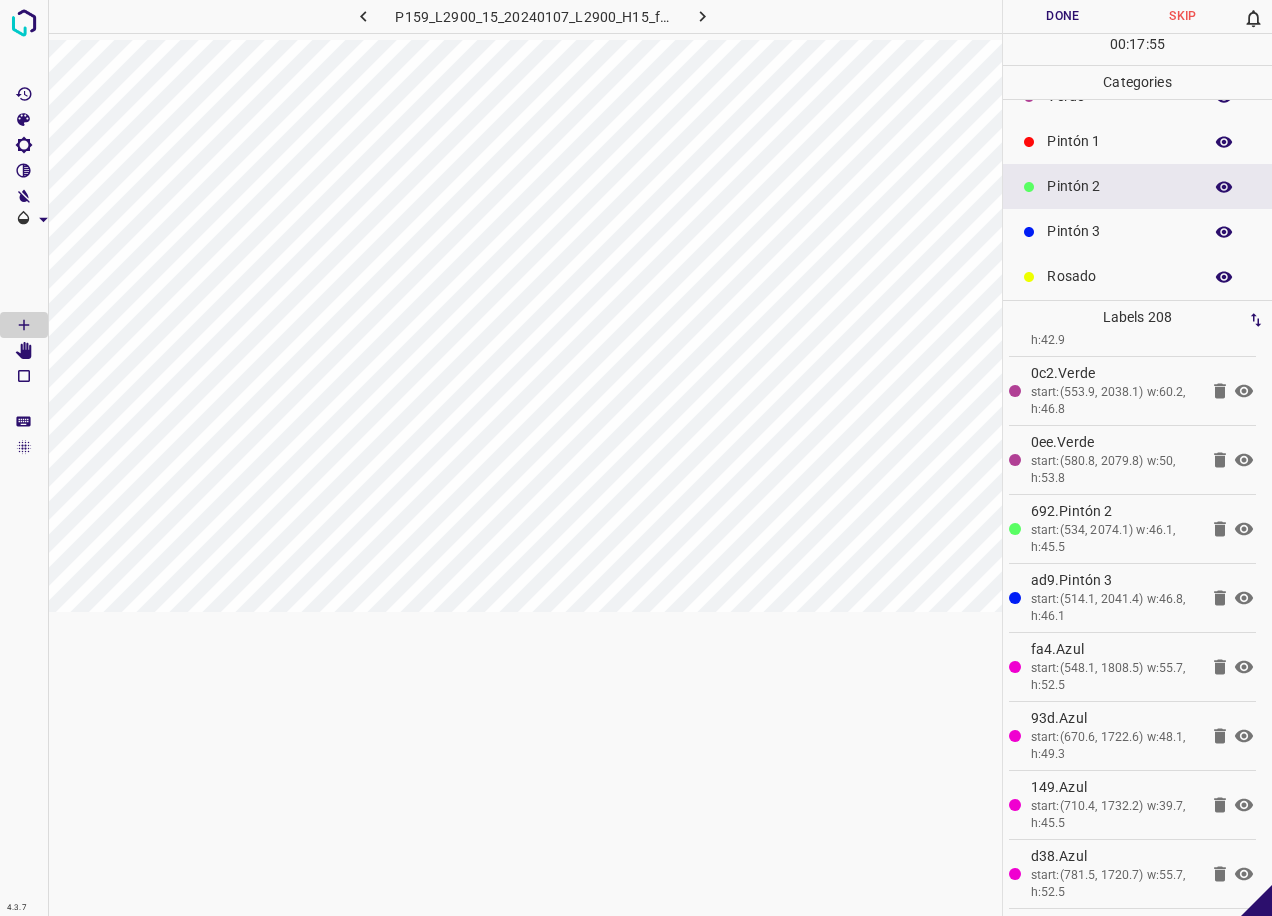 scroll, scrollTop: 176, scrollLeft: 0, axis: vertical 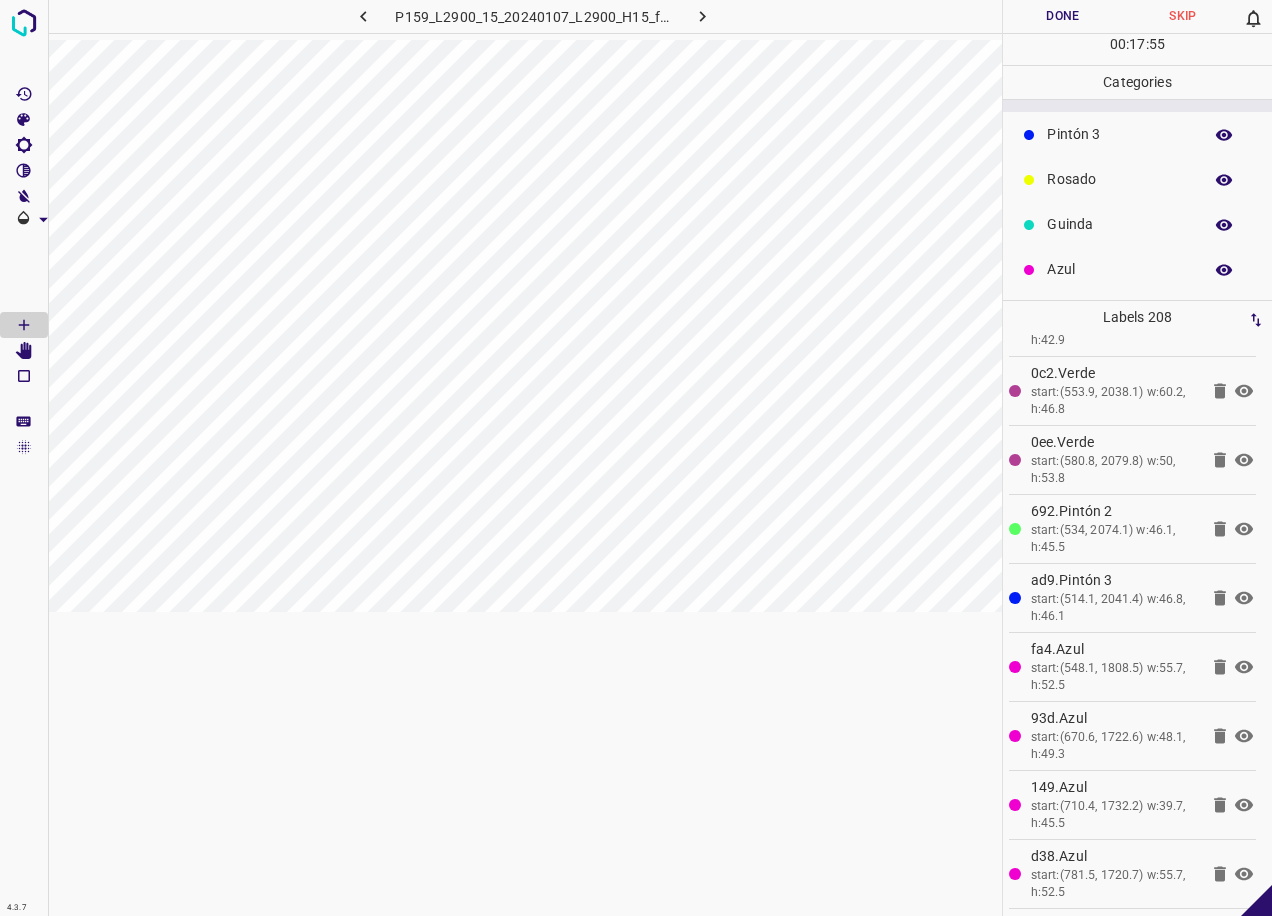 click on "Rosado" at bounding box center [1119, 179] 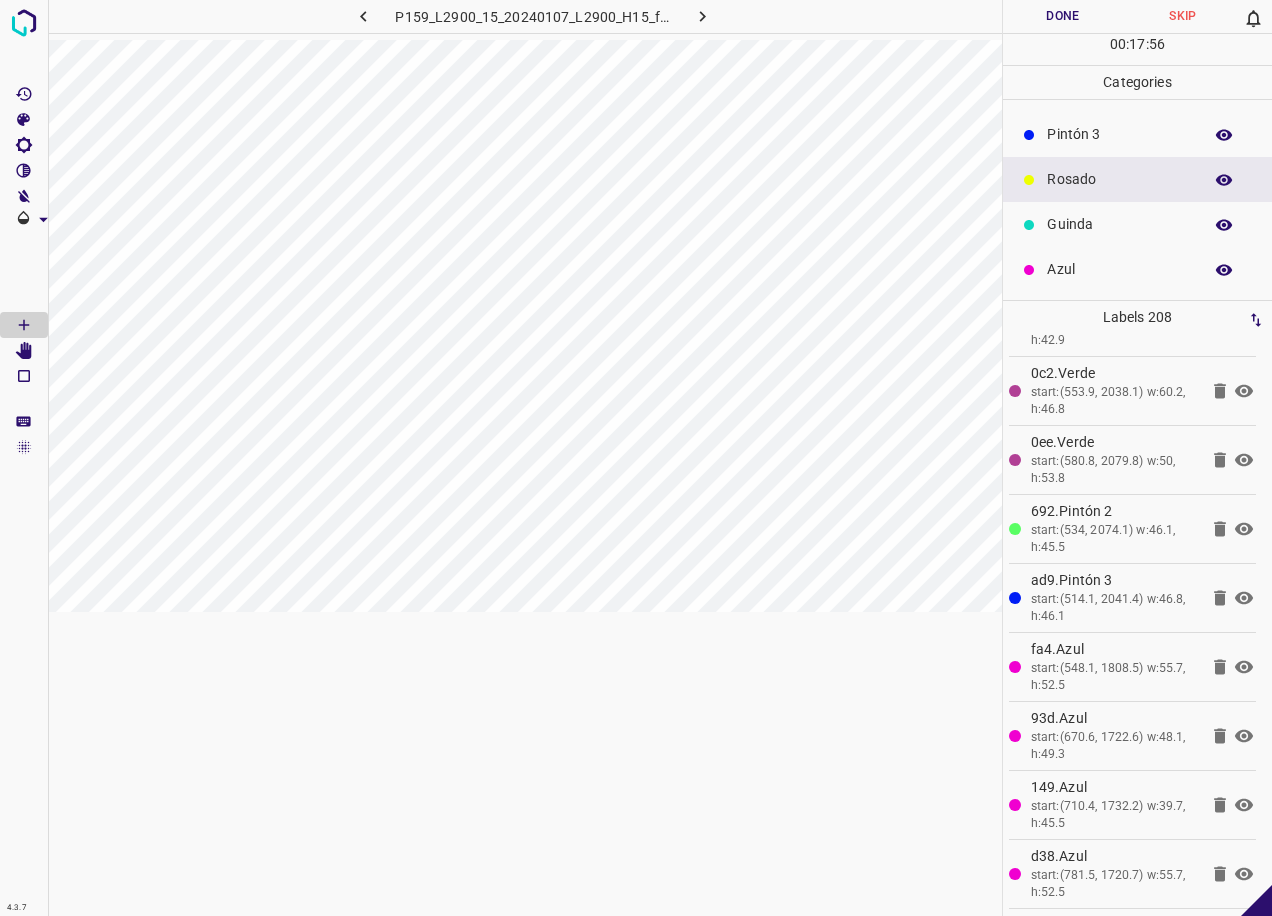 click on "Guinda" at bounding box center [1119, 224] 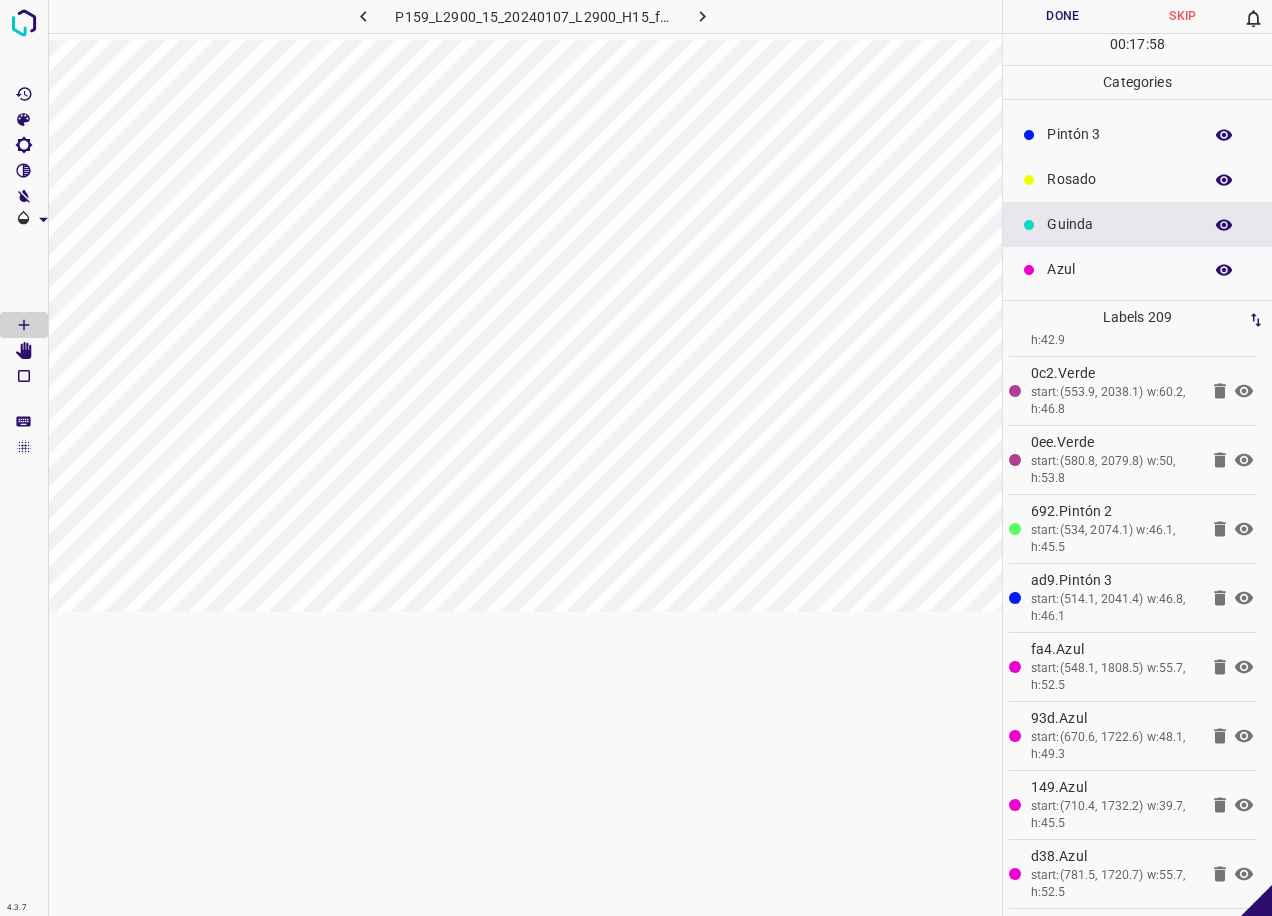 click on "Guinda" at bounding box center [1119, 224] 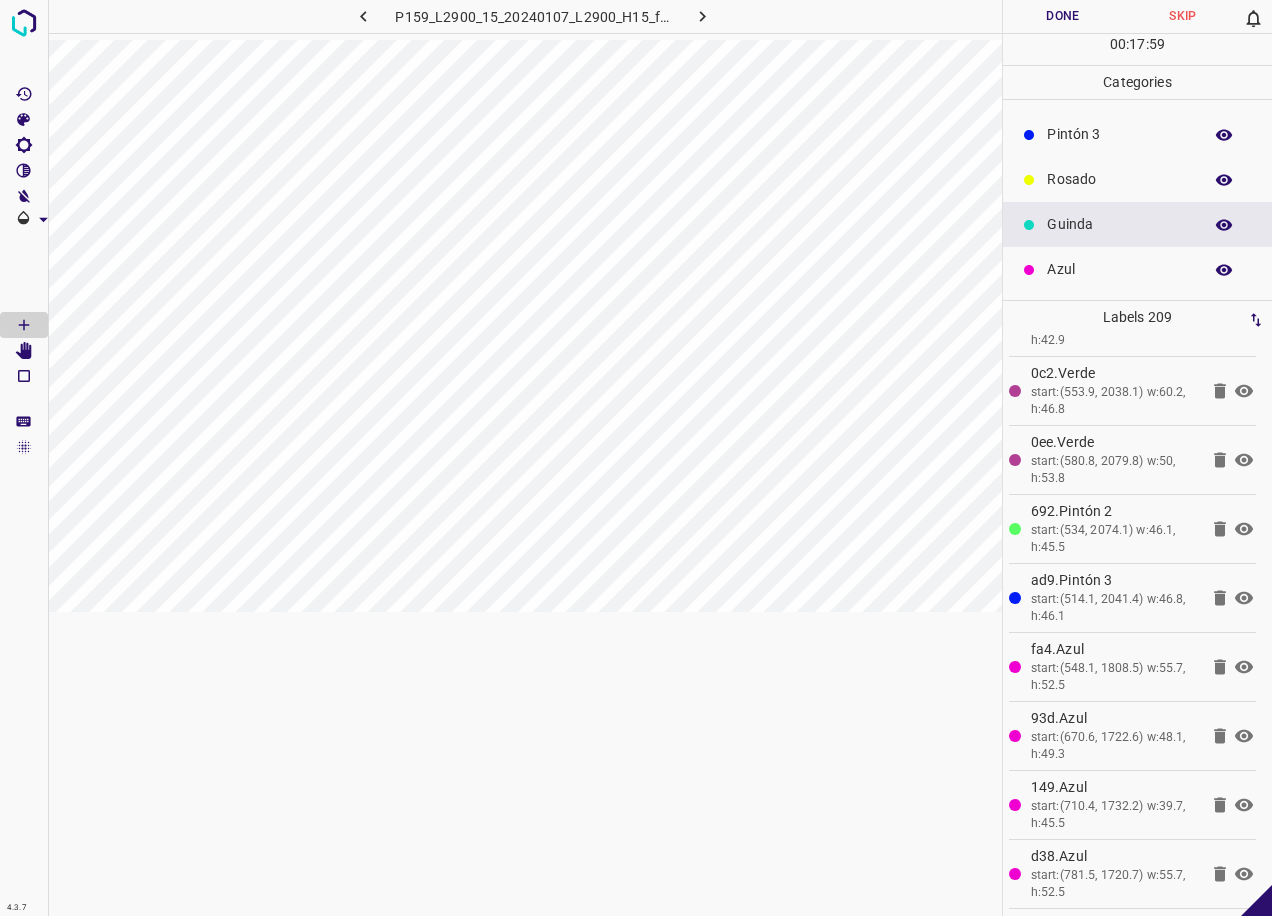 click on "Rosado" at bounding box center (1119, 179) 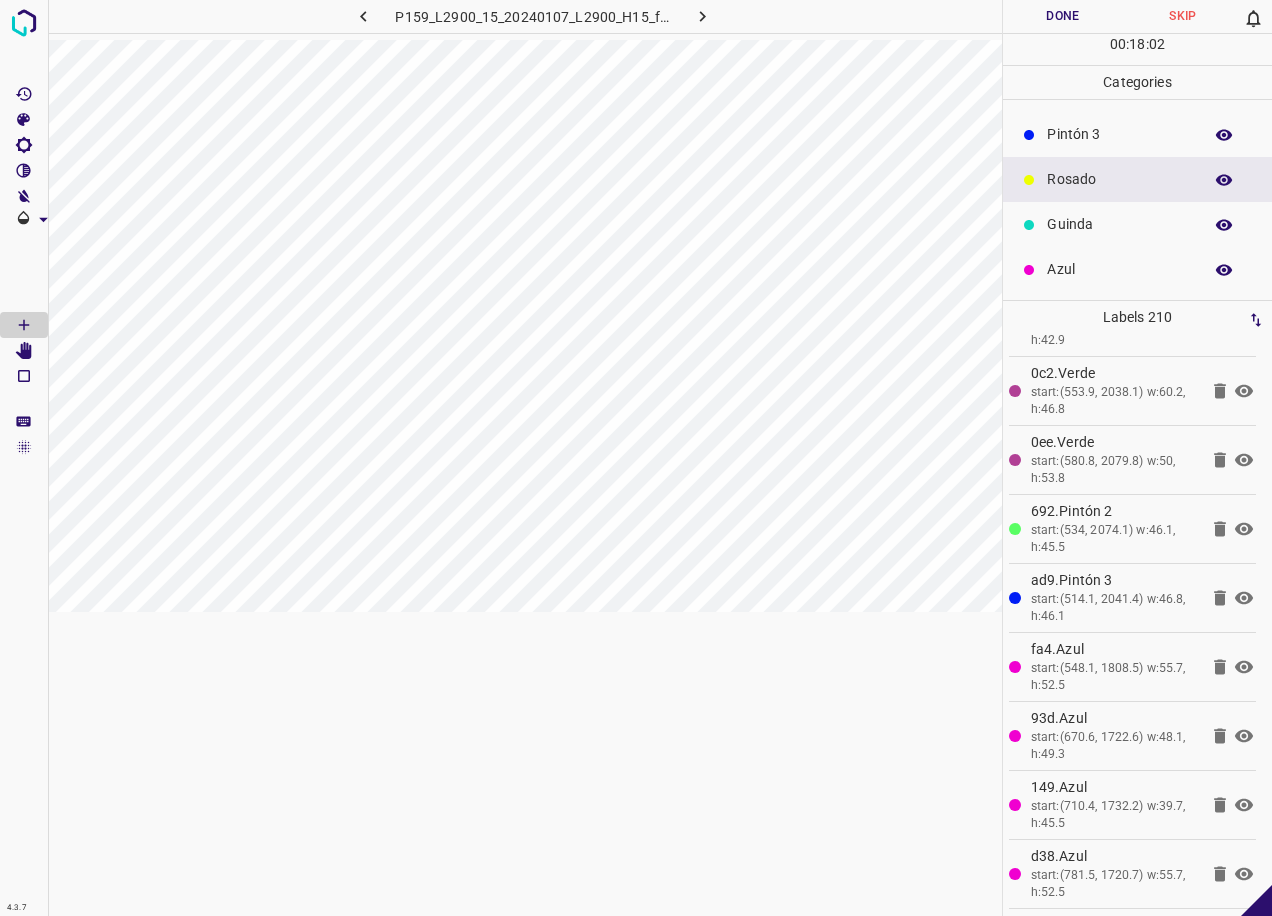 click on "Azul" at bounding box center (1119, 269) 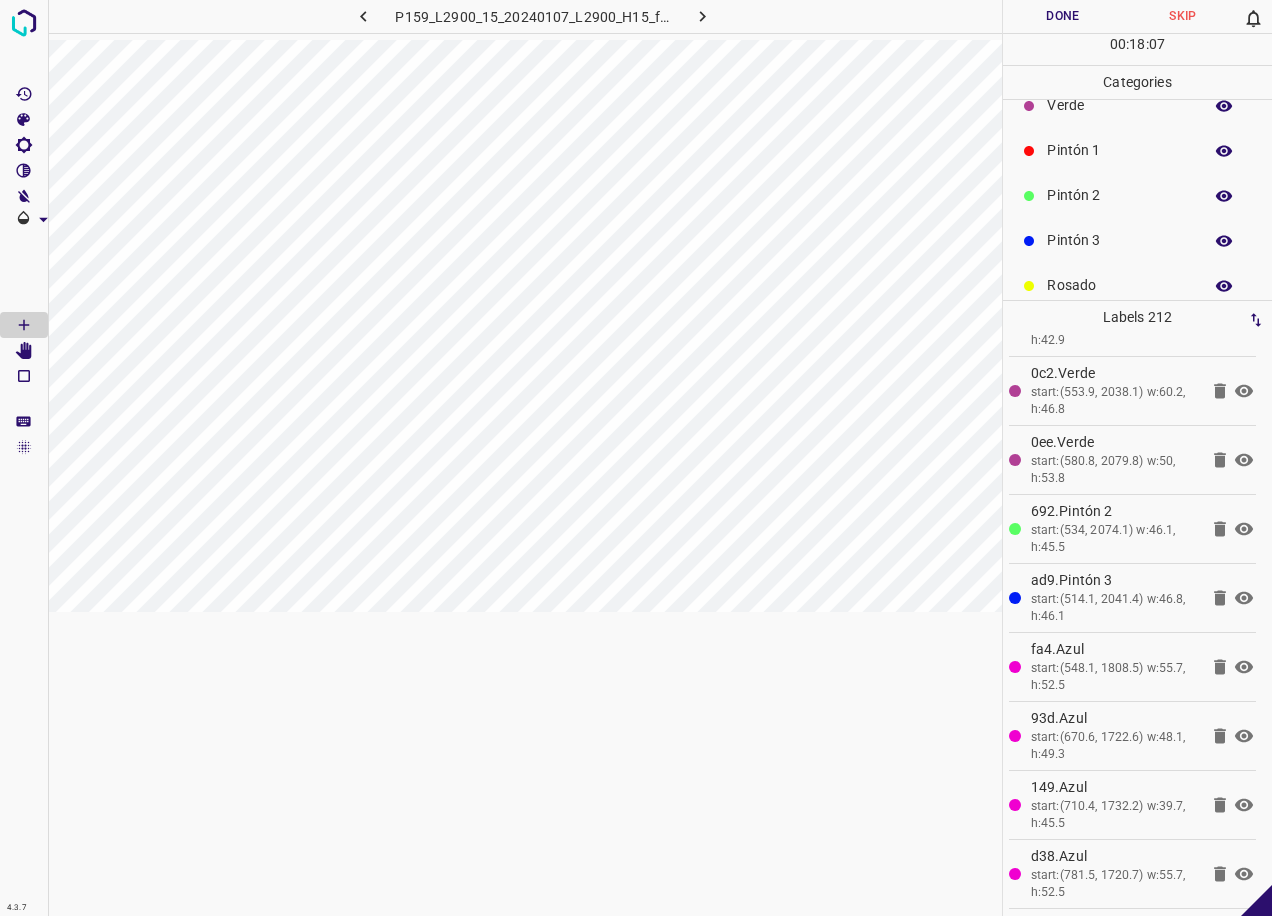 scroll, scrollTop: 0, scrollLeft: 0, axis: both 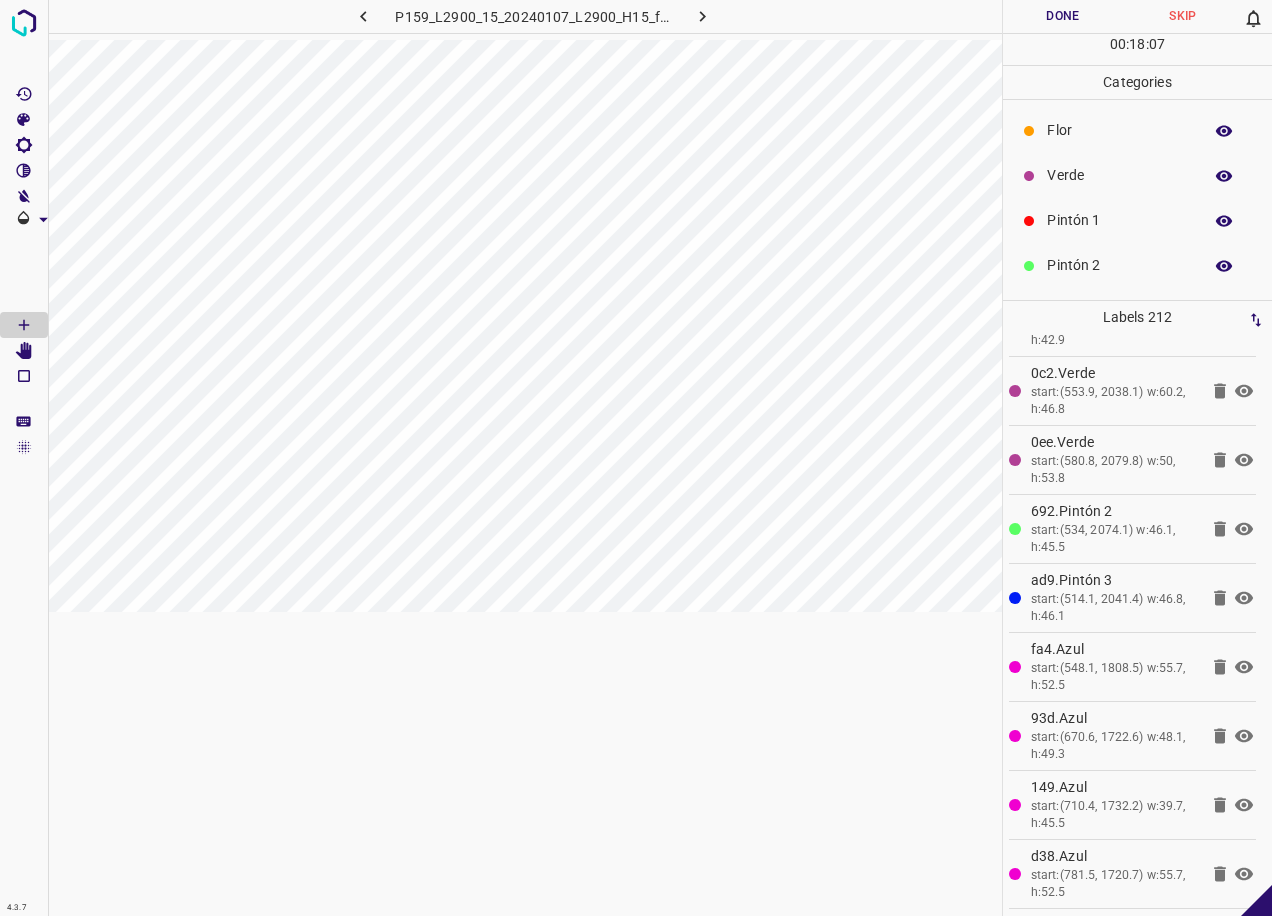 click on "Verde" at bounding box center (1119, 175) 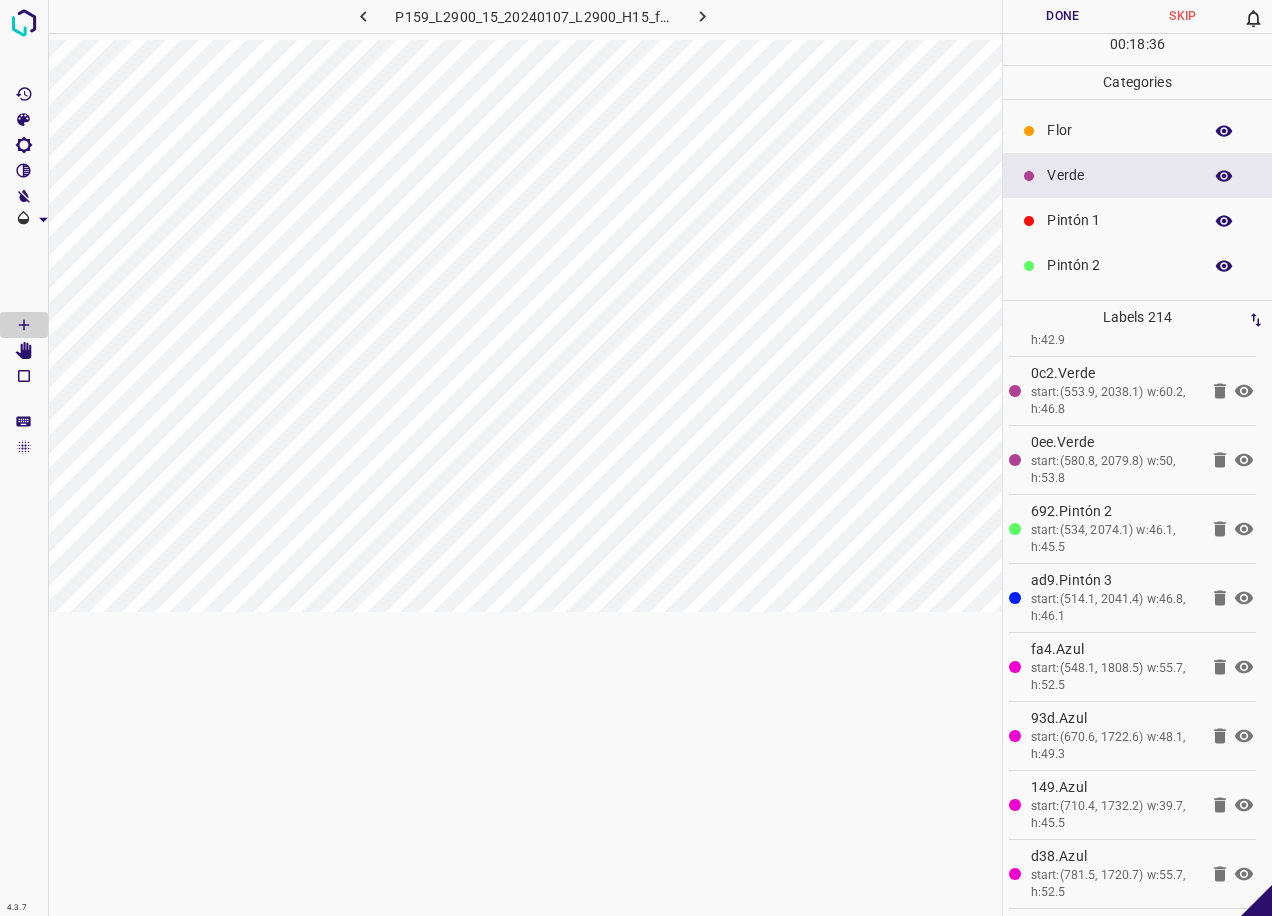 click on "Verde" at bounding box center (1119, 175) 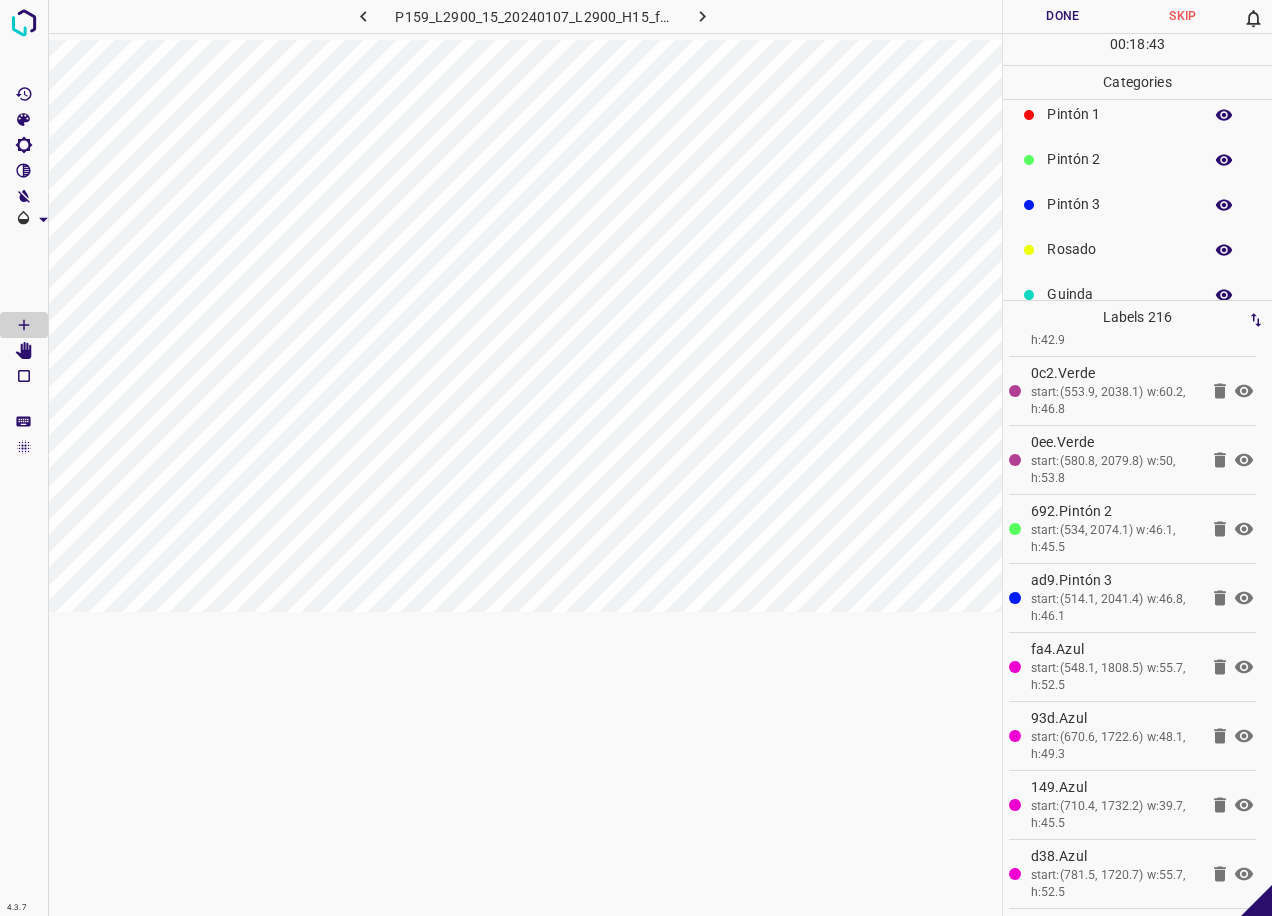scroll, scrollTop: 176, scrollLeft: 0, axis: vertical 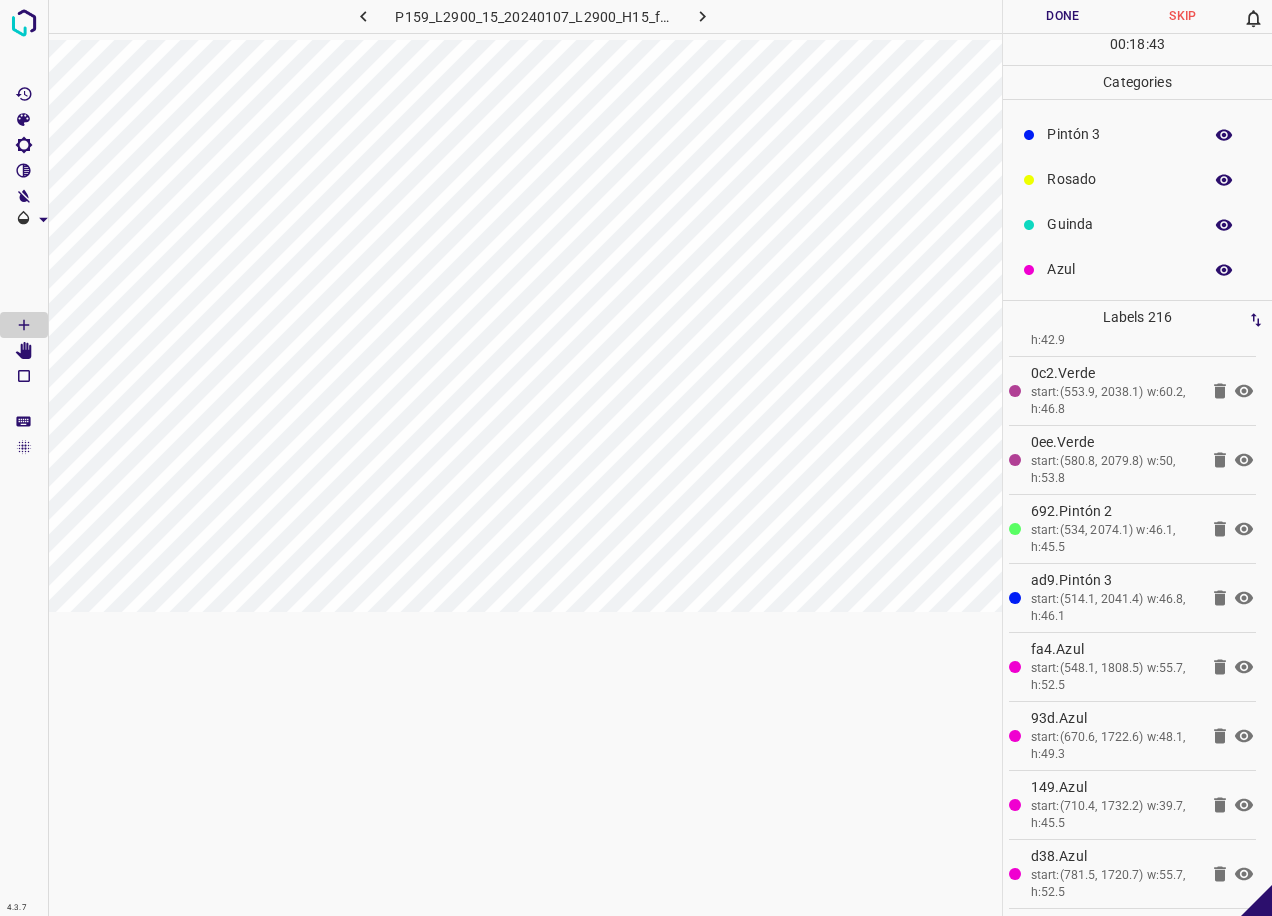 click on "Azul" at bounding box center (1119, 269) 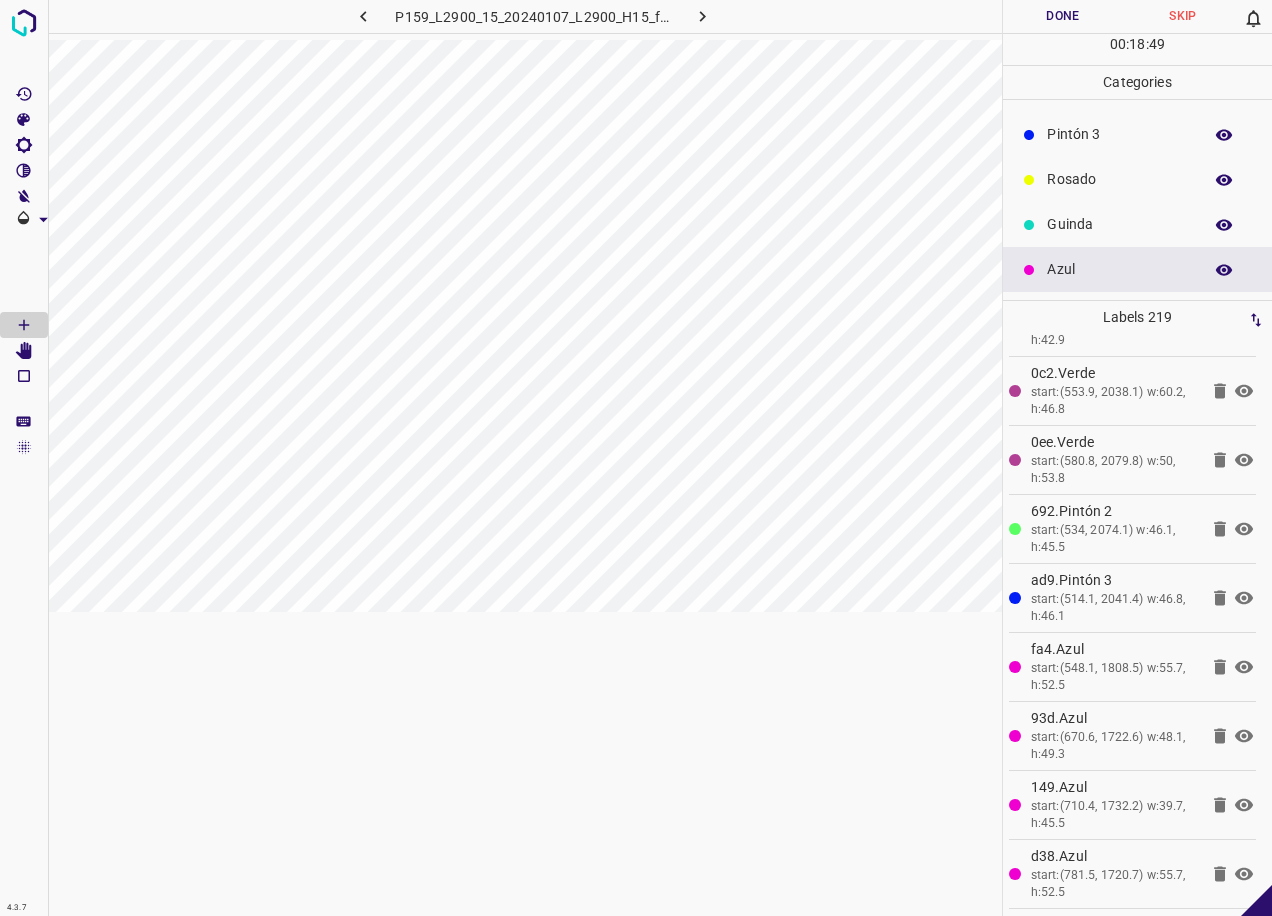 click on "Pintón 3" at bounding box center [1119, 134] 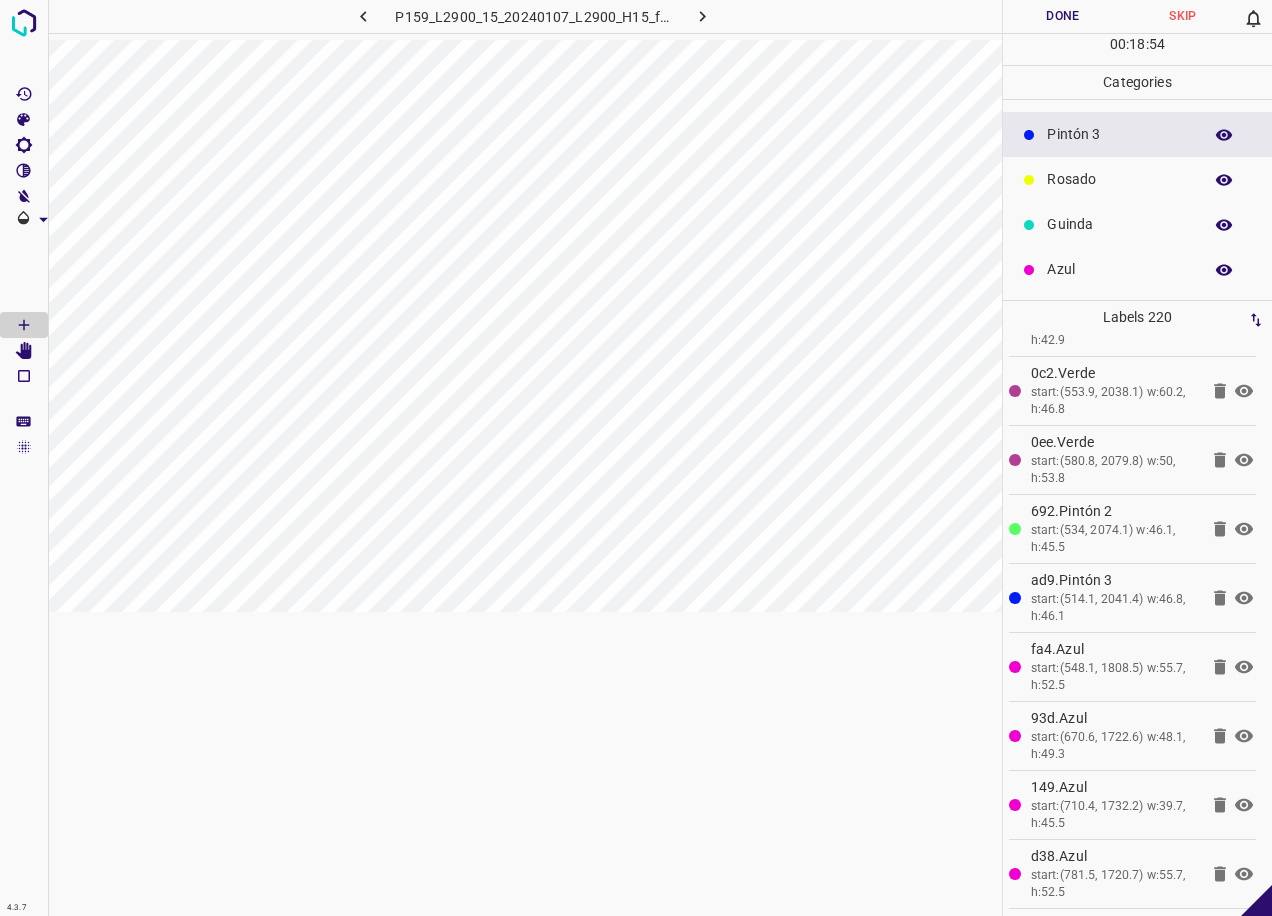 click on "Azul" at bounding box center [1119, 269] 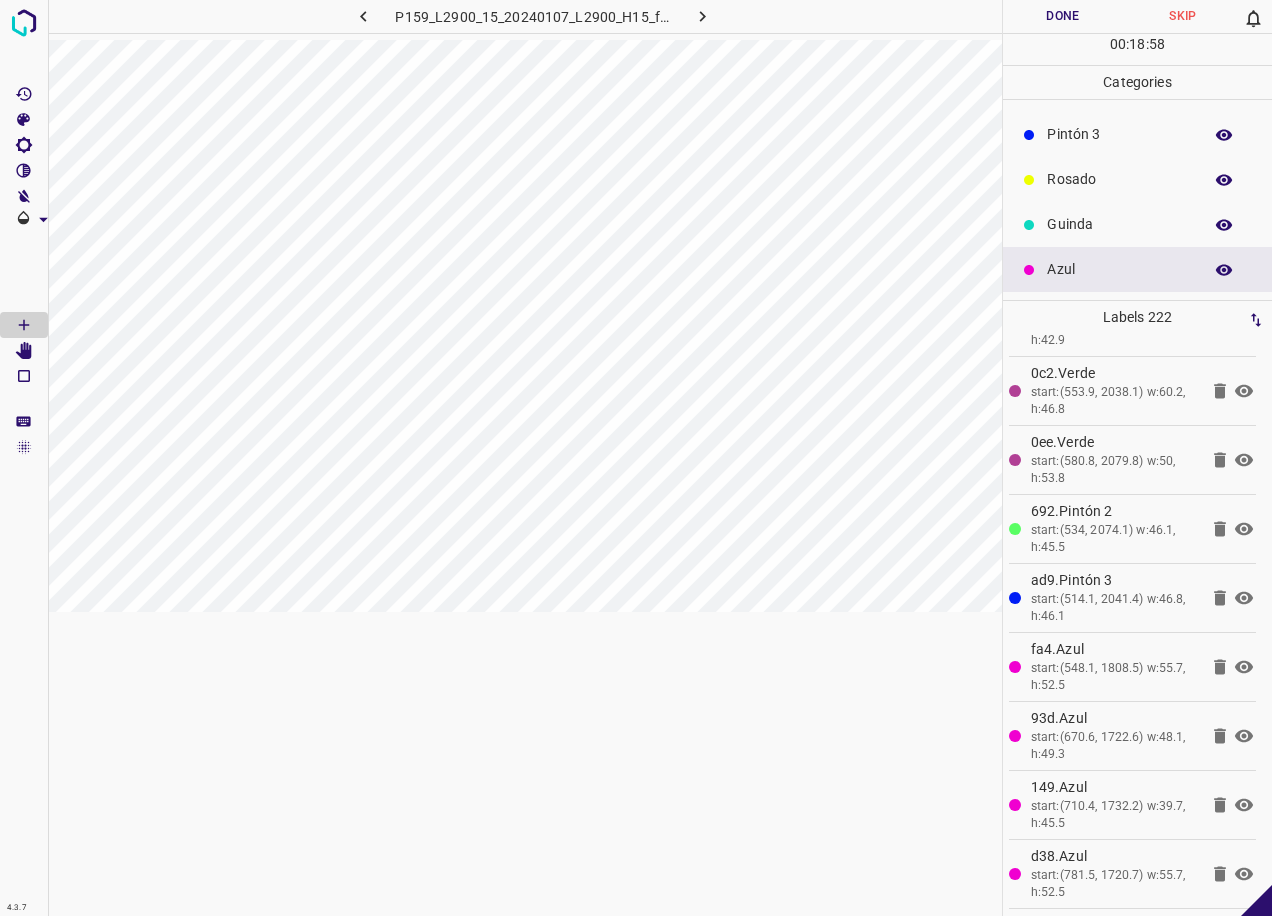 click on "Rosado" at bounding box center (1119, 179) 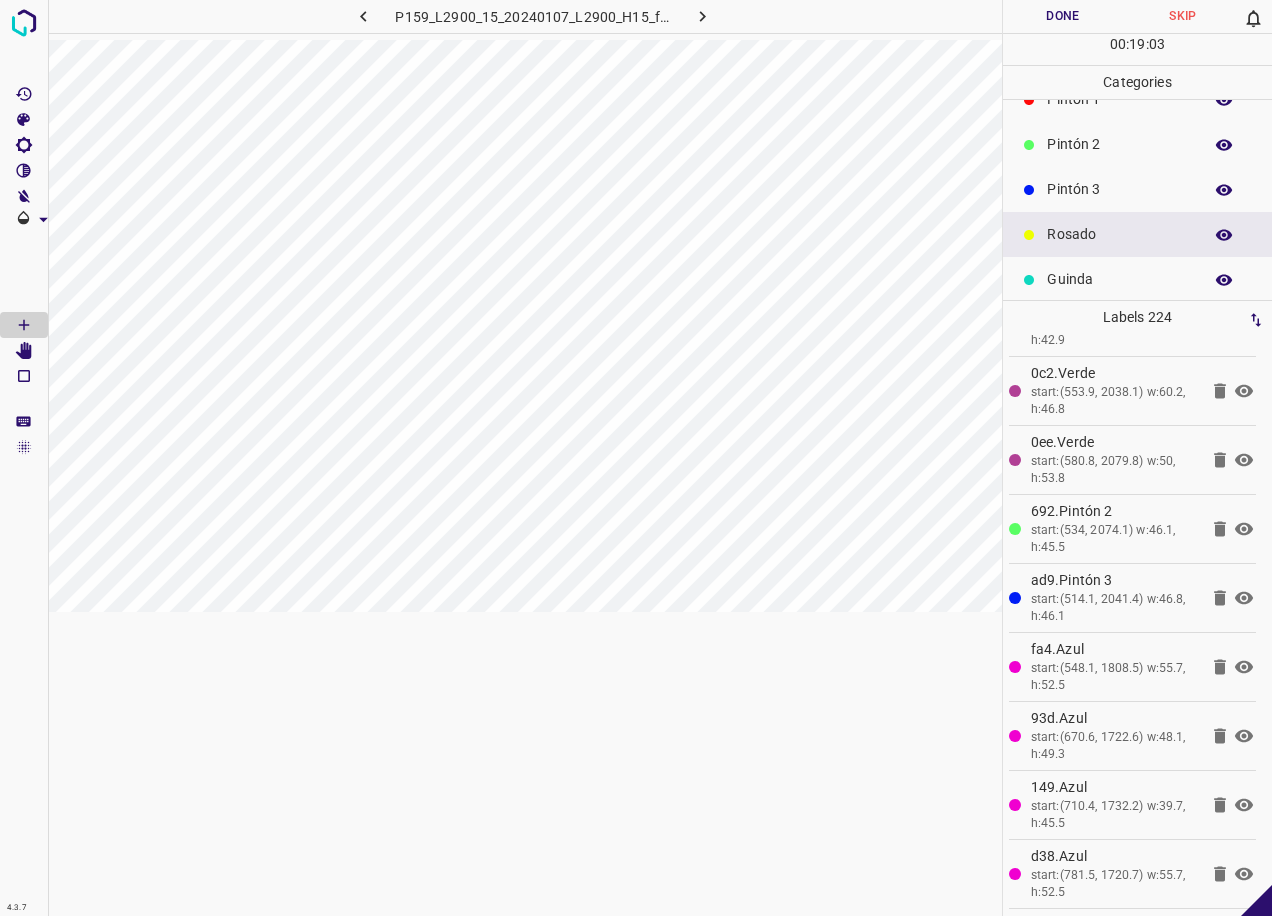 scroll, scrollTop: 0, scrollLeft: 0, axis: both 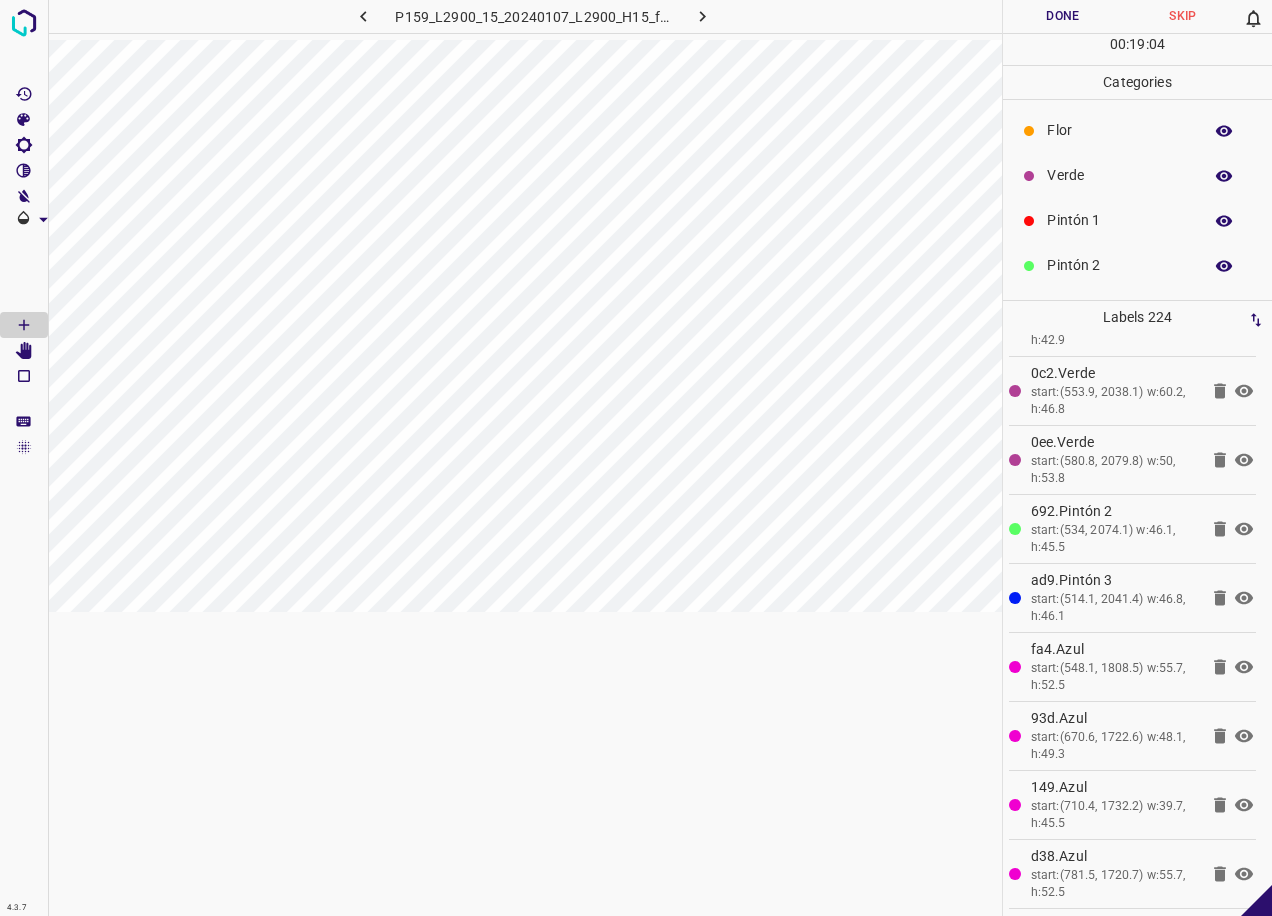 click on "Verde" at bounding box center (1119, 175) 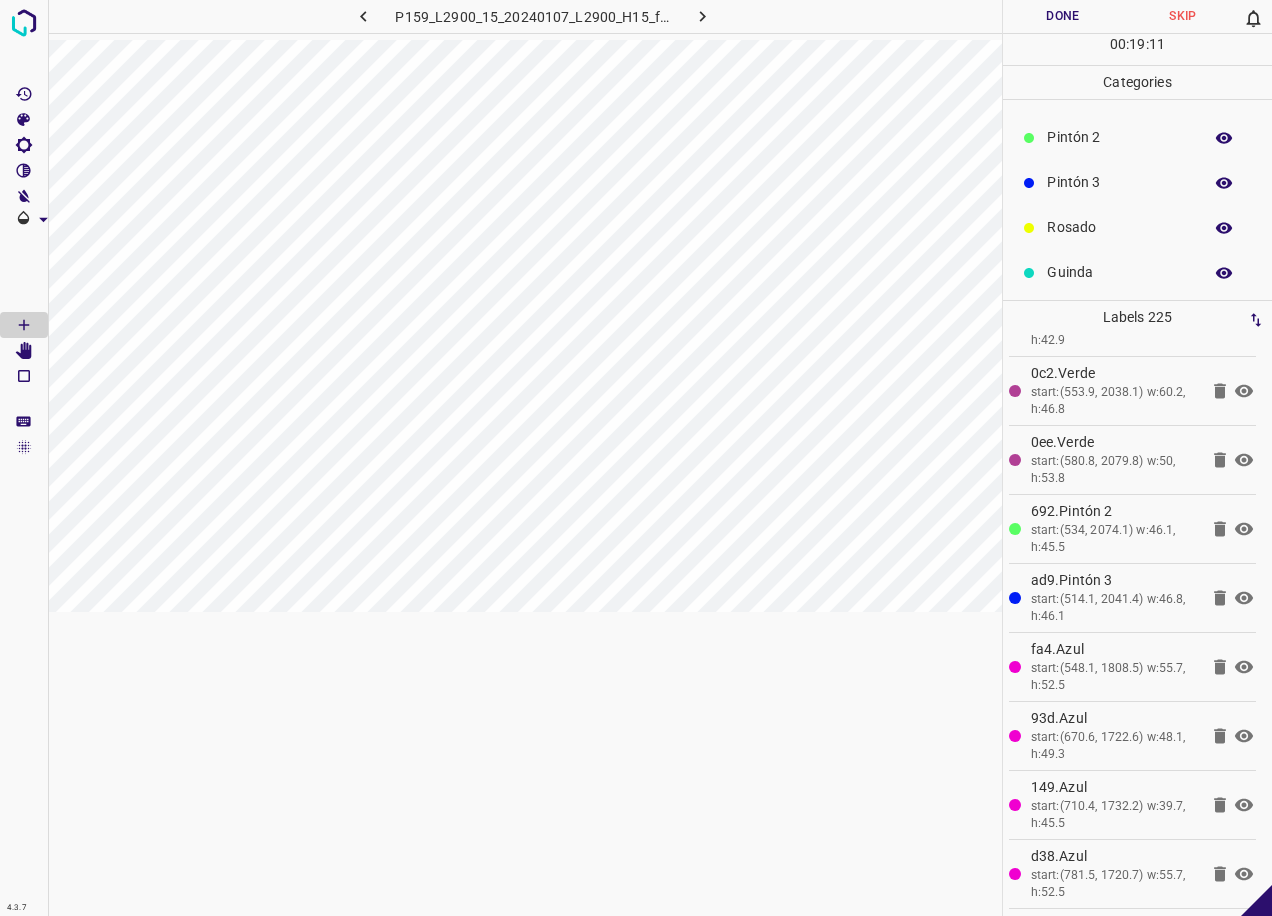 scroll, scrollTop: 176, scrollLeft: 0, axis: vertical 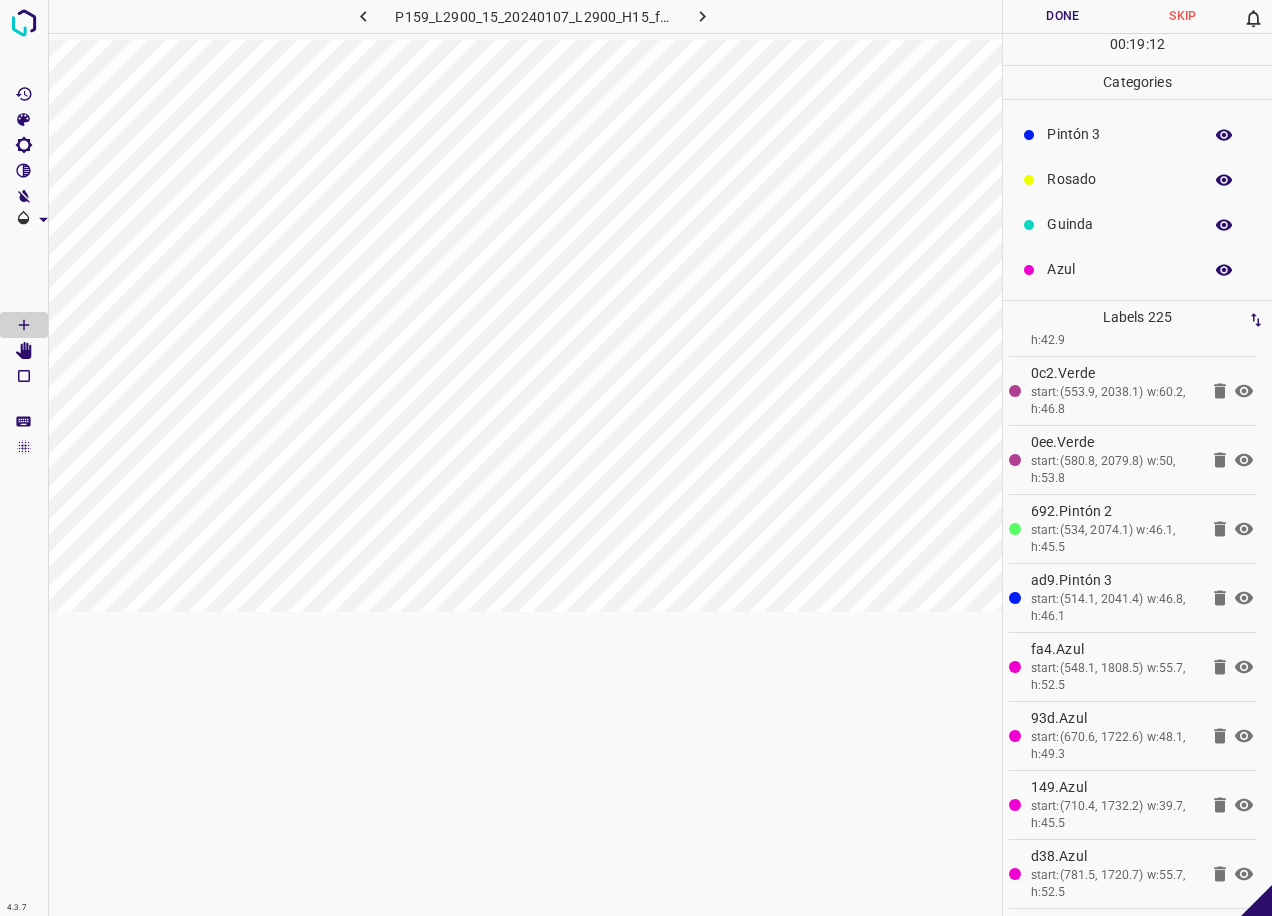 click on "Rosado" at bounding box center [1119, 179] 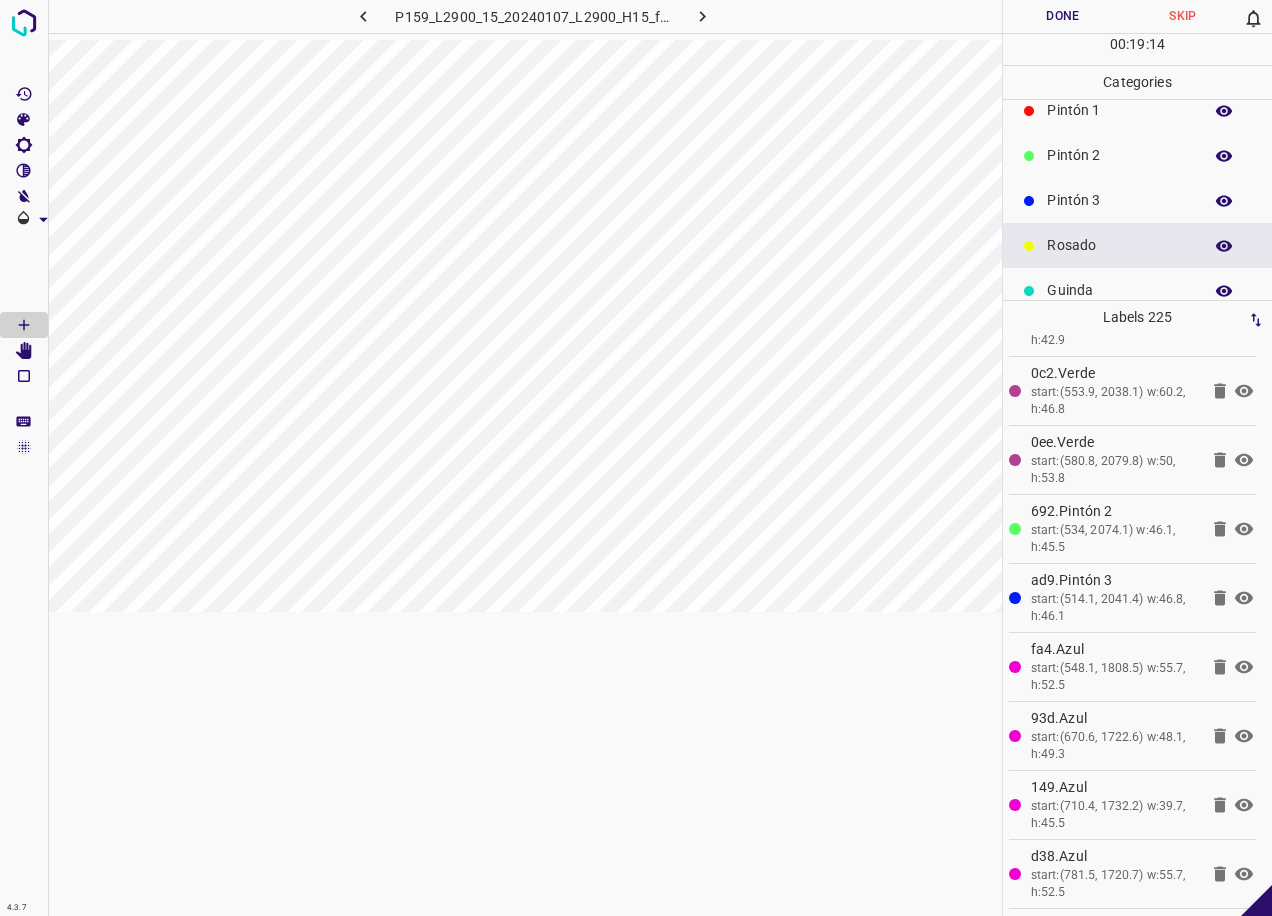 scroll, scrollTop: 0, scrollLeft: 0, axis: both 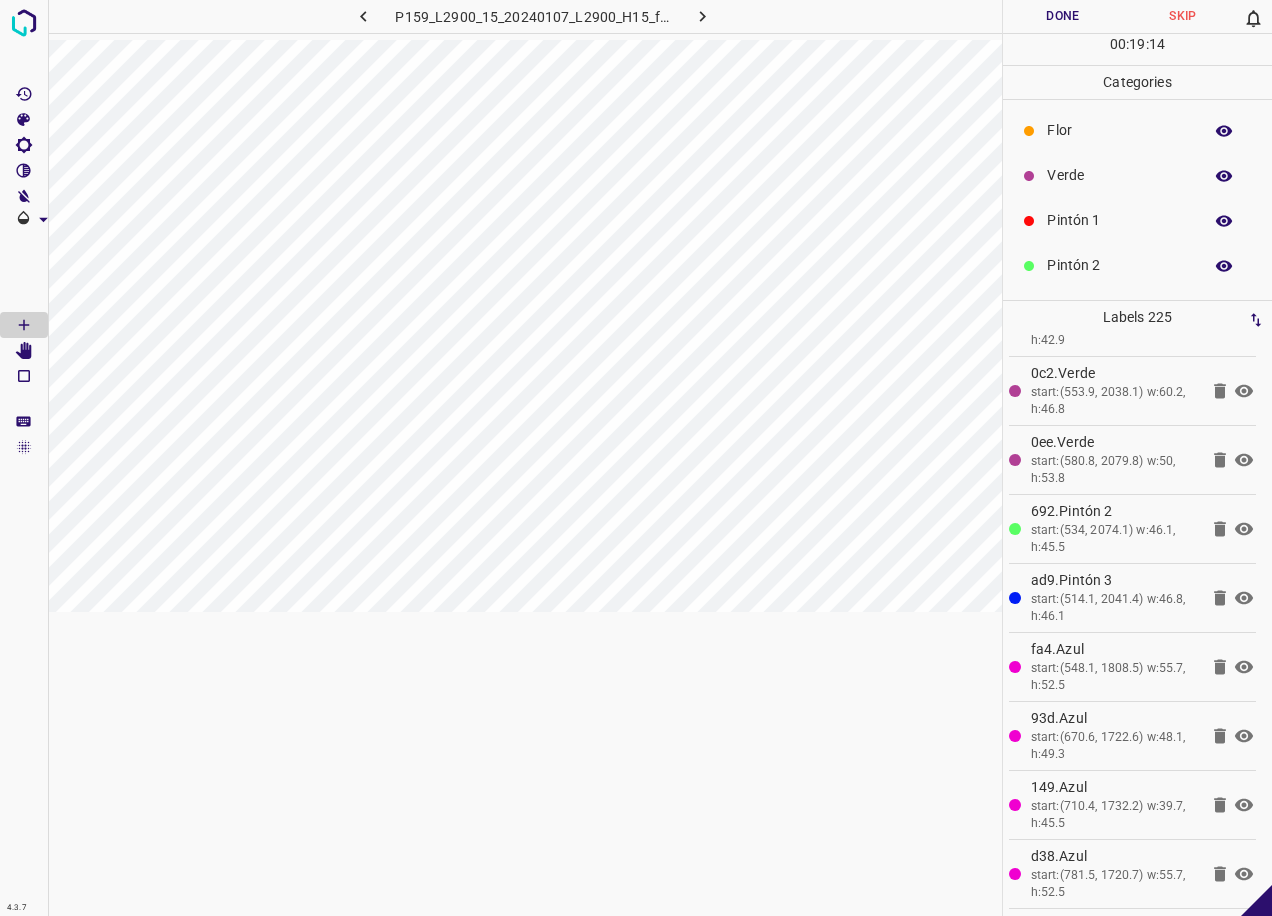 click on "Verde" at bounding box center (1119, 175) 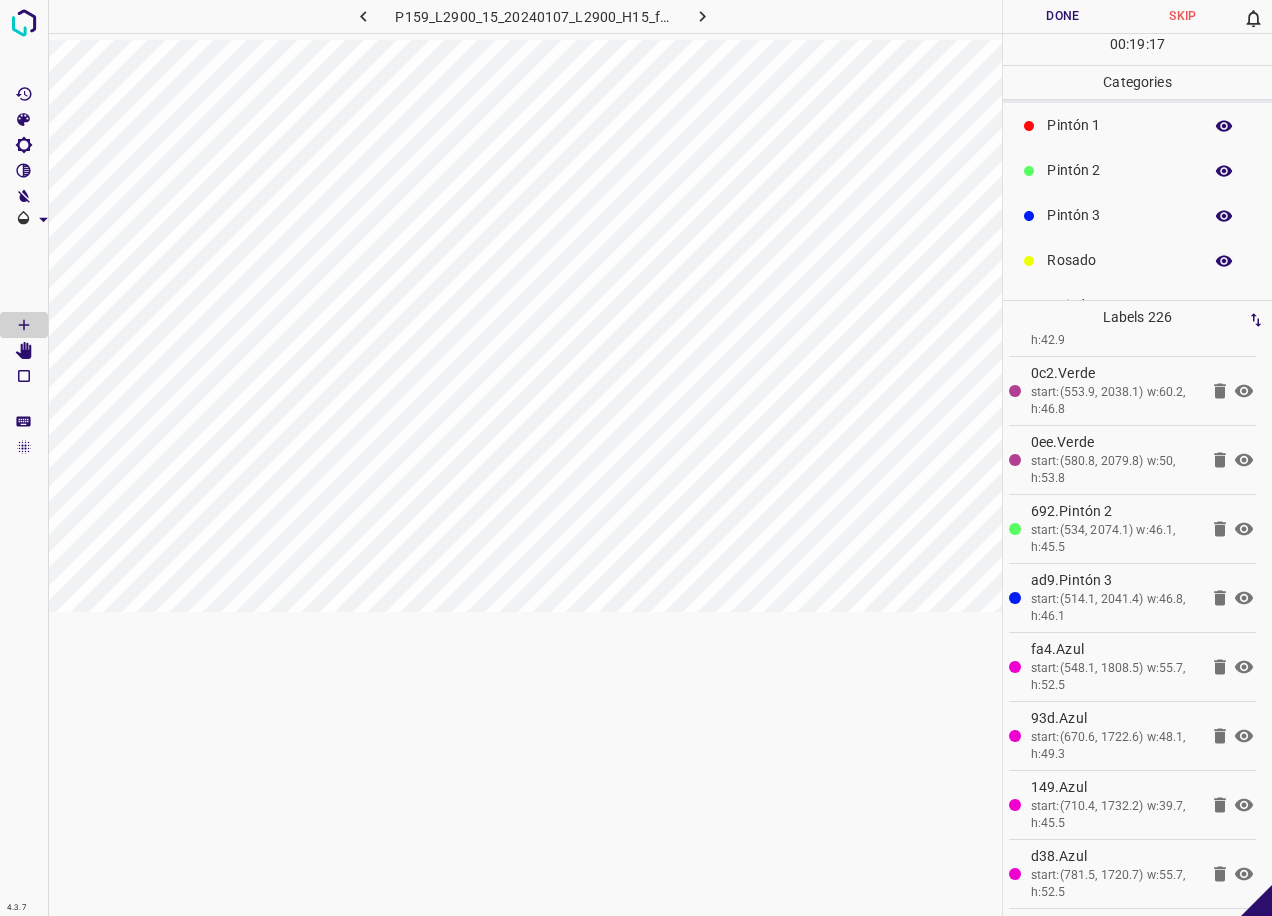scroll, scrollTop: 176, scrollLeft: 0, axis: vertical 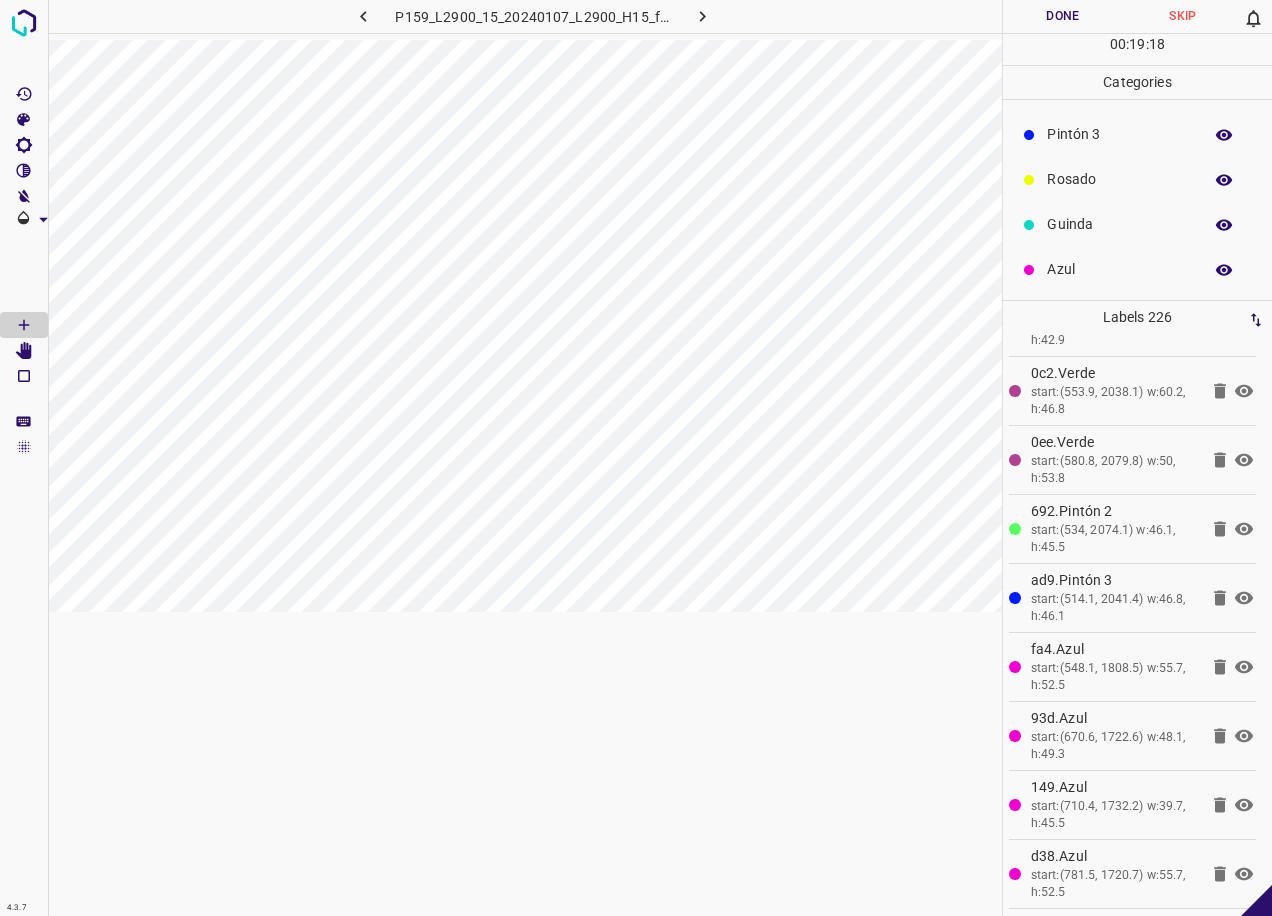 drag, startPoint x: 1083, startPoint y: 227, endPoint x: 1048, endPoint y: 236, distance: 36.138622 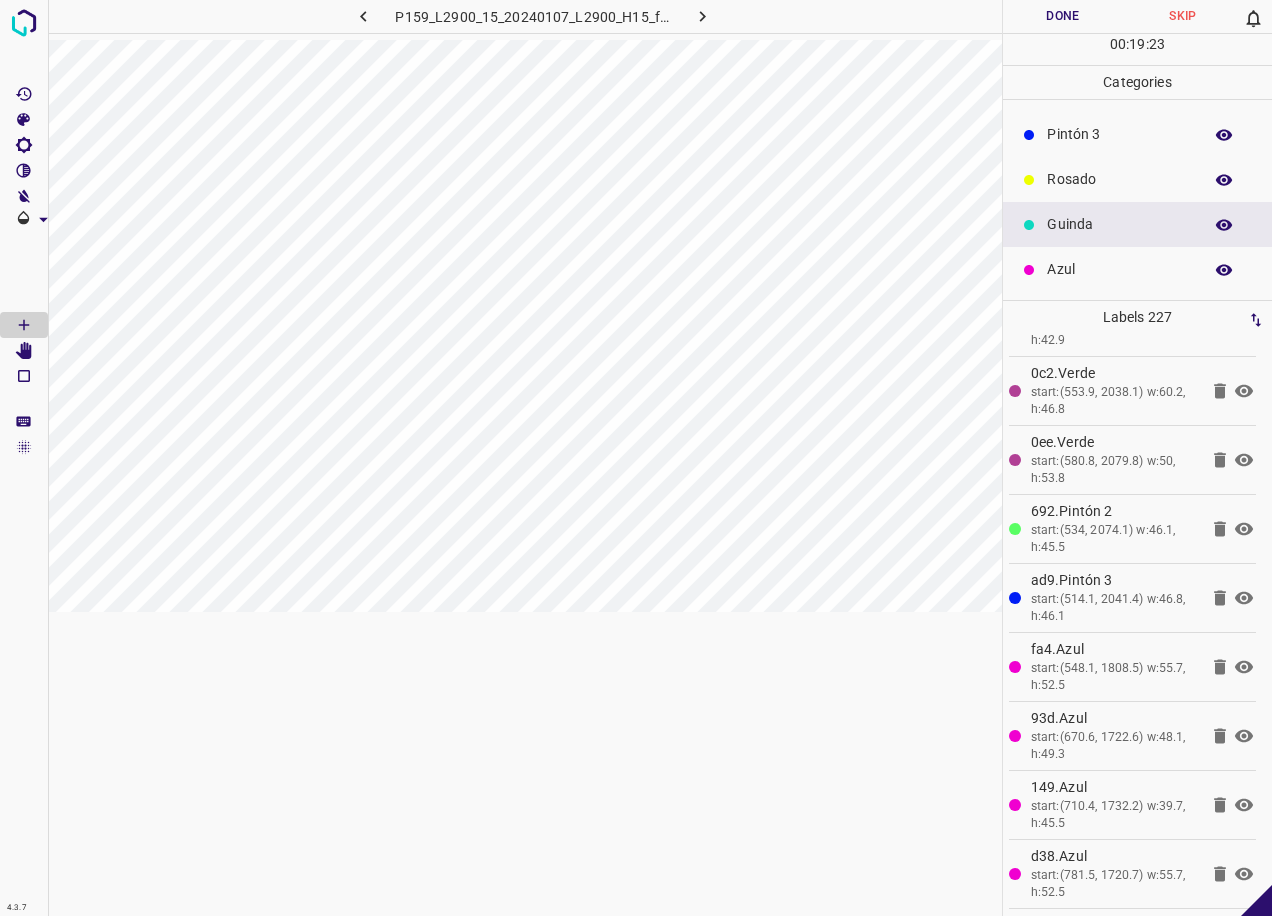click on "Rosado" at bounding box center (1119, 179) 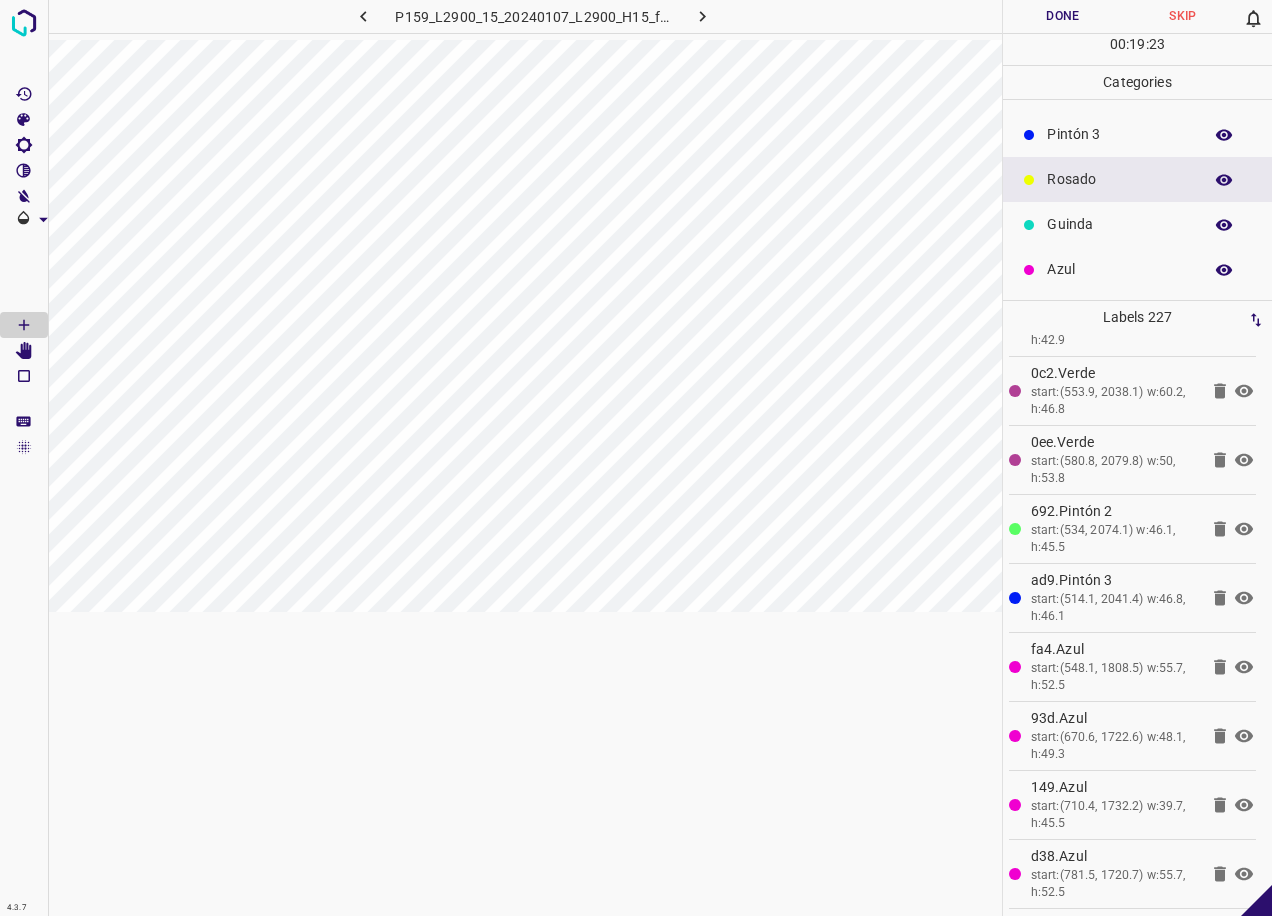 click on "Pintón 3" at bounding box center (1137, 134) 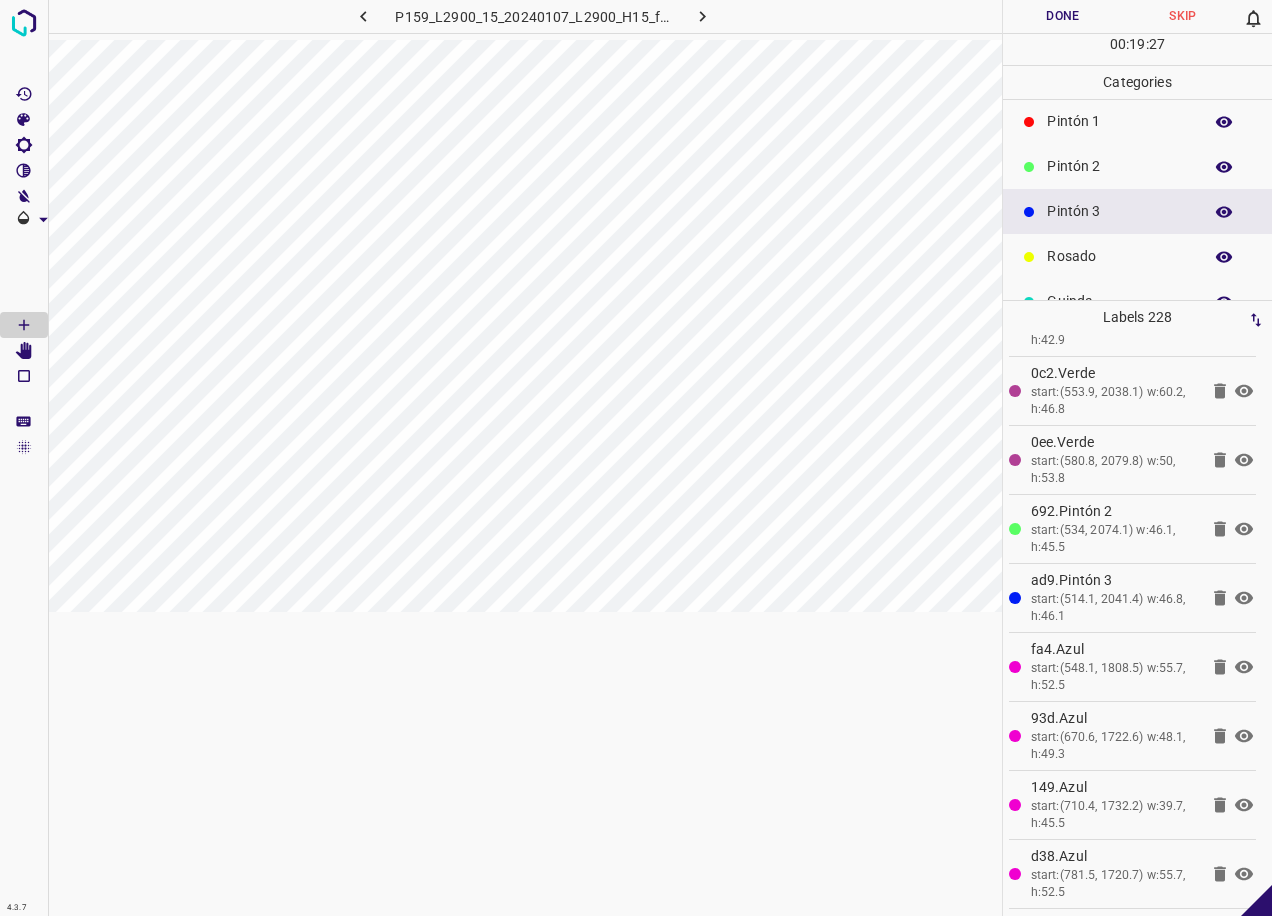 scroll, scrollTop: 76, scrollLeft: 0, axis: vertical 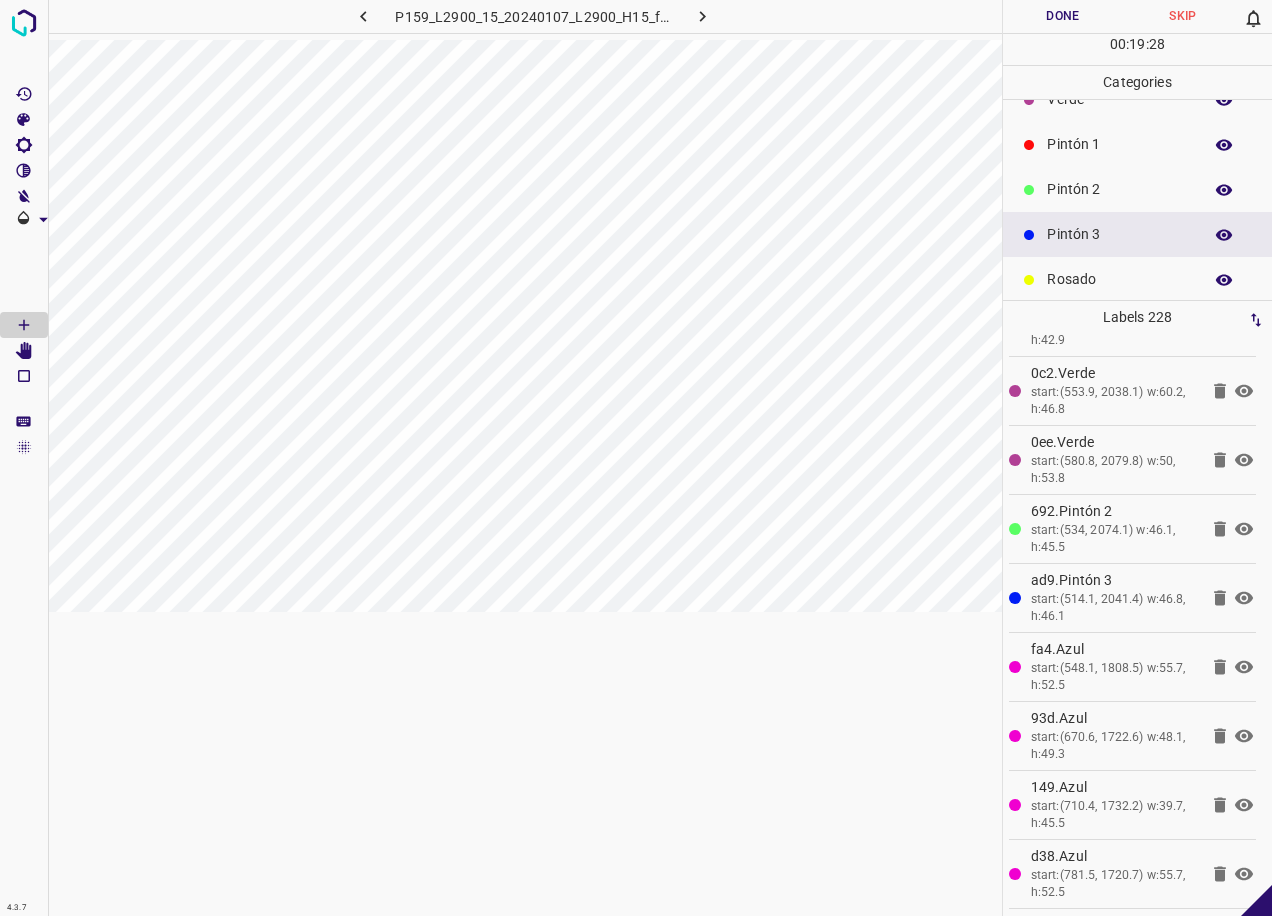 click on "Pintón 3" at bounding box center (1119, 234) 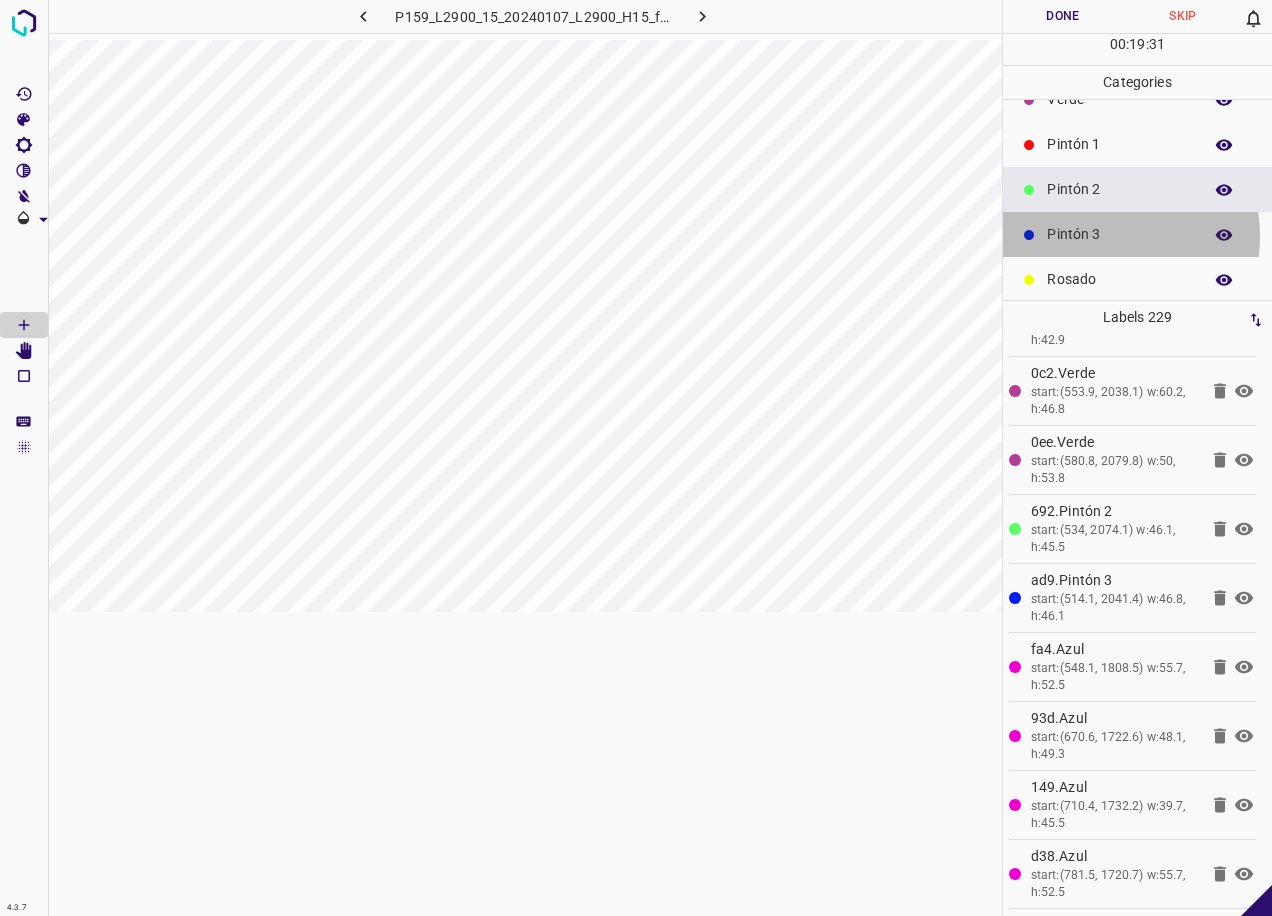 click on "Pintón 3" at bounding box center (1119, 234) 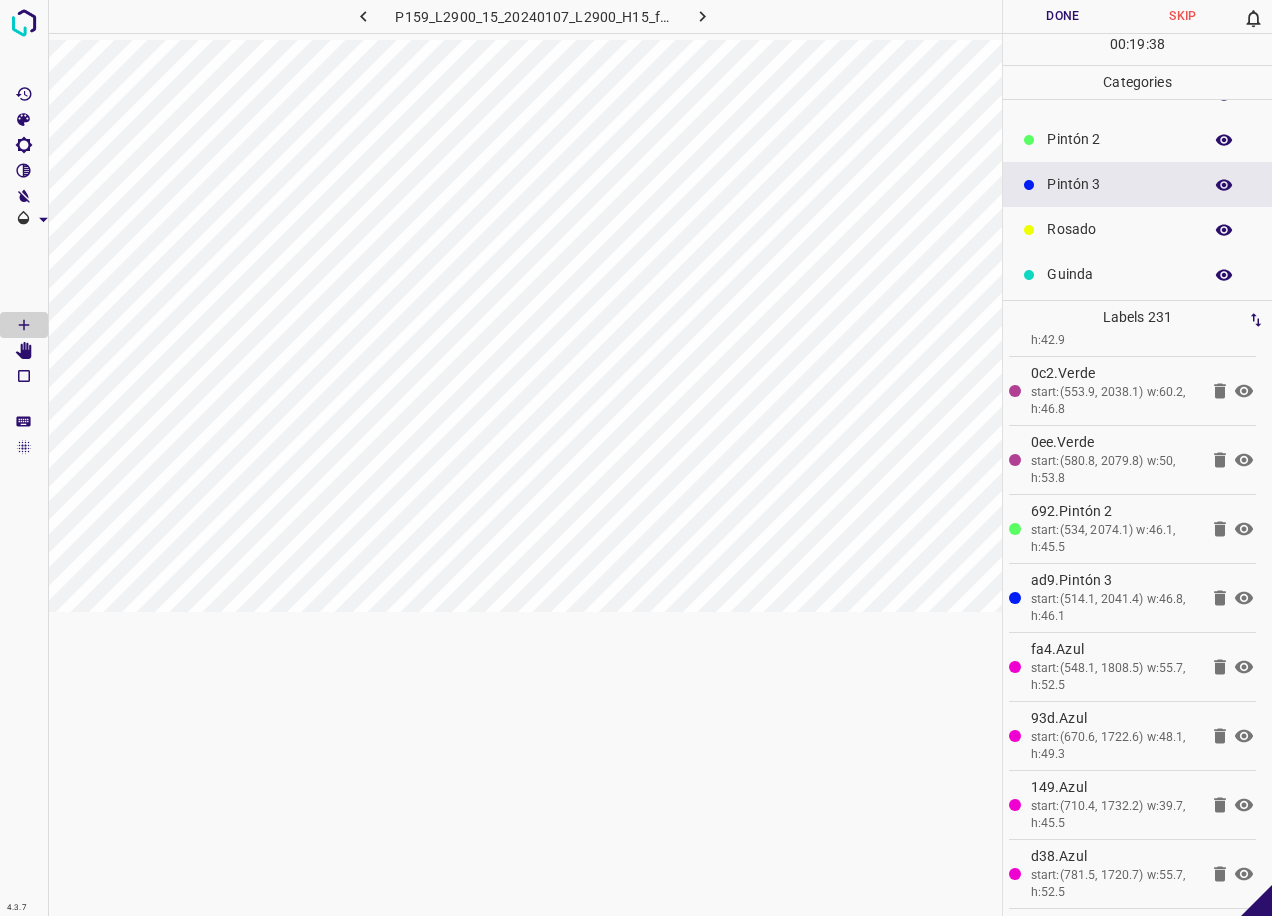 scroll, scrollTop: 176, scrollLeft: 0, axis: vertical 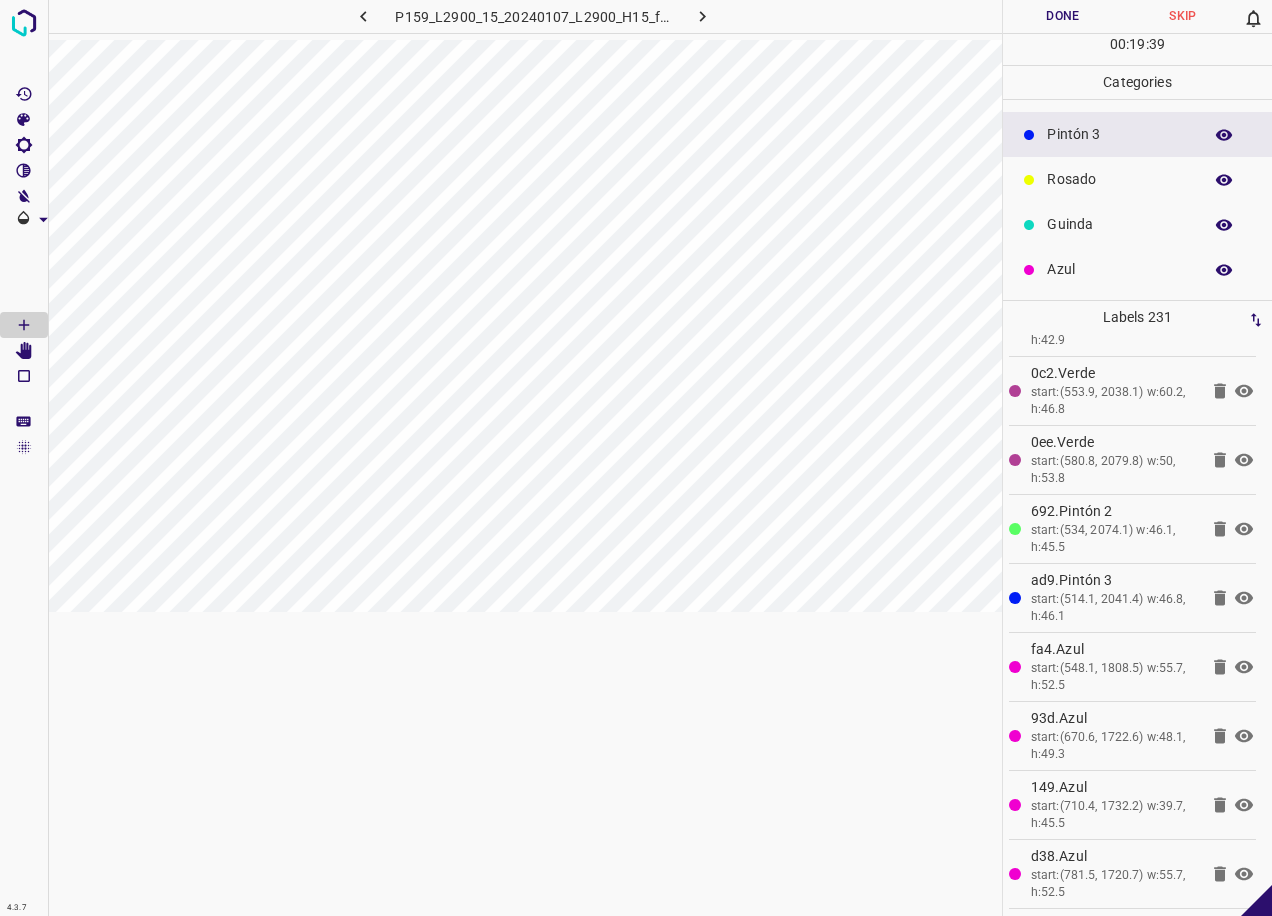 click on "Azul" at bounding box center [1119, 269] 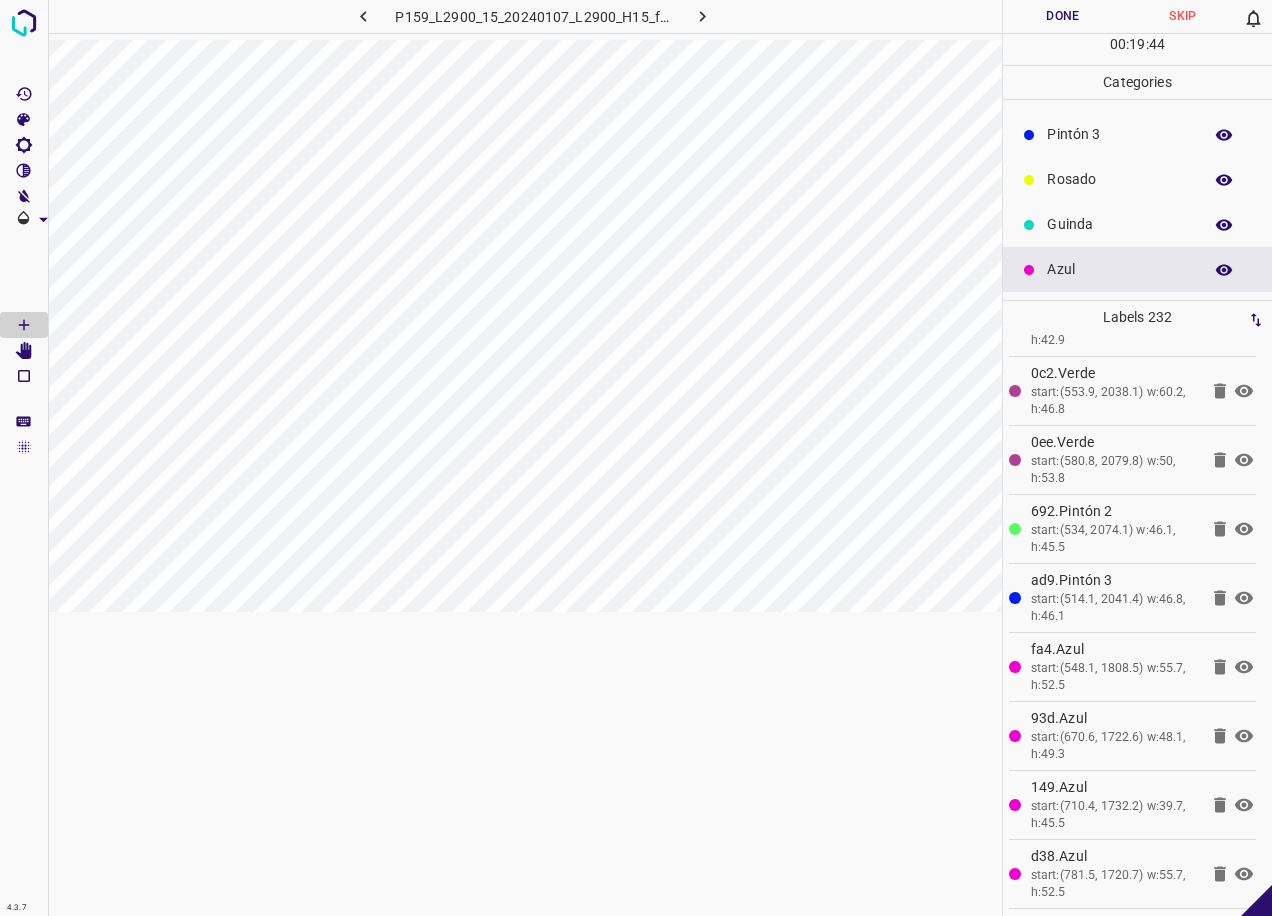 click on "Rosado" at bounding box center [1119, 179] 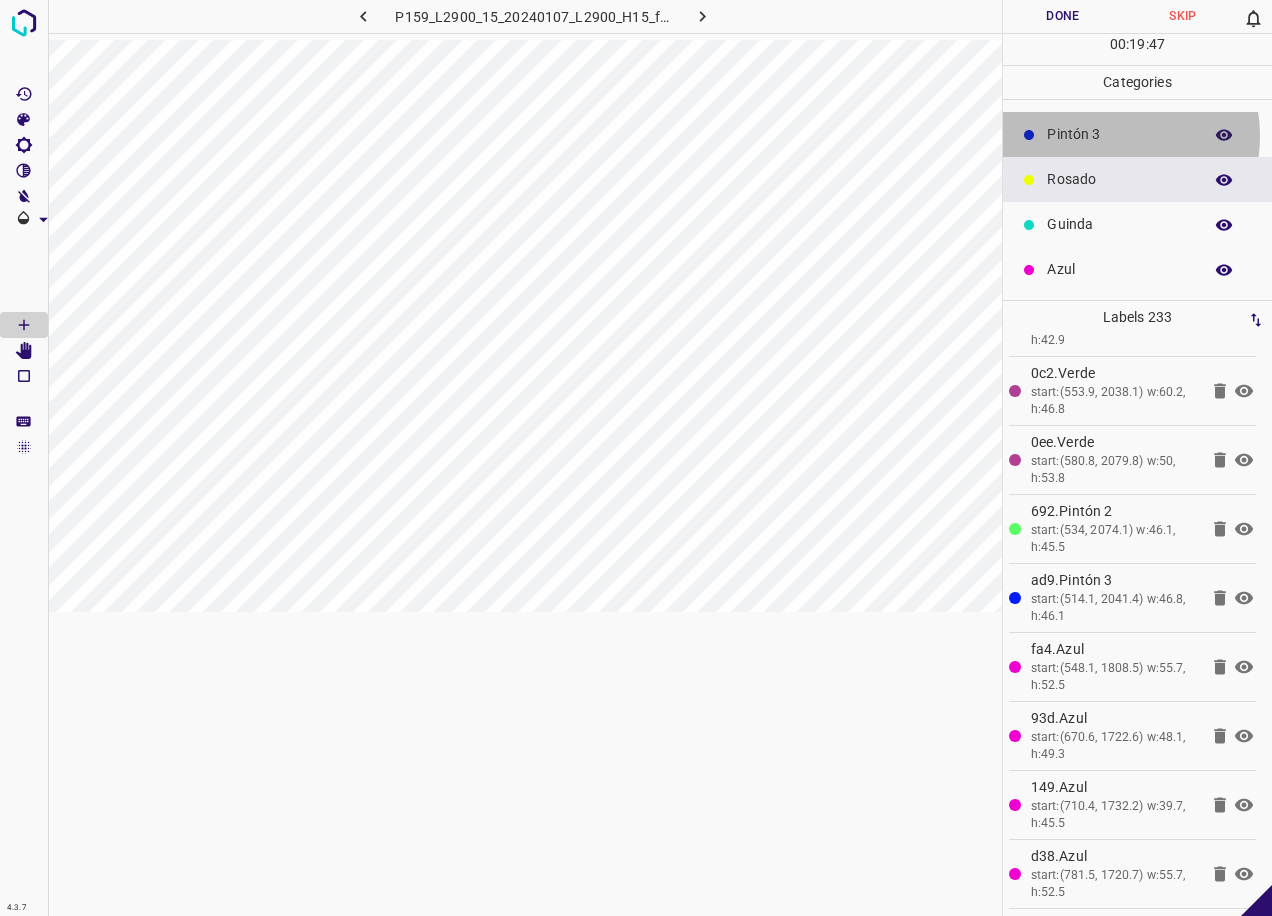 click on "Pintón 3" at bounding box center [1119, 134] 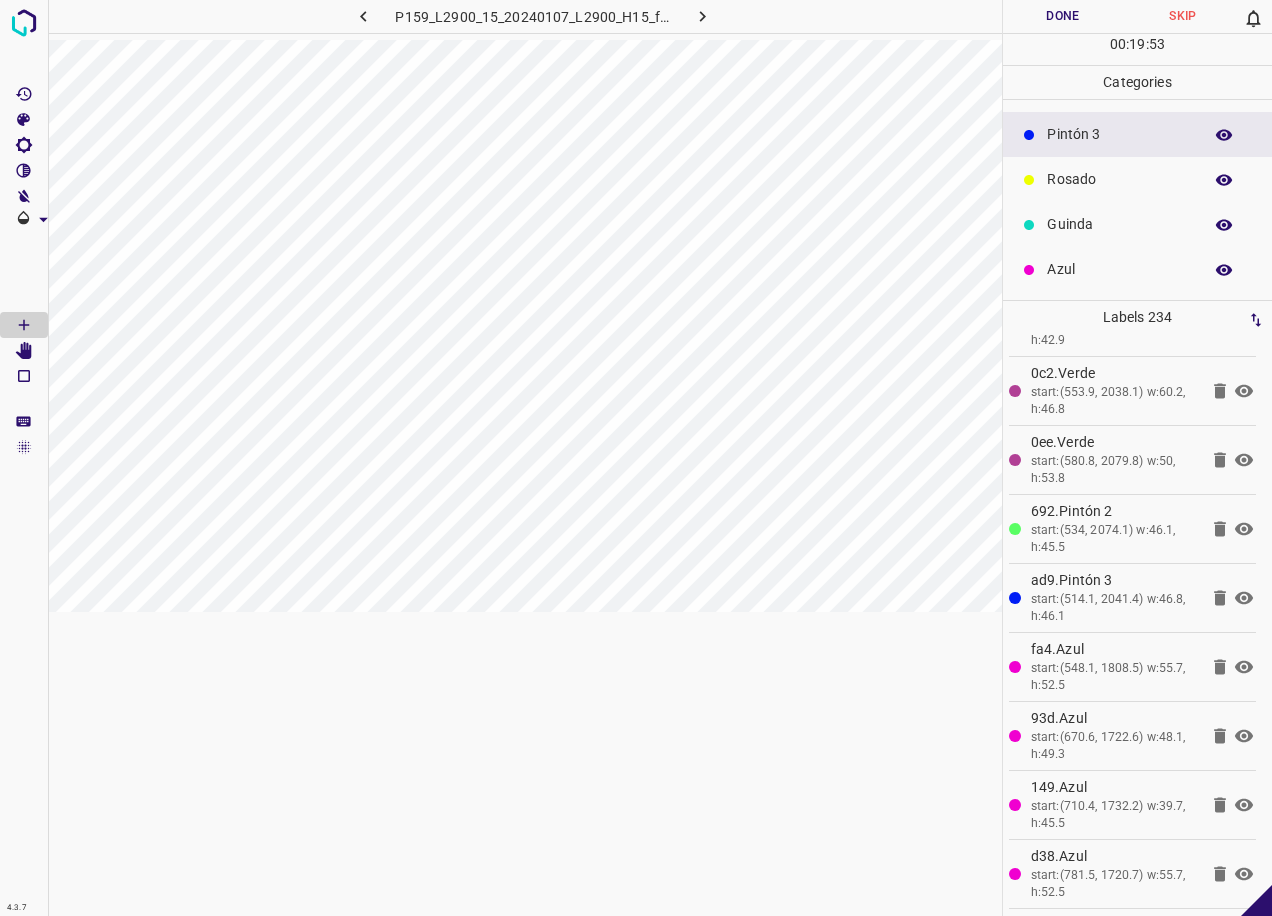 click on "Done" at bounding box center (1063, 16) 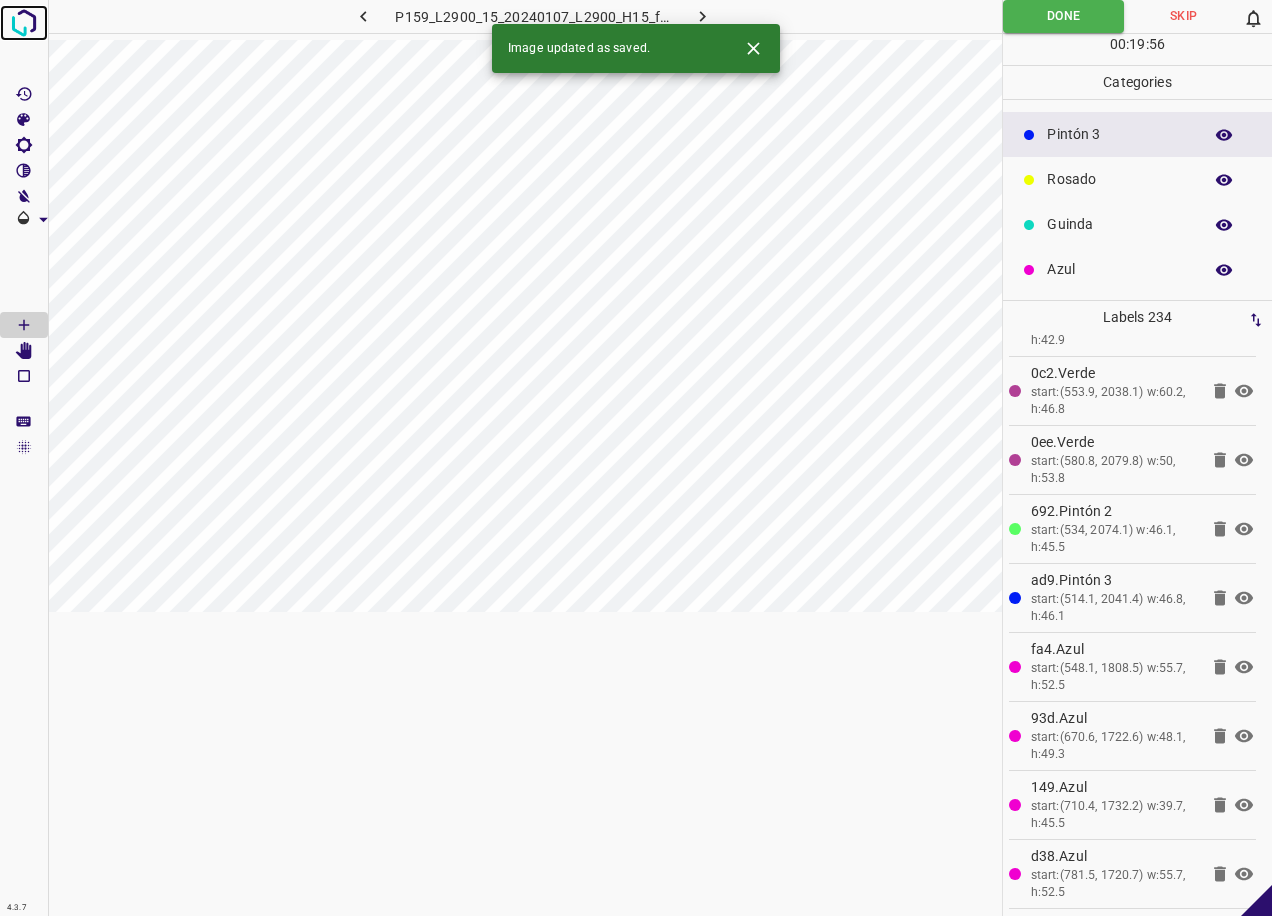 click at bounding box center [24, 23] 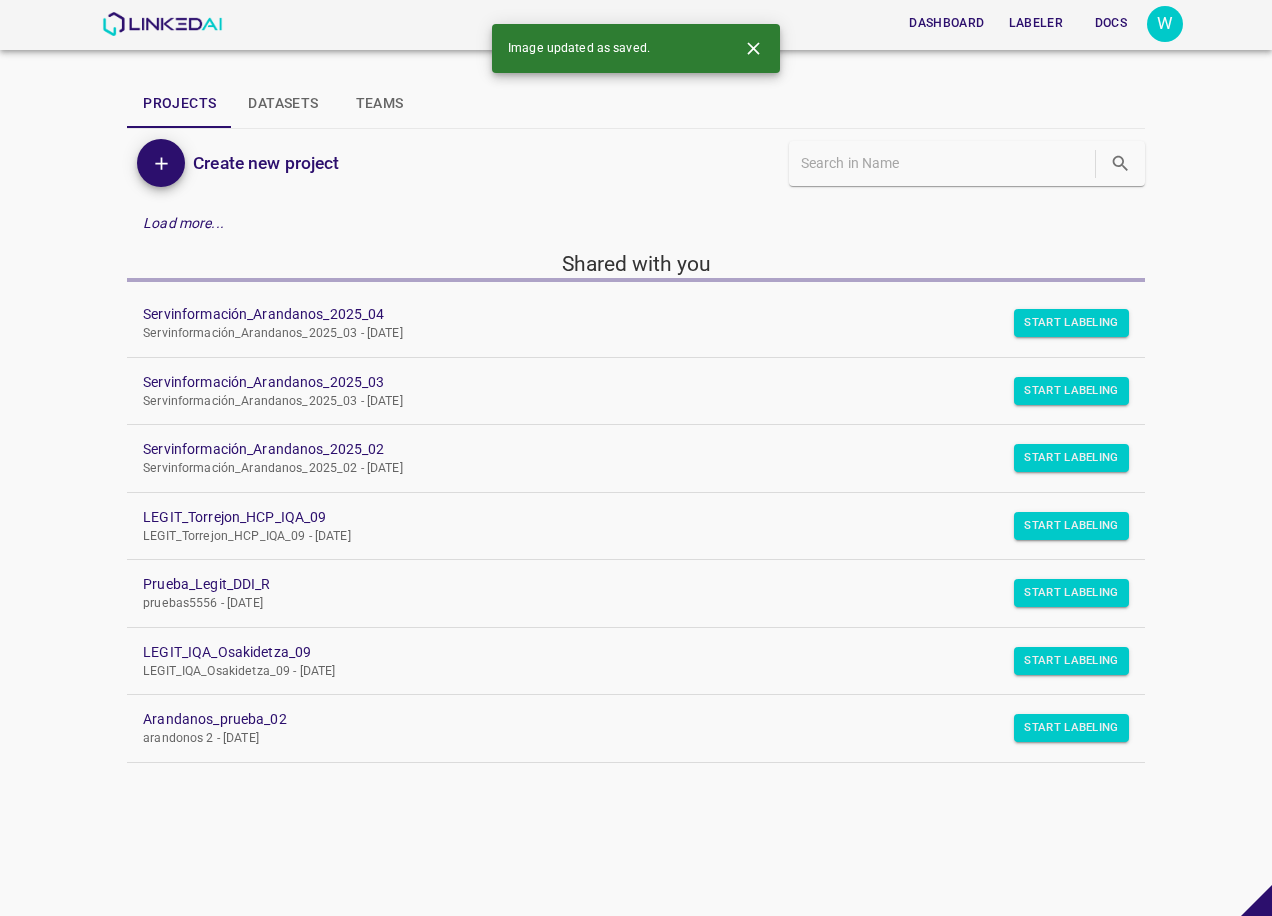 click on "Servinformación_Arandanos_2025_04 Servinformación_Arandanos_2025_03 - Tue Jul 08 2025" at bounding box center (636, 323) 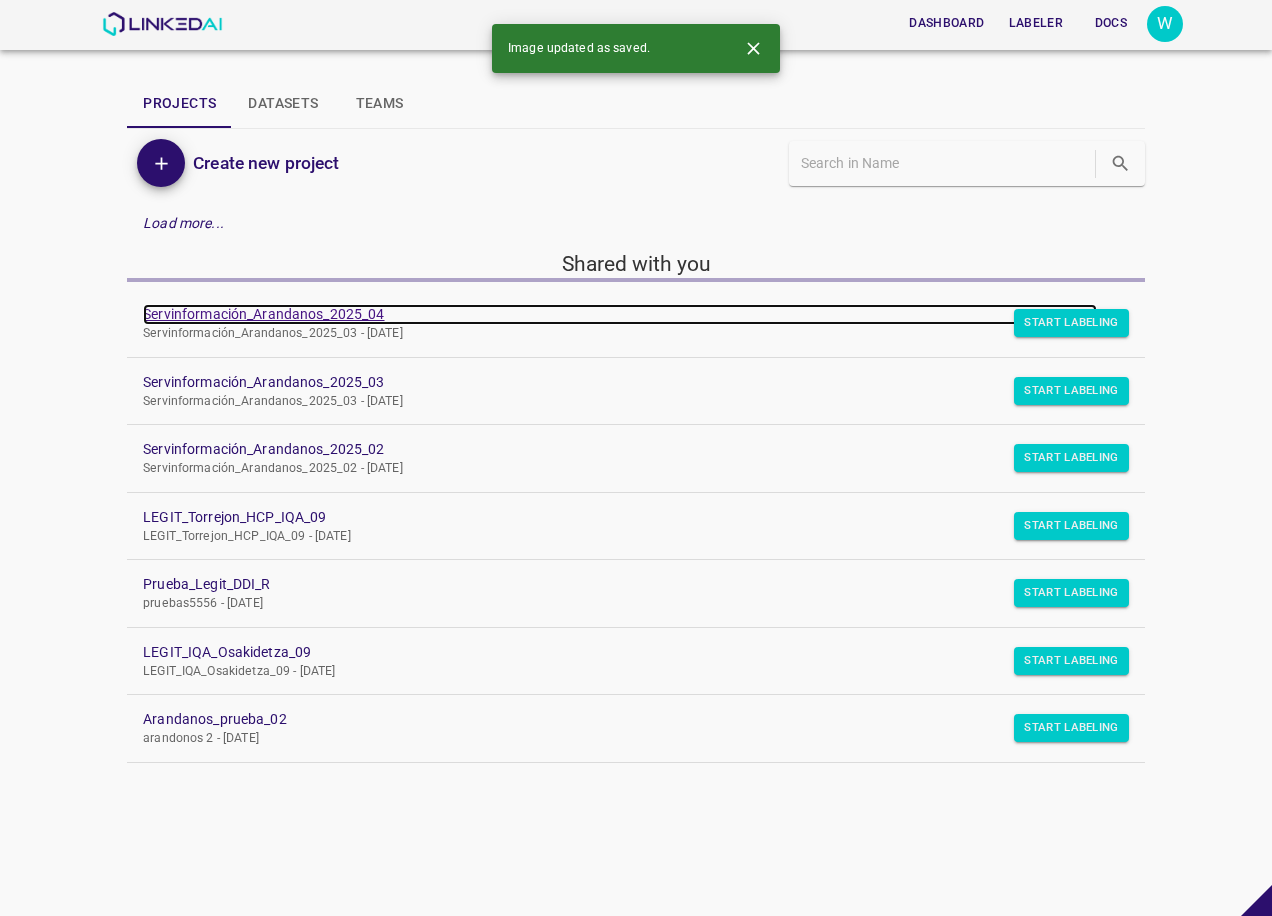 click on "Servinformación_Arandanos_2025_04" at bounding box center (620, 314) 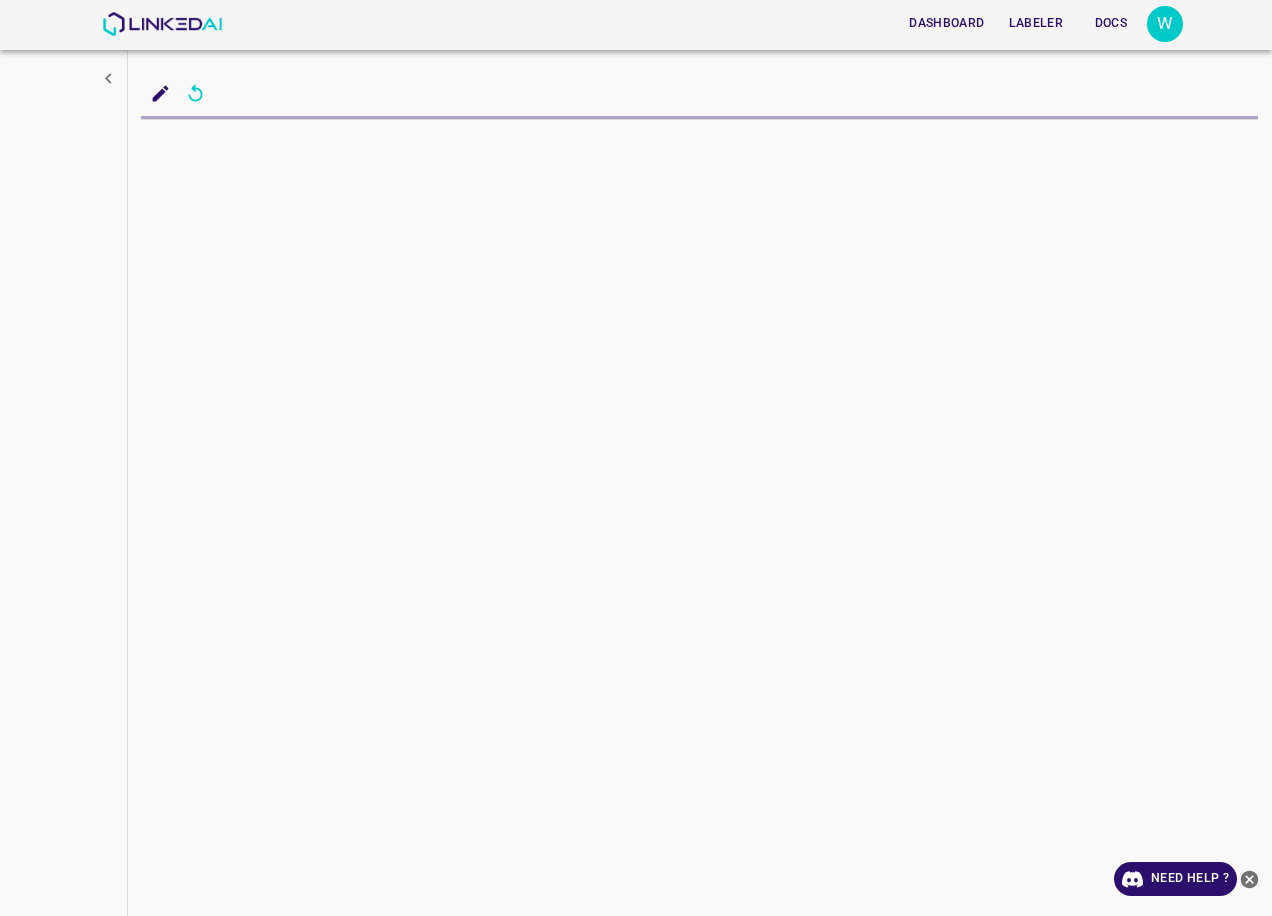 scroll, scrollTop: 0, scrollLeft: 0, axis: both 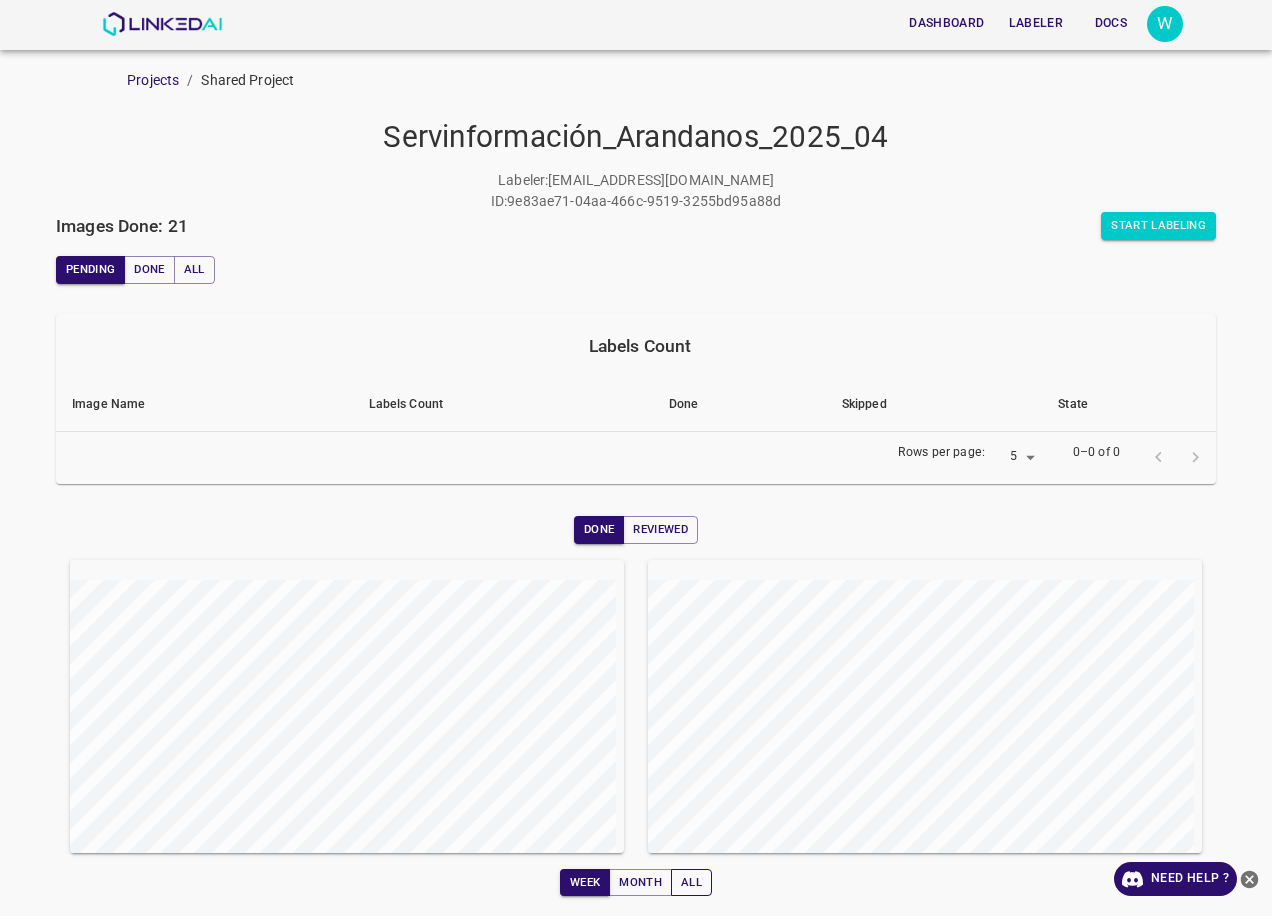 click on "All" at bounding box center (691, 883) 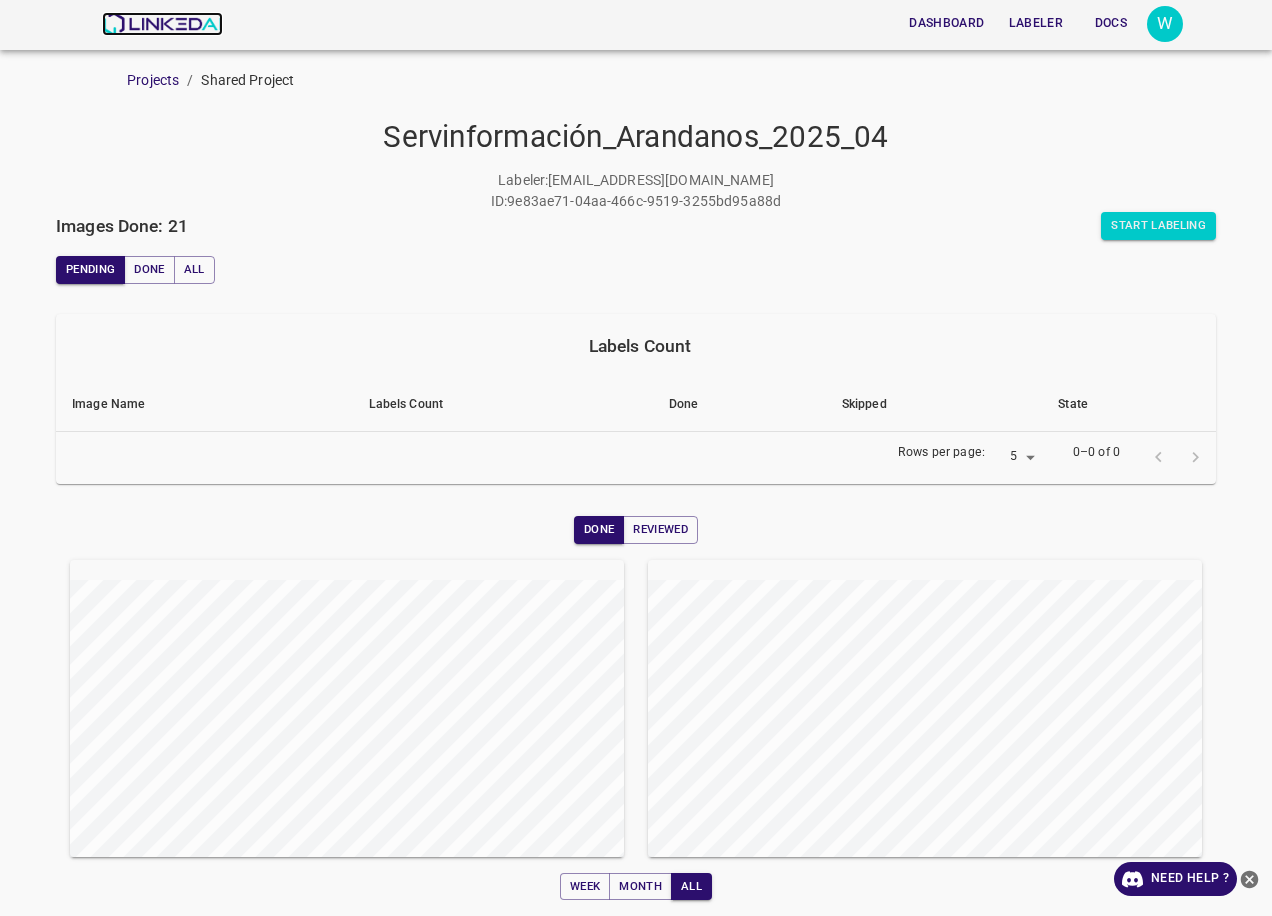 click at bounding box center (162, 24) 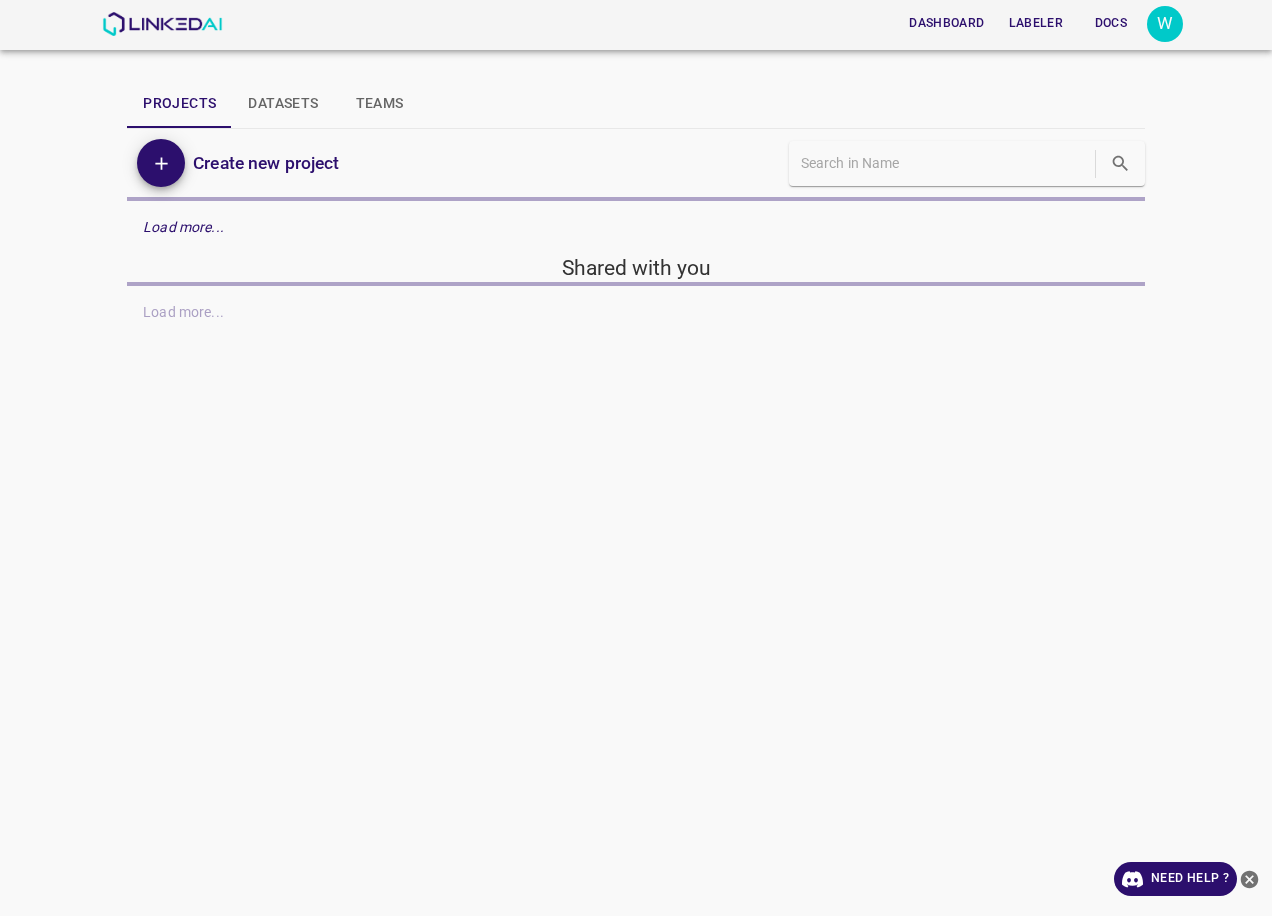scroll, scrollTop: 0, scrollLeft: 0, axis: both 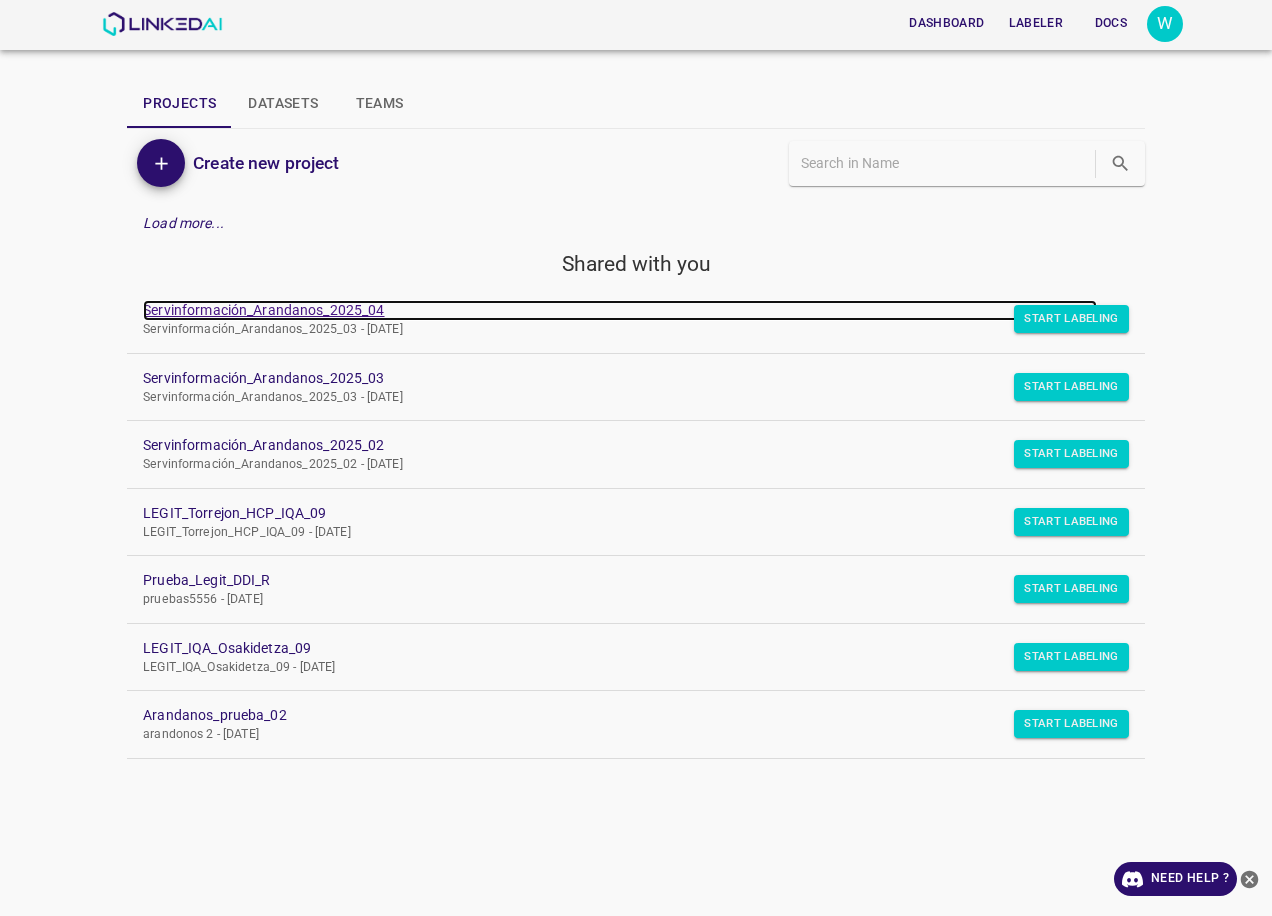 click on "Servinformación_Arandanos_2025_04" at bounding box center (620, 310) 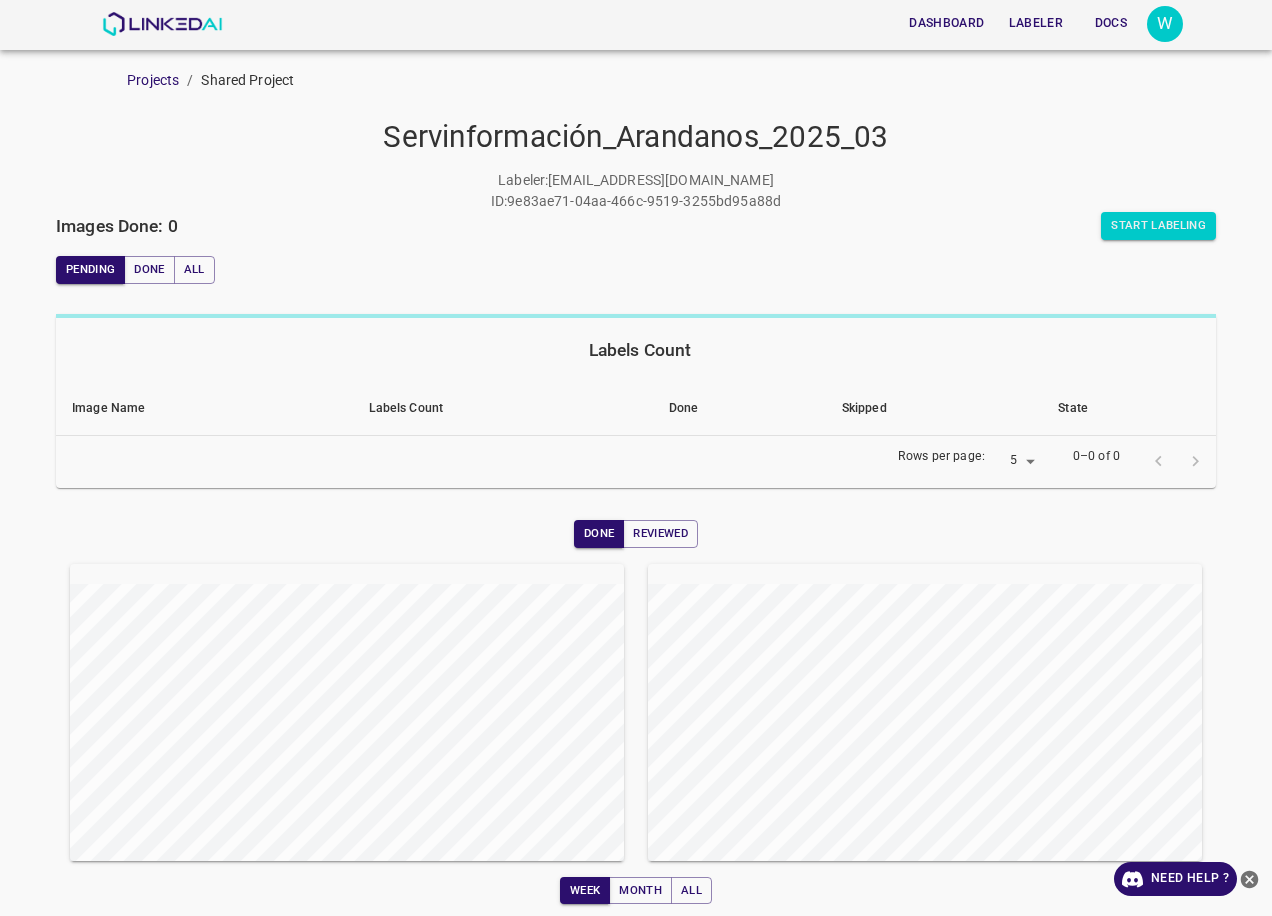 scroll, scrollTop: 0, scrollLeft: 0, axis: both 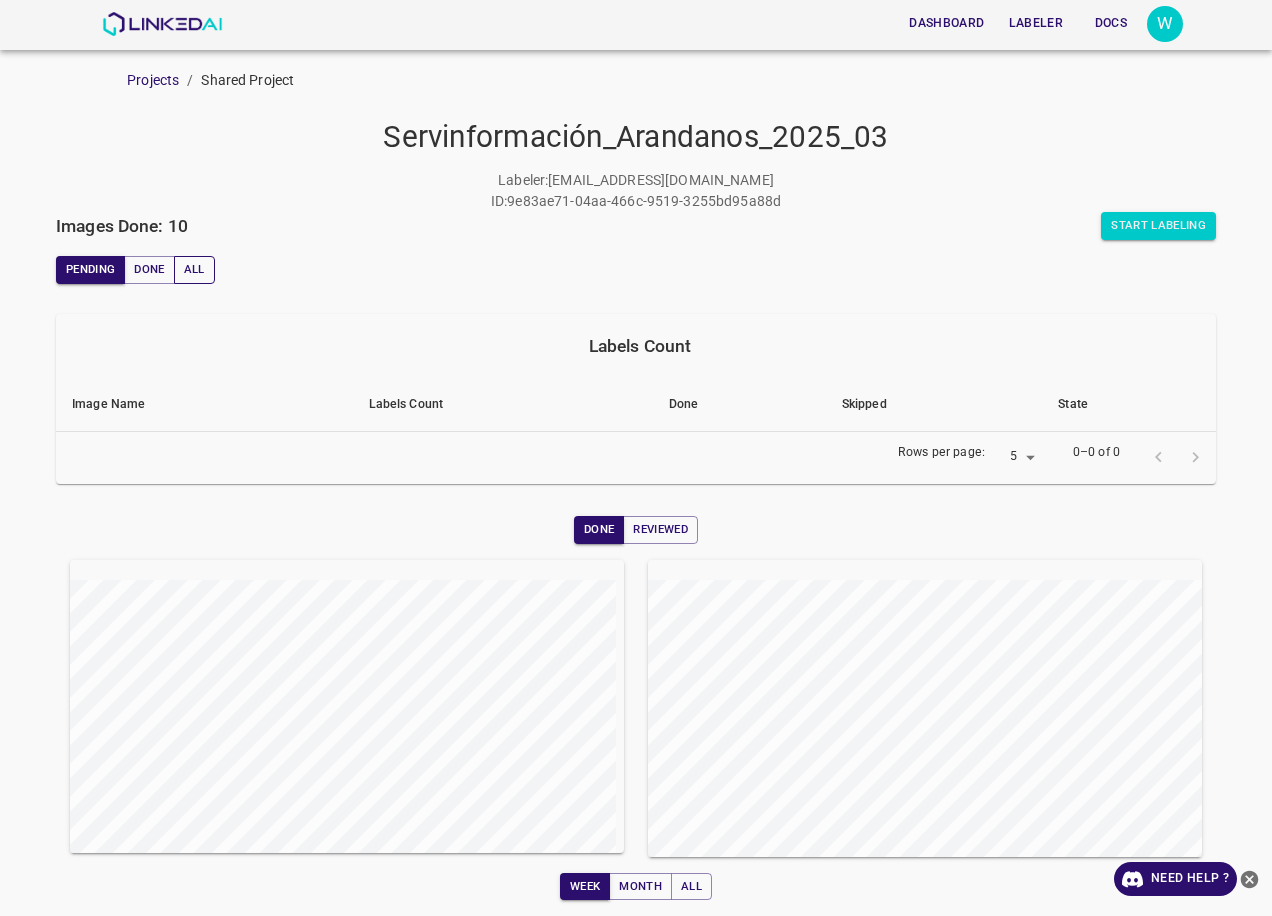 click on "All" at bounding box center (194, 270) 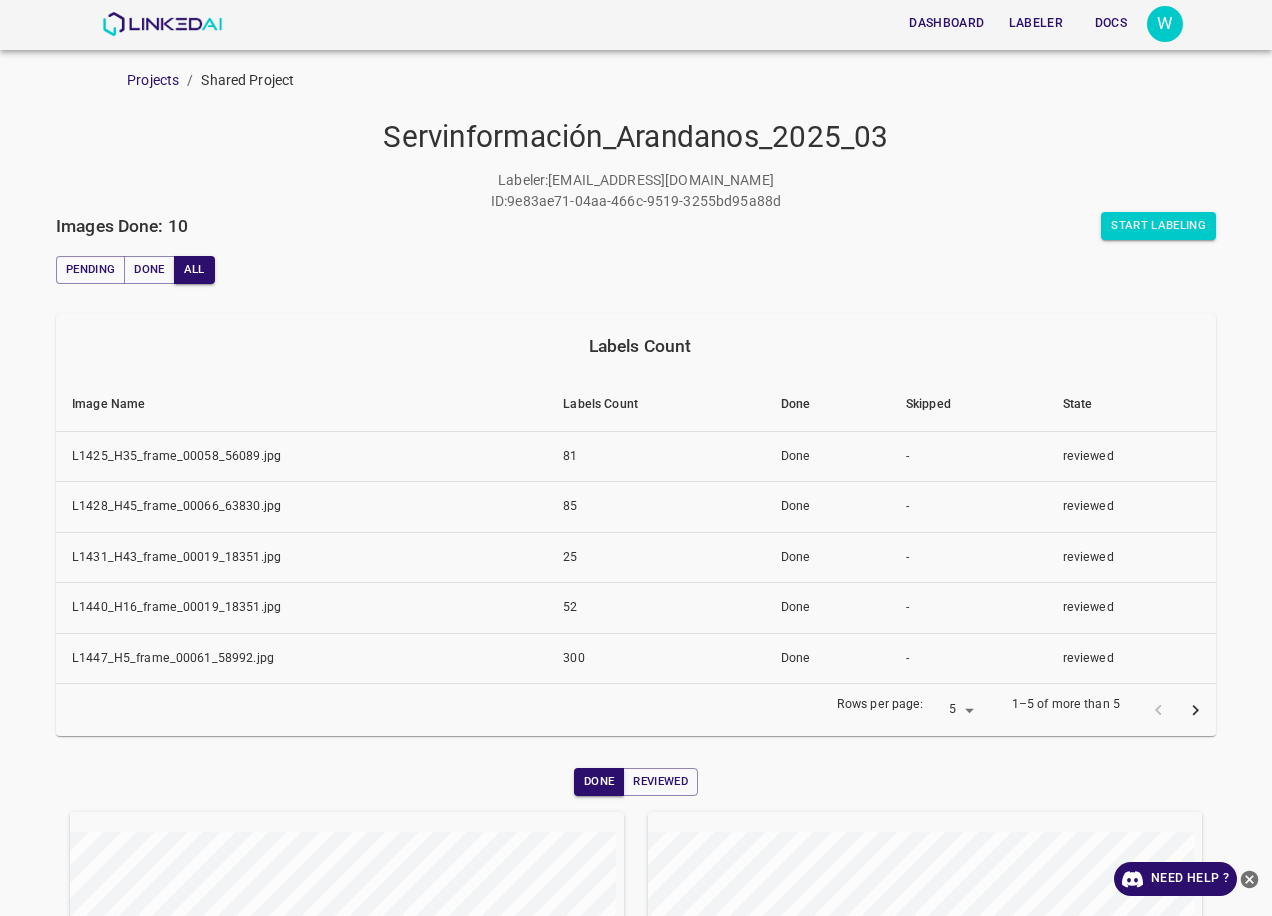 click on "Labels Count" at bounding box center [655, 405] 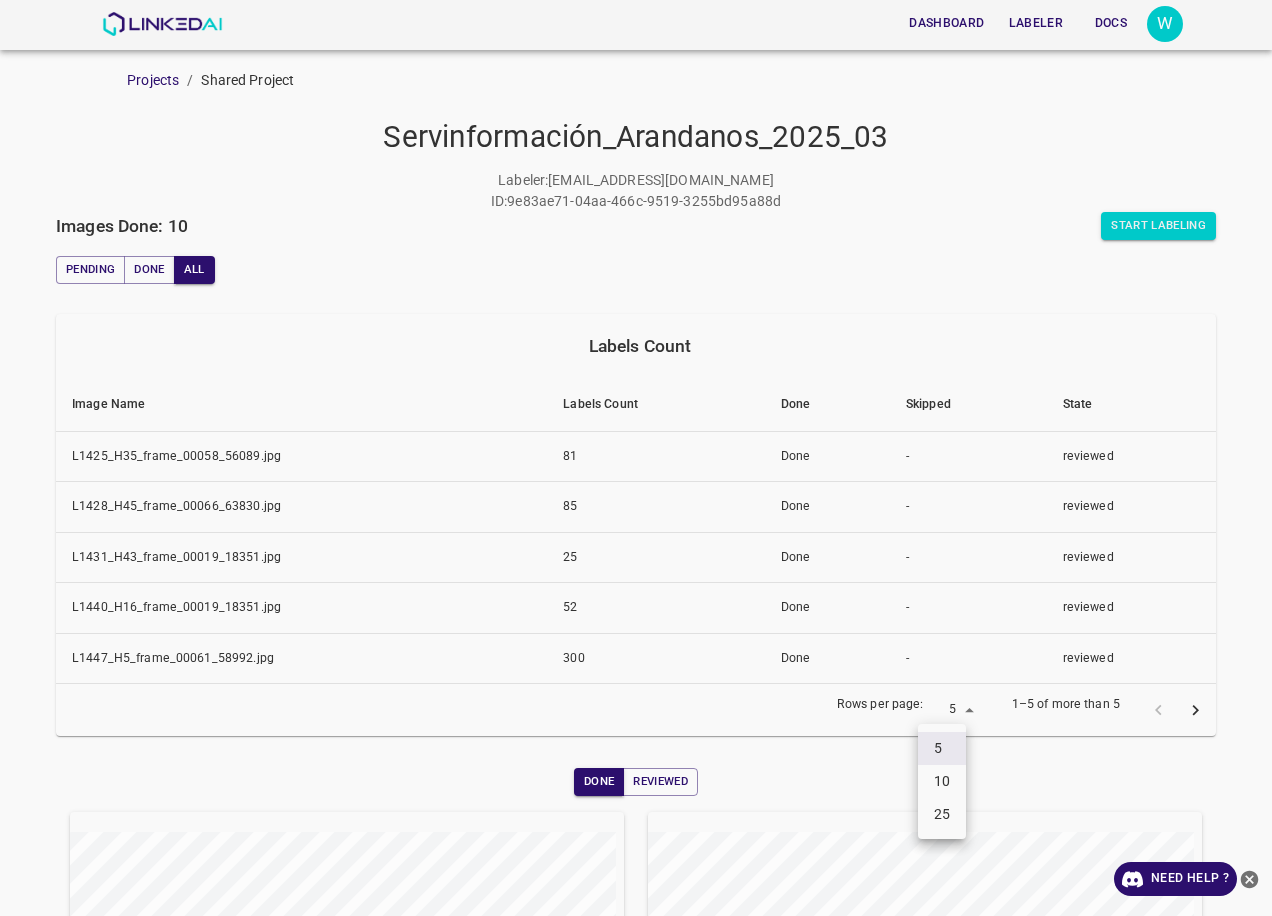 click on "Dashboard Labeler Docs W Projects / Shared Project Servinformación_Arandanos_2025_03 Labeler :  anddiazt@gmail.com ID :  9e83ae71-04aa-466c-9519-3255bd95a88d Images Done: 10 Start Labeling Pending Done All Labels Count Image Name Labels Count Done Skipped State L1425_H35_frame_00058_56089.jpg 81 Done - reviewed L1428_H45_frame_00066_63830.jpg 85 Done - reviewed L1431_H43_frame_00019_18351.jpg 25 Done - reviewed L1440_H16_frame_00019_18351.jpg 52 Done - reviewed L1447_H5_frame_00061_58992.jpg 300 Done - reviewed Rows per page: 5 5 1–5 of more than 5 Done Reviewed Week Month All Need Help ? Dashboard Labeler Docs Account Dark Mode Logout v.4.3.7 5 10 25" at bounding box center [636, 458] 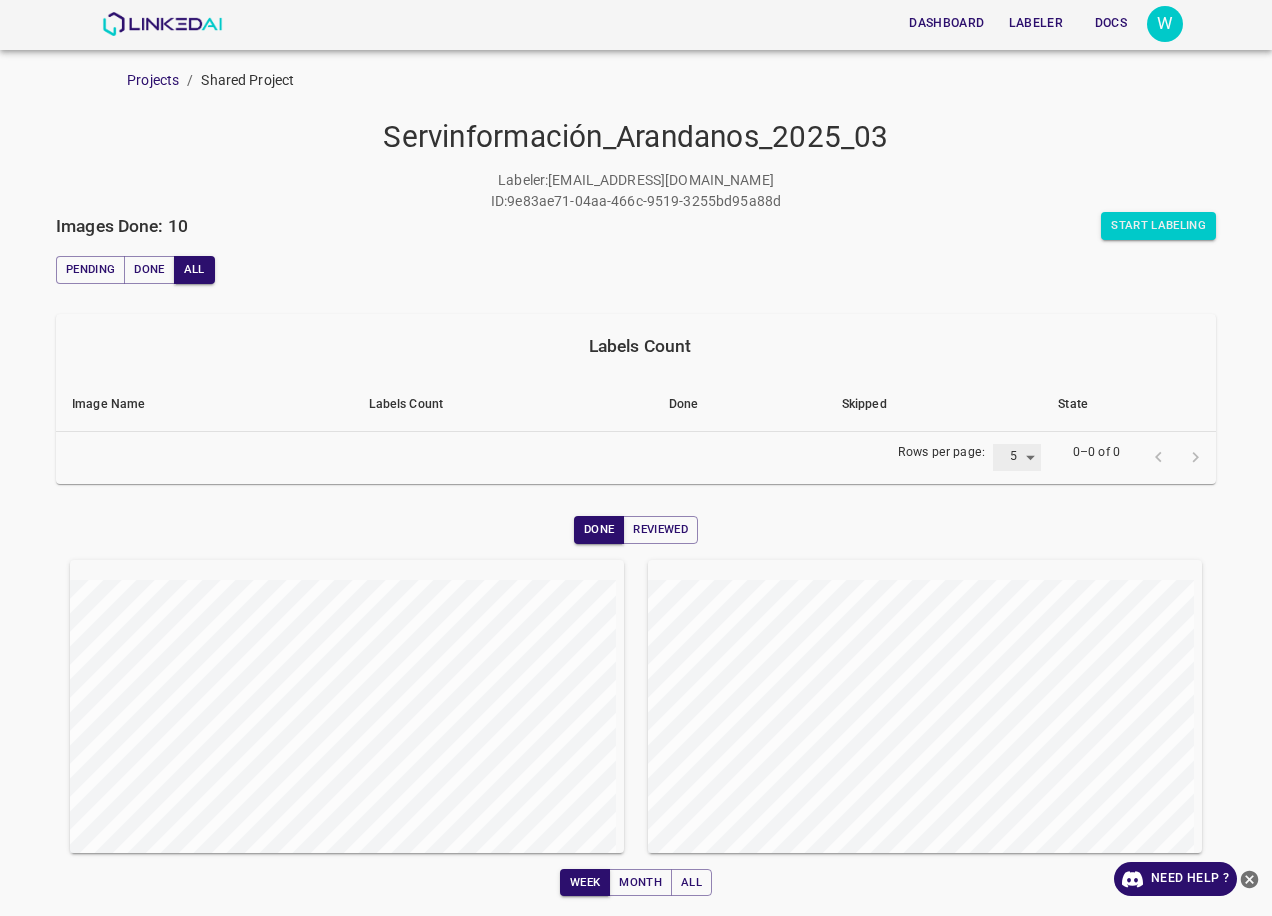 type on "25" 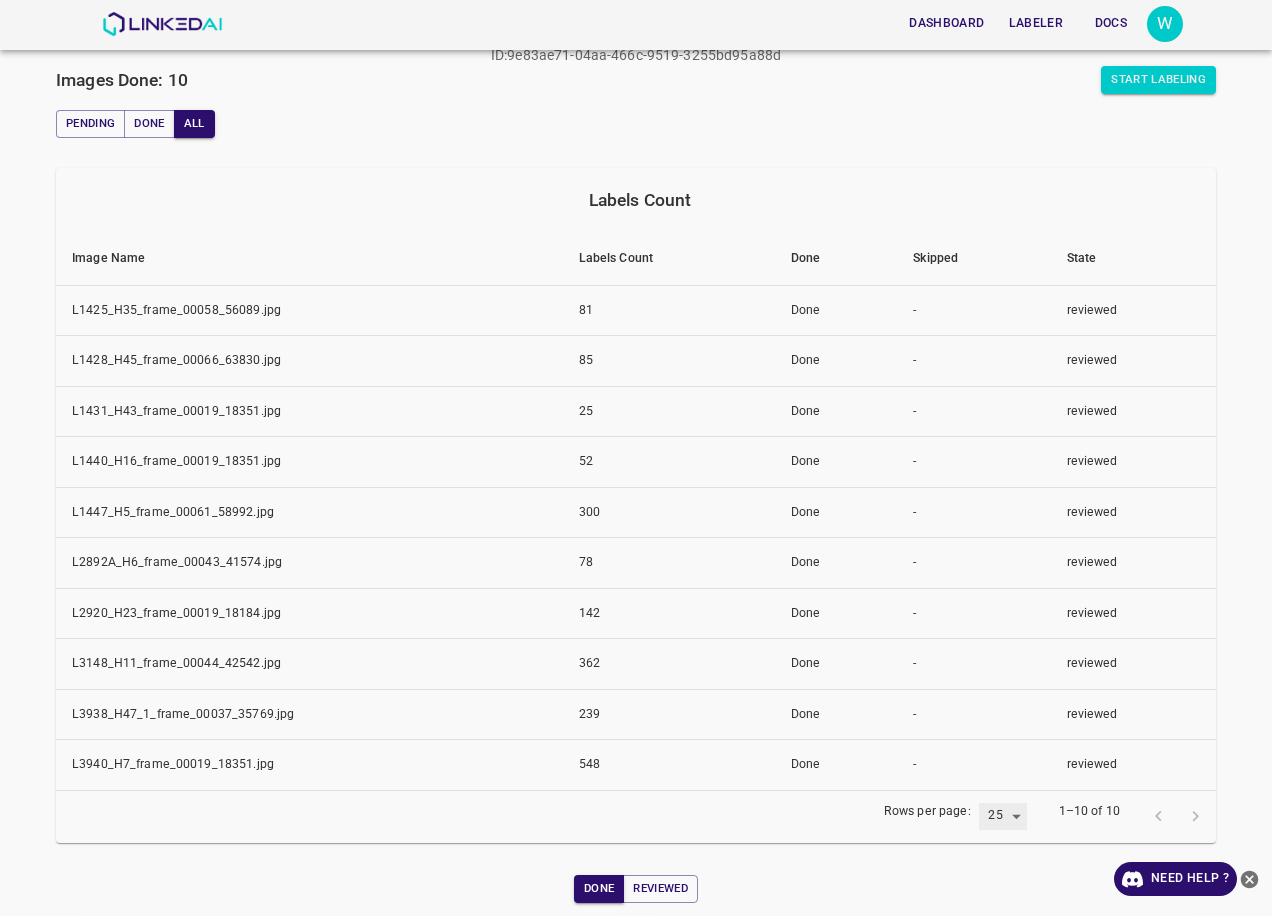 scroll, scrollTop: 300, scrollLeft: 0, axis: vertical 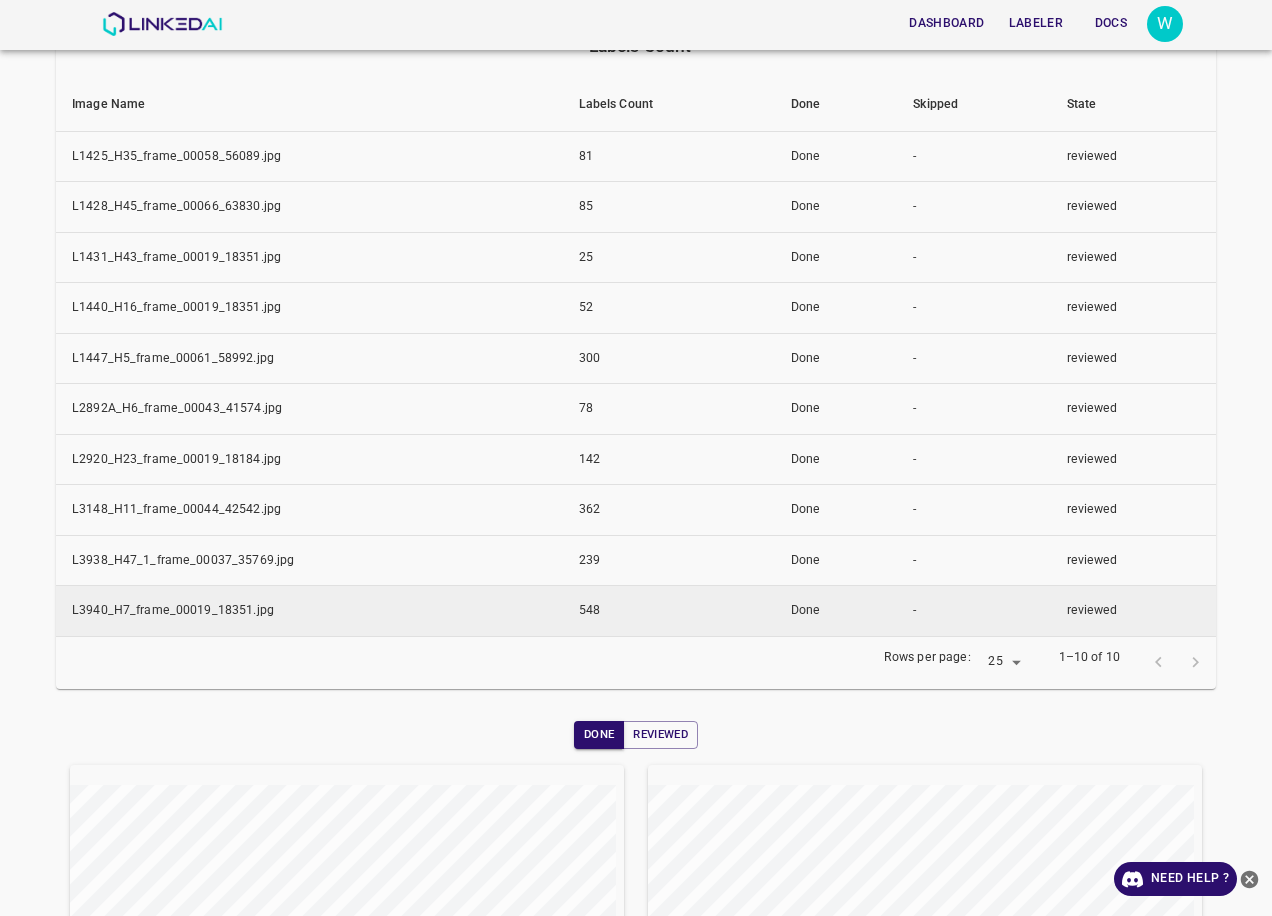 click on "548" at bounding box center (669, 611) 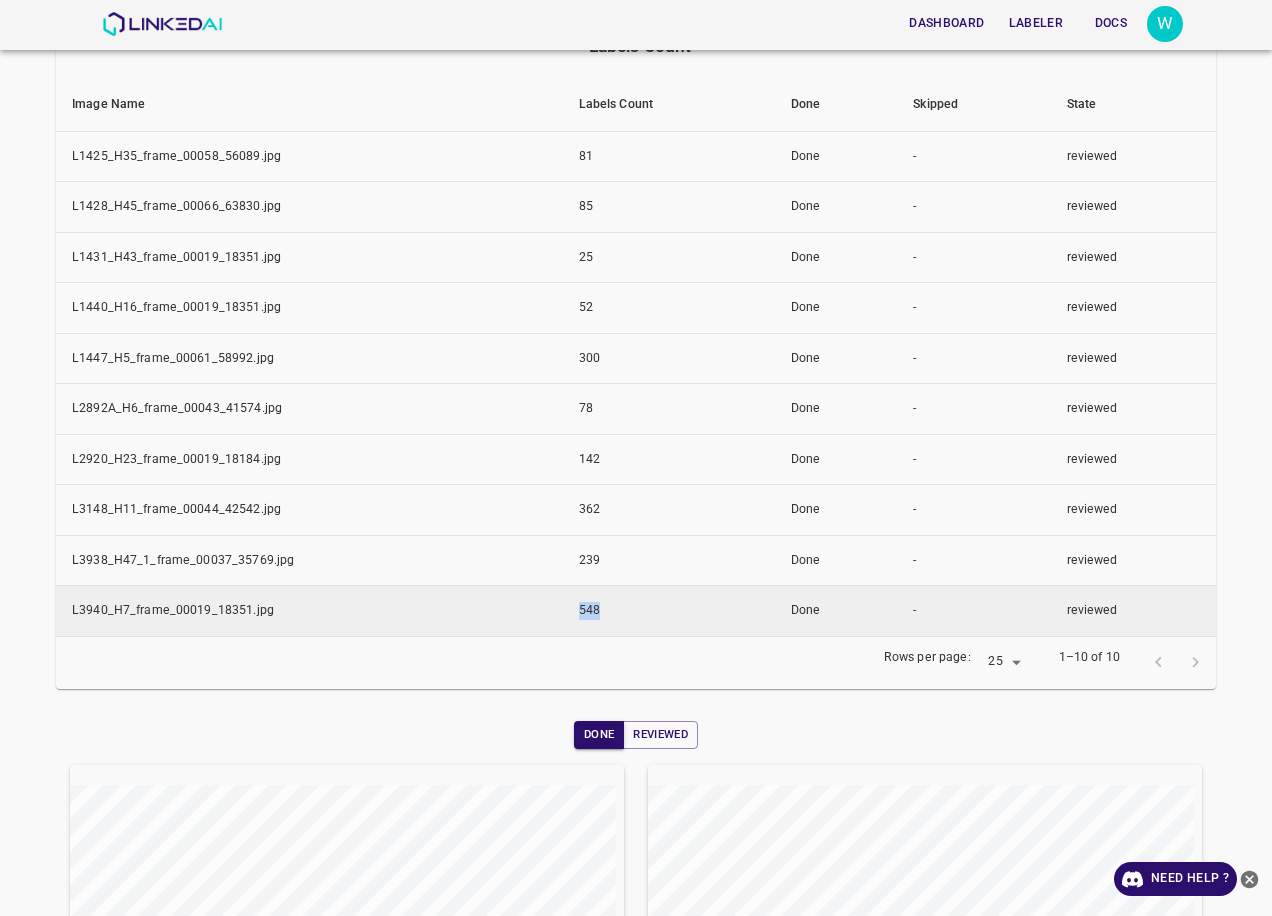click on "548" at bounding box center (669, 611) 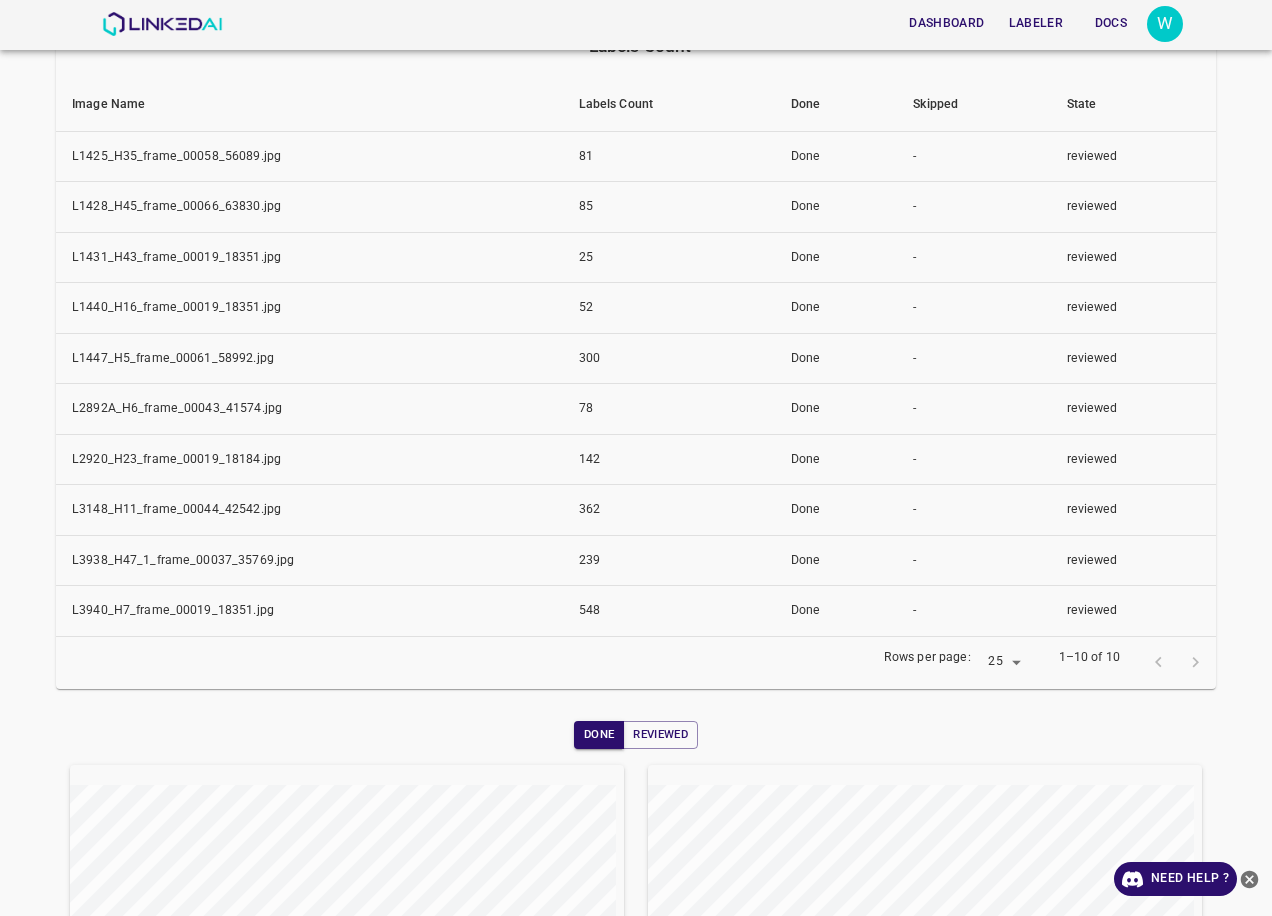 drag, startPoint x: 579, startPoint y: 611, endPoint x: 671, endPoint y: 642, distance: 97.082436 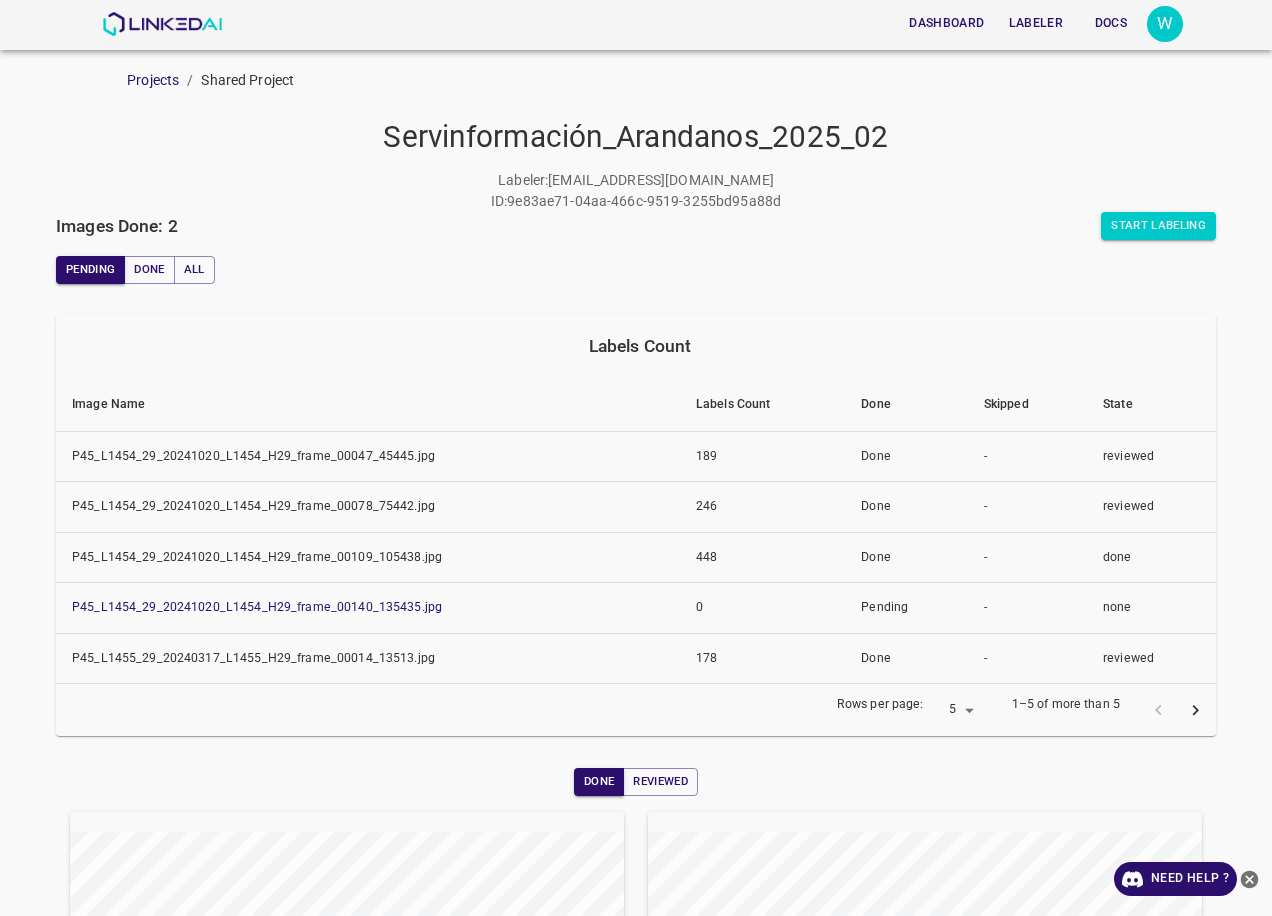 scroll, scrollTop: 0, scrollLeft: 0, axis: both 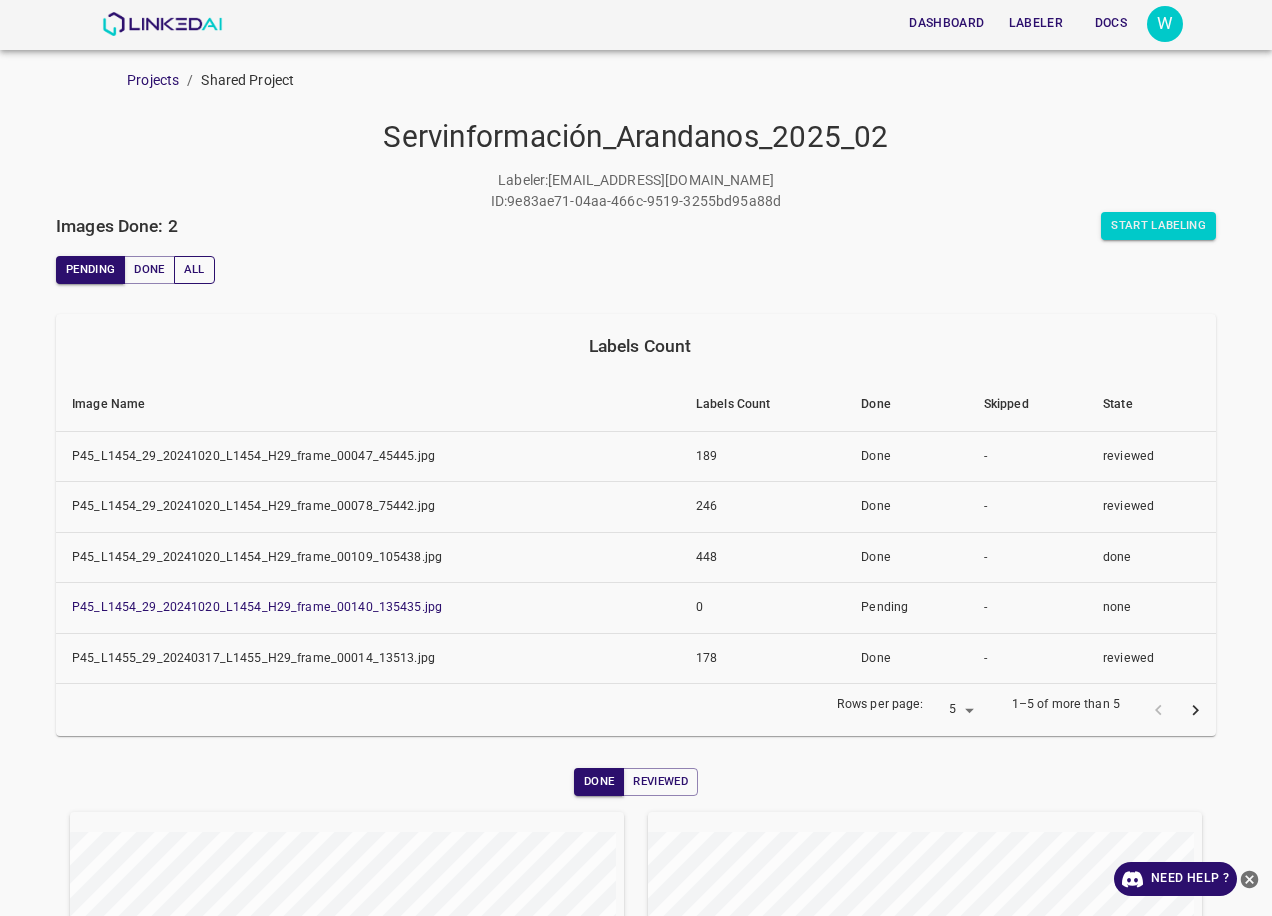 click on "All" at bounding box center (194, 270) 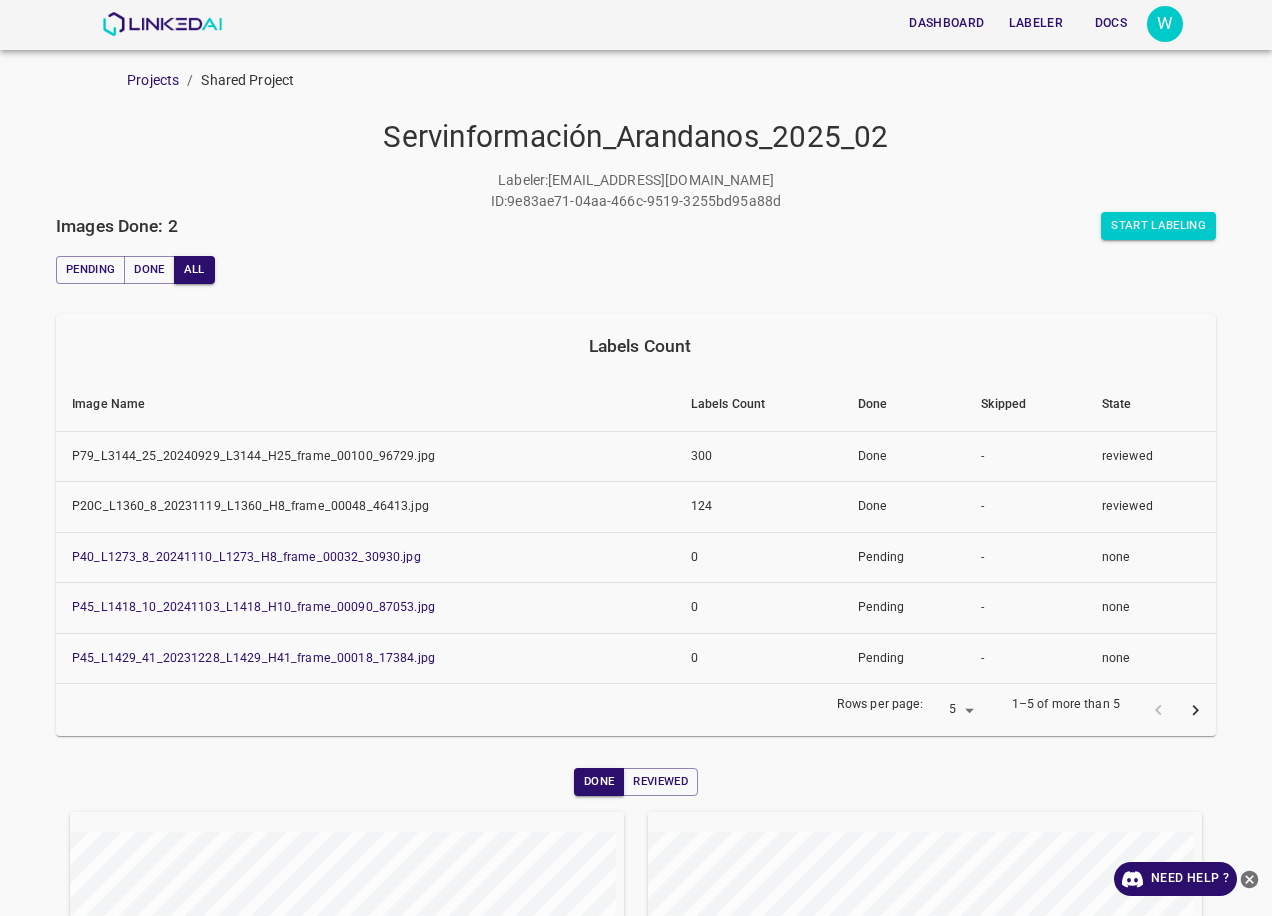 type 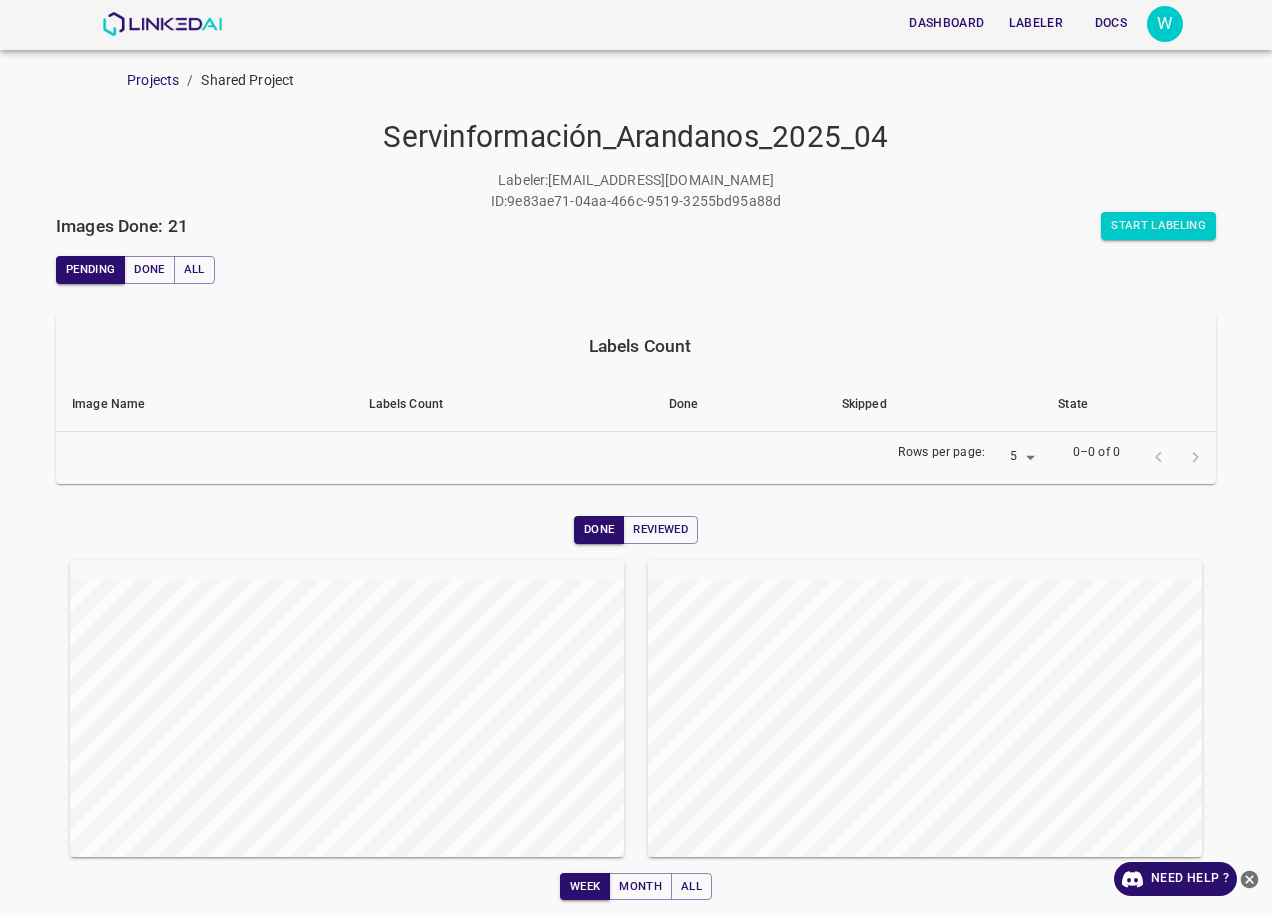 scroll, scrollTop: 0, scrollLeft: 0, axis: both 